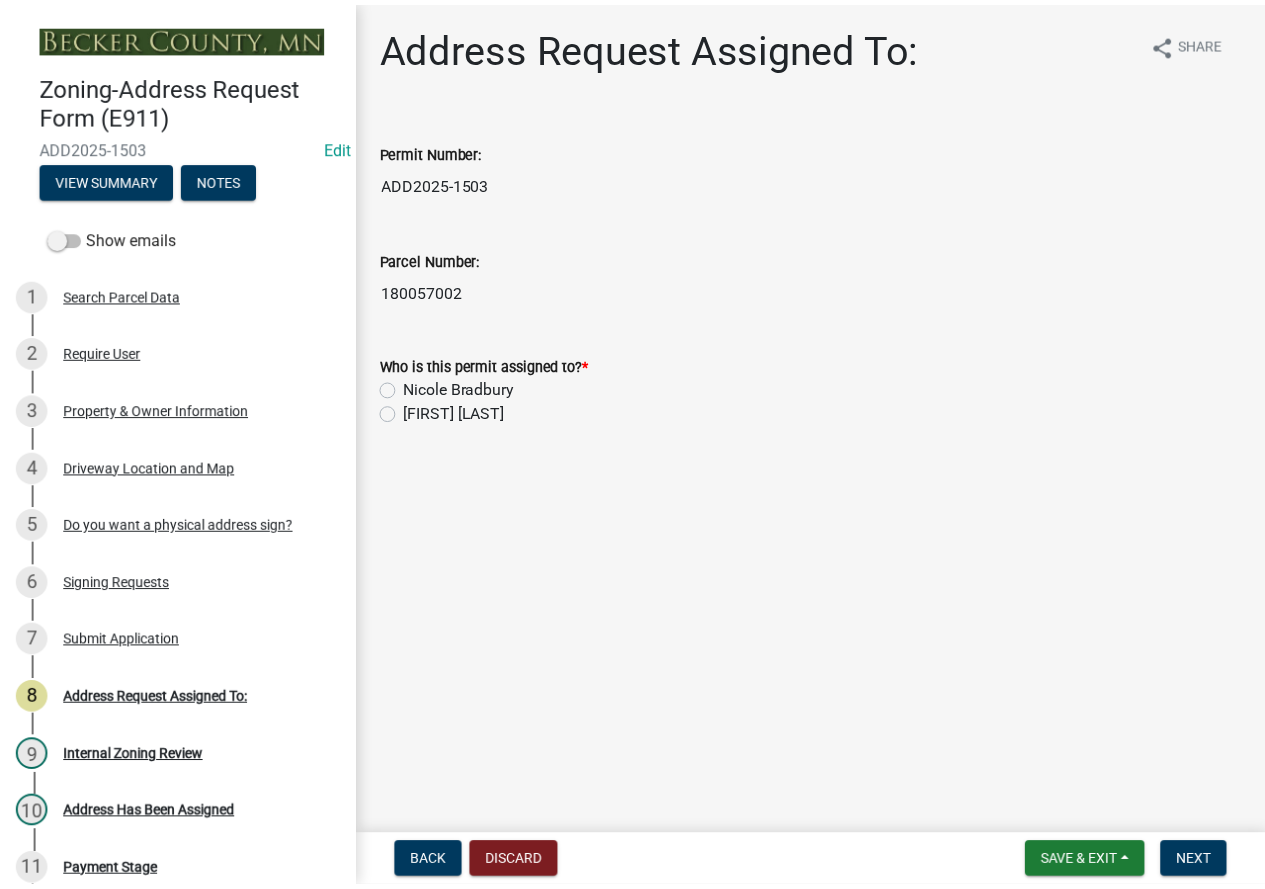 scroll, scrollTop: 0, scrollLeft: 0, axis: both 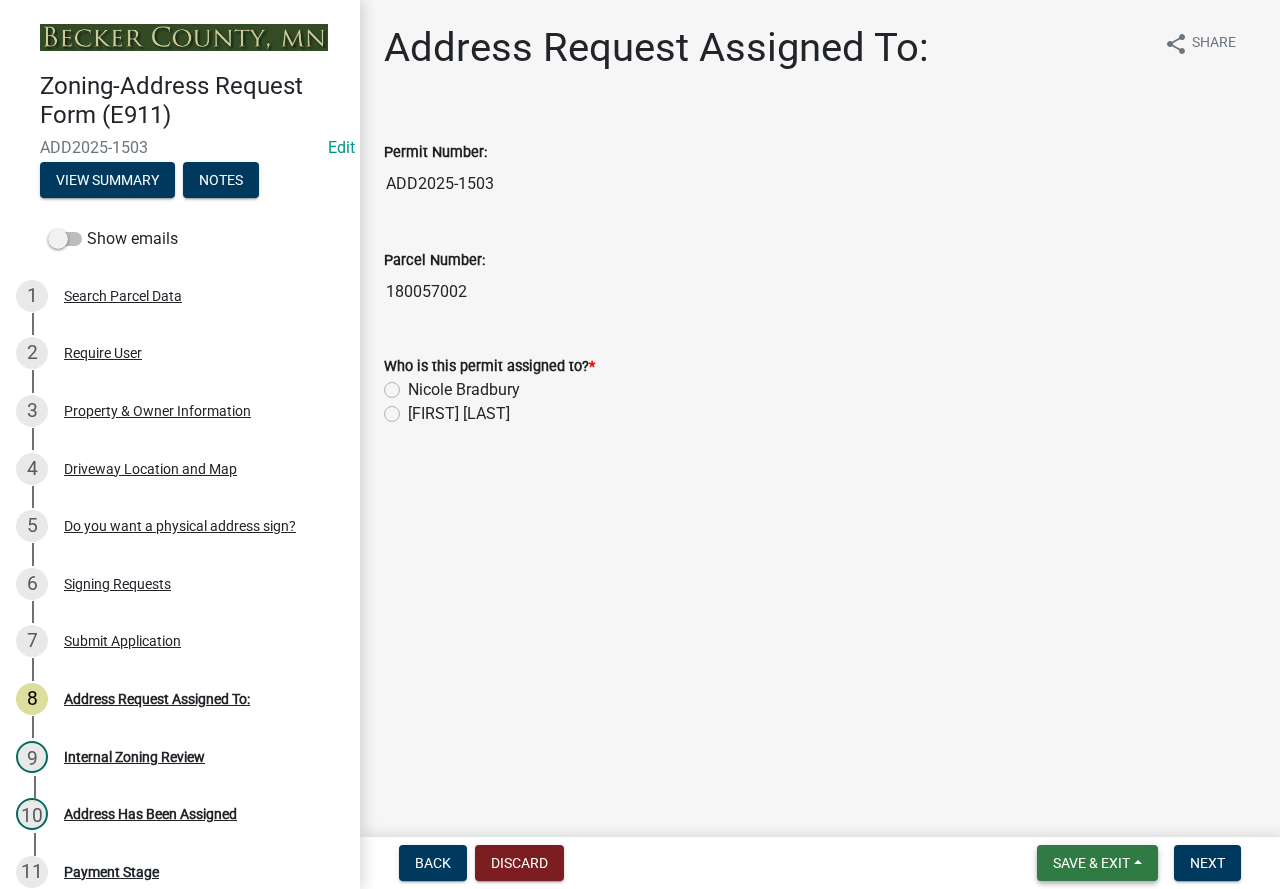 click on "Save & Exit" at bounding box center [1097, 863] 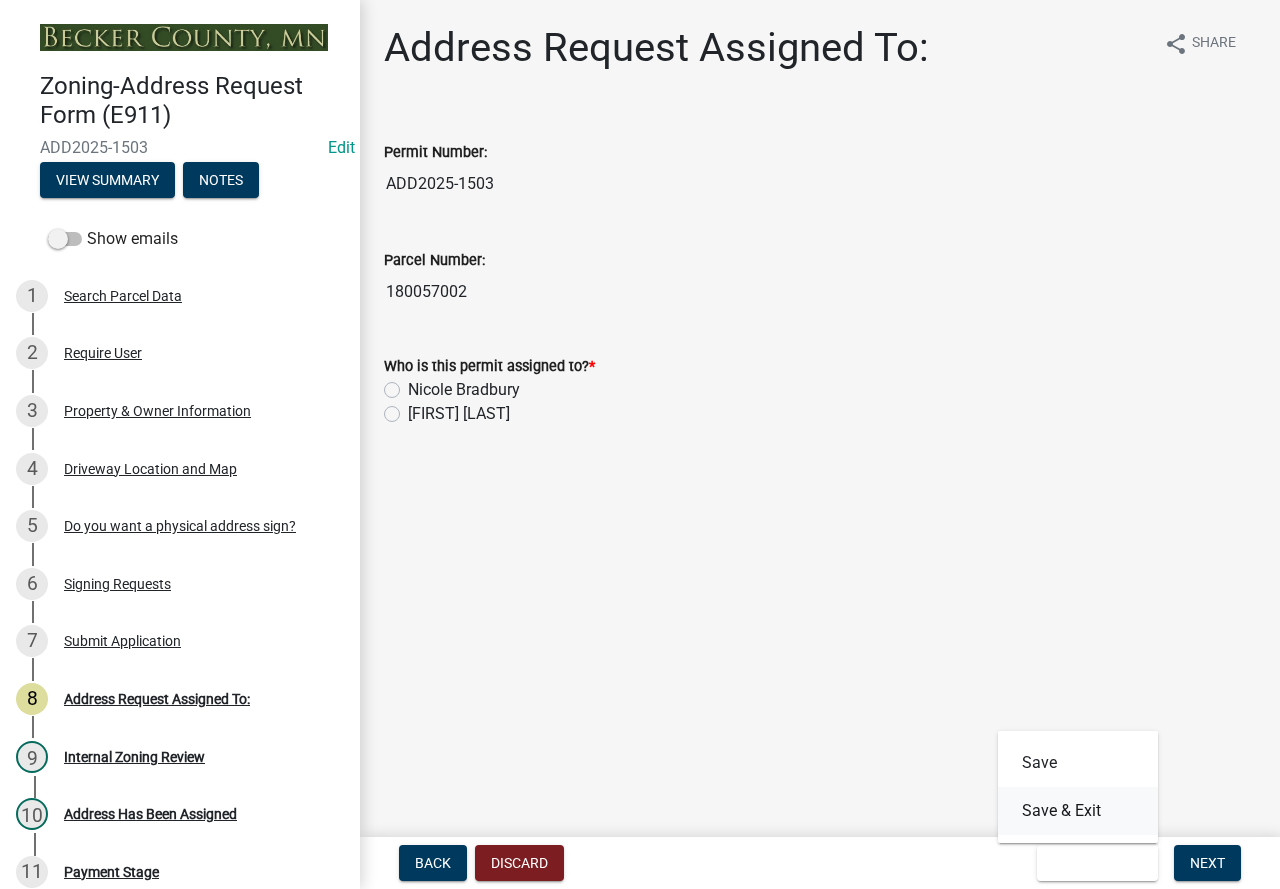 click on "Save & Exit" at bounding box center (1078, 811) 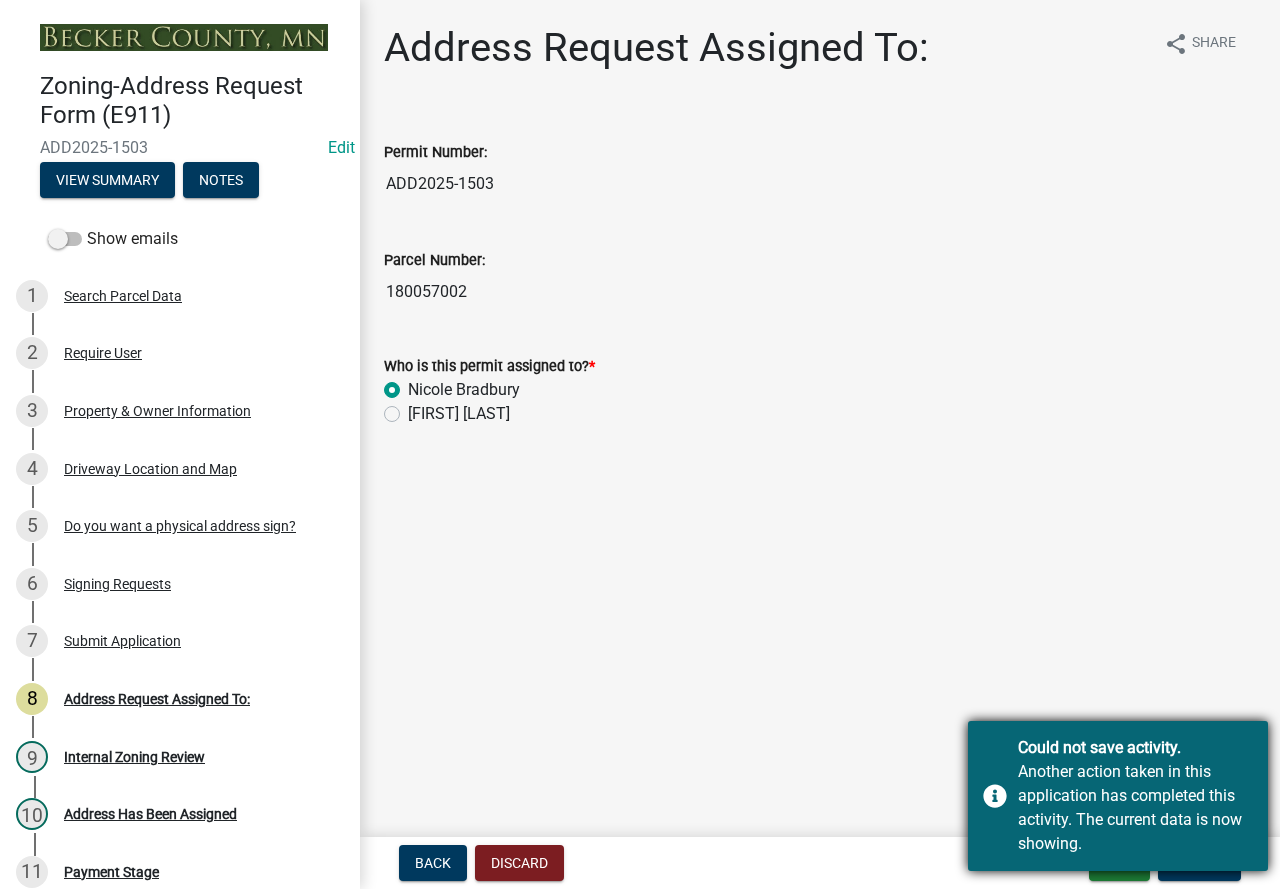 click on "Another action taken in this application has completed this activity.  The current data is now showing." at bounding box center (1135, 808) 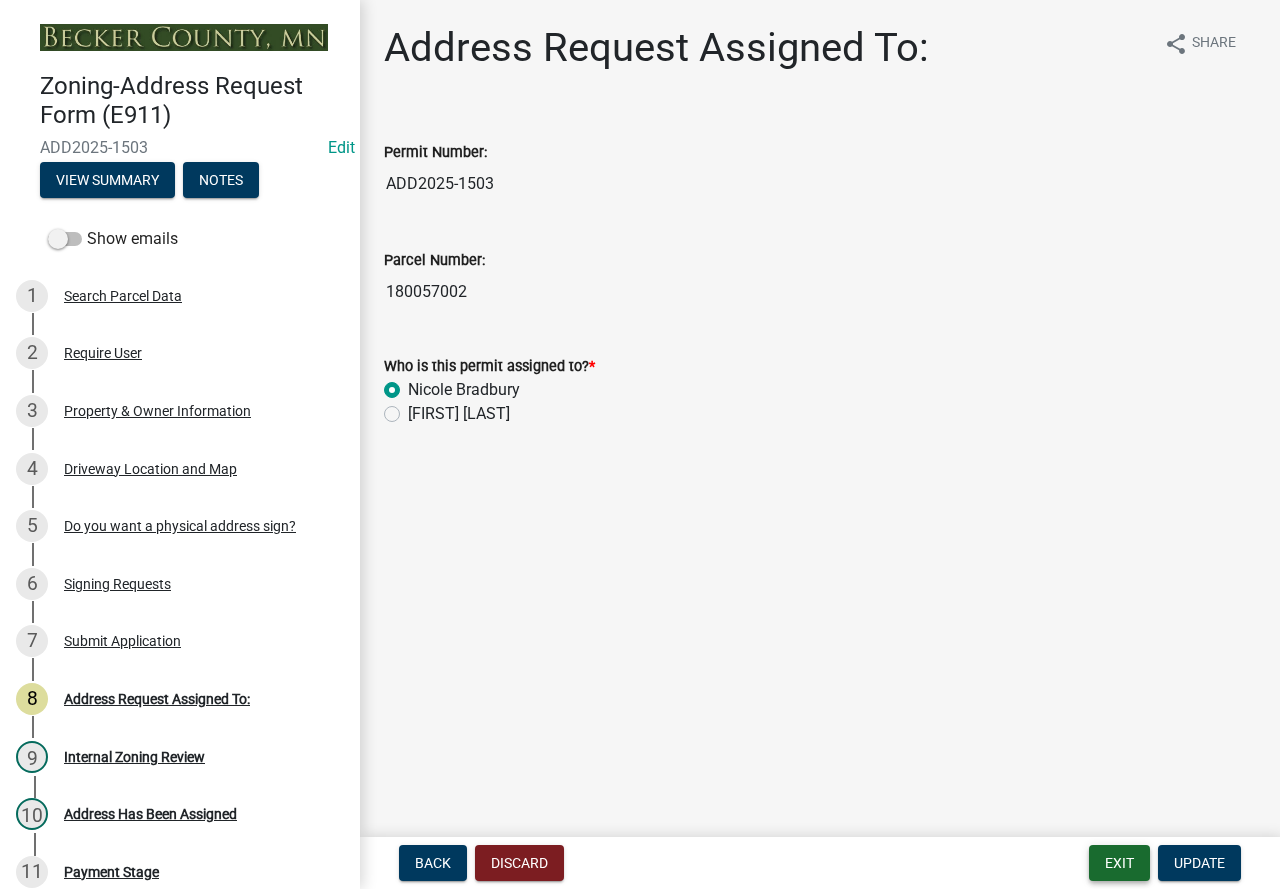 click on "Exit" at bounding box center [1119, 863] 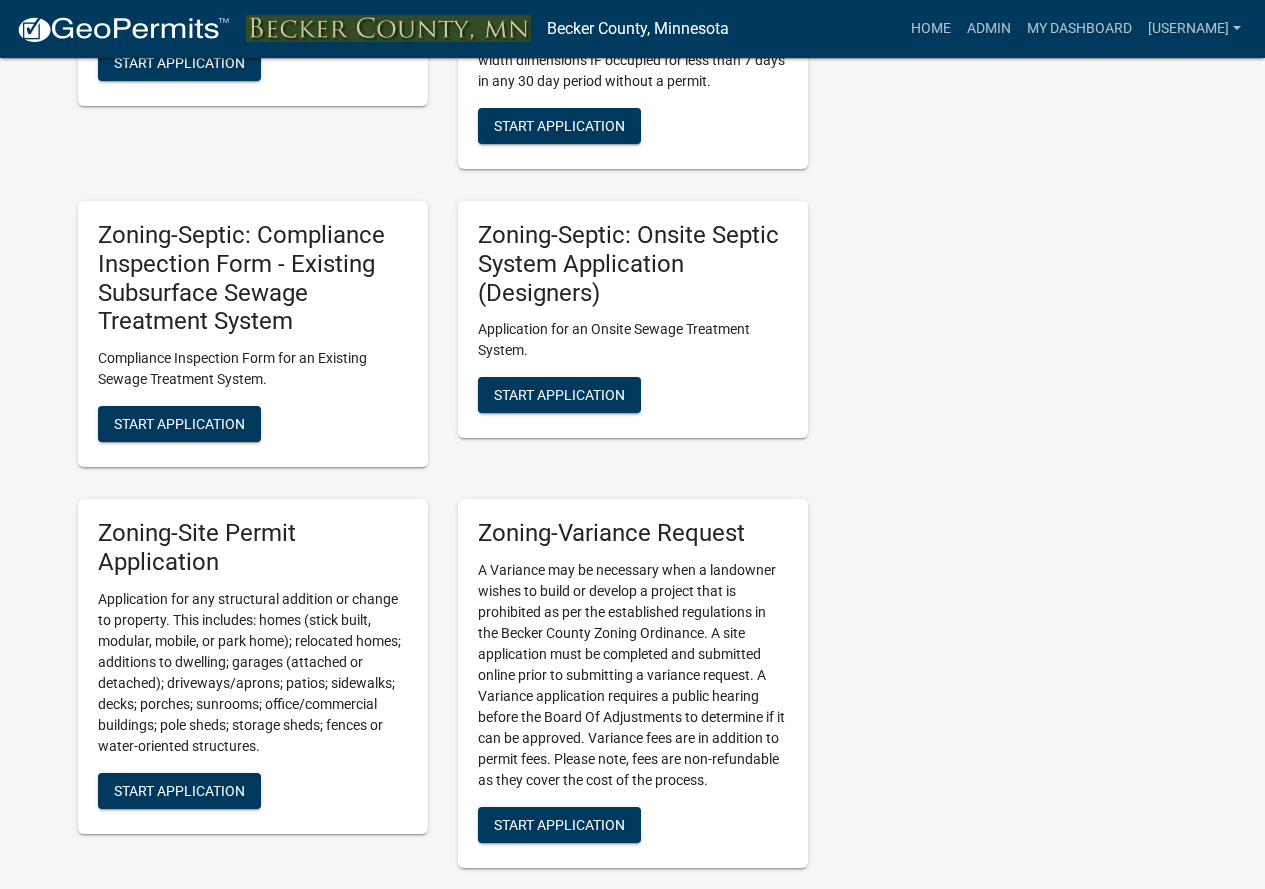 scroll, scrollTop: 2100, scrollLeft: 0, axis: vertical 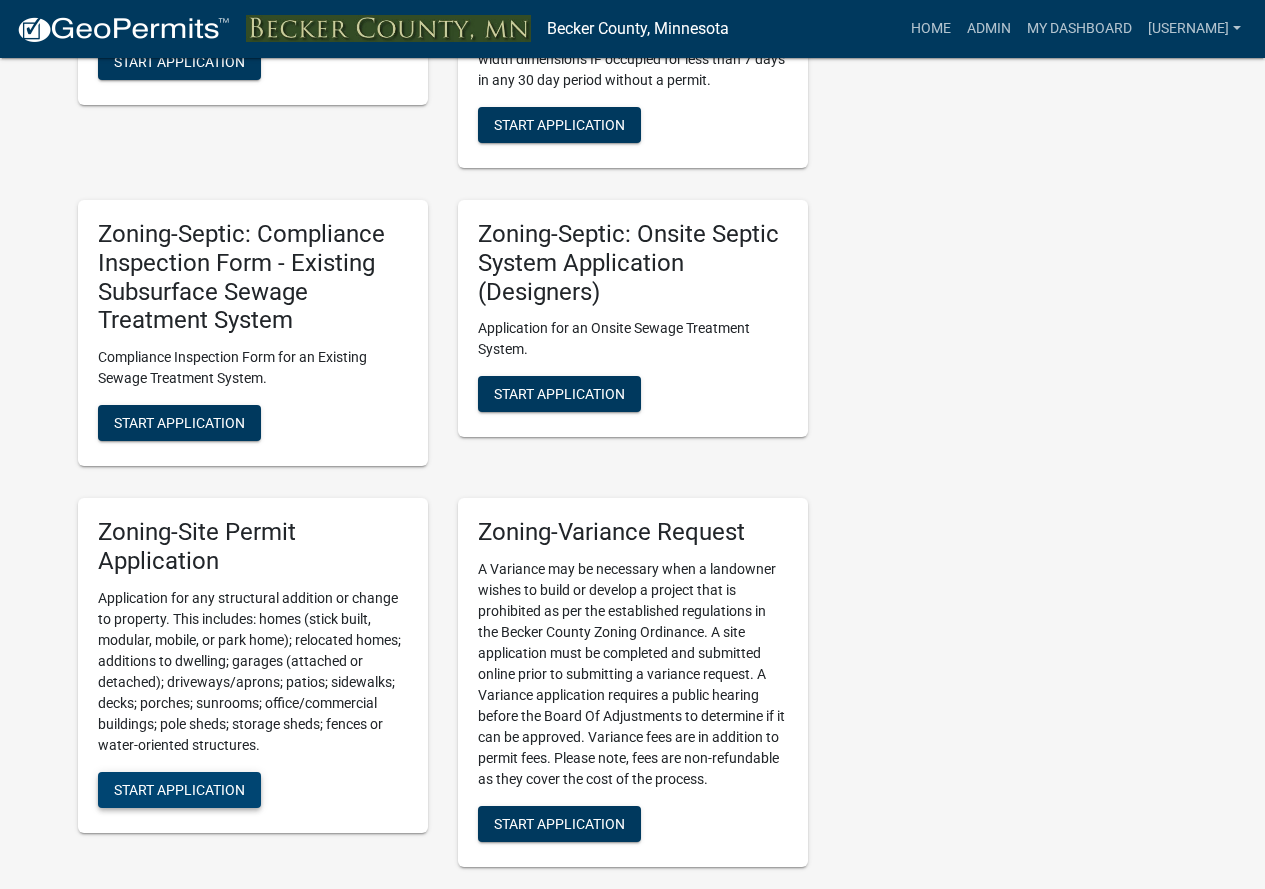 drag, startPoint x: 234, startPoint y: 795, endPoint x: 235, endPoint y: 756, distance: 39.012817 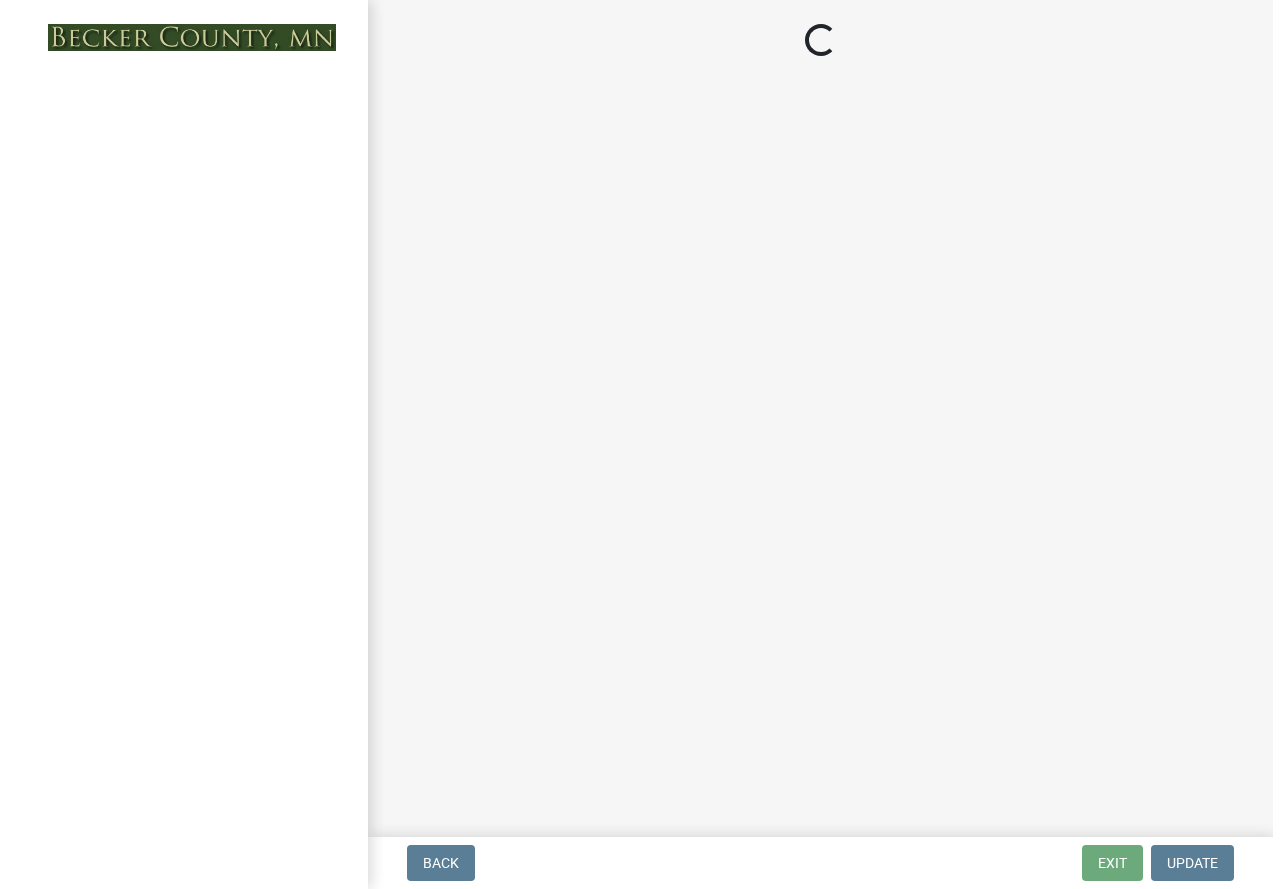 scroll, scrollTop: 0, scrollLeft: 0, axis: both 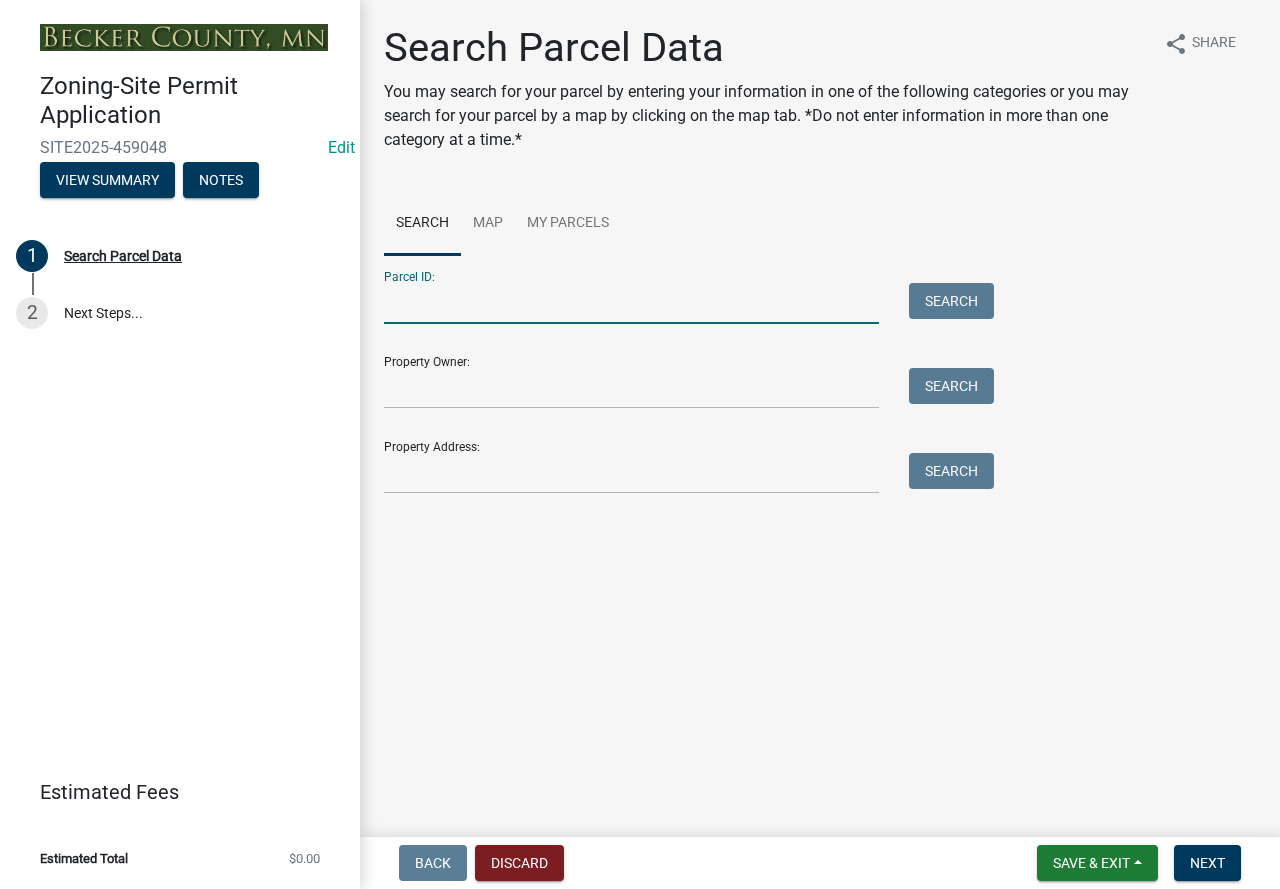 drag, startPoint x: 454, startPoint y: 301, endPoint x: 443, endPoint y: 301, distance: 11 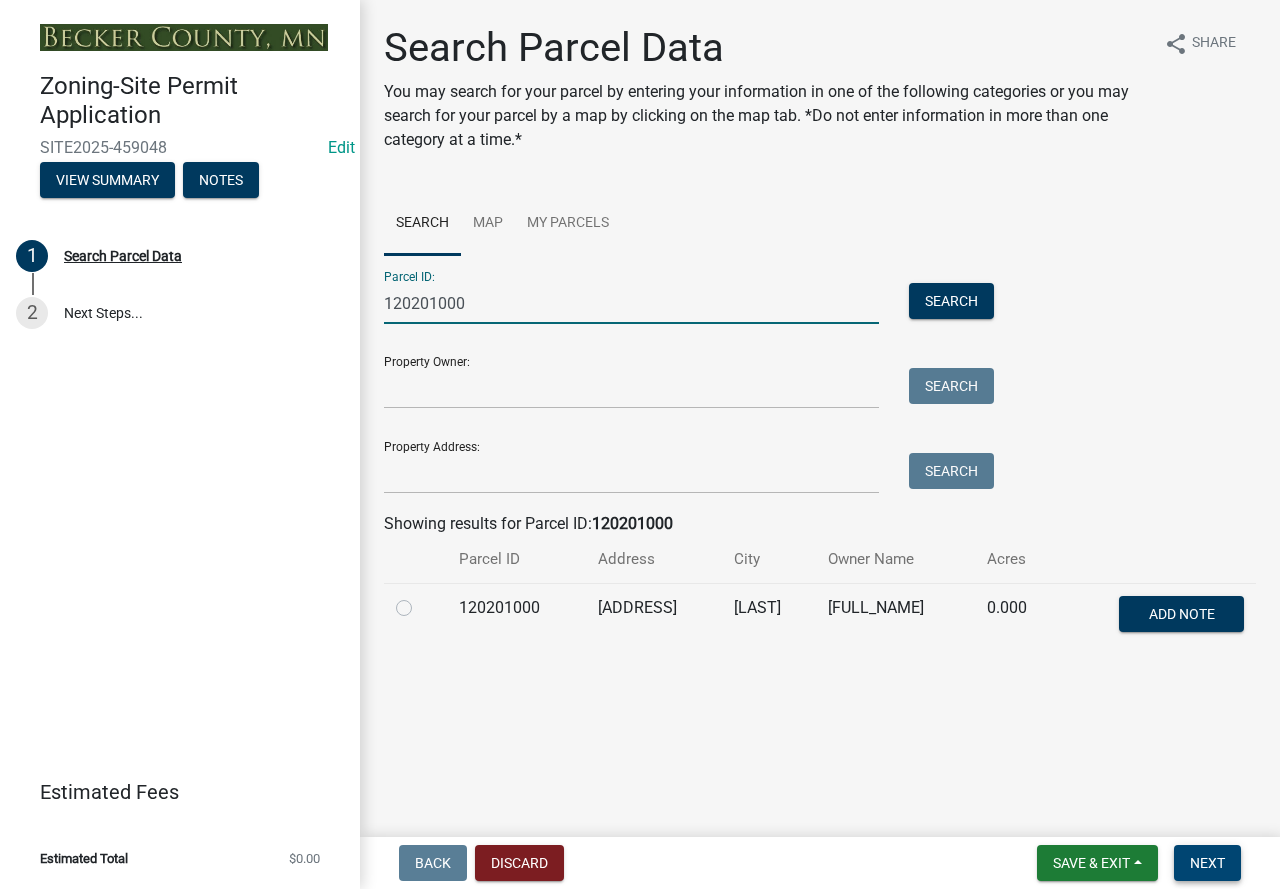 type on "120201000" 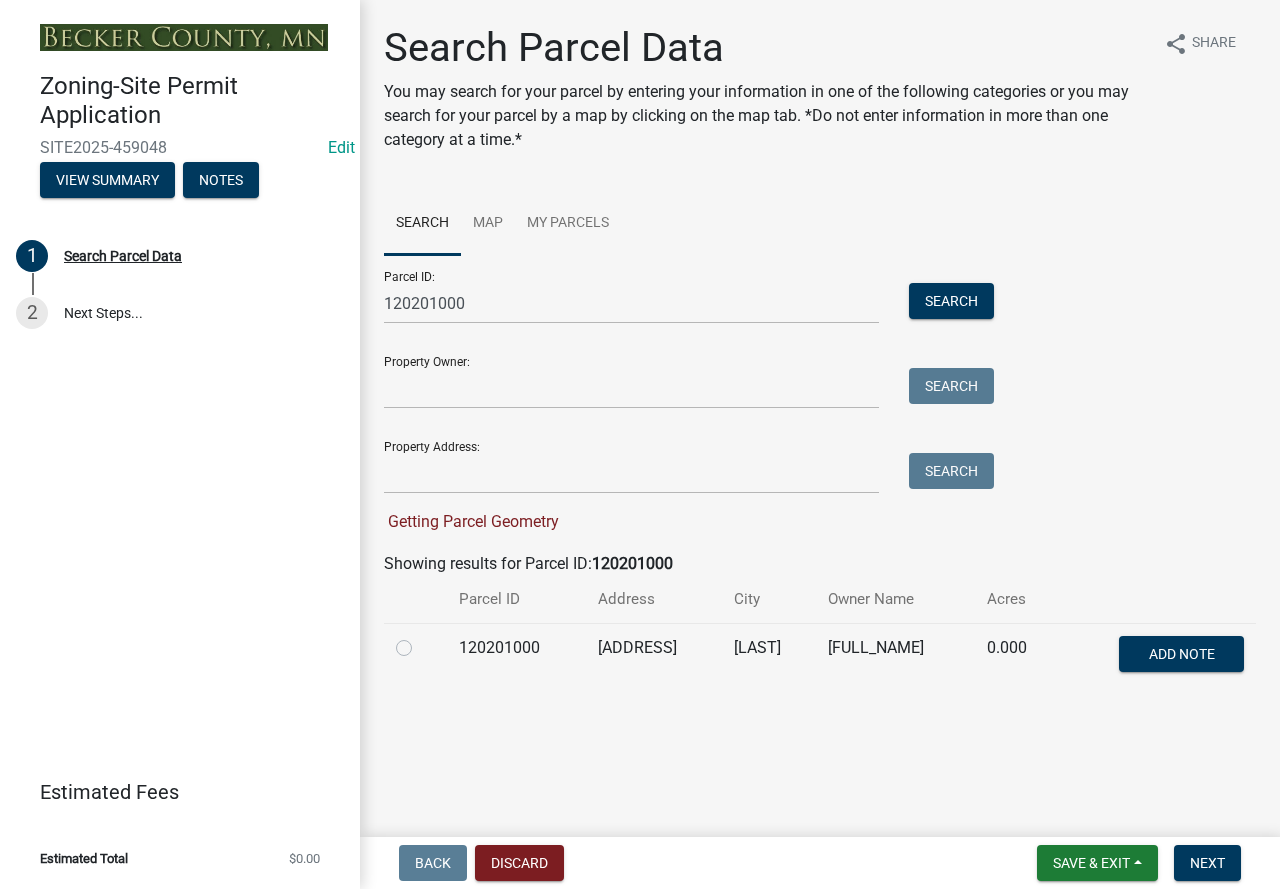 click 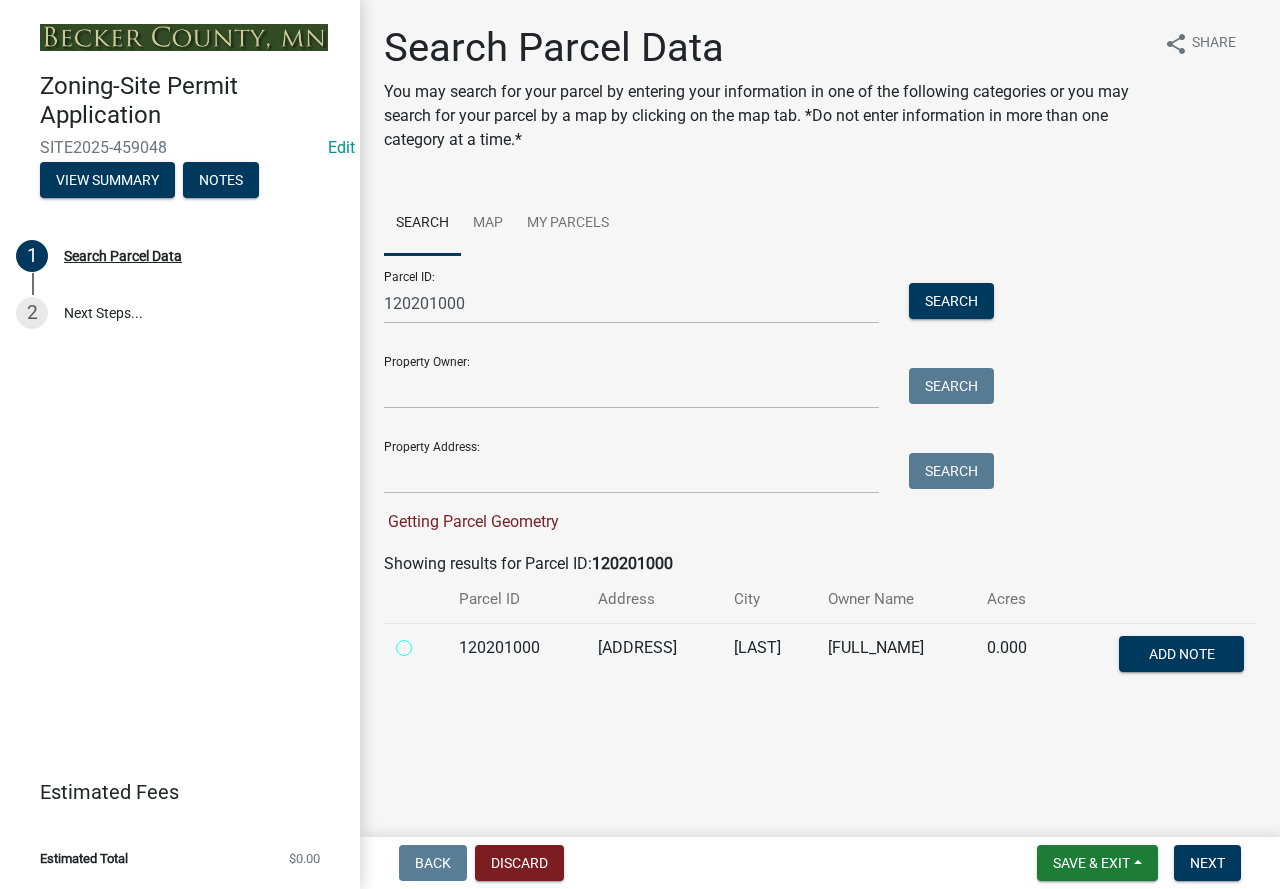 radio on "true" 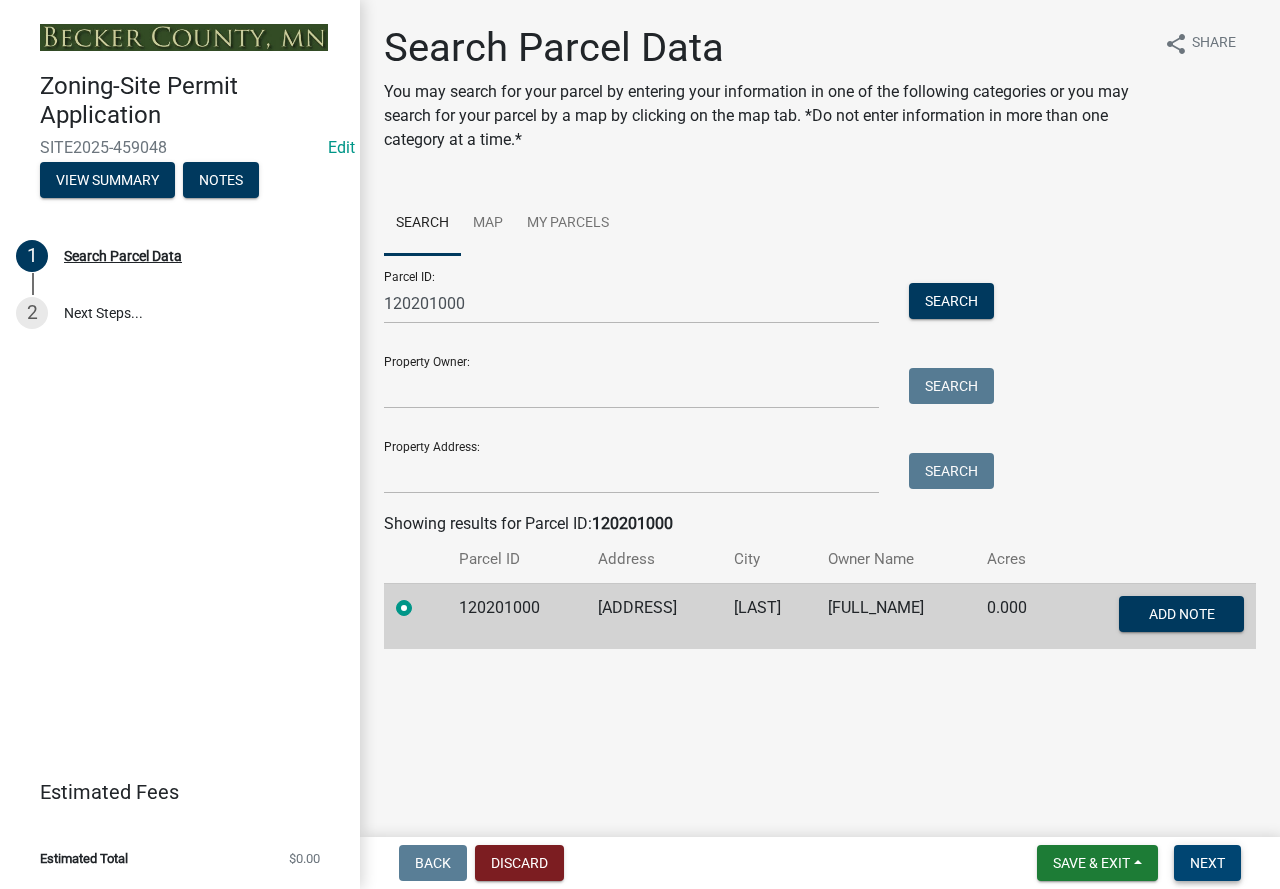 click on "Next" at bounding box center (1207, 863) 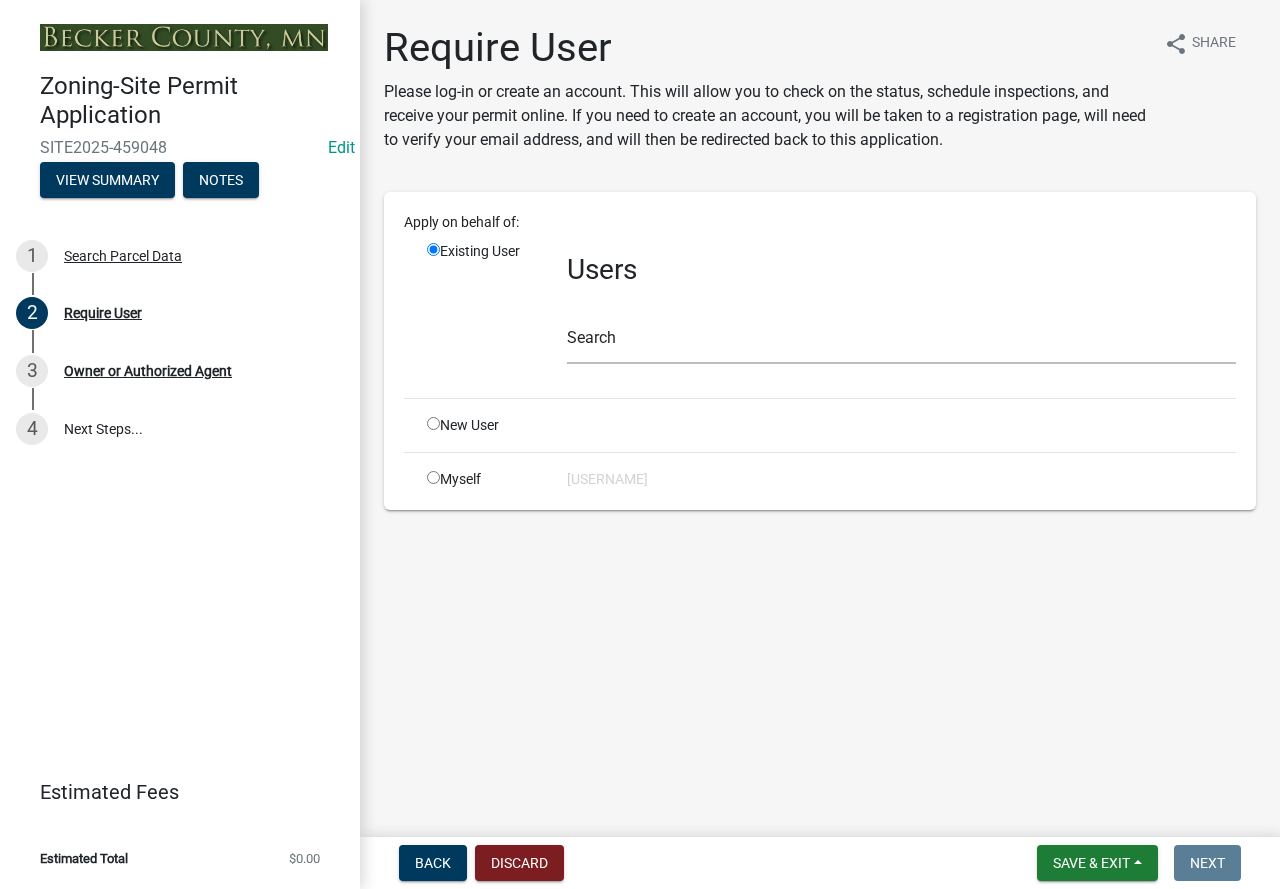 click 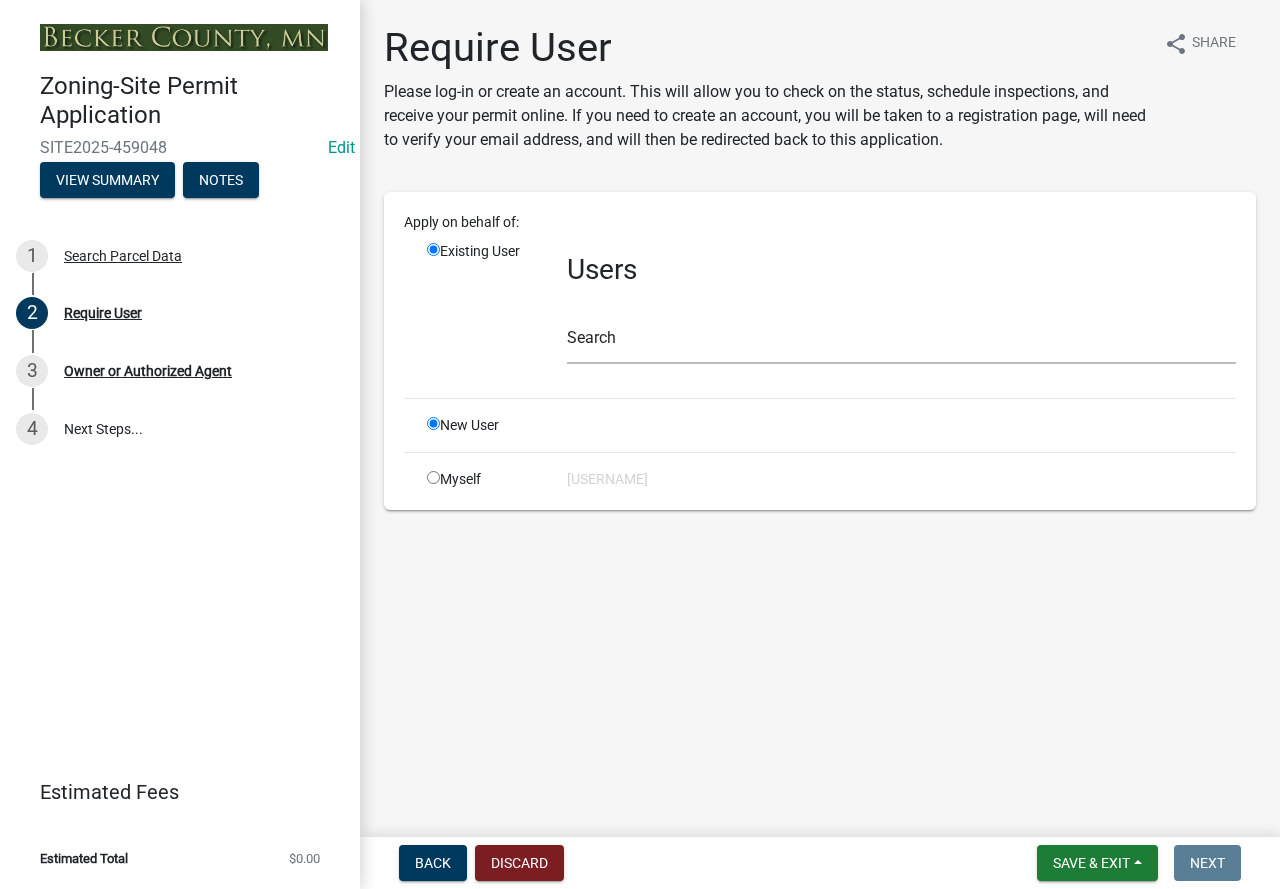 radio on "false" 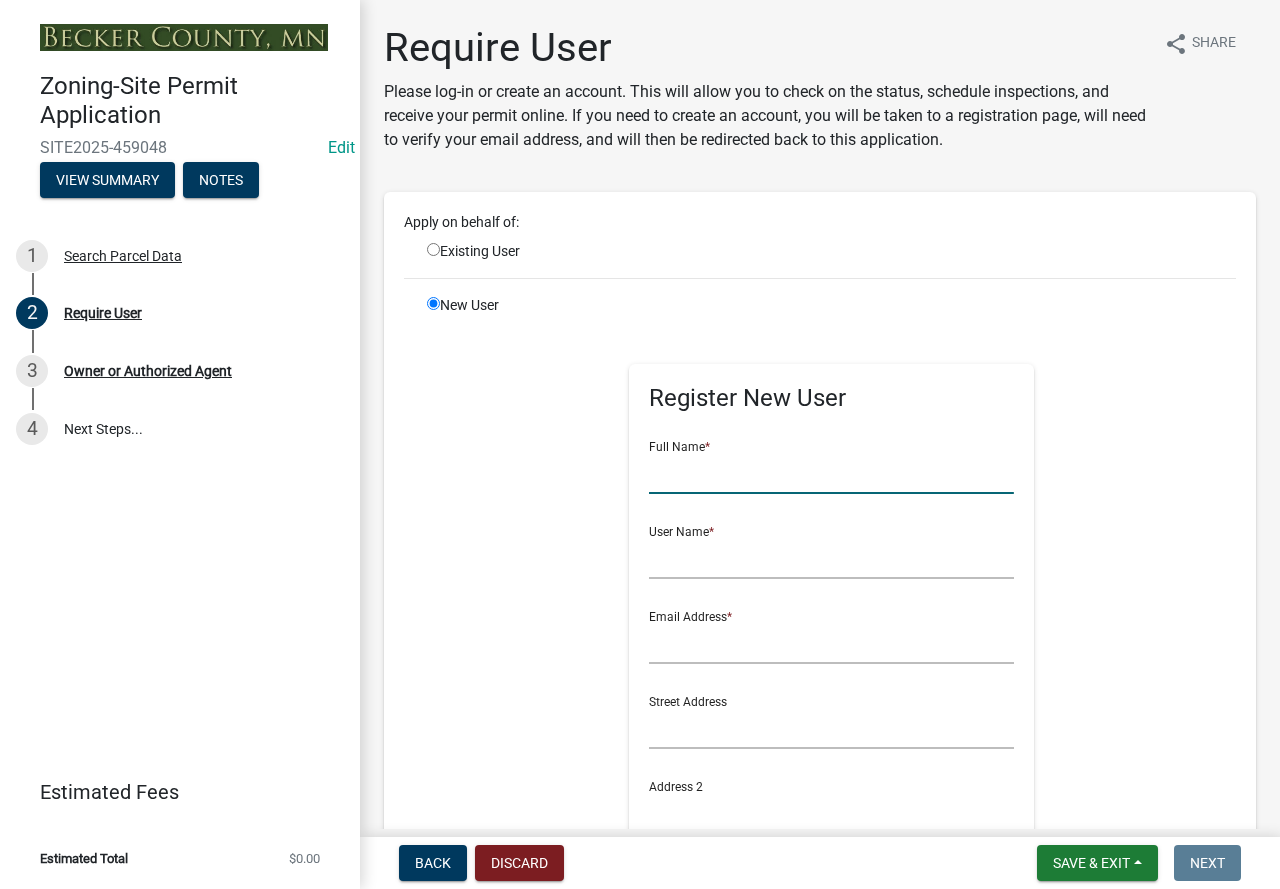 click 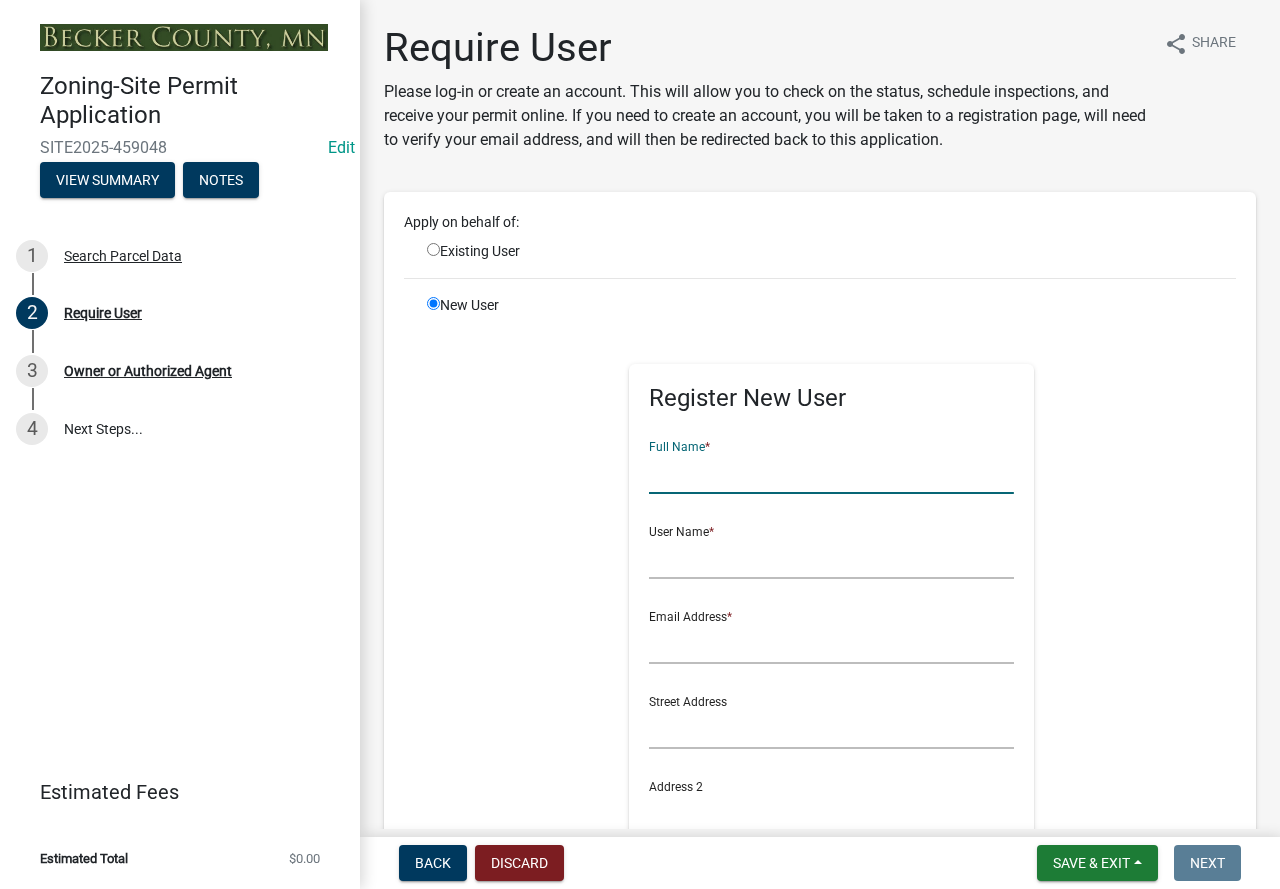 type on "C" 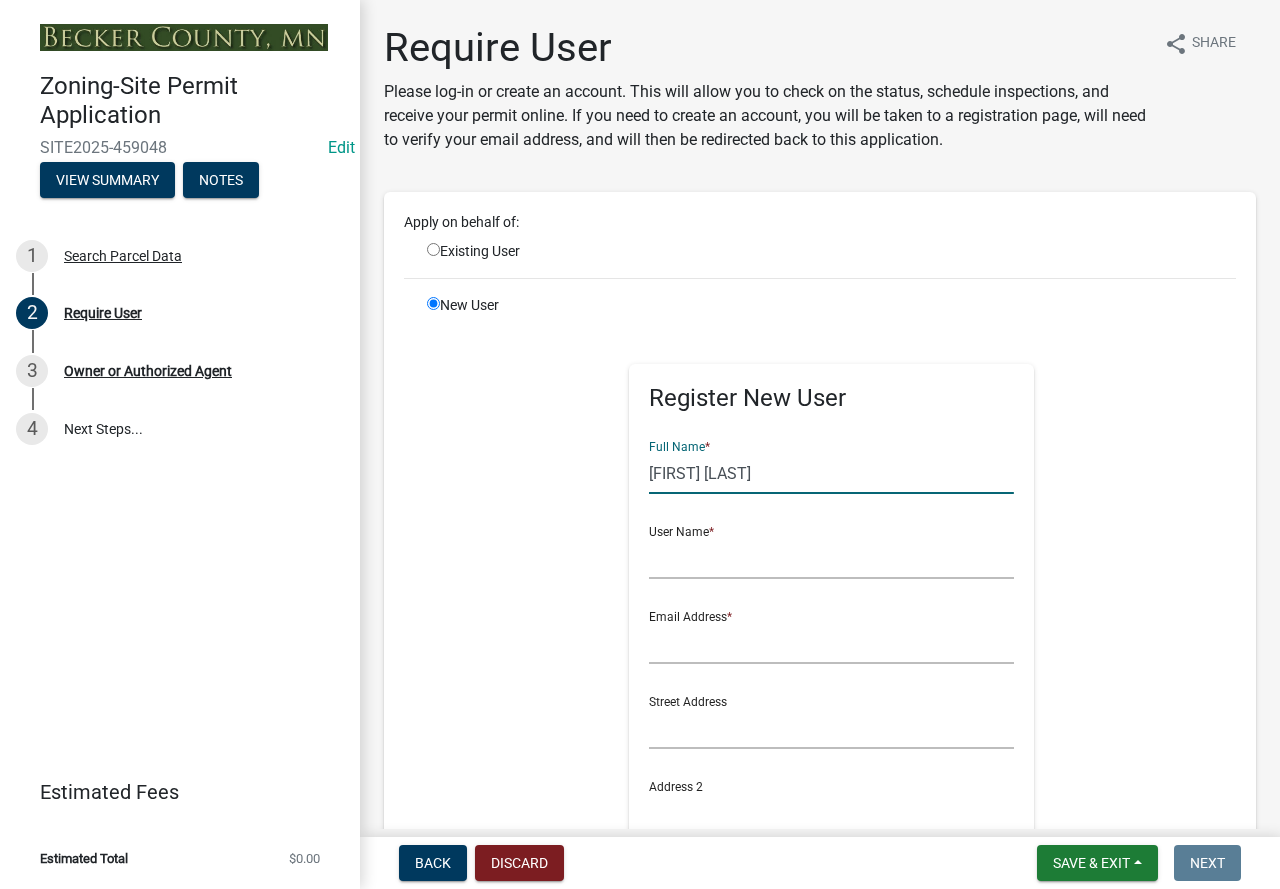 type on "[FIRST] [LAST]" 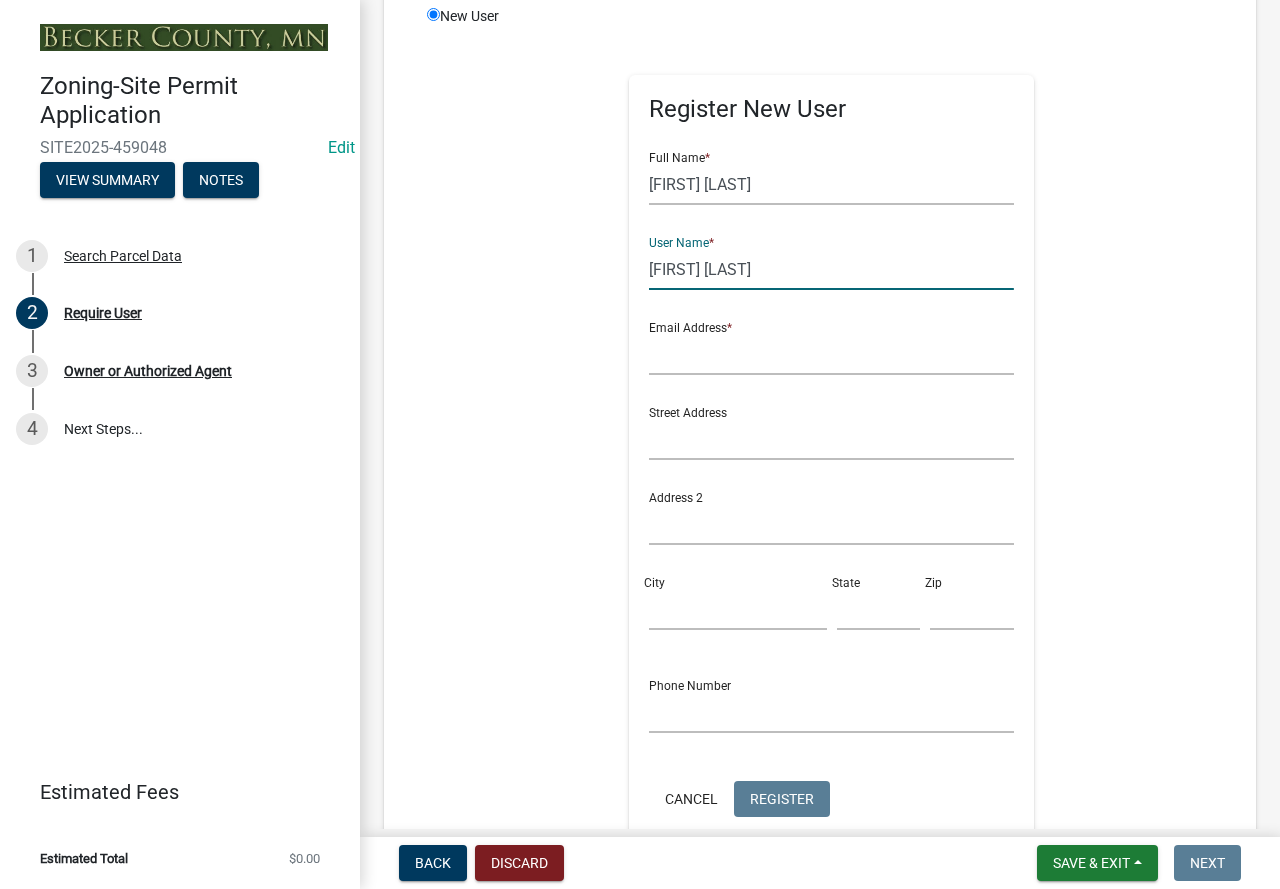 scroll, scrollTop: 300, scrollLeft: 0, axis: vertical 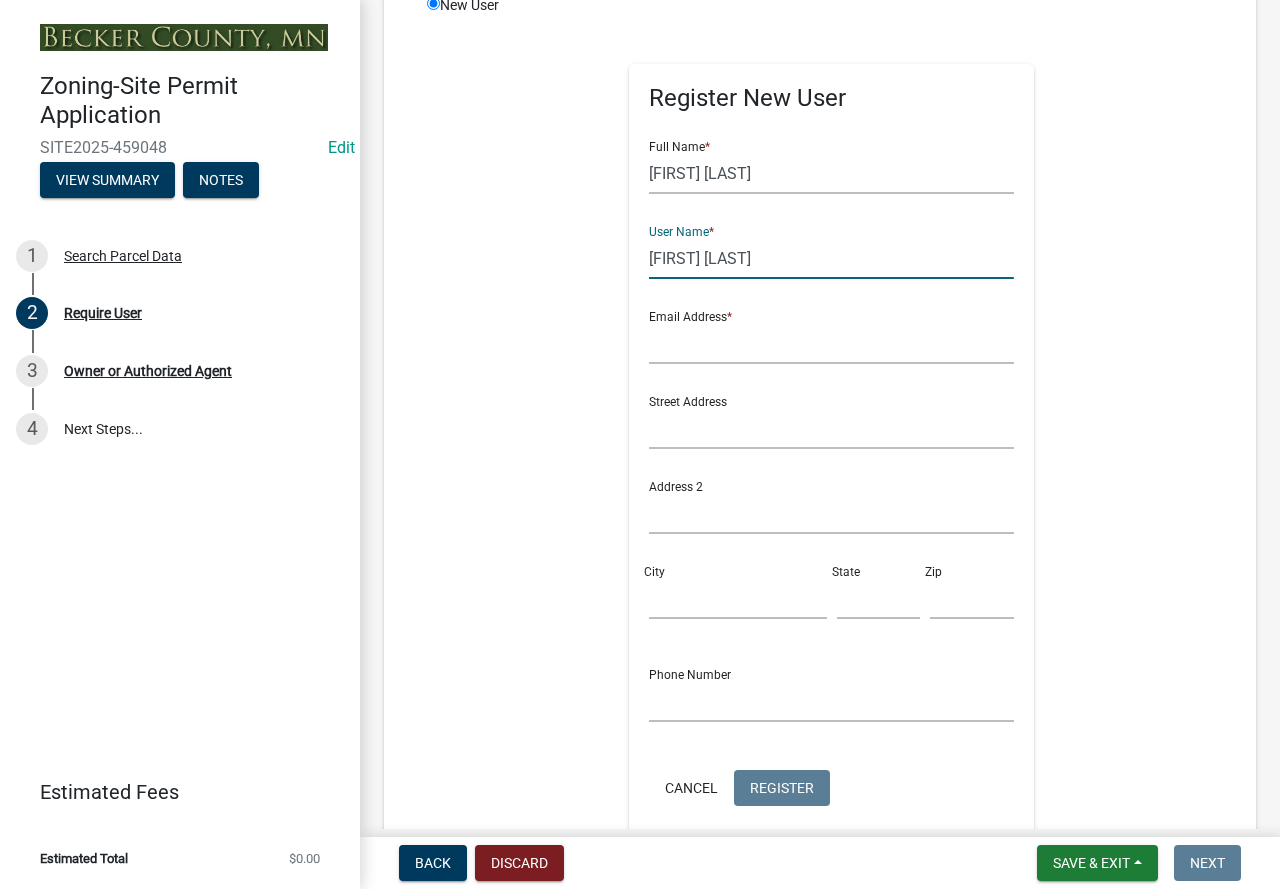 type on "[FIRST] [LAST]" 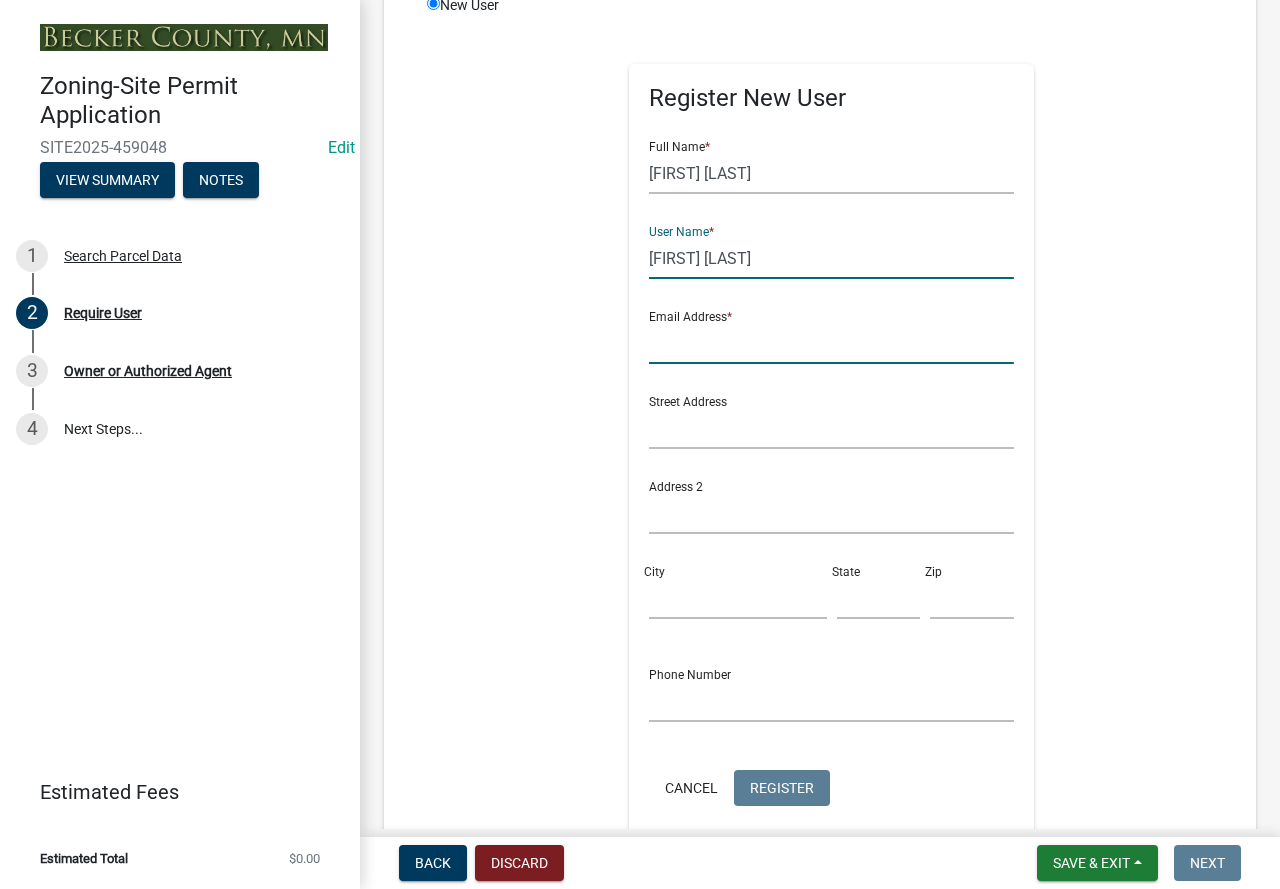click 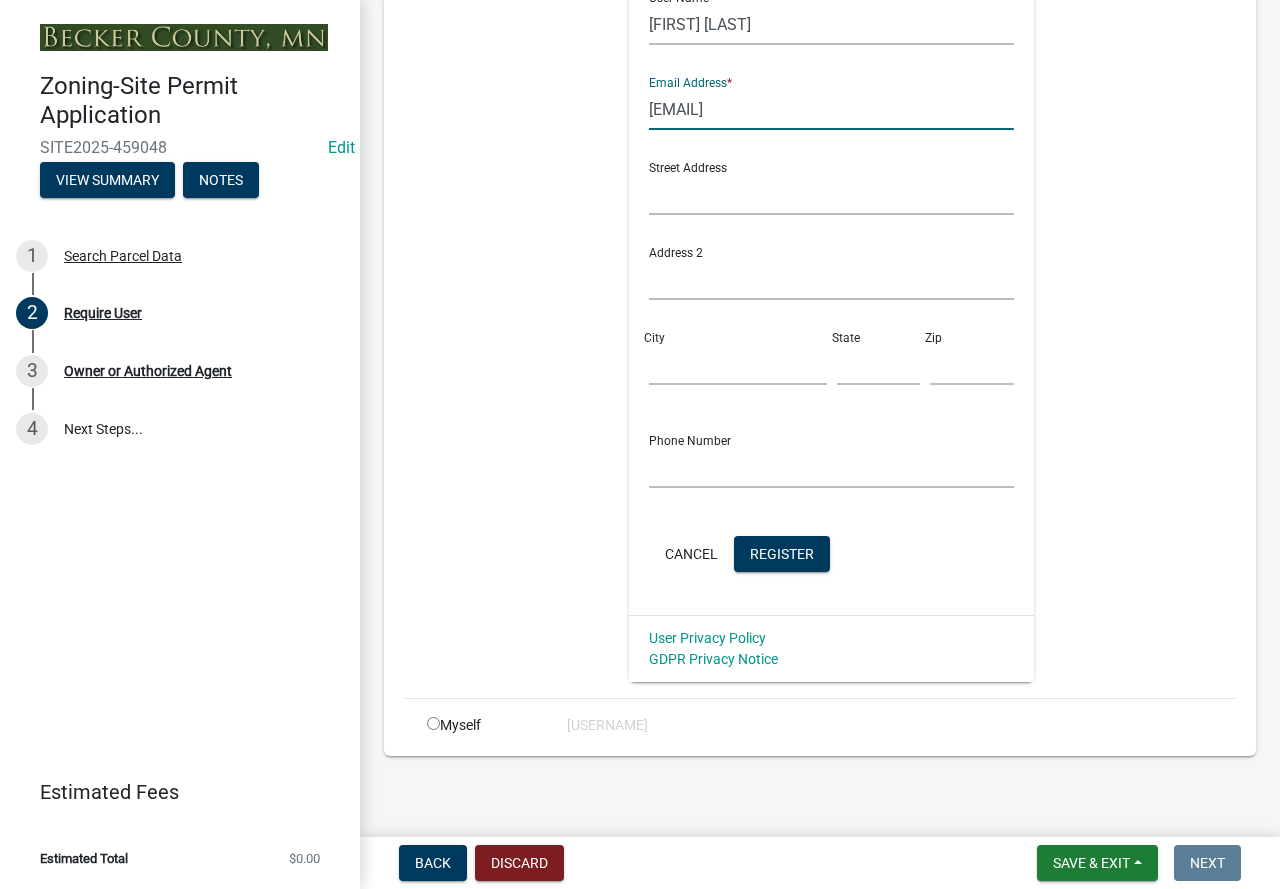 scroll, scrollTop: 539, scrollLeft: 0, axis: vertical 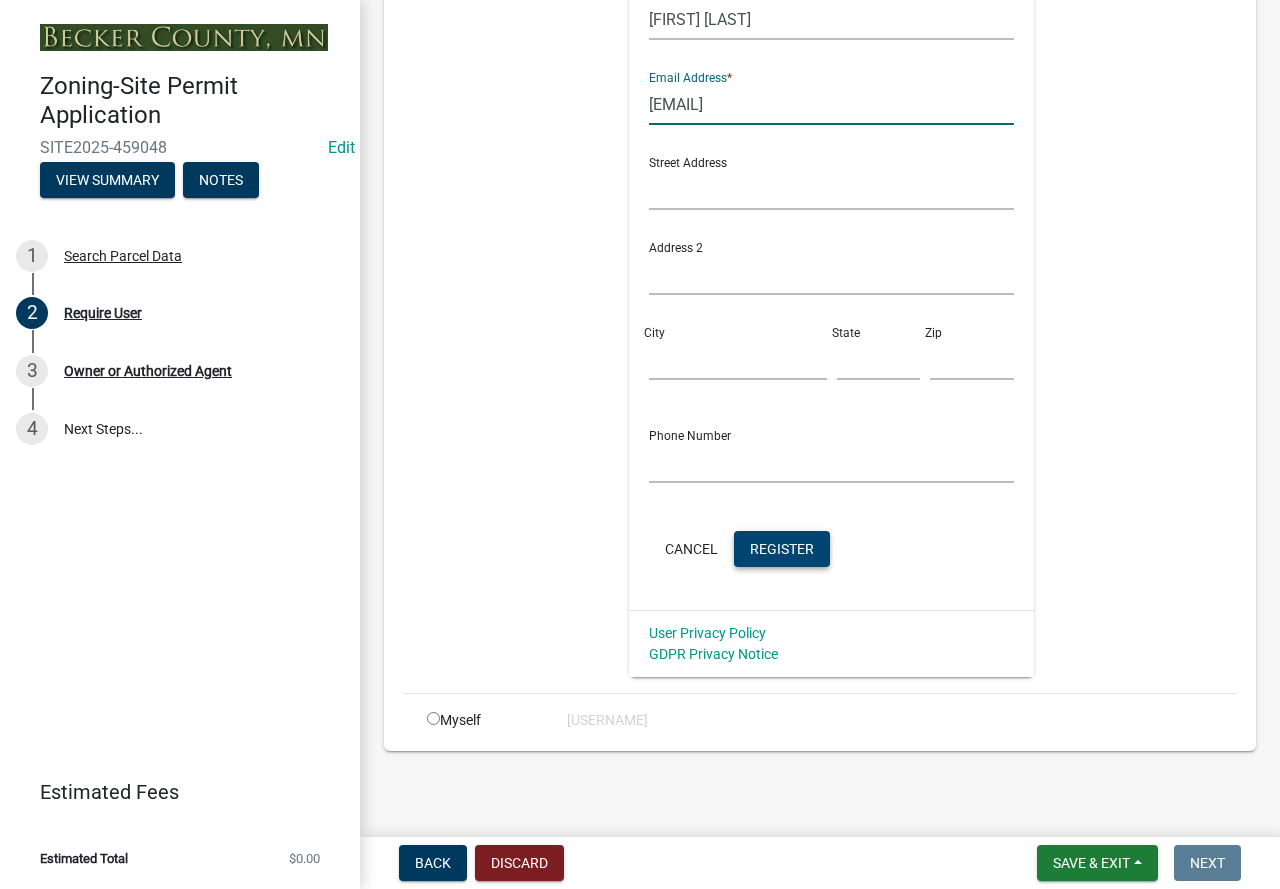 type on "[EMAIL]" 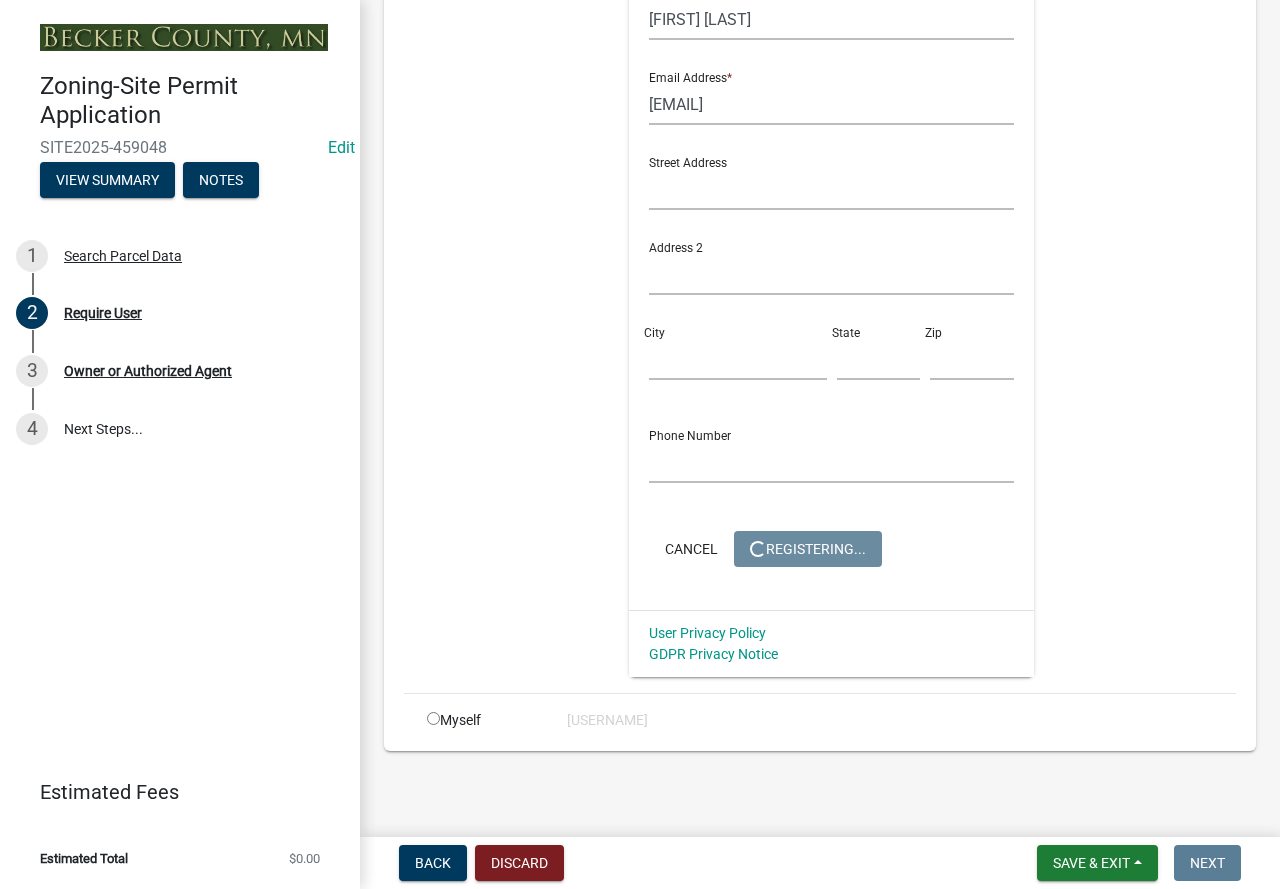 scroll, scrollTop: 0, scrollLeft: 0, axis: both 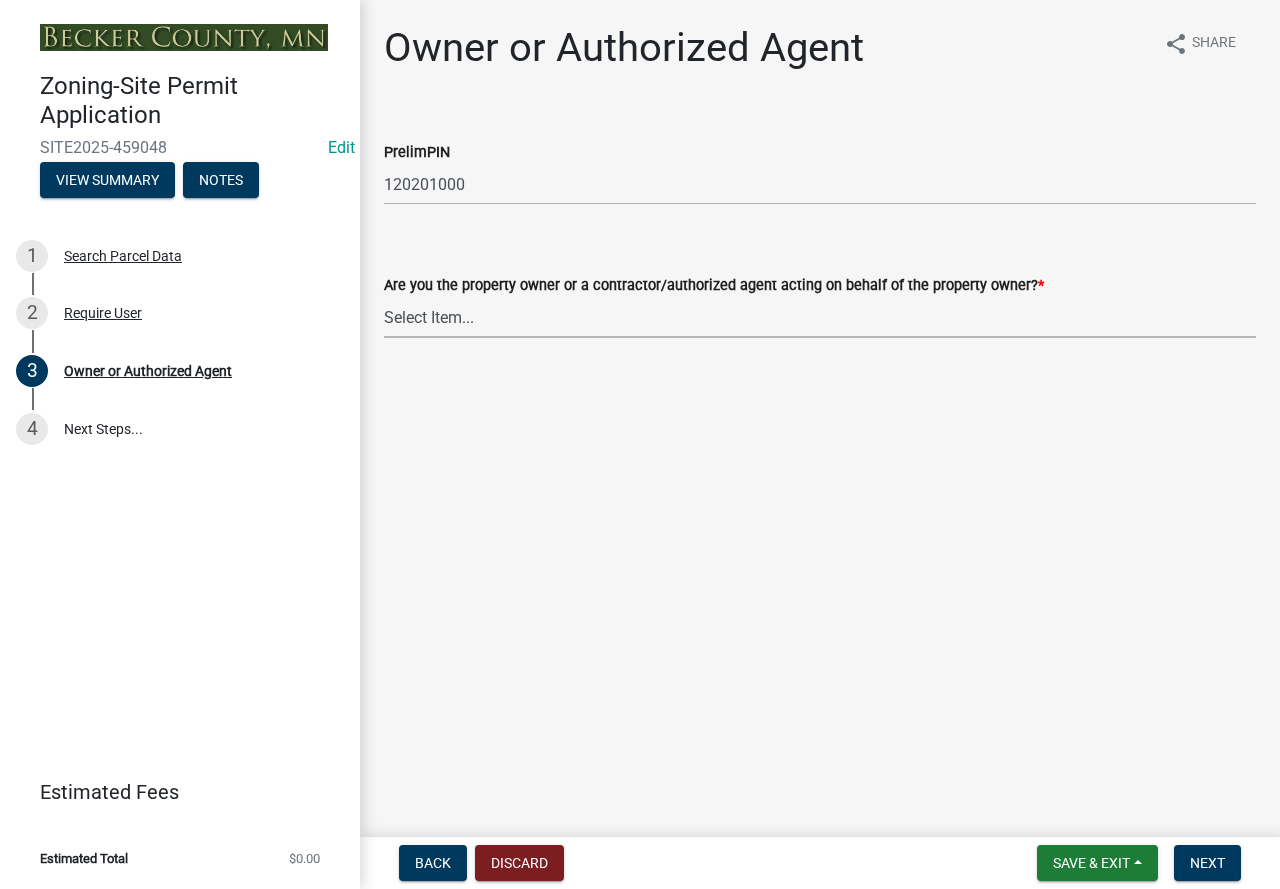 click on "Select Item...   Property Owner   Authorized Agent" at bounding box center [820, 317] 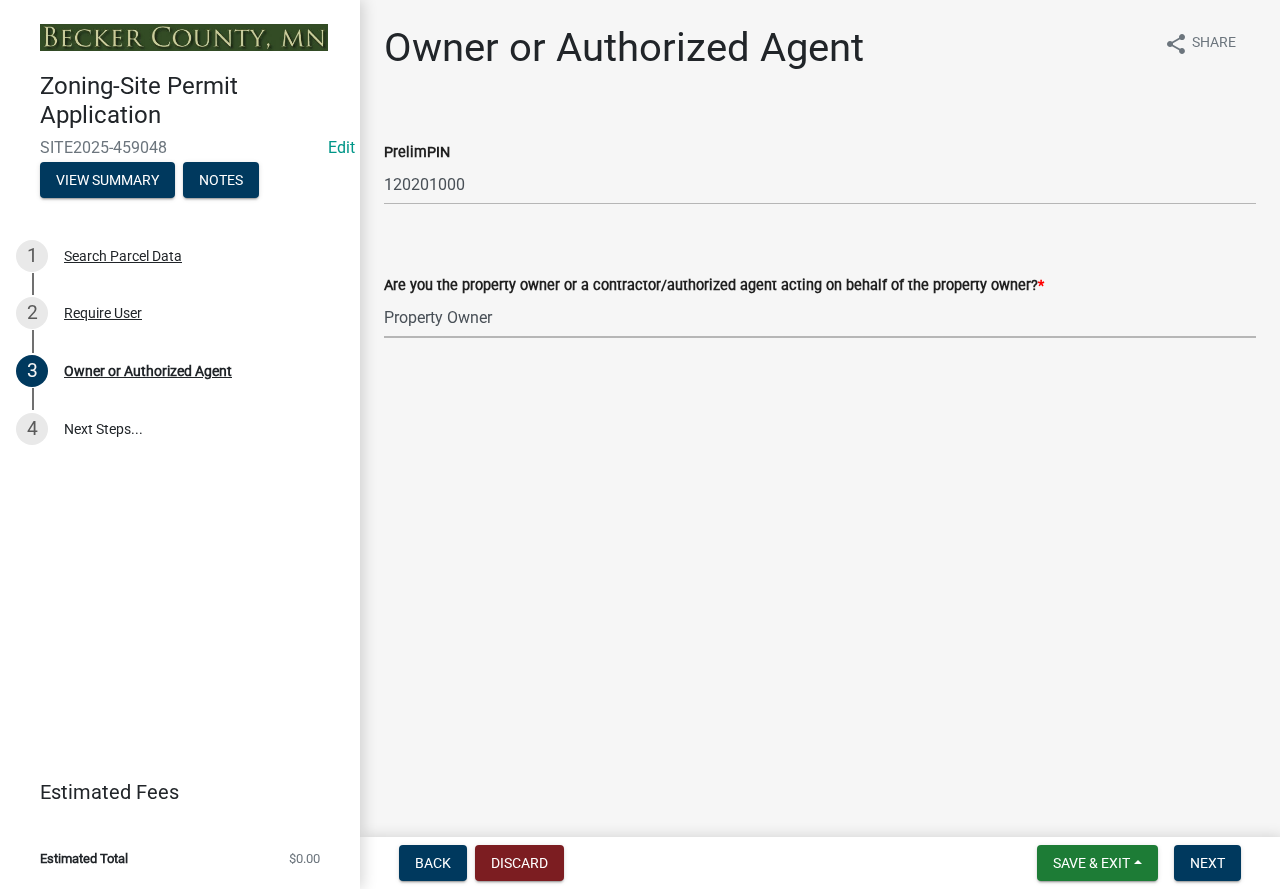 click on "Select Item...   Property Owner   Authorized Agent" at bounding box center (820, 317) 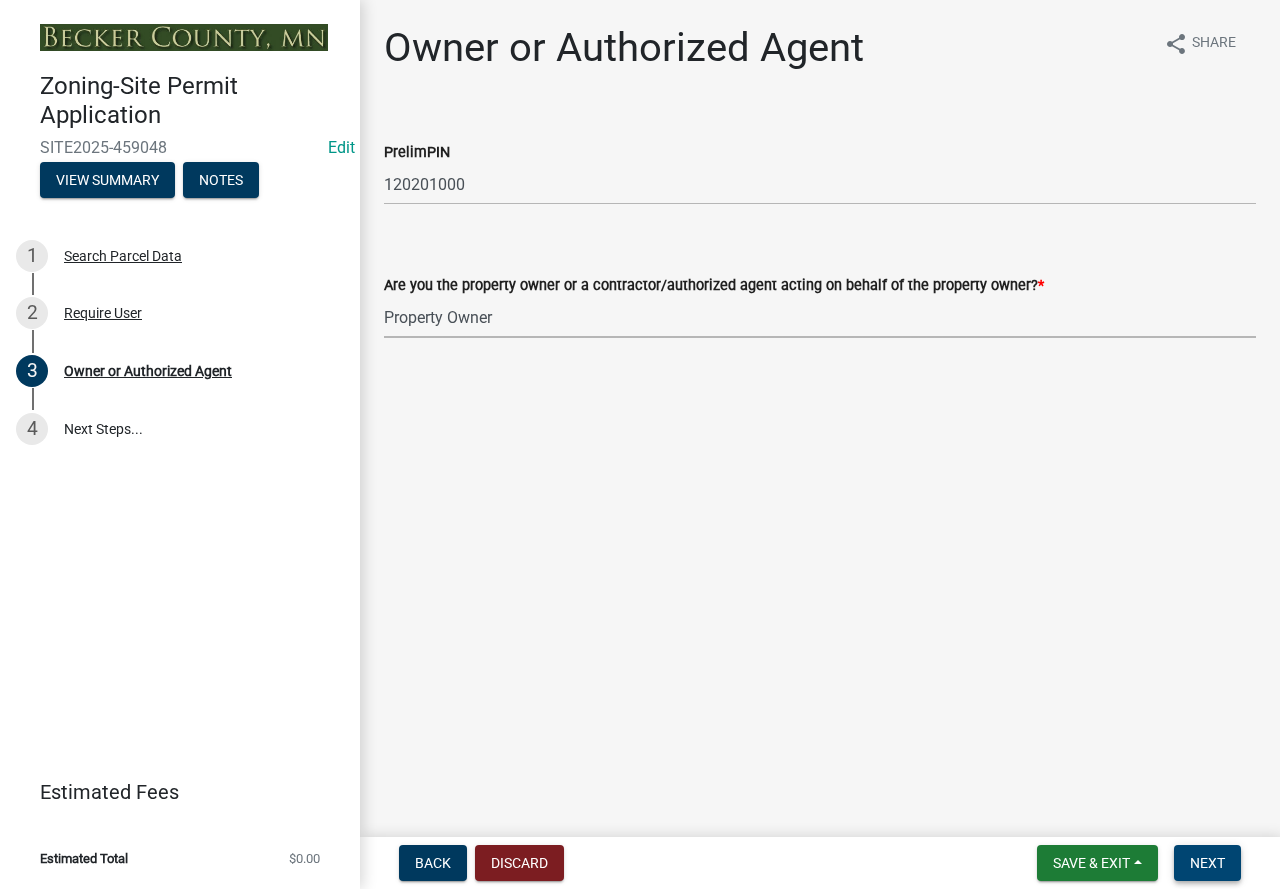 drag, startPoint x: 1226, startPoint y: 857, endPoint x: 1220, endPoint y: 825, distance: 32.55764 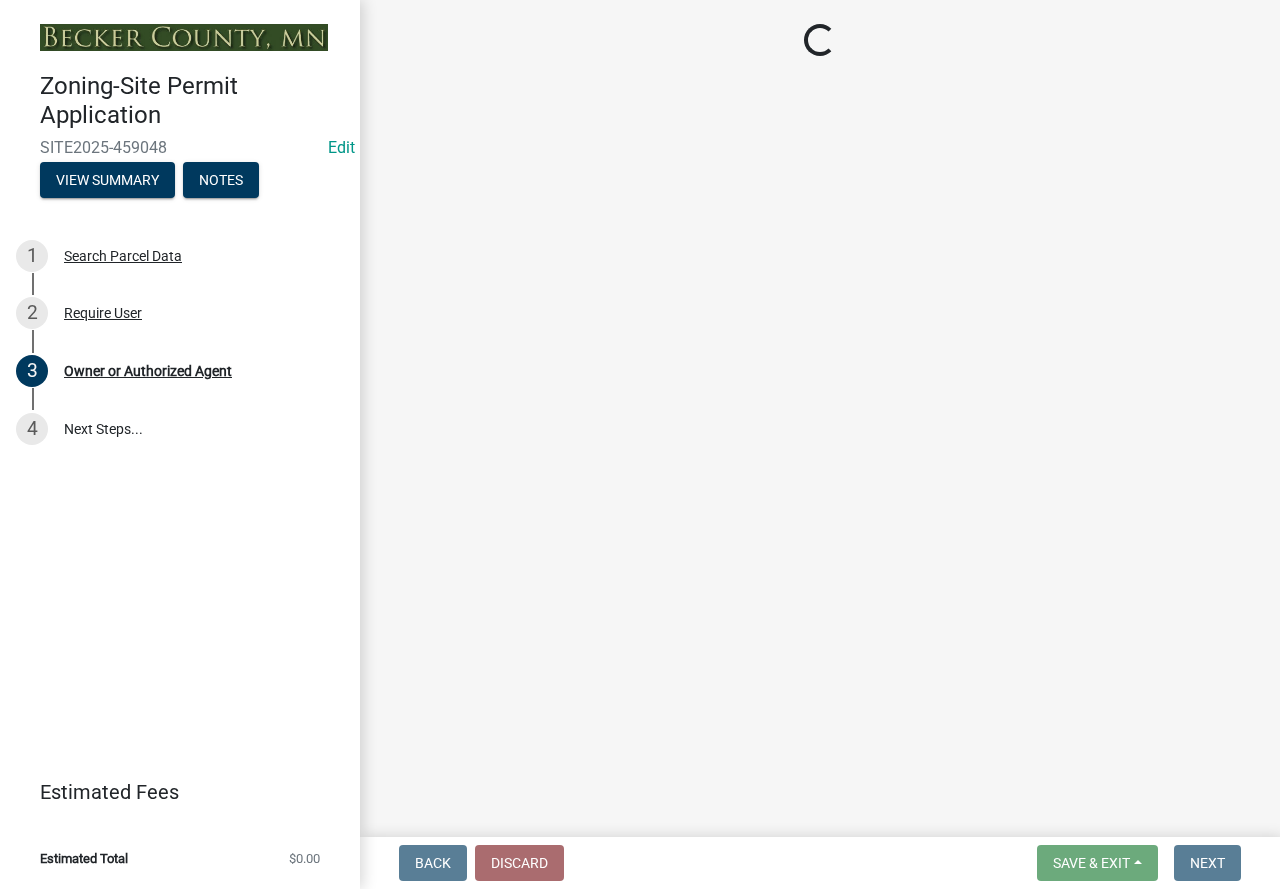 select on "952c78ef-3603-428b-9a7a-234fefdcef74" 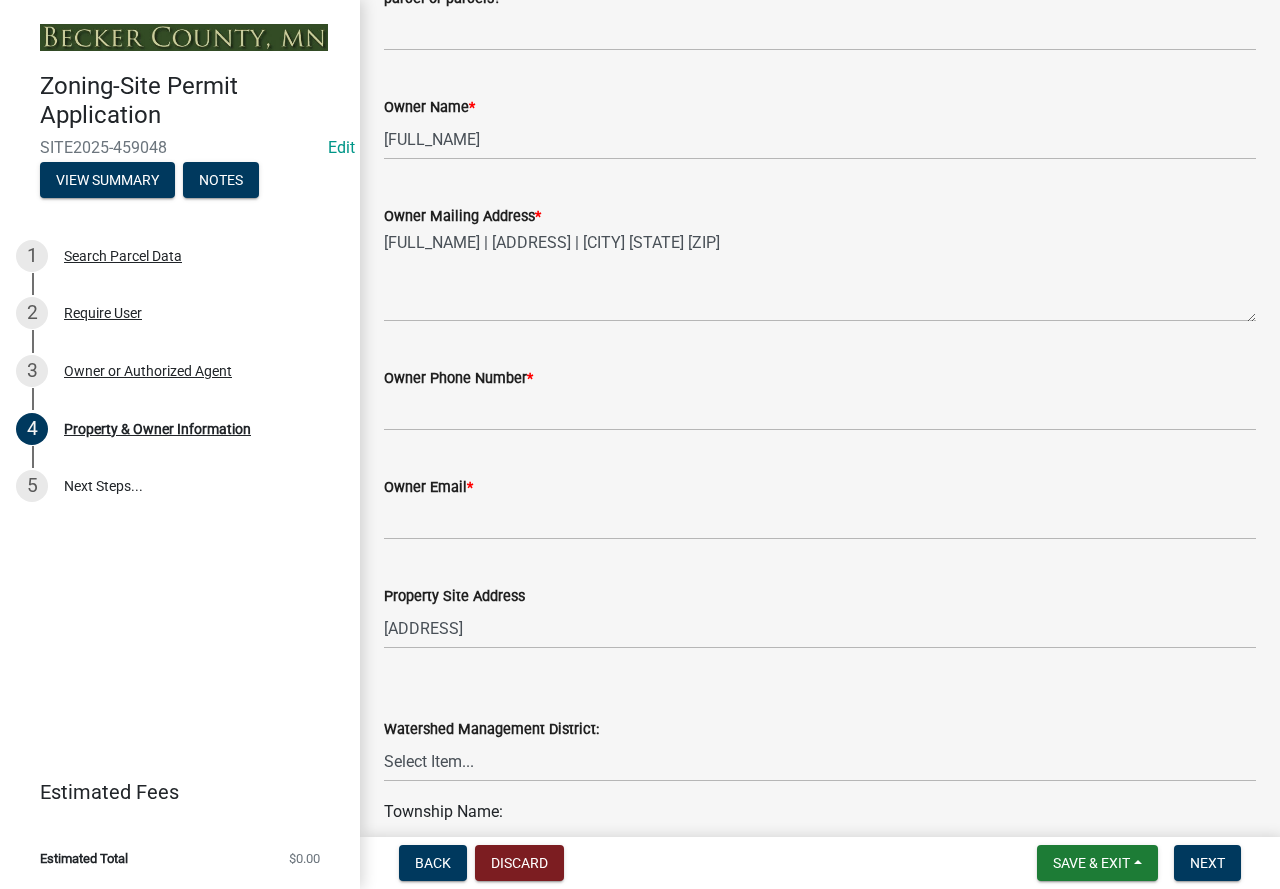 scroll, scrollTop: 400, scrollLeft: 0, axis: vertical 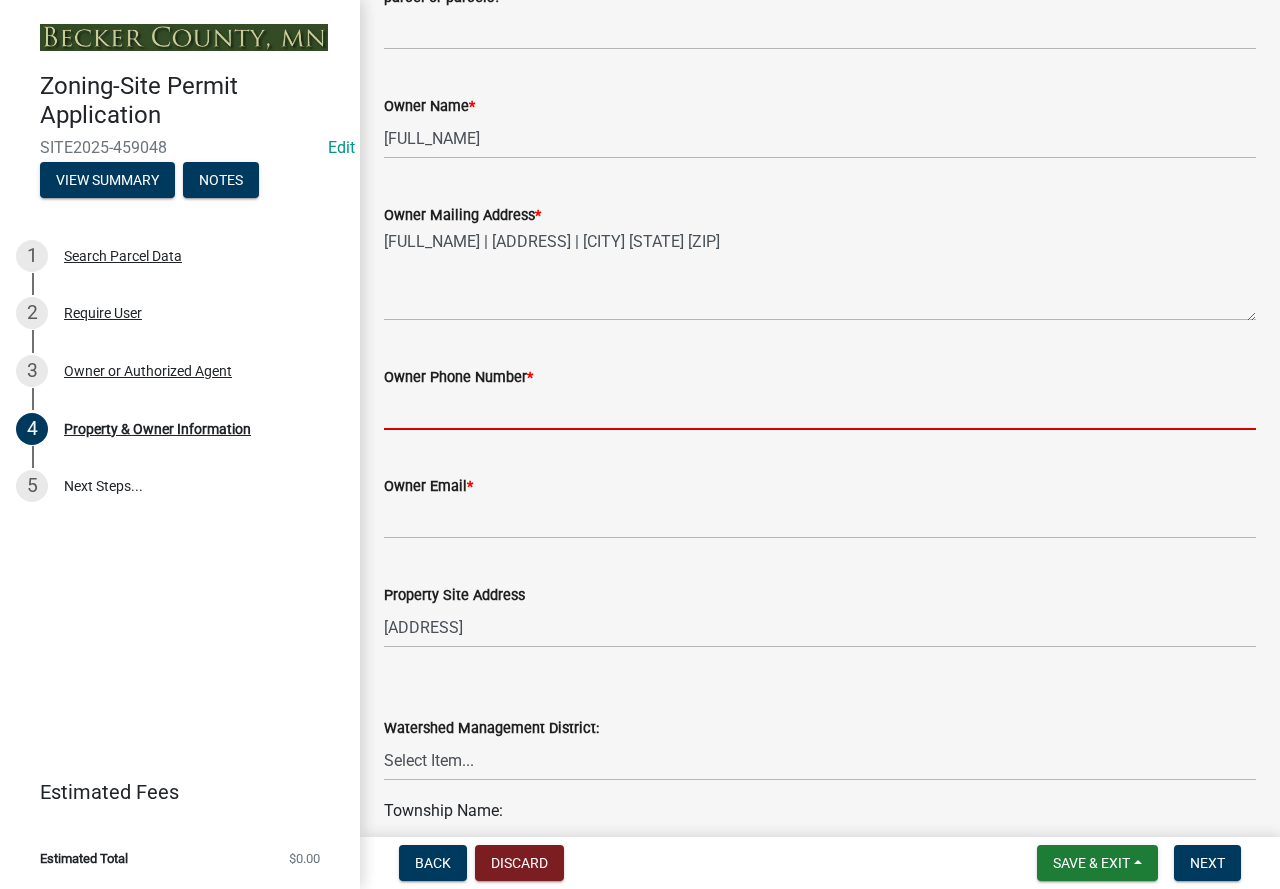 drag, startPoint x: 486, startPoint y: 418, endPoint x: 472, endPoint y: 404, distance: 19.79899 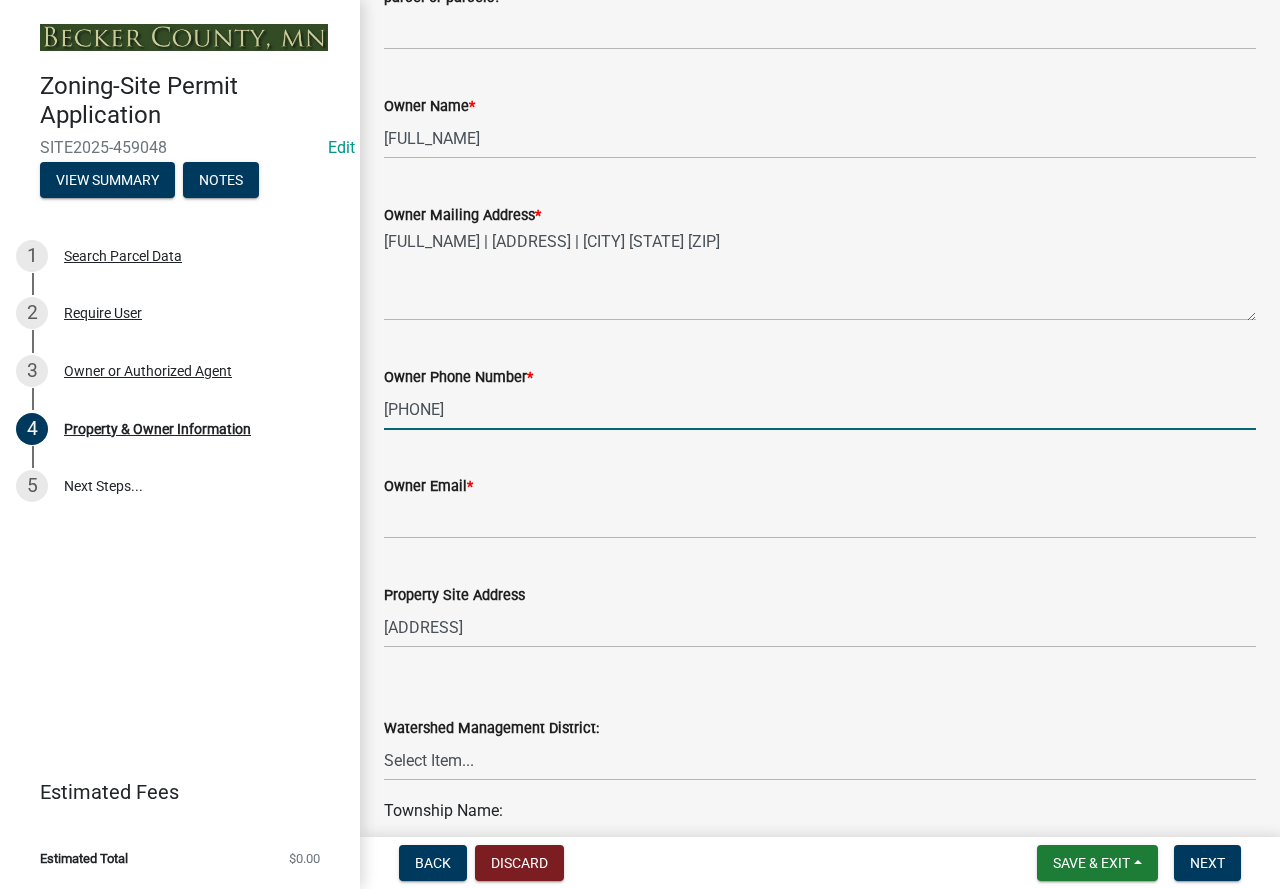type on "[PHONE]" 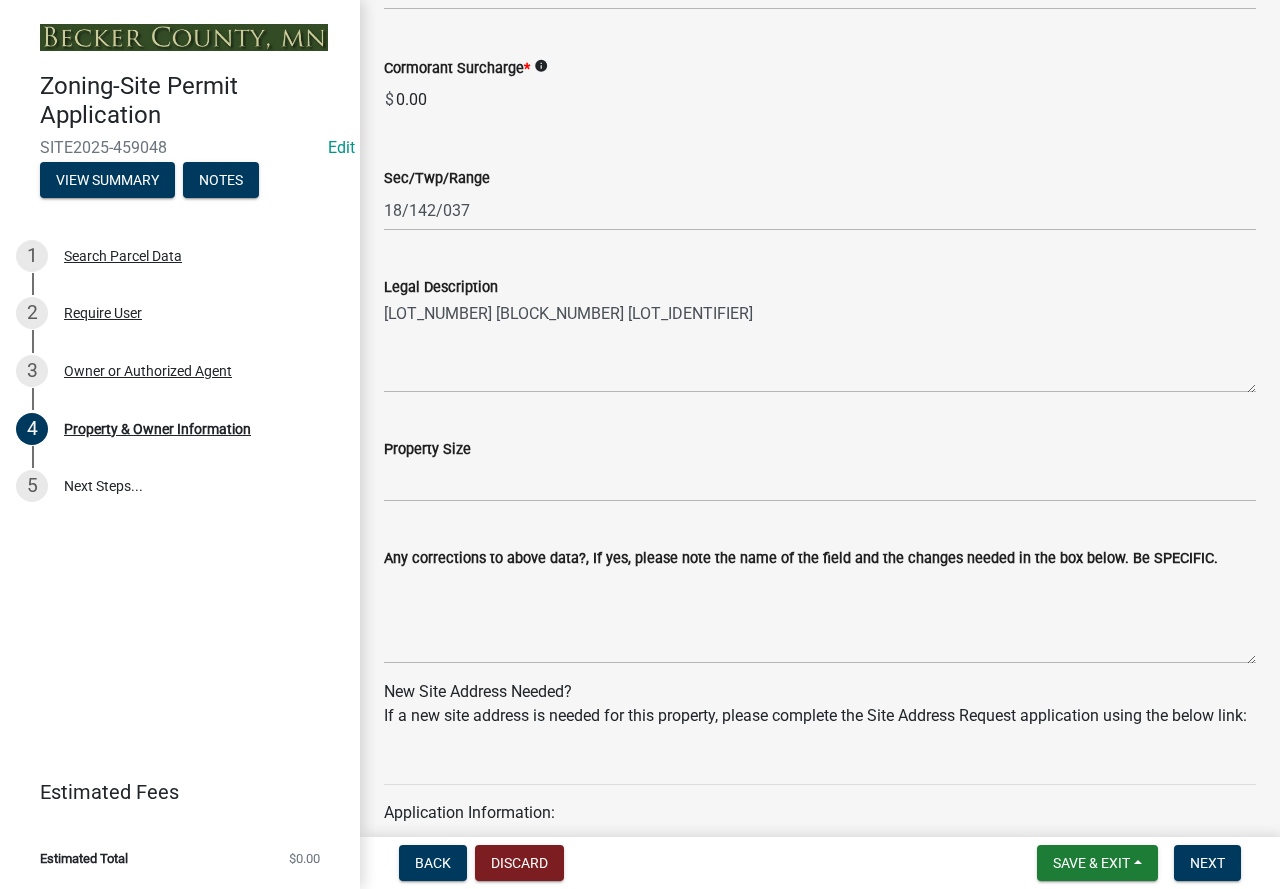 scroll, scrollTop: 1400, scrollLeft: 0, axis: vertical 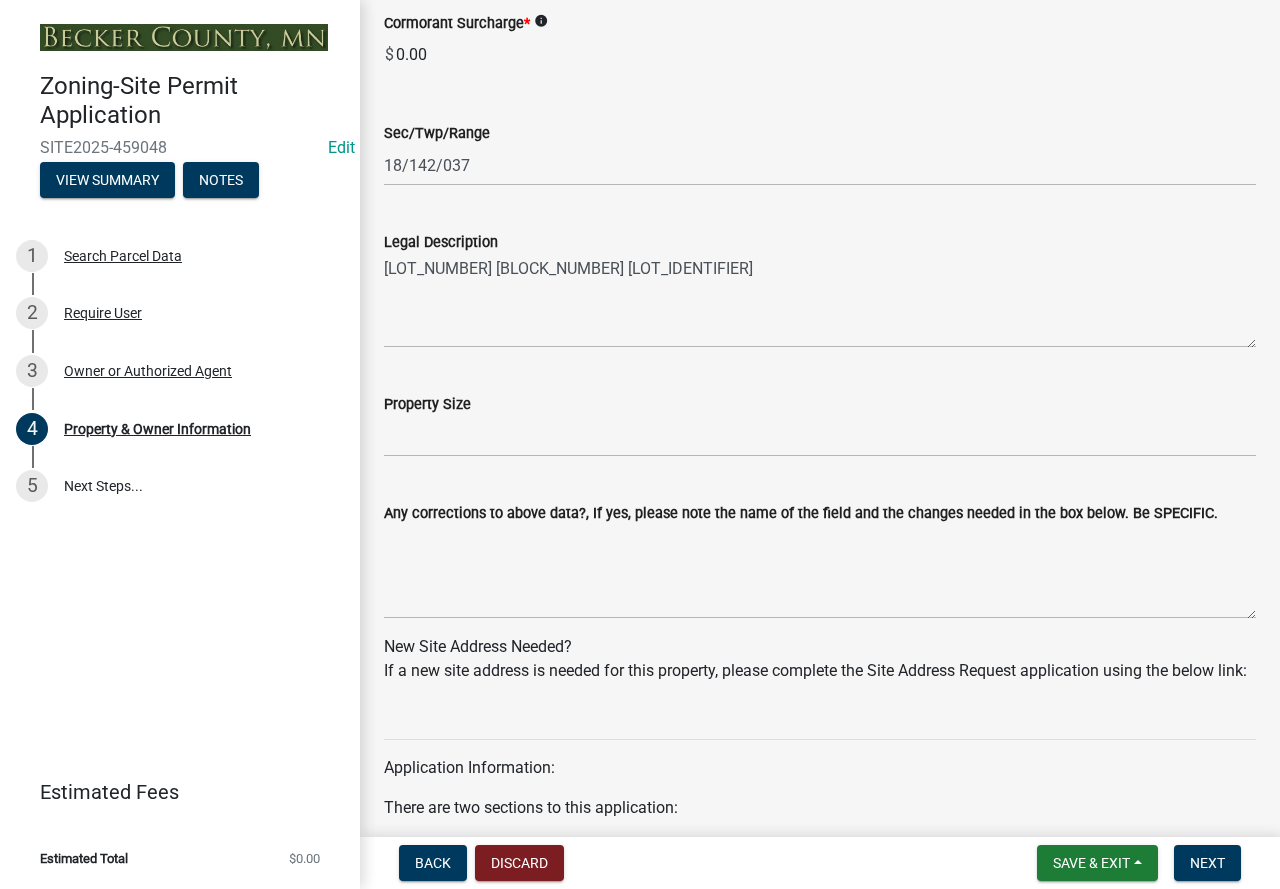 type on "[EMAIL]" 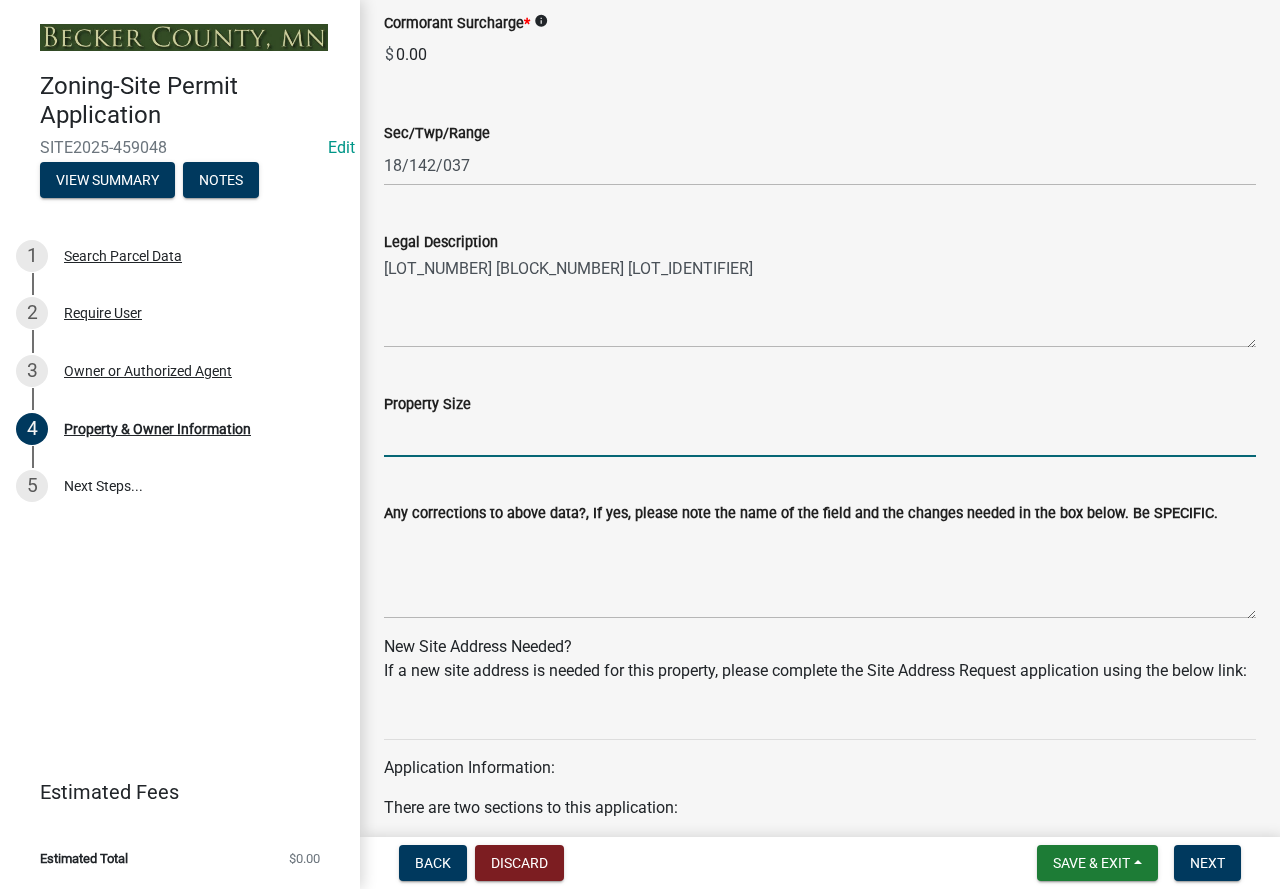 drag, startPoint x: 428, startPoint y: 440, endPoint x: 406, endPoint y: 429, distance: 24.596748 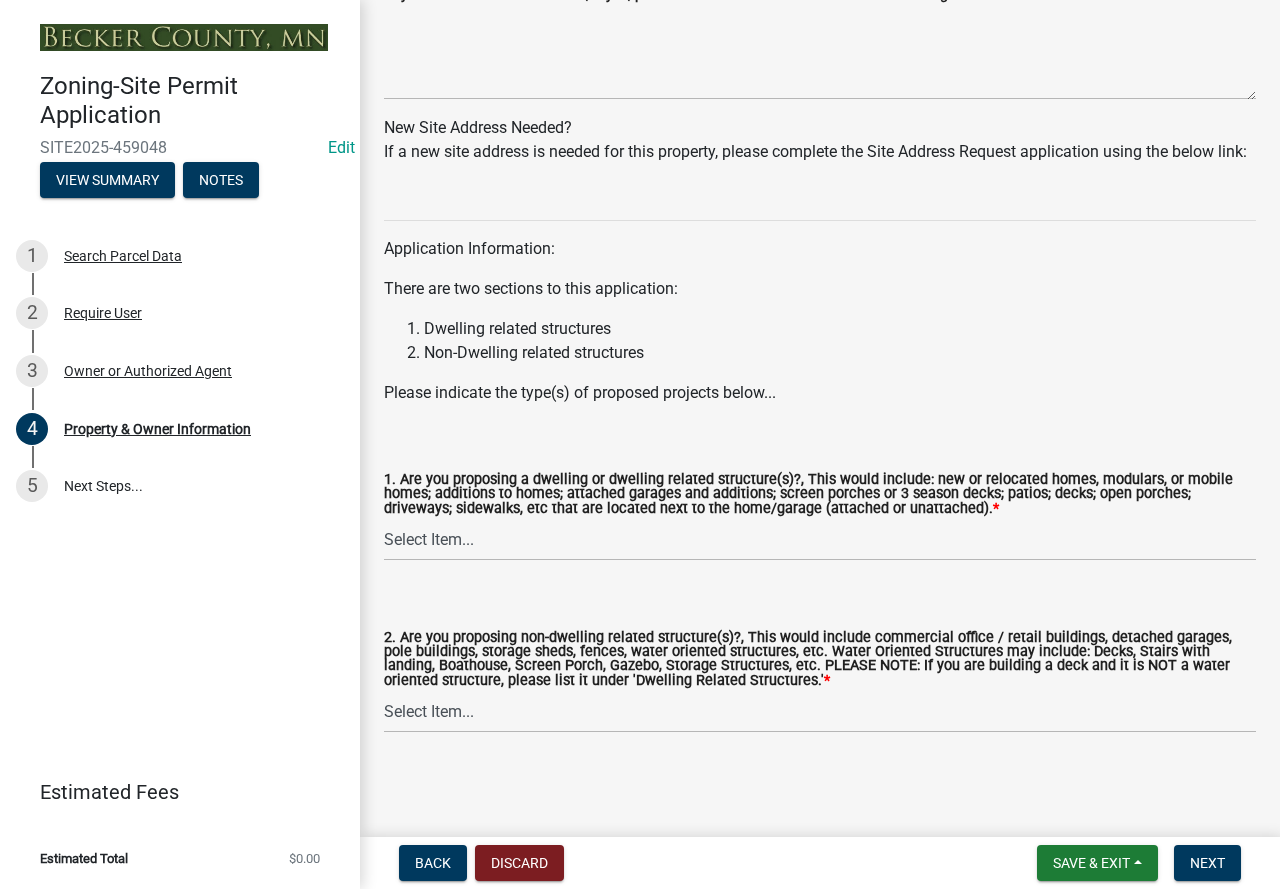 scroll, scrollTop: 1947, scrollLeft: 0, axis: vertical 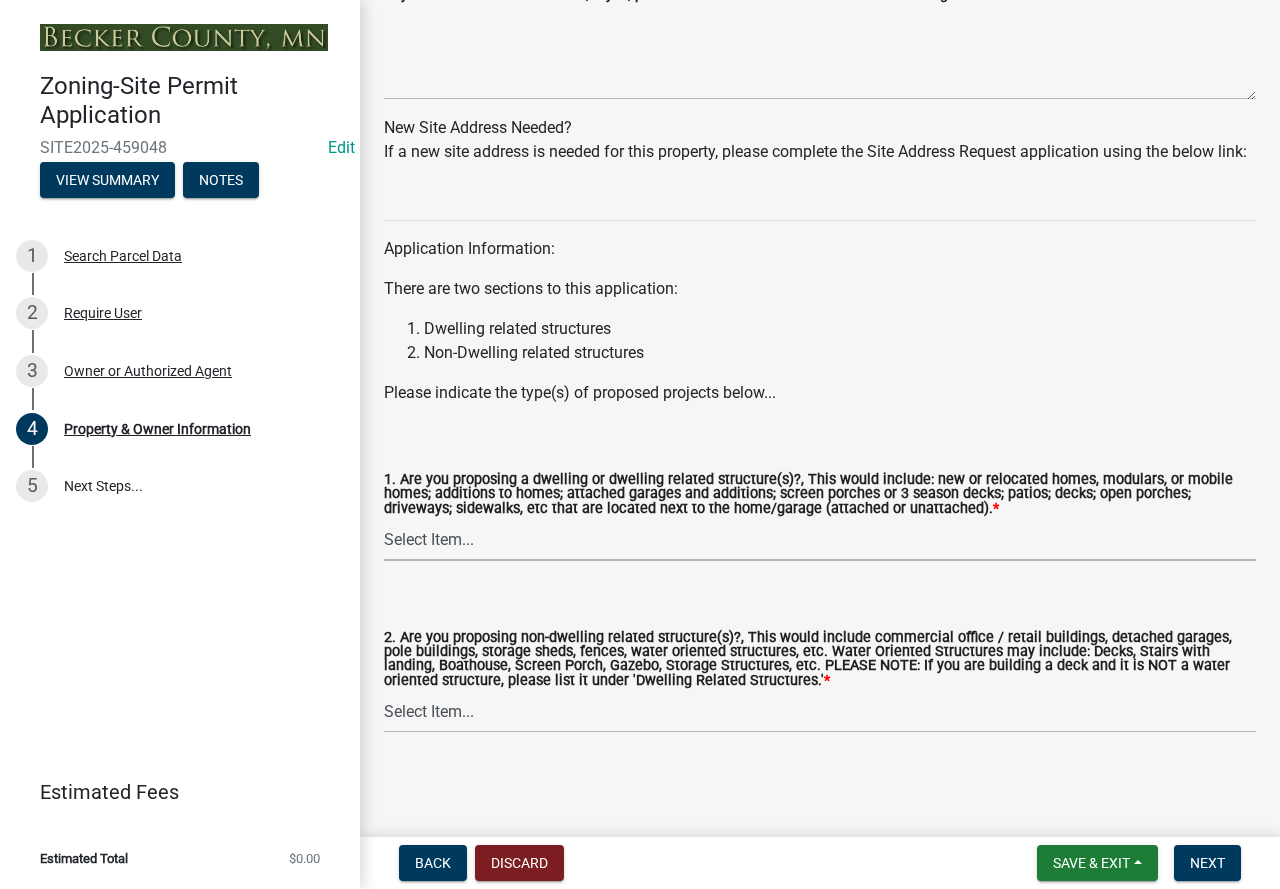 click on "Select Item...   Yes   No" at bounding box center [820, 540] 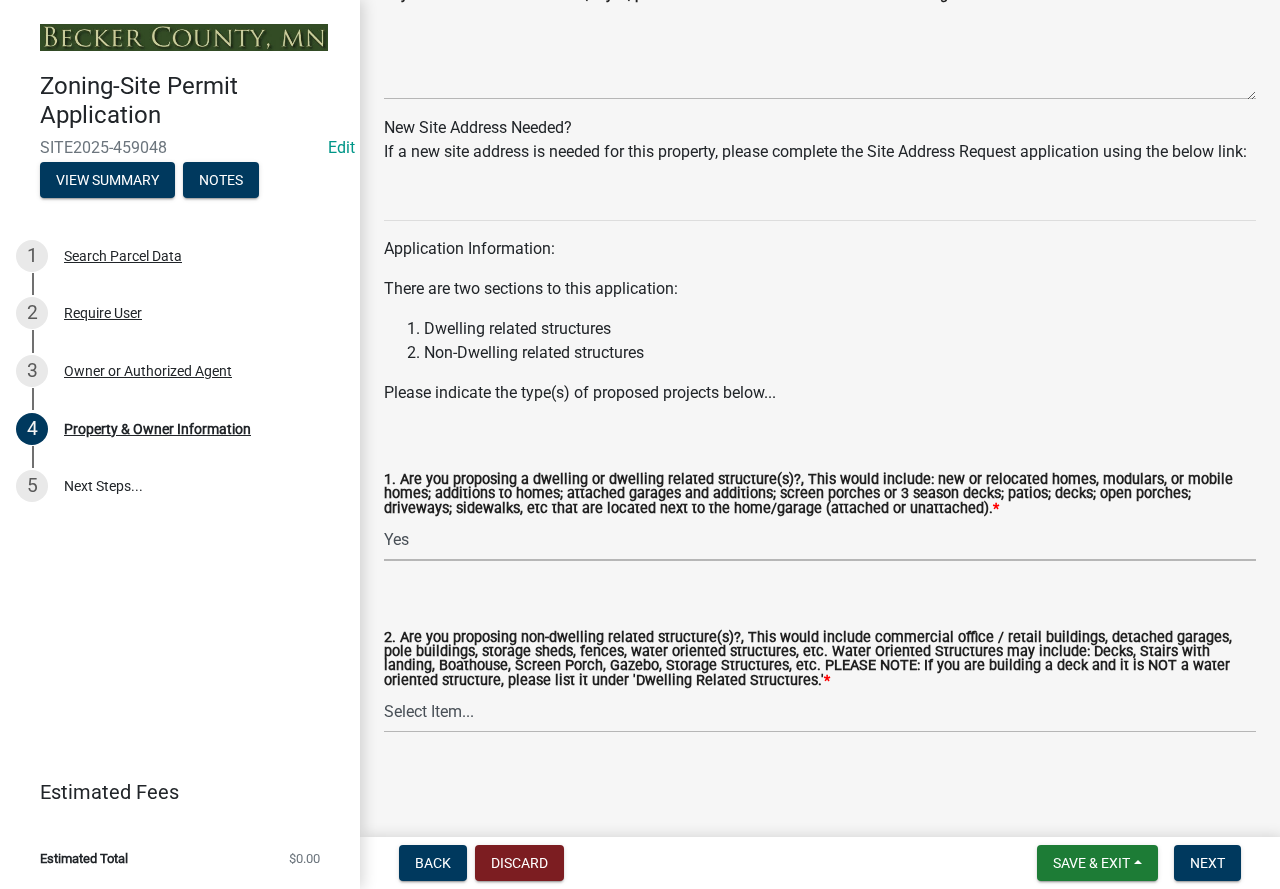 click on "Select Item...   Yes   No" at bounding box center [820, 540] 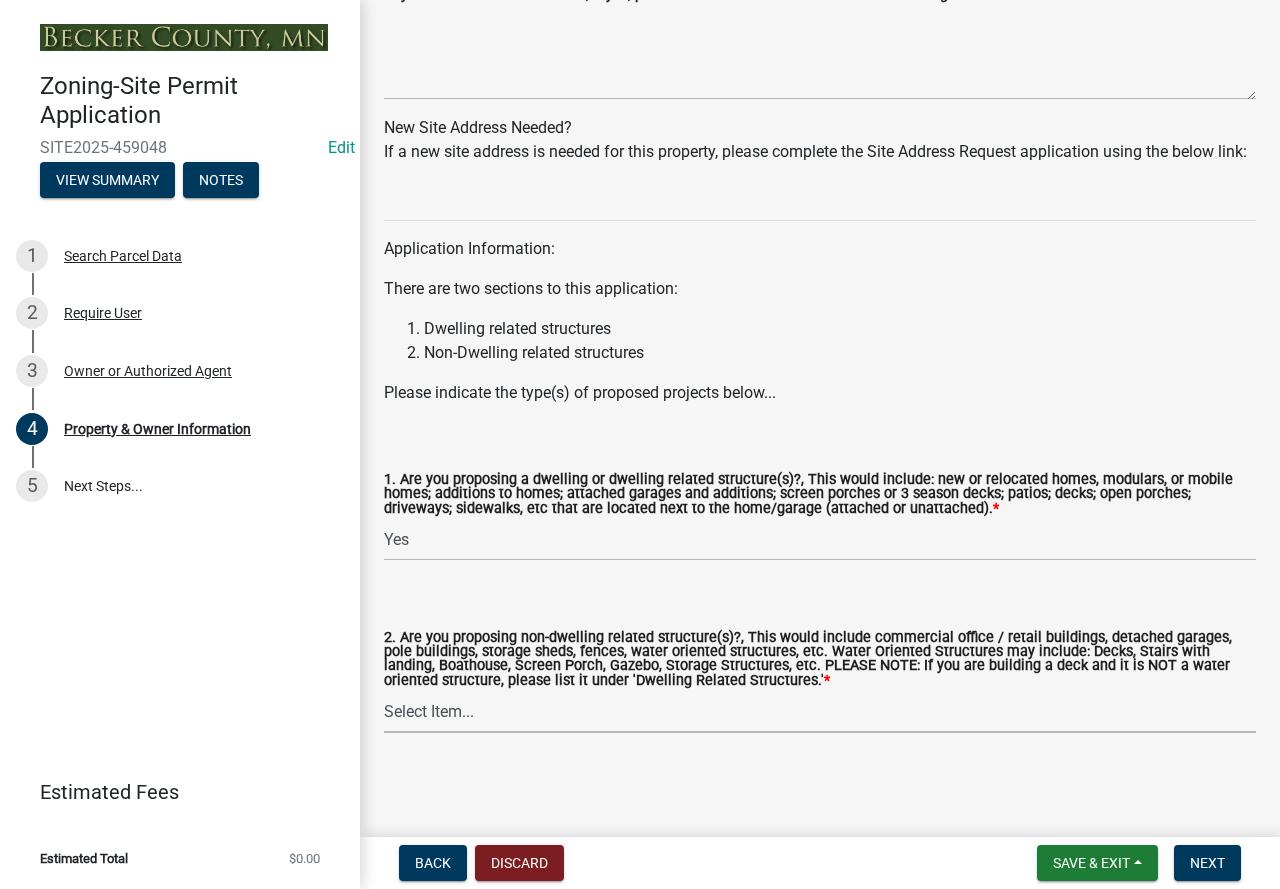click on "Select Item...   Yes   No" at bounding box center [820, 712] 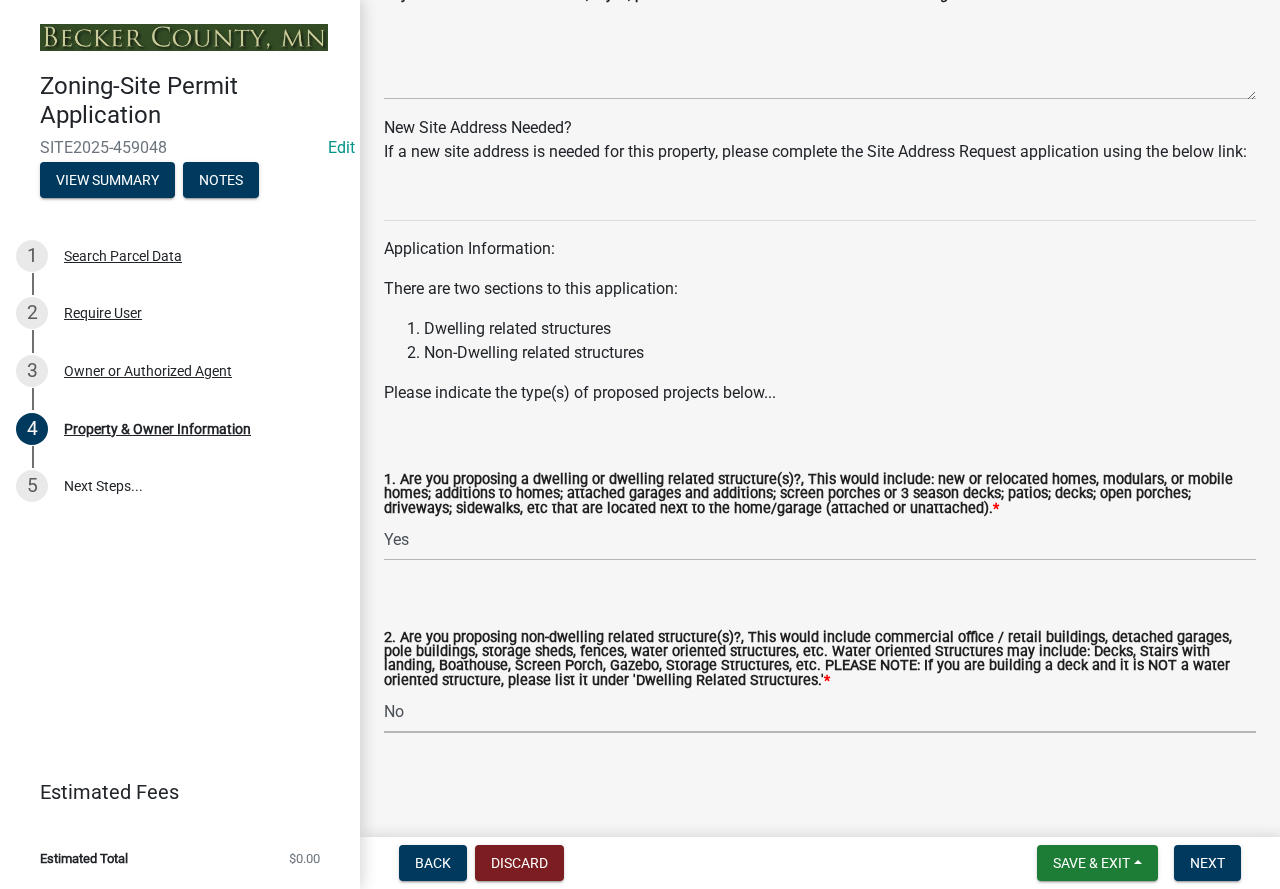 click on "Select Item...   Yes   No" at bounding box center [820, 712] 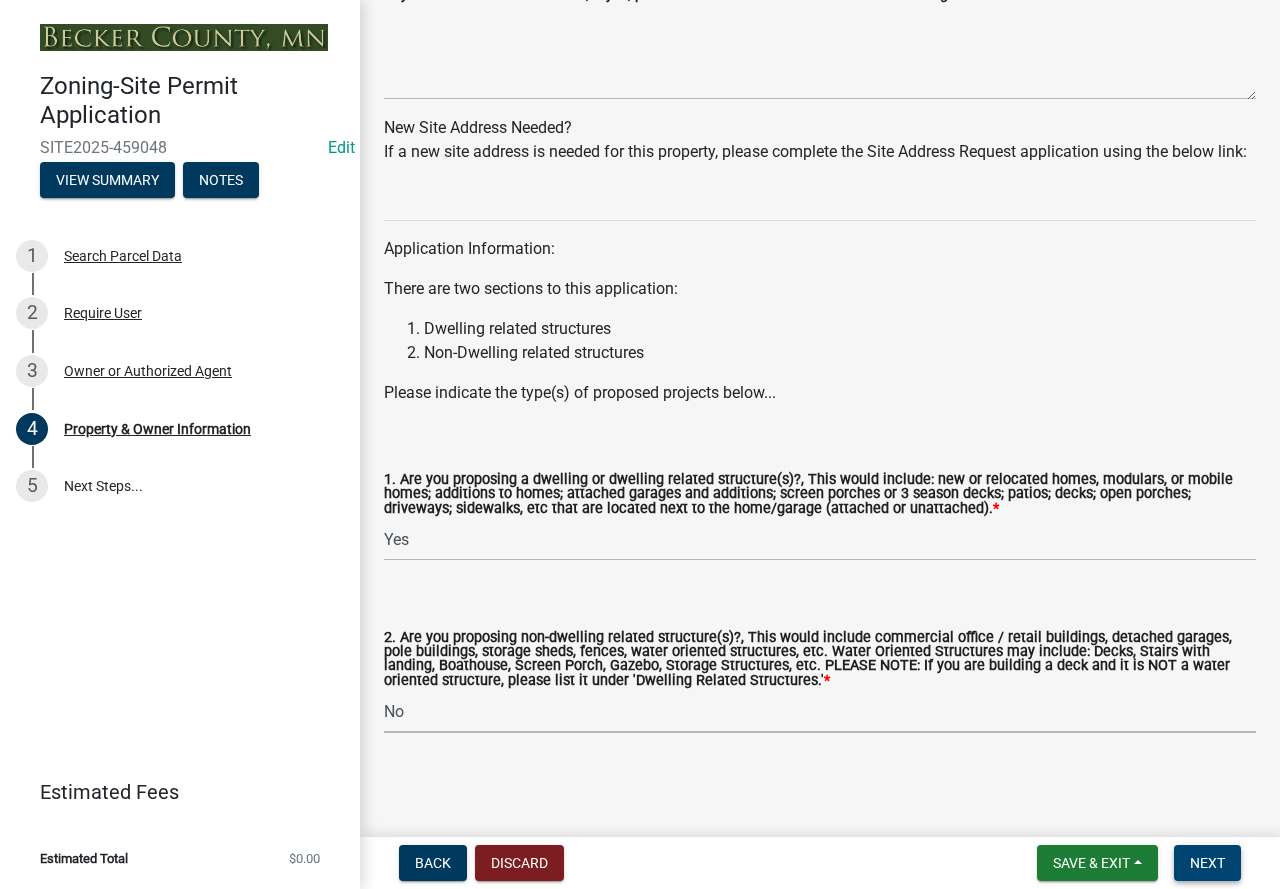 click on "Next" at bounding box center [1207, 863] 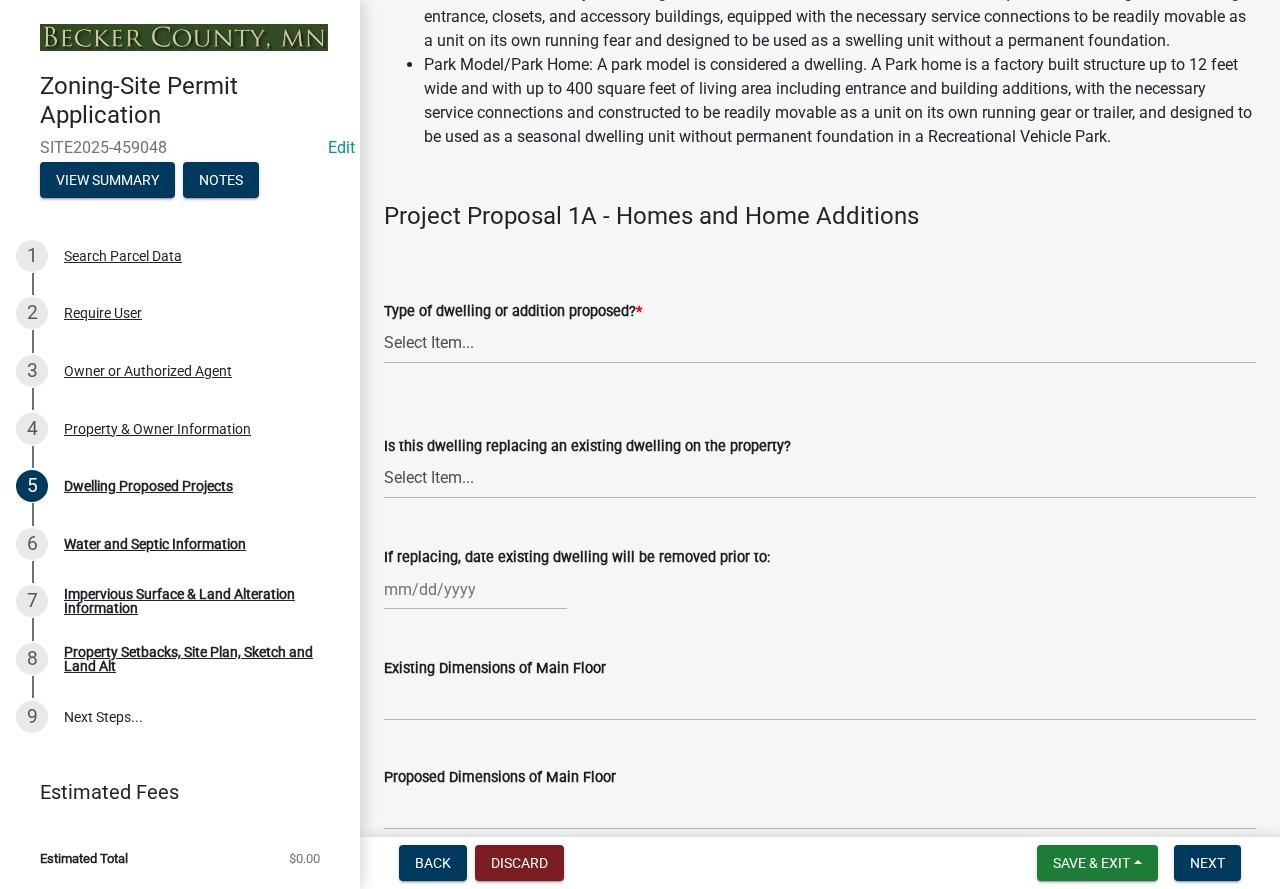 scroll, scrollTop: 400, scrollLeft: 0, axis: vertical 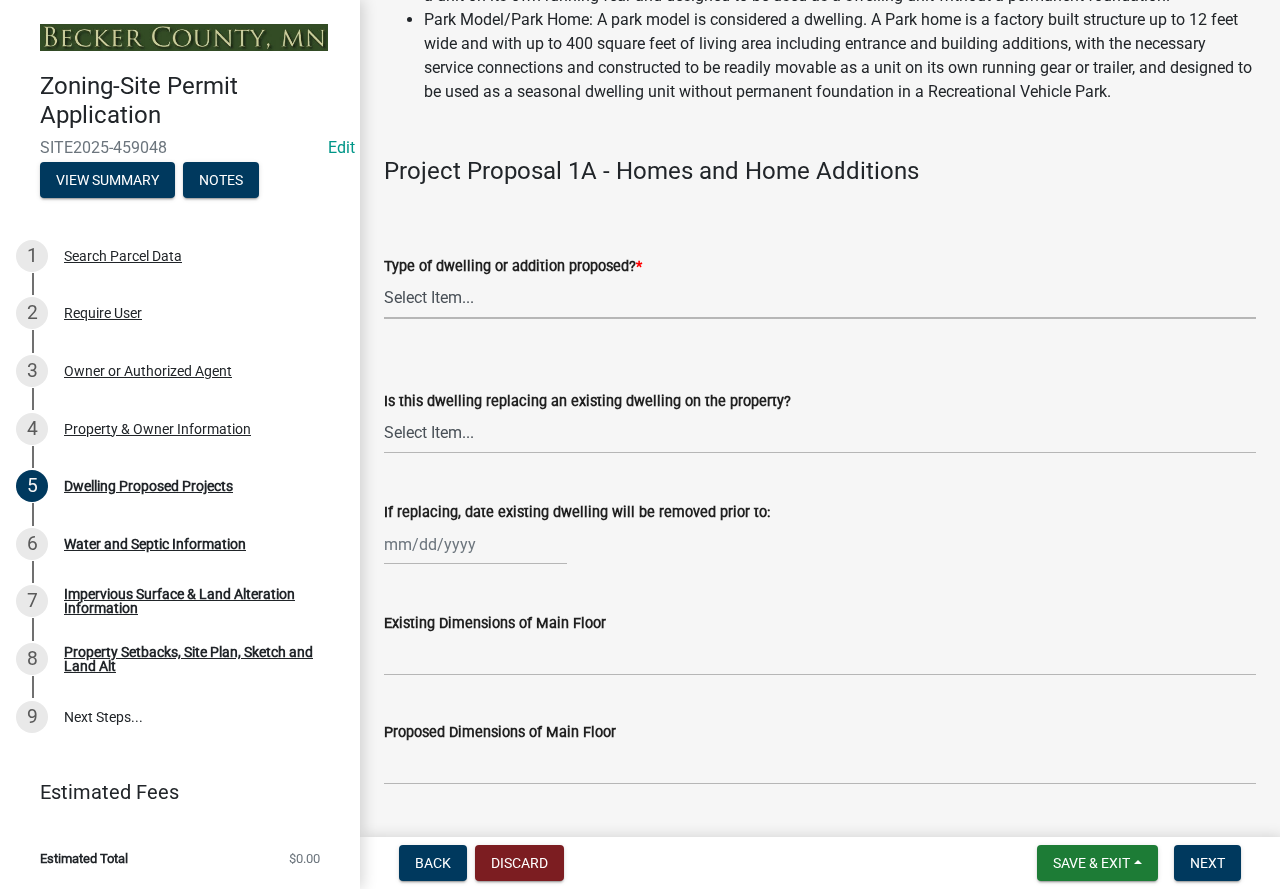 click on "Select Item...   N/A - Not a dwelling   New Home-Onsite Construction   New Modular (Ex: Dynamic)   New Mobile Home   Used Mobile Home   Relocated Home (not mobile)   Park Home   Addition or Repairs to Existing Home   Addition or Repairs to Existing Modular   Addition or Repairs to Existing Park Home" at bounding box center [820, 298] 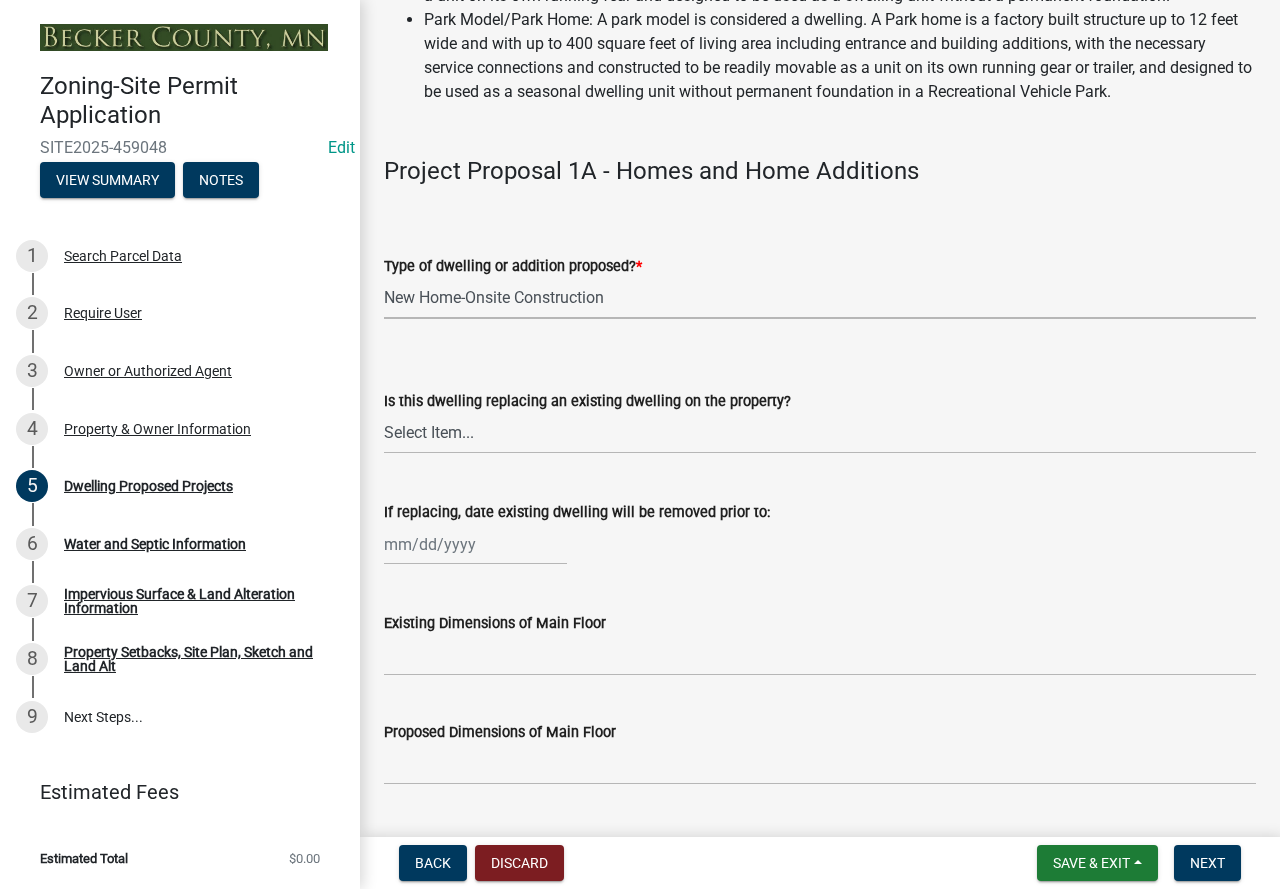 click on "Select Item...   N/A - Not a dwelling   New Home-Onsite Construction   New Modular (Ex: Dynamic)   New Mobile Home   Used Mobile Home   Relocated Home (not mobile)   Park Home   Addition or Repairs to Existing Home   Addition or Repairs to Existing Modular   Addition or Repairs to Existing Park Home" at bounding box center [820, 298] 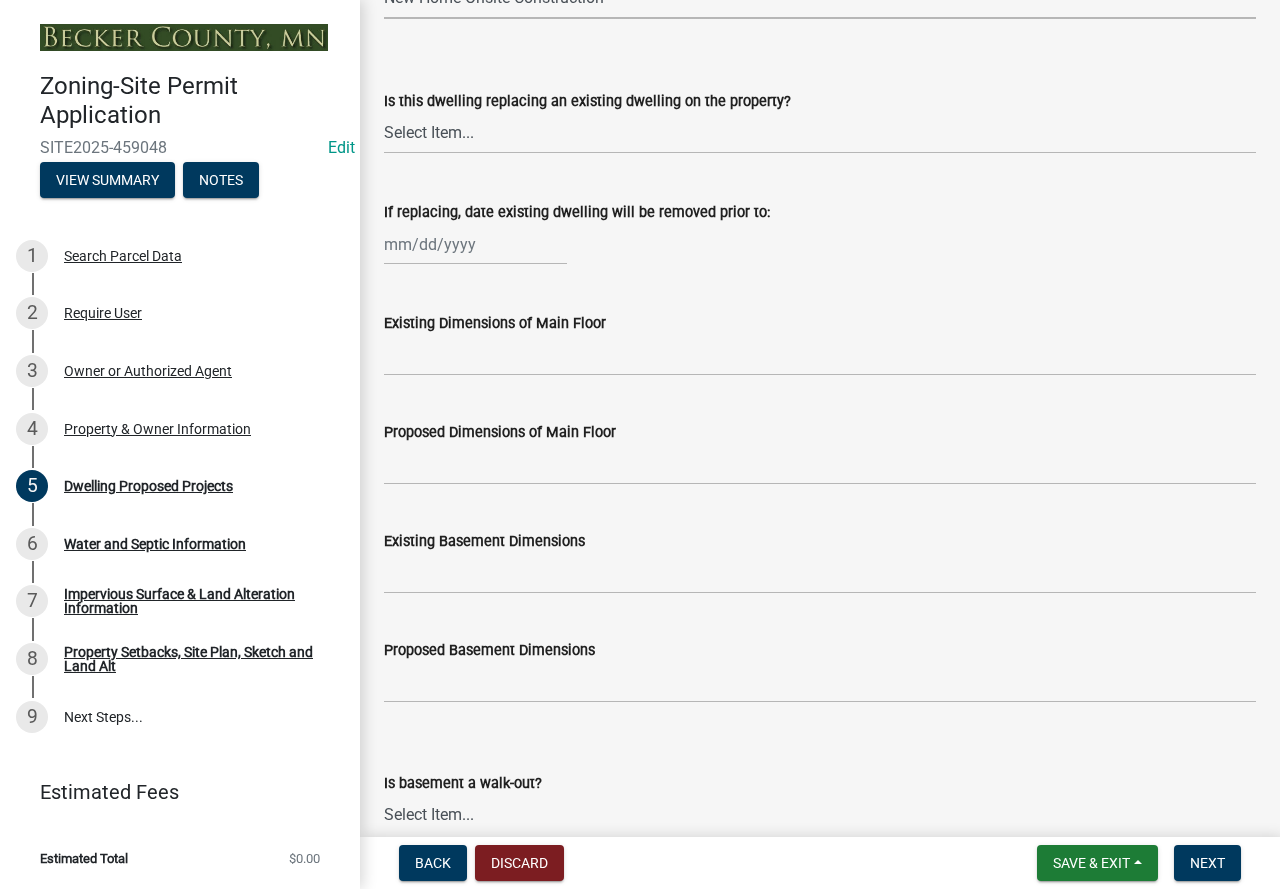 scroll, scrollTop: 800, scrollLeft: 0, axis: vertical 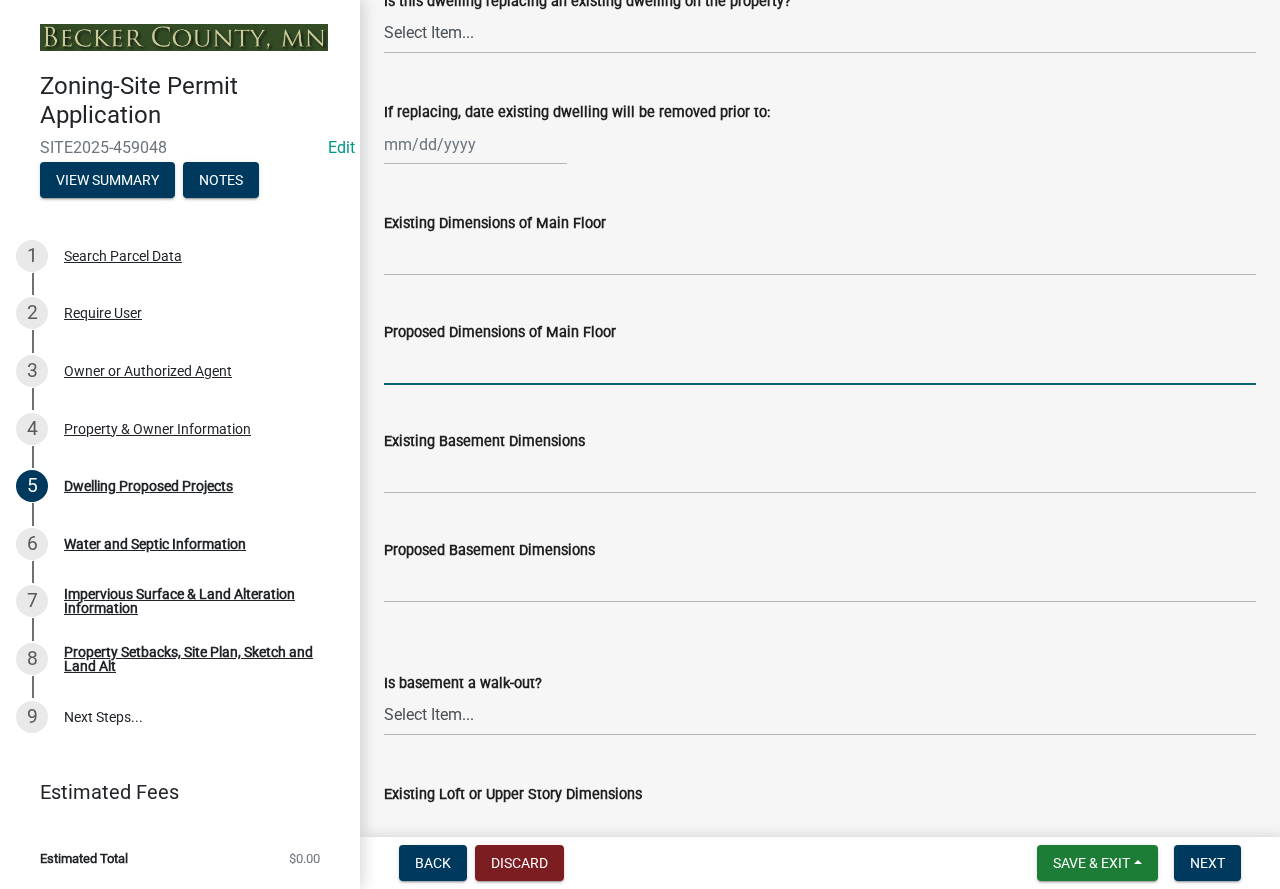 click on "Proposed Dimensions of Main Floor" at bounding box center [820, 364] 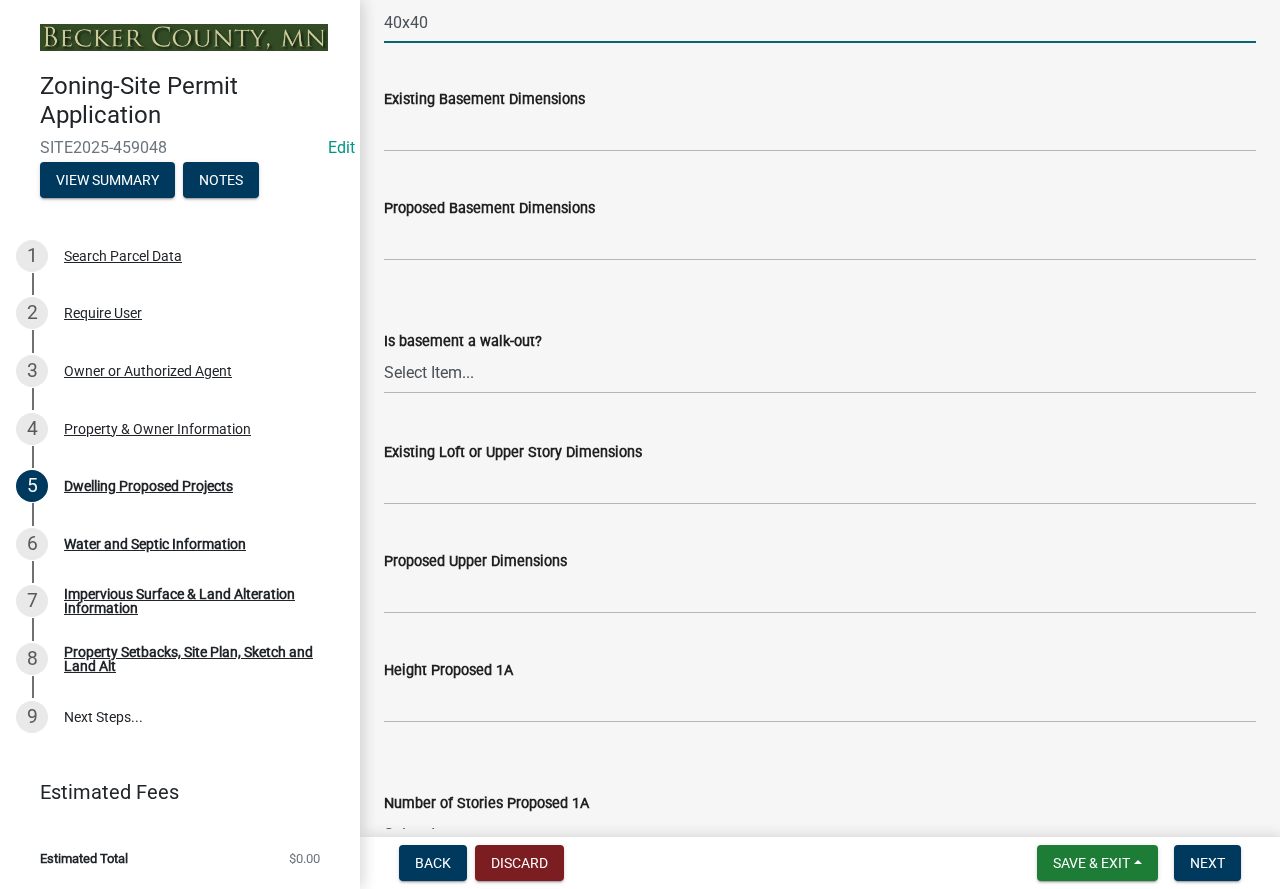 scroll, scrollTop: 1200, scrollLeft: 0, axis: vertical 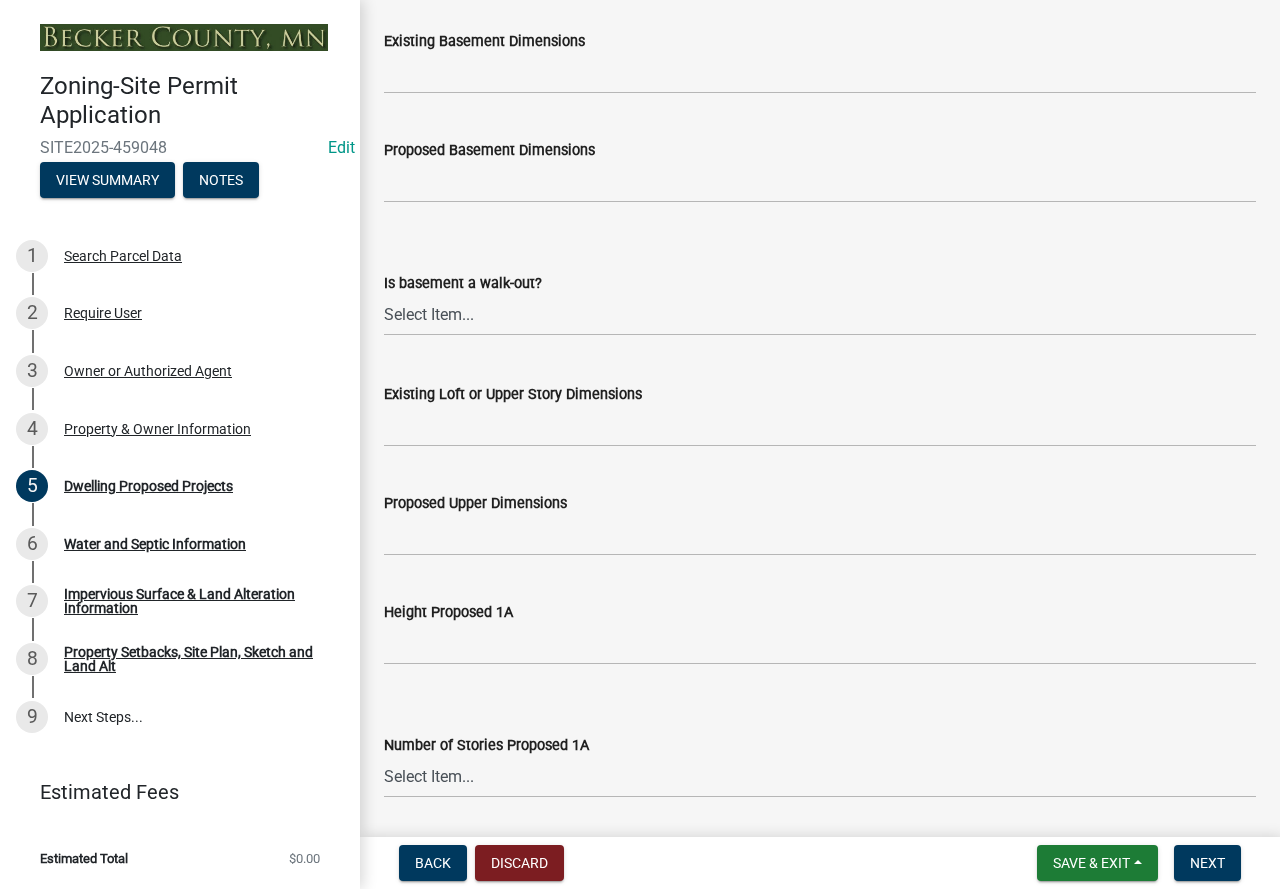 type on "40x40" 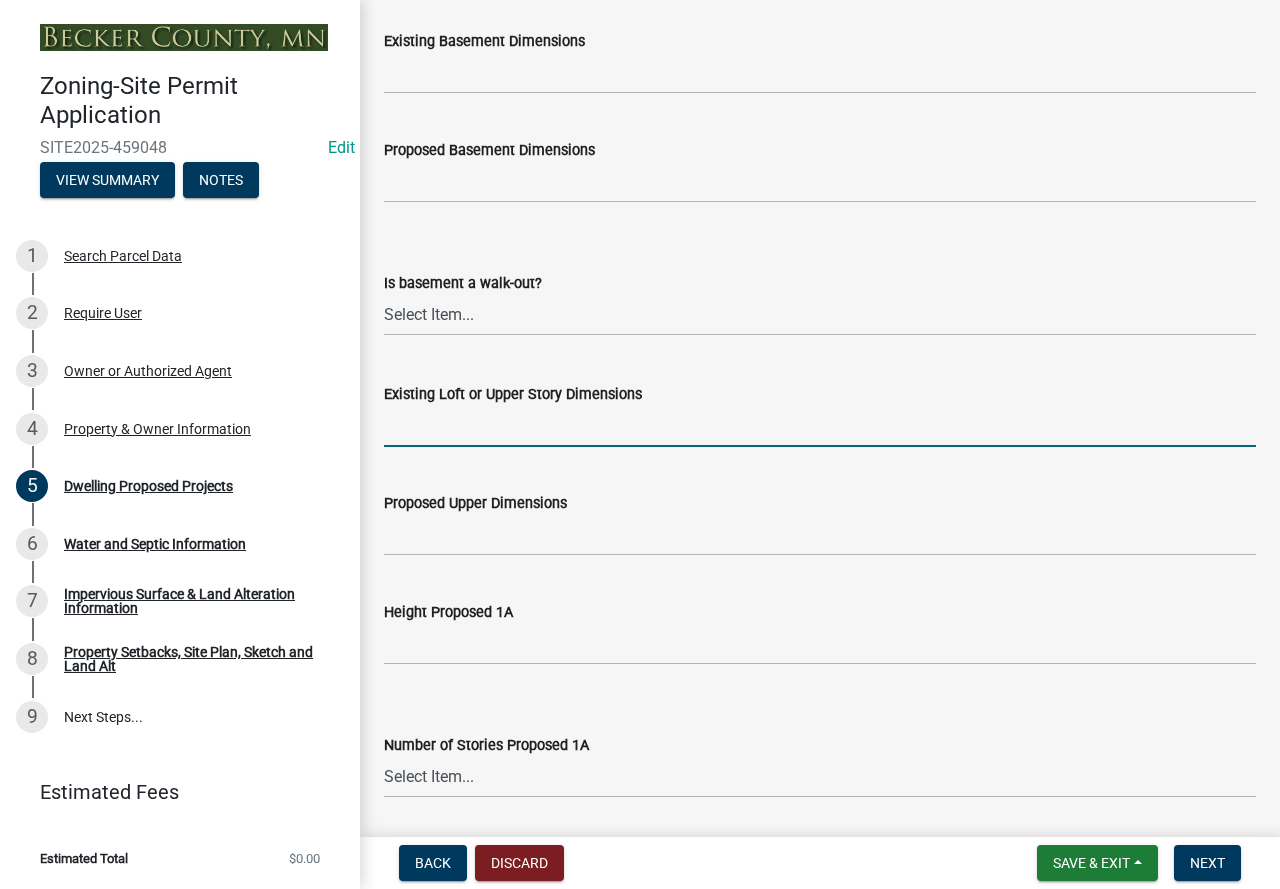 click on "Existing Loft or Upper Story Dimensions" at bounding box center (820, 426) 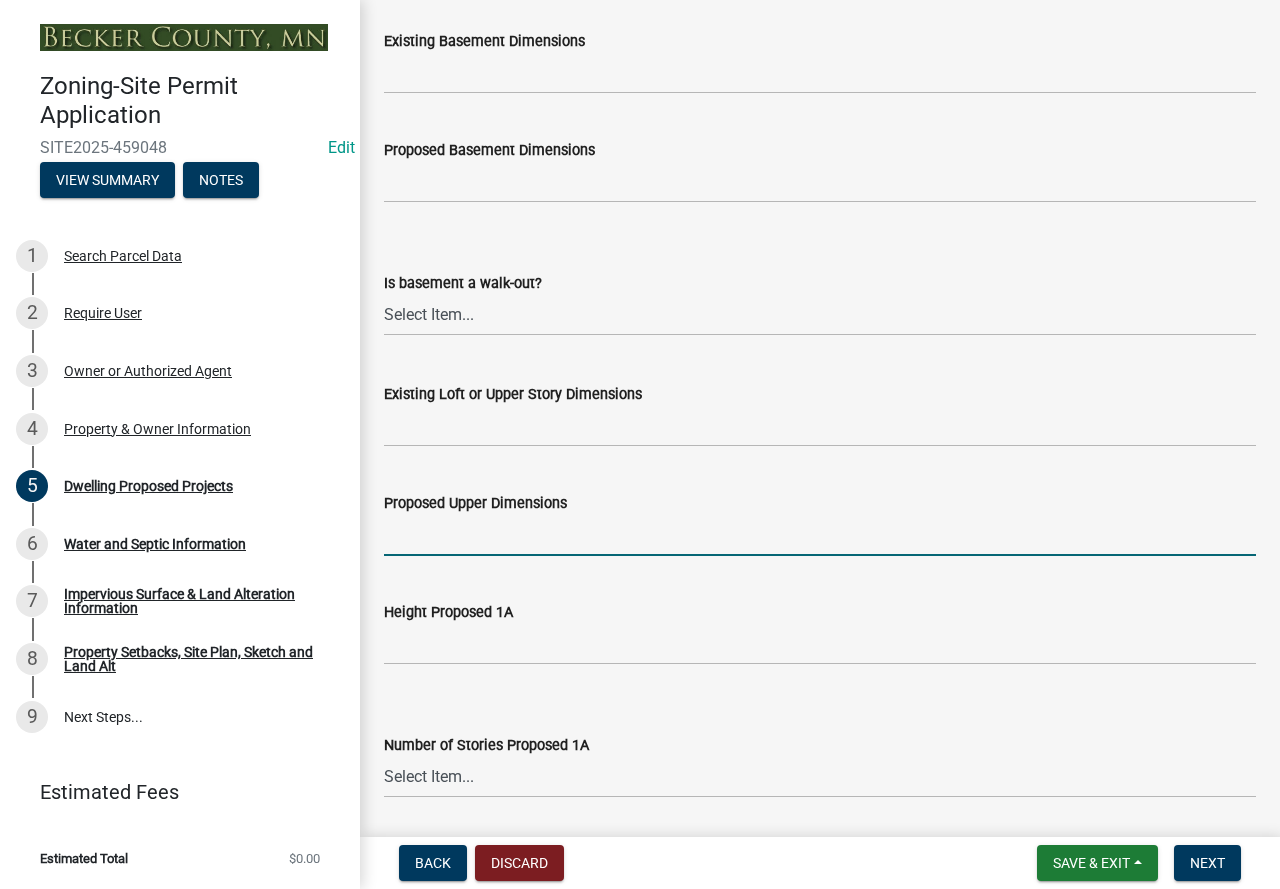 click on "Proposed Upper Dimensions" at bounding box center [820, 535] 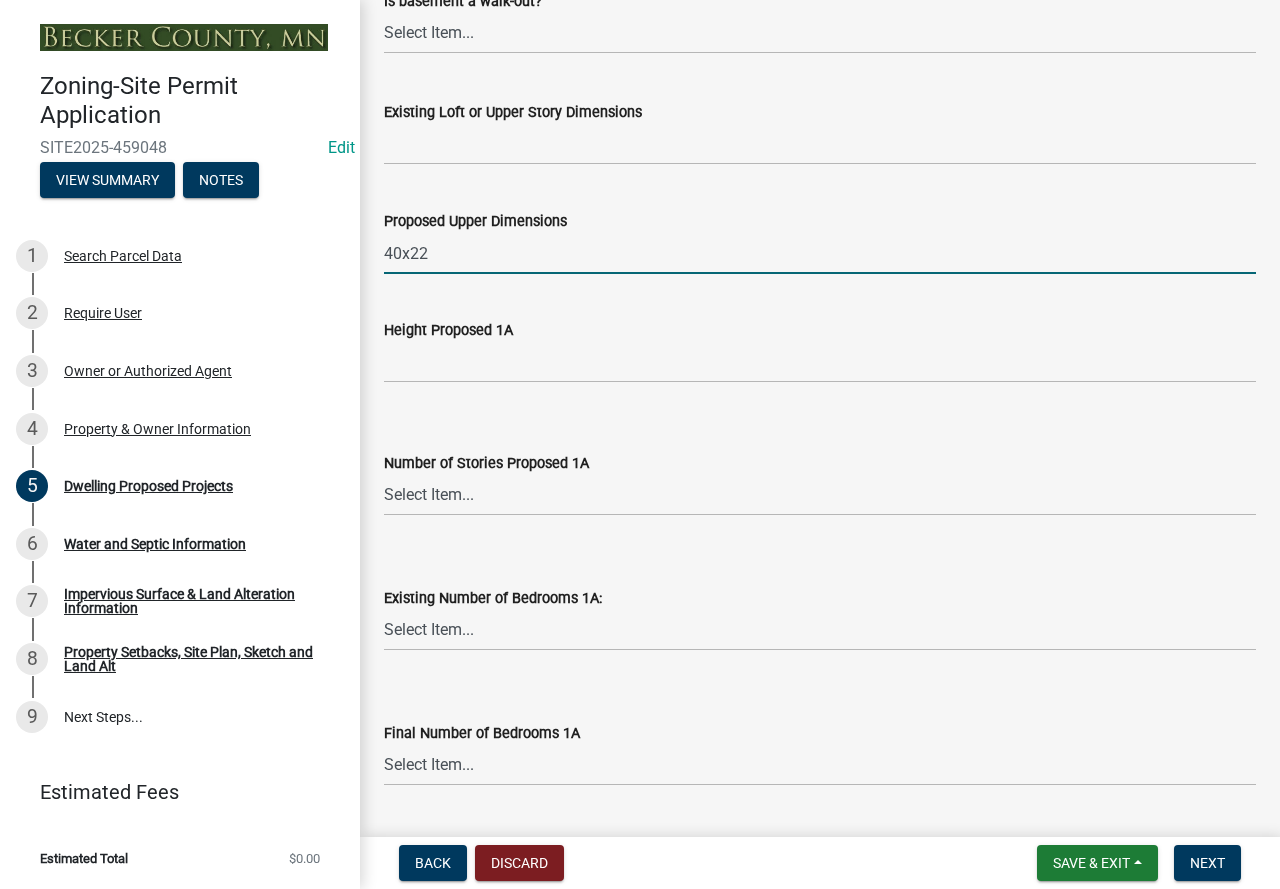 scroll, scrollTop: 1500, scrollLeft: 0, axis: vertical 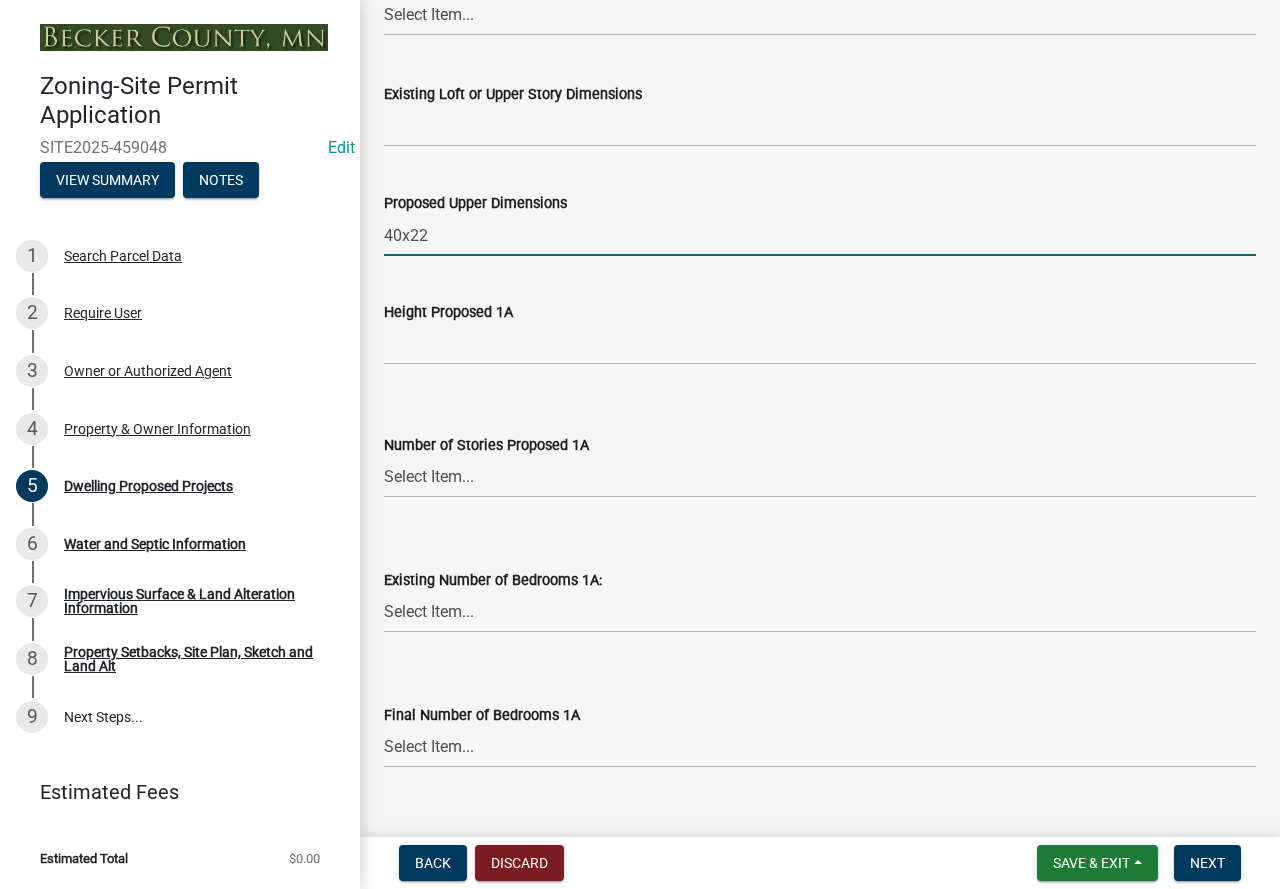 type on "40x22" 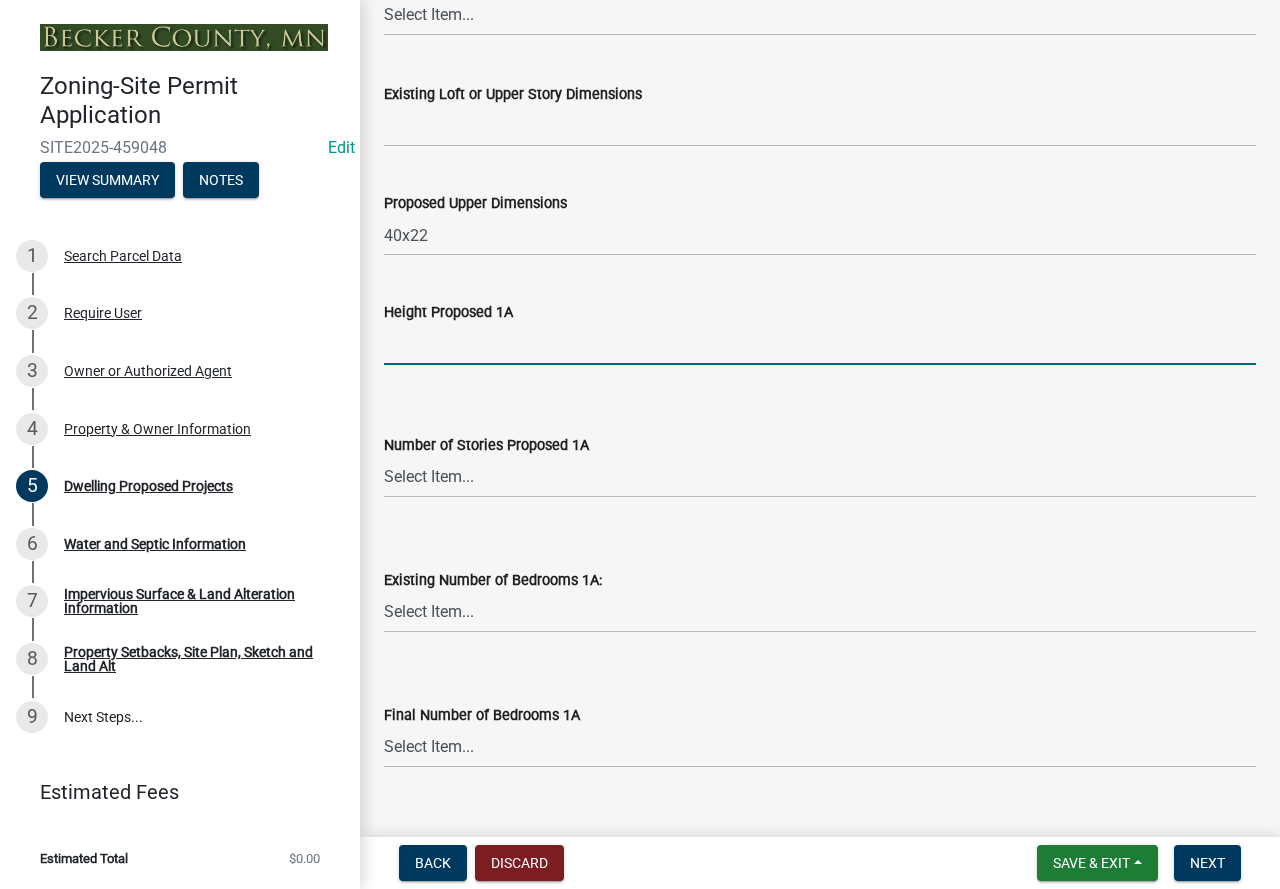click on "Height Proposed 1A" at bounding box center [820, 344] 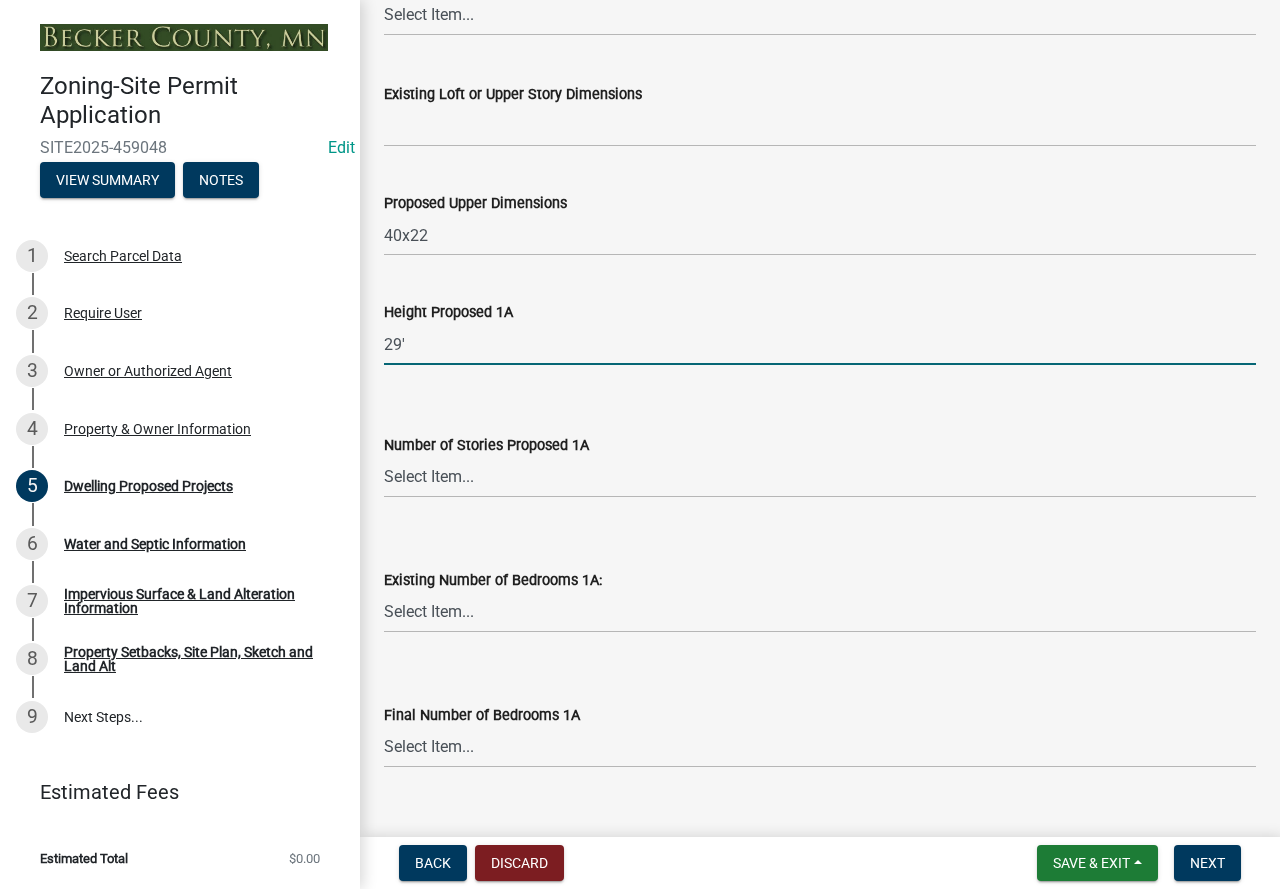 scroll, scrollTop: 1600, scrollLeft: 0, axis: vertical 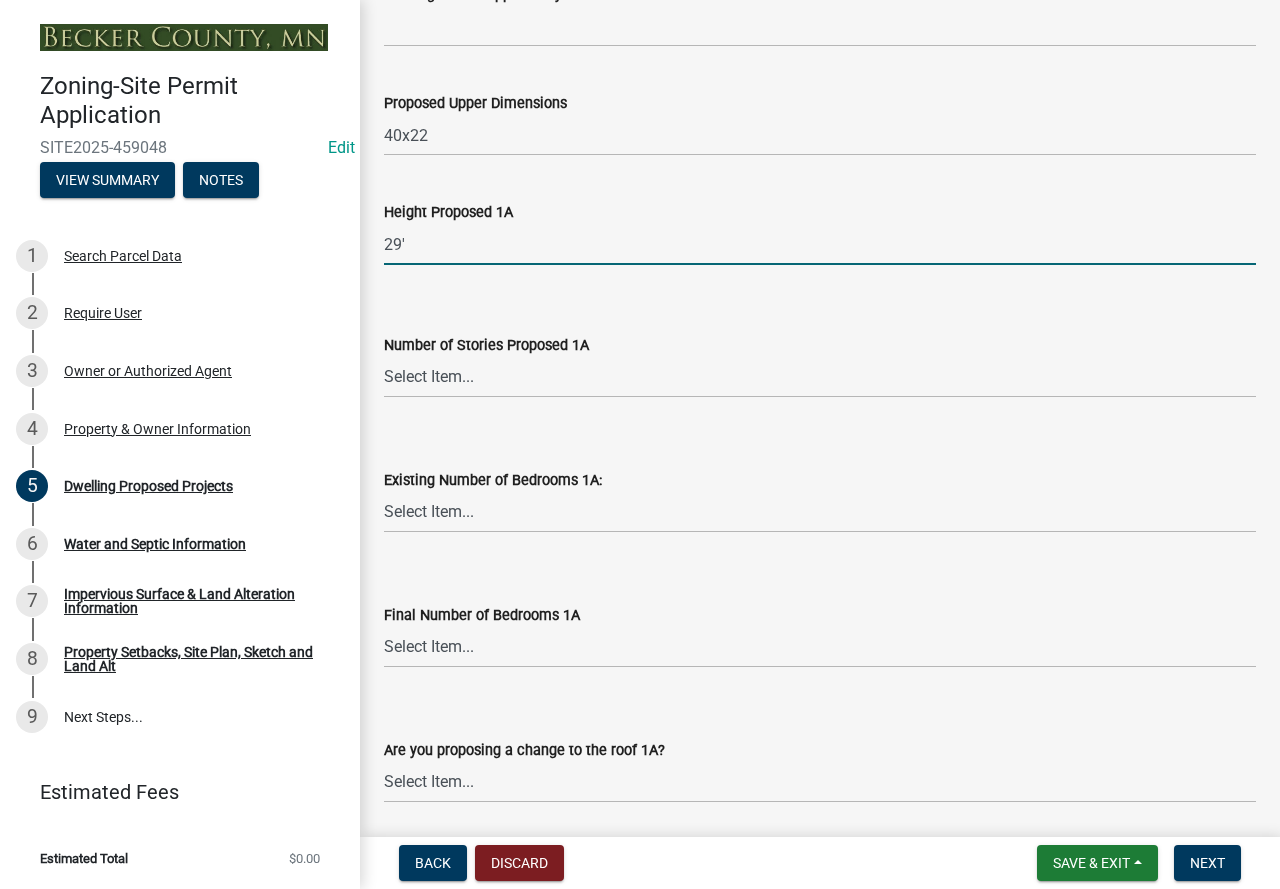 type on "29'" 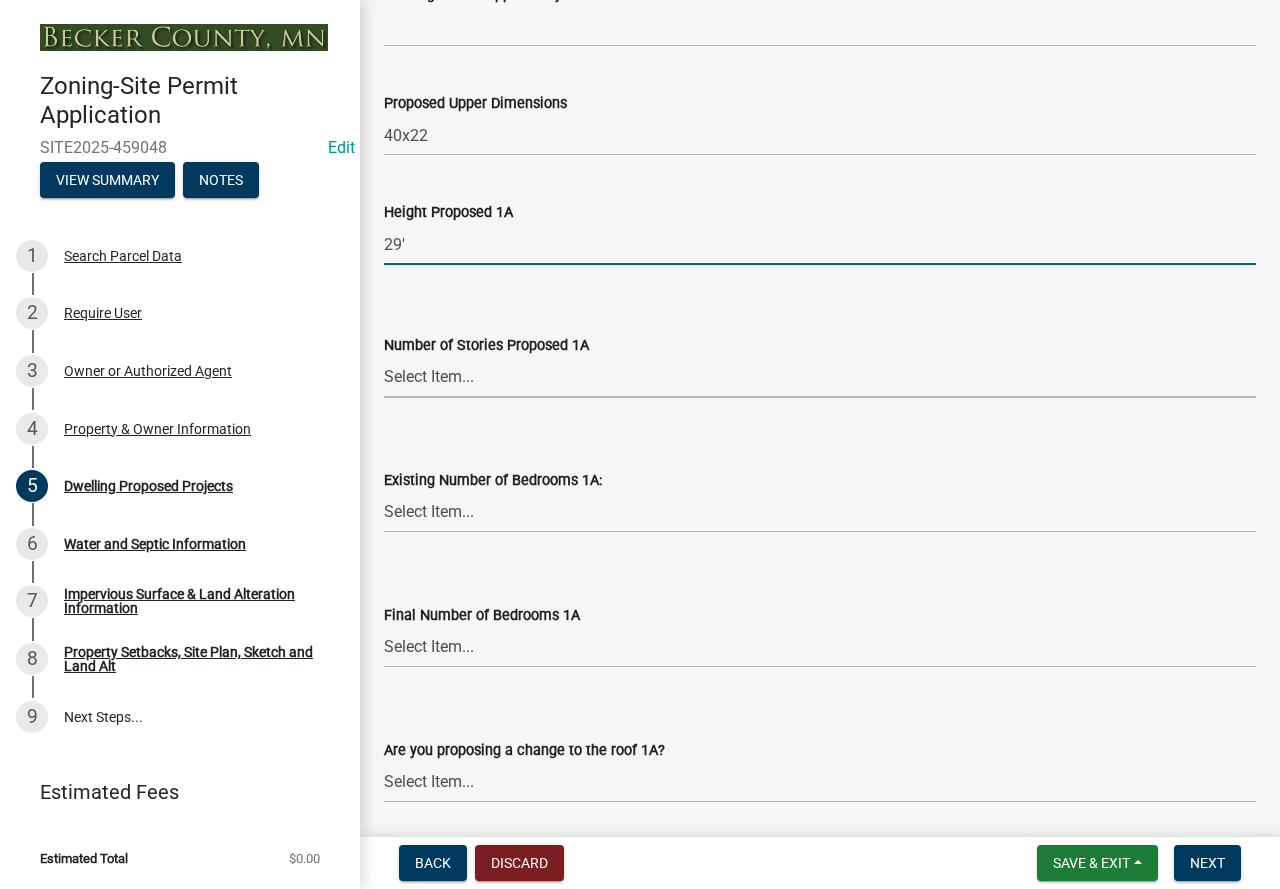 click on "Select Item...   N/A   1   1.25   1.5   1.75   2   2.25   2.5" at bounding box center [820, 377] 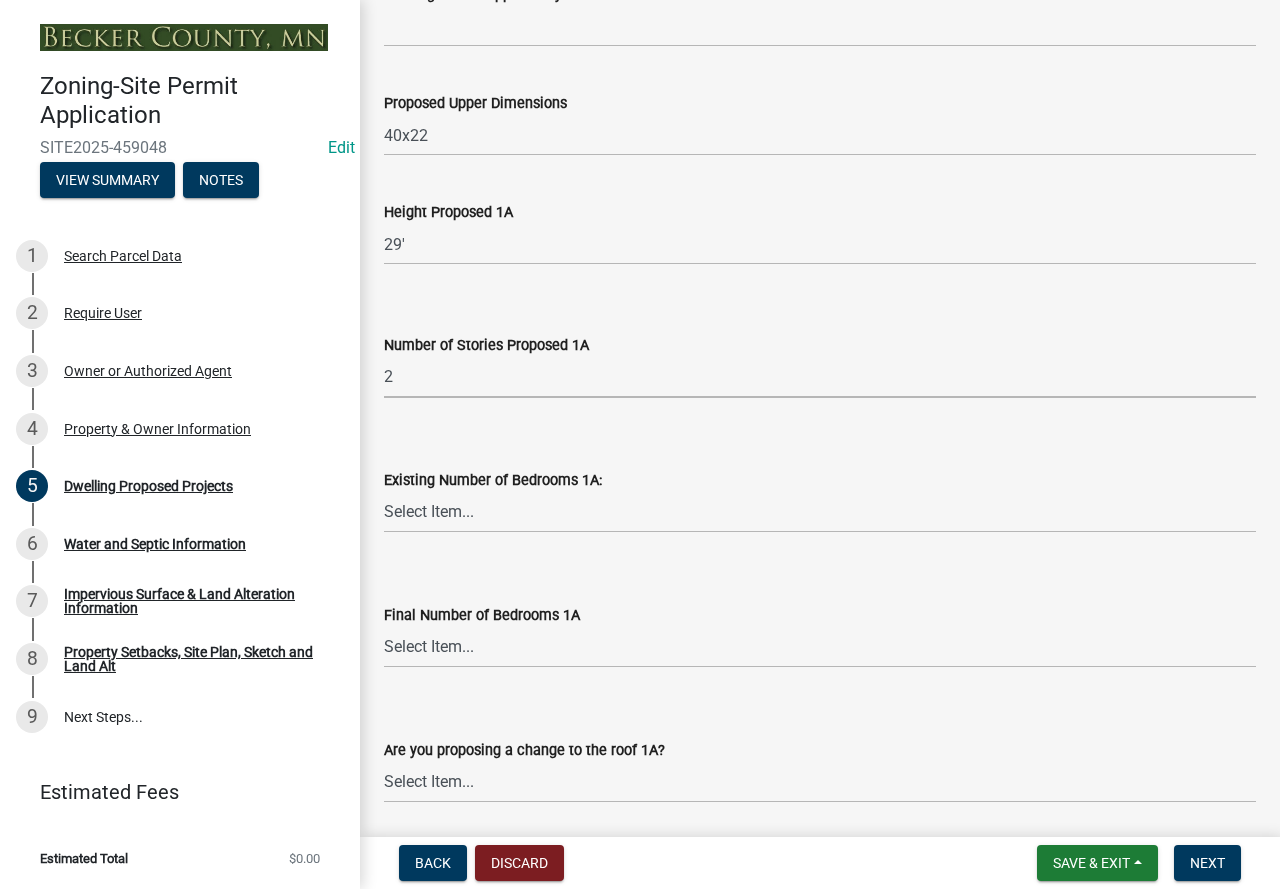 click on "Select Item...   N/A   1   1.25   1.5   1.75   2   2.25   2.5" at bounding box center (820, 377) 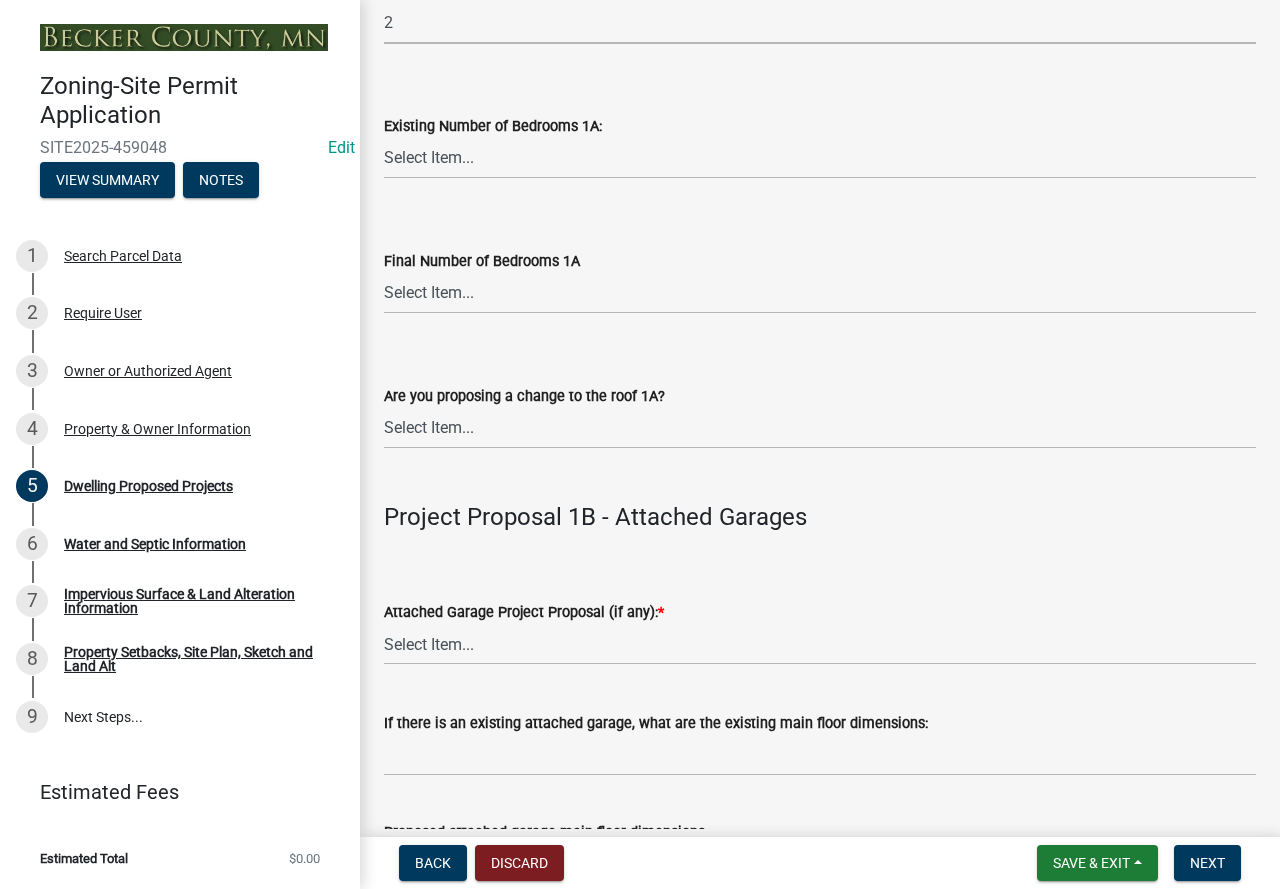 scroll, scrollTop: 2000, scrollLeft: 0, axis: vertical 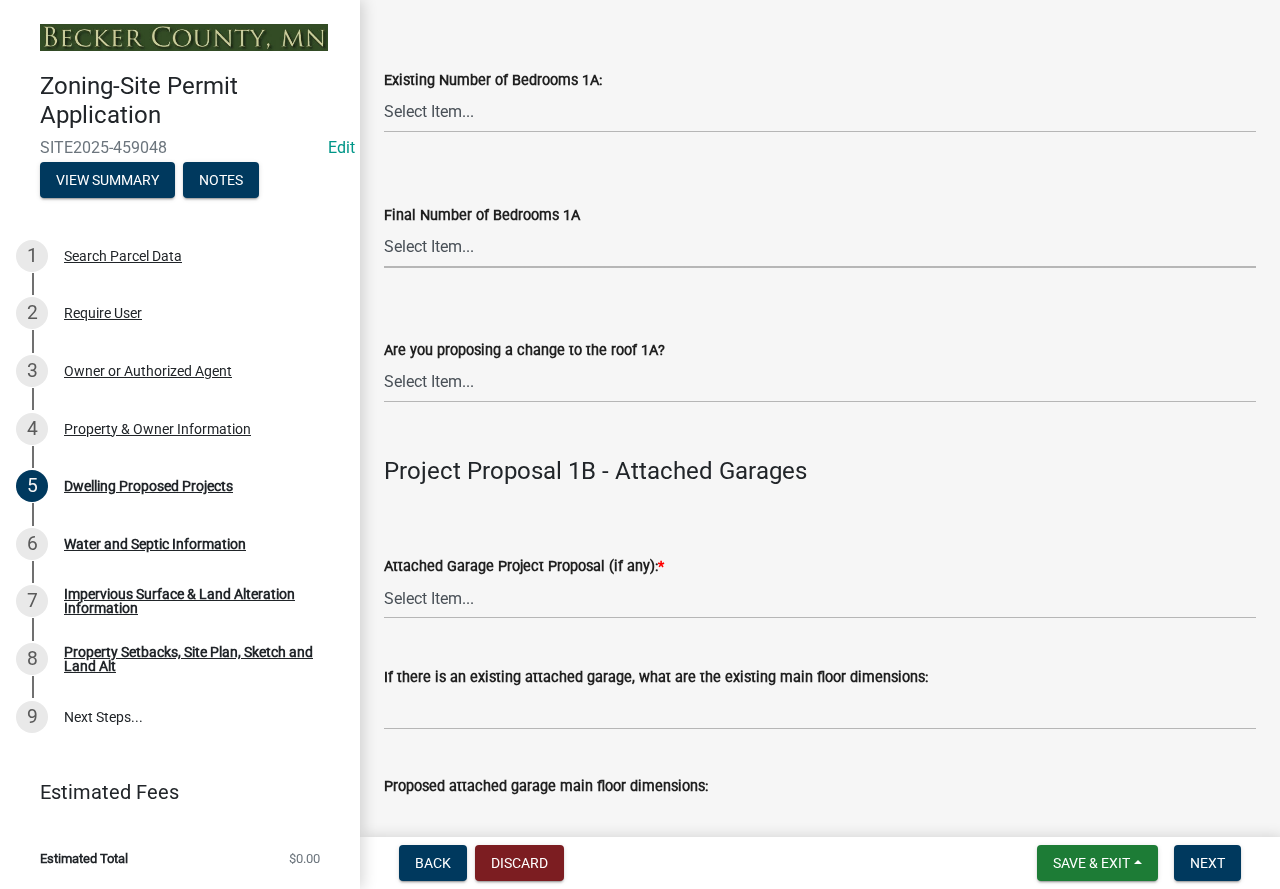 click on "Select Item...   0   1   2   3   4   5   6   7   8" at bounding box center (820, 247) 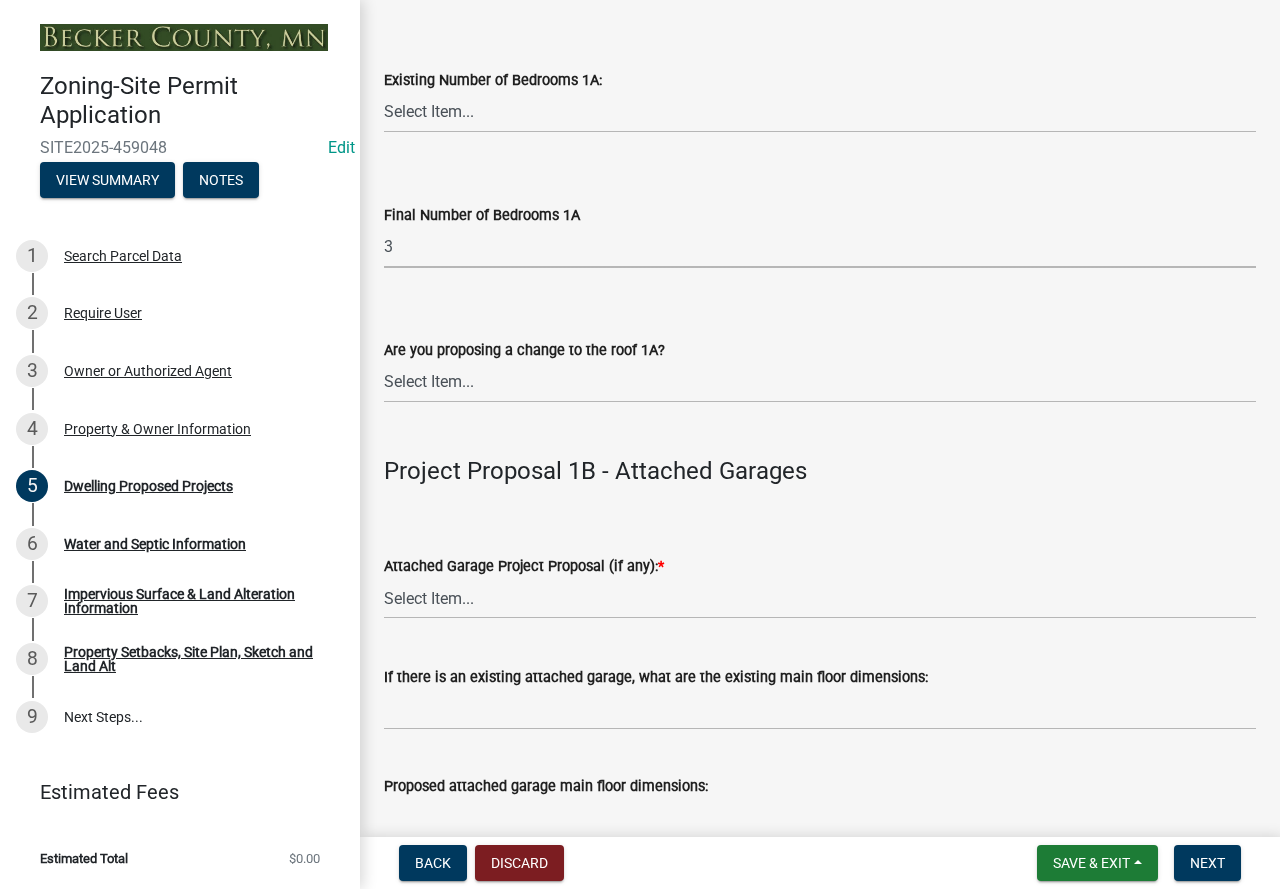 click on "Select Item...   0   1   2   3   4   5   6   7   8" at bounding box center (820, 247) 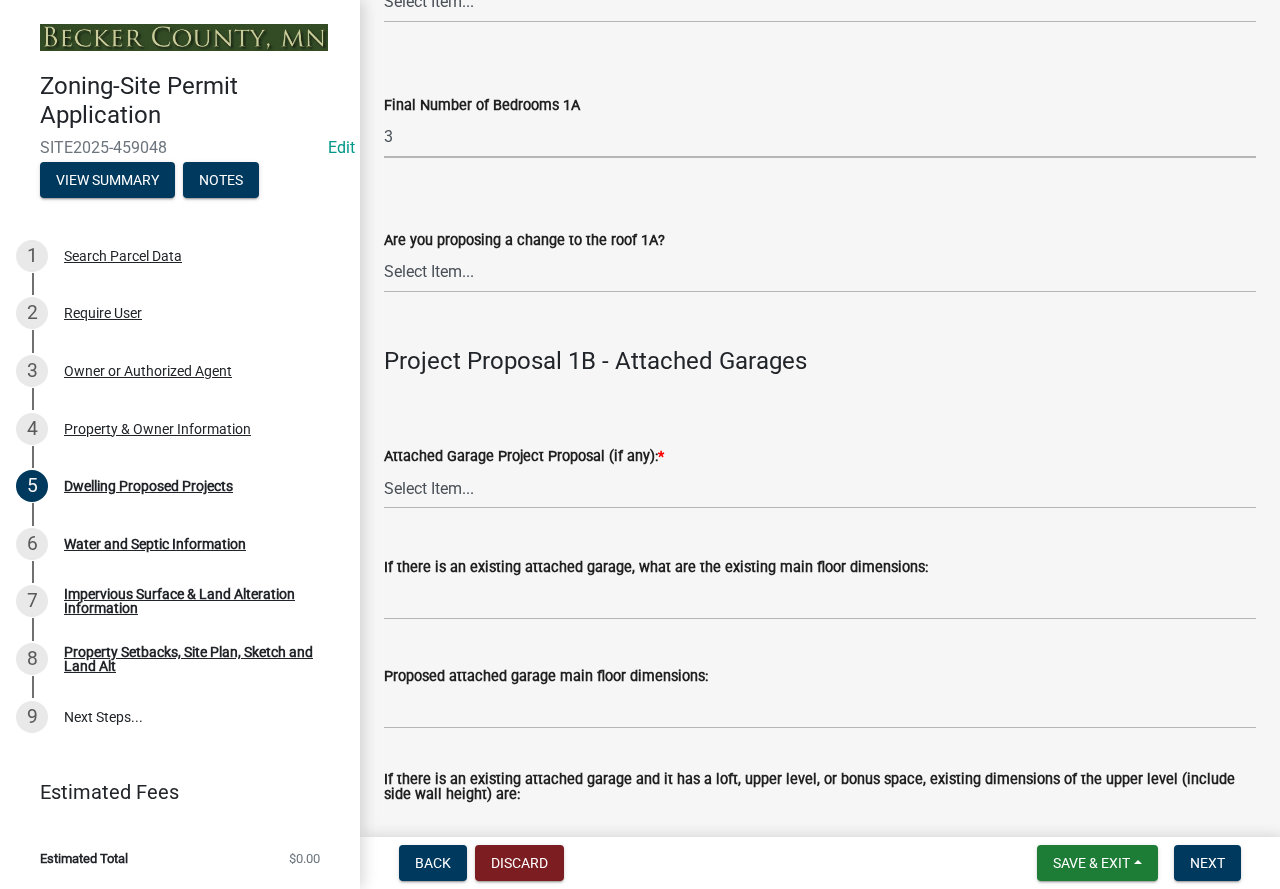 scroll, scrollTop: 2300, scrollLeft: 0, axis: vertical 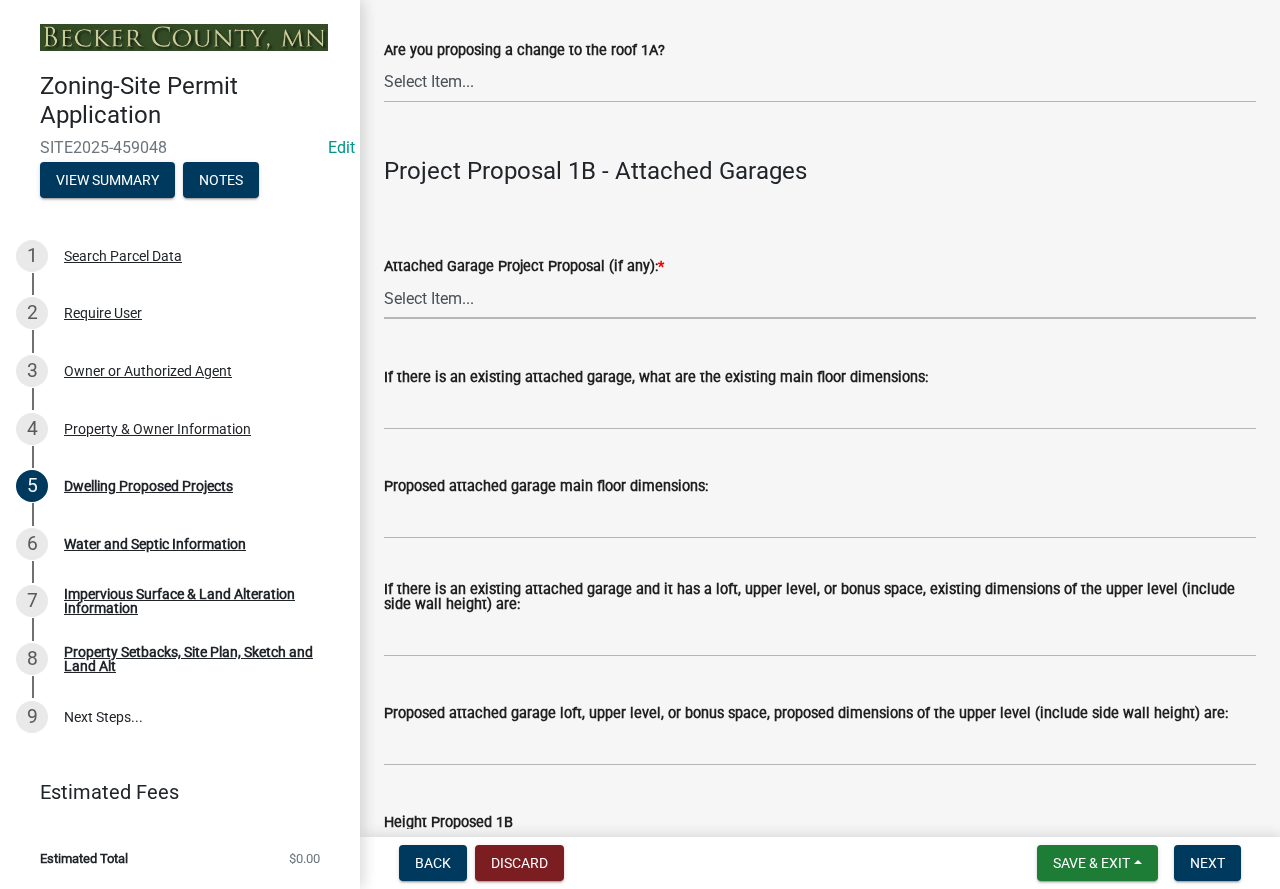 click on "Select Item...   N/A   New Attached Garage   Addition to Attached Garage" at bounding box center (820, 298) 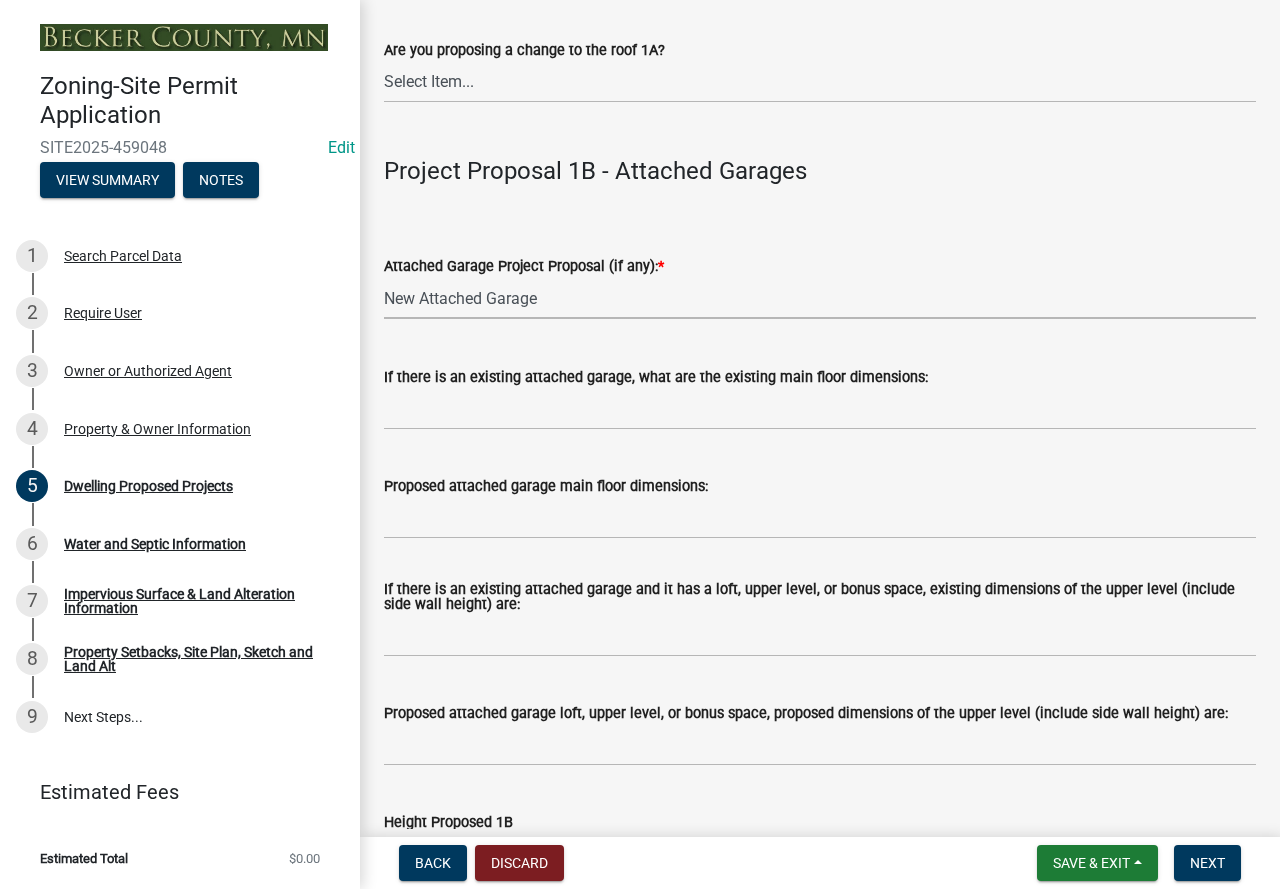 click on "Select Item...   N/A   New Attached Garage   Addition to Attached Garage" at bounding box center [820, 298] 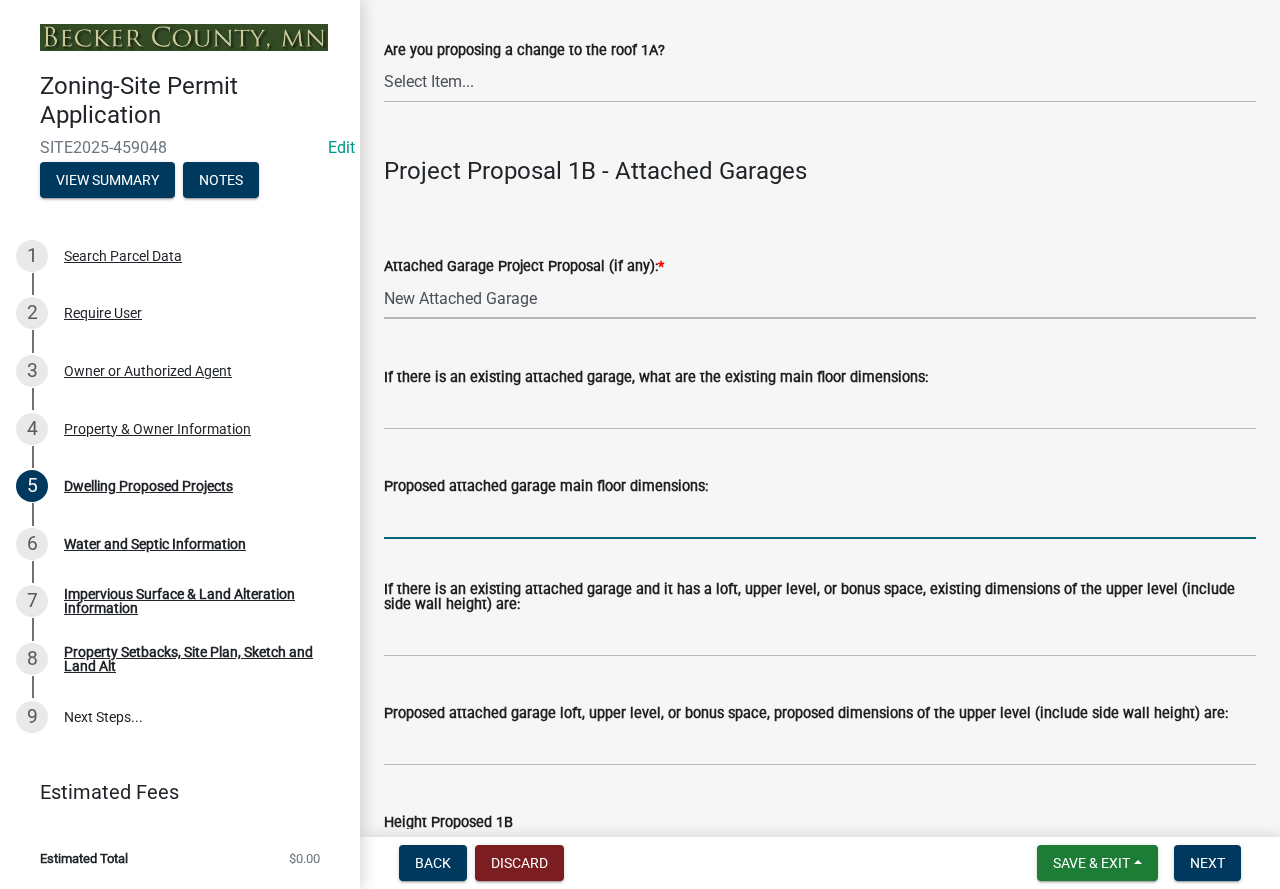 click on "Proposed attached garage main floor dimensions:" at bounding box center (820, 518) 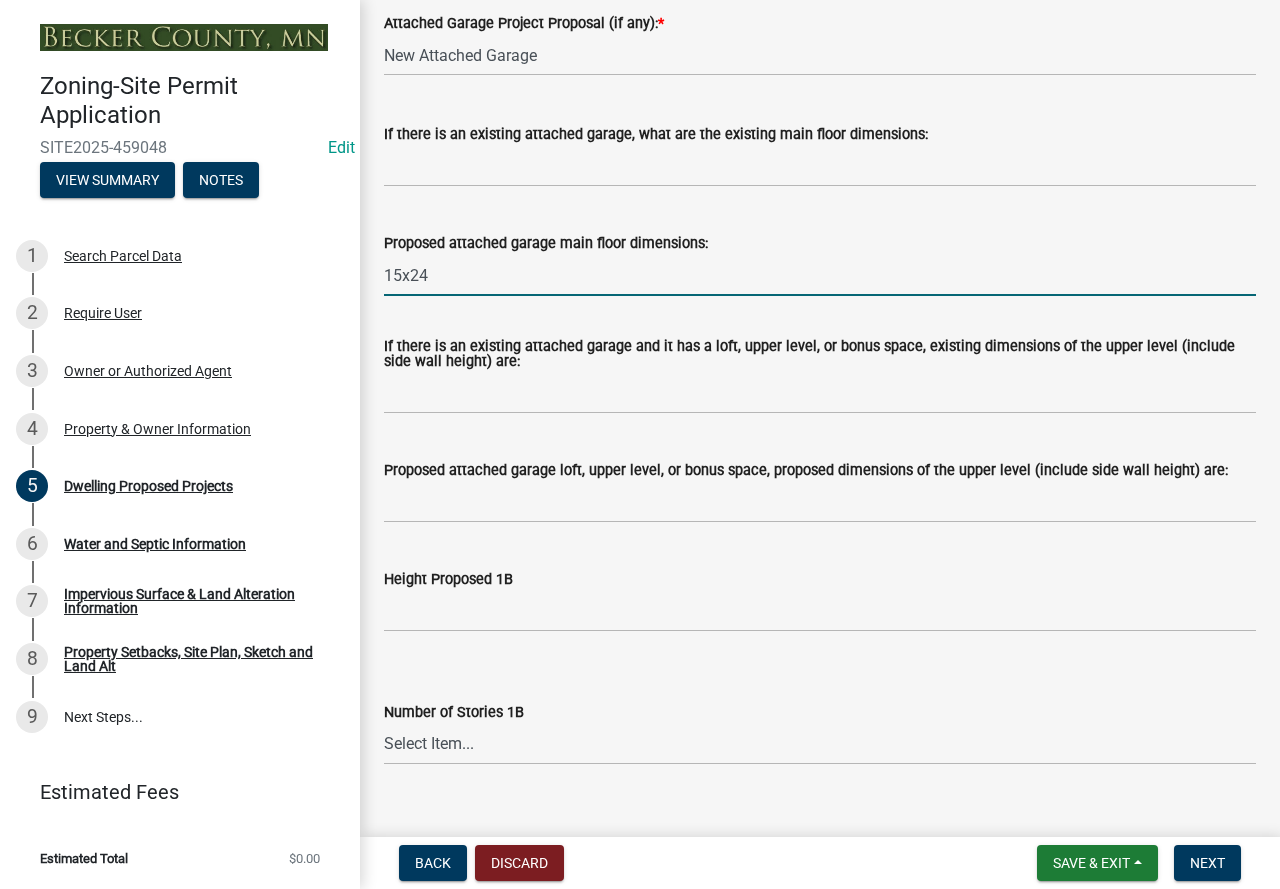 scroll, scrollTop: 2600, scrollLeft: 0, axis: vertical 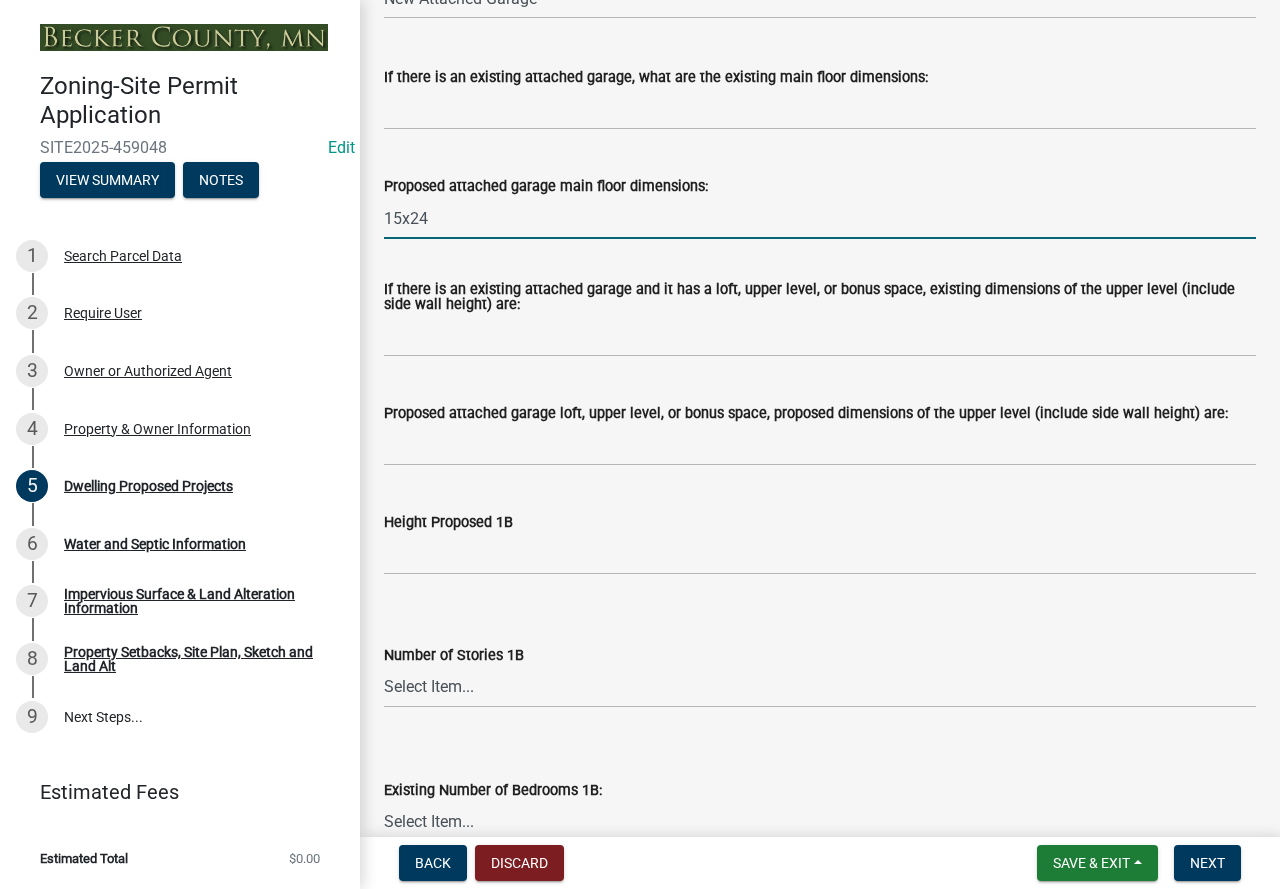 click on "15x24" at bounding box center [820, 218] 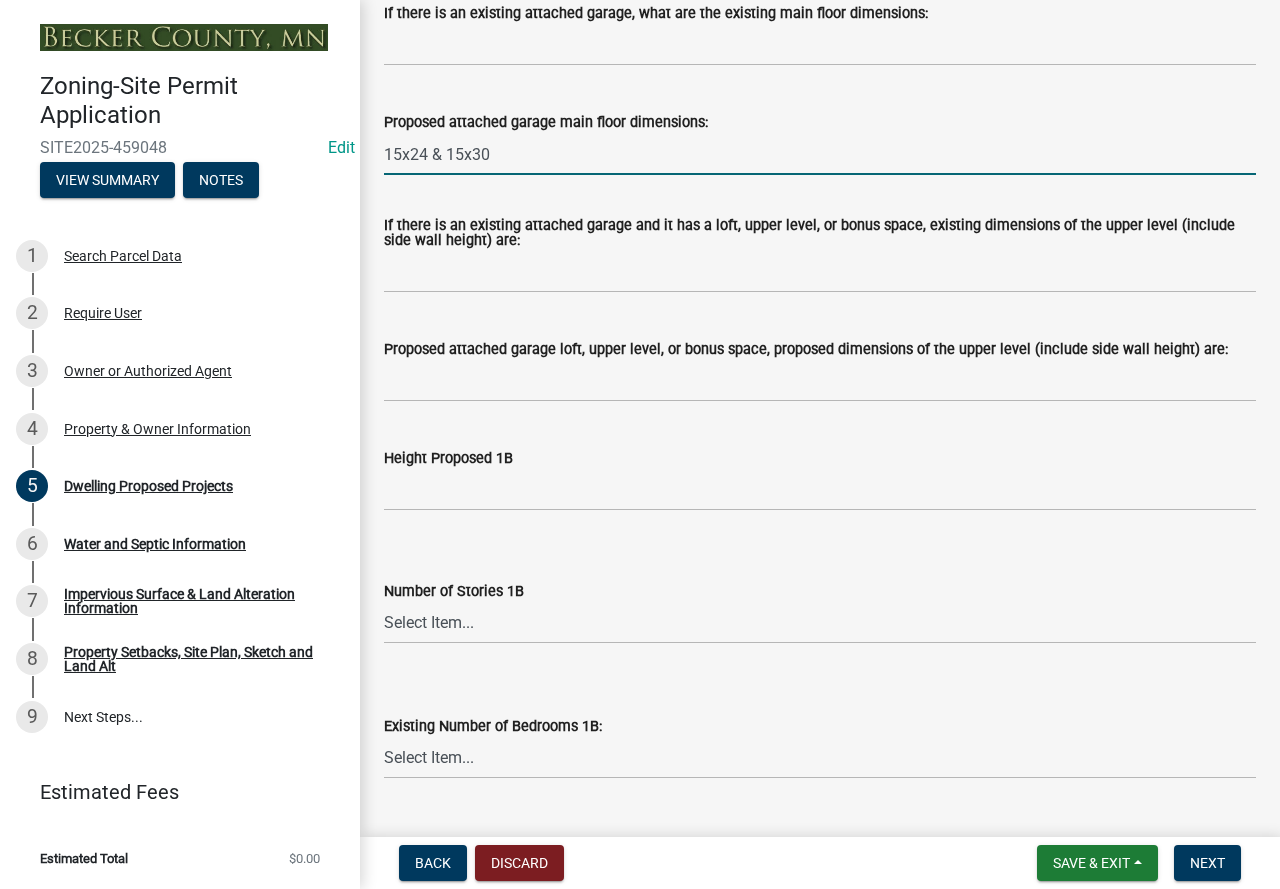scroll, scrollTop: 2700, scrollLeft: 0, axis: vertical 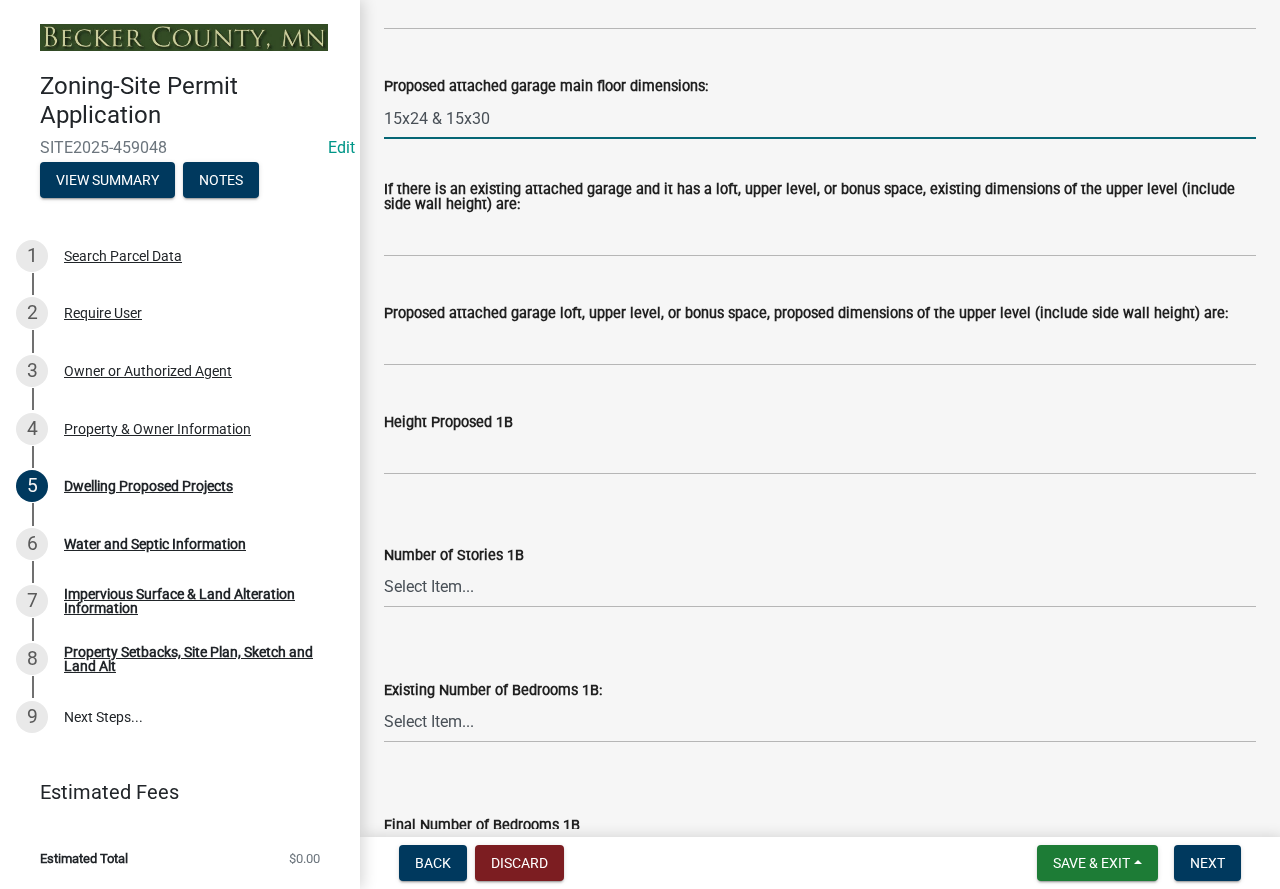 type on "15x24 & 15x30" 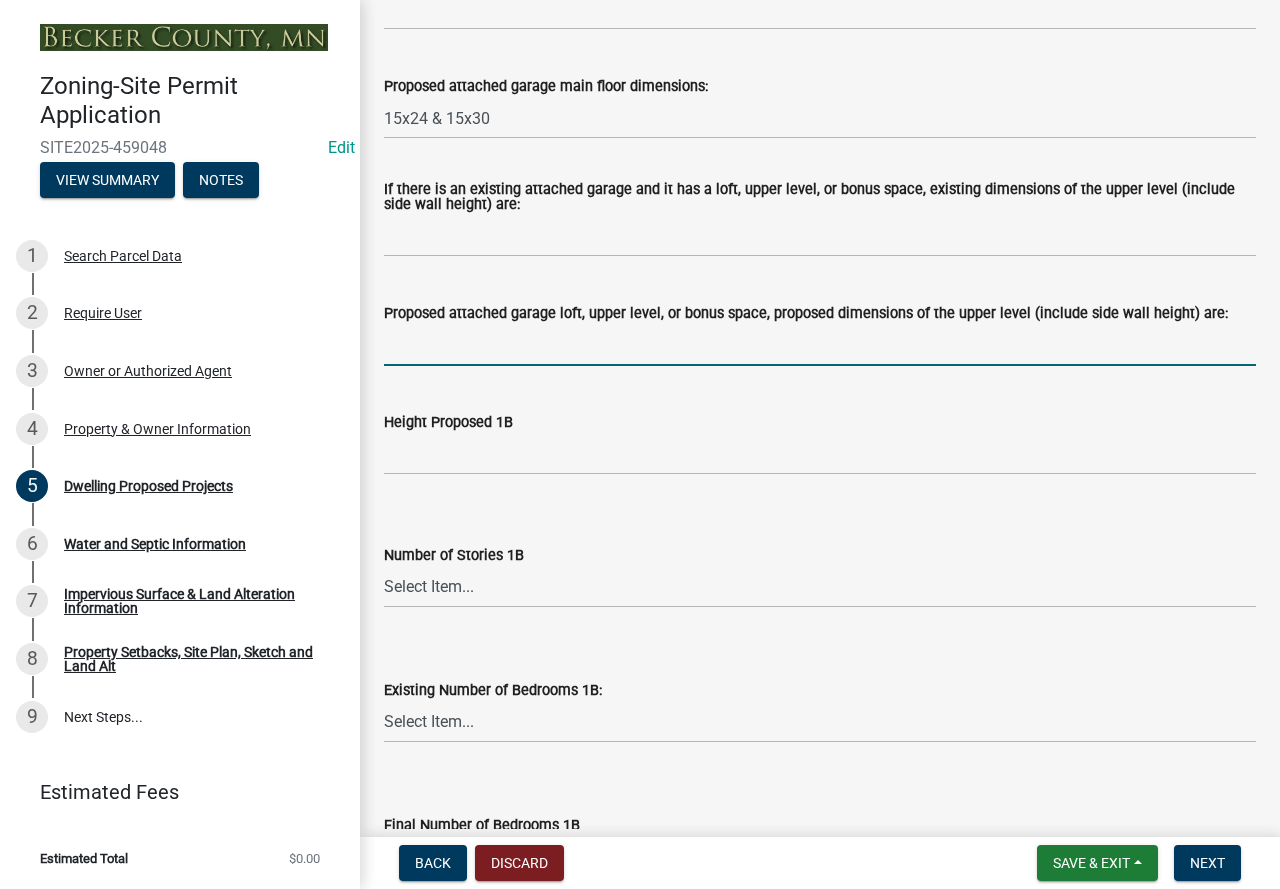 click on "Proposed attached garage loft, upper level, or bonus space, proposed dimensions of the upper level (include side wall height) are:" at bounding box center [820, 345] 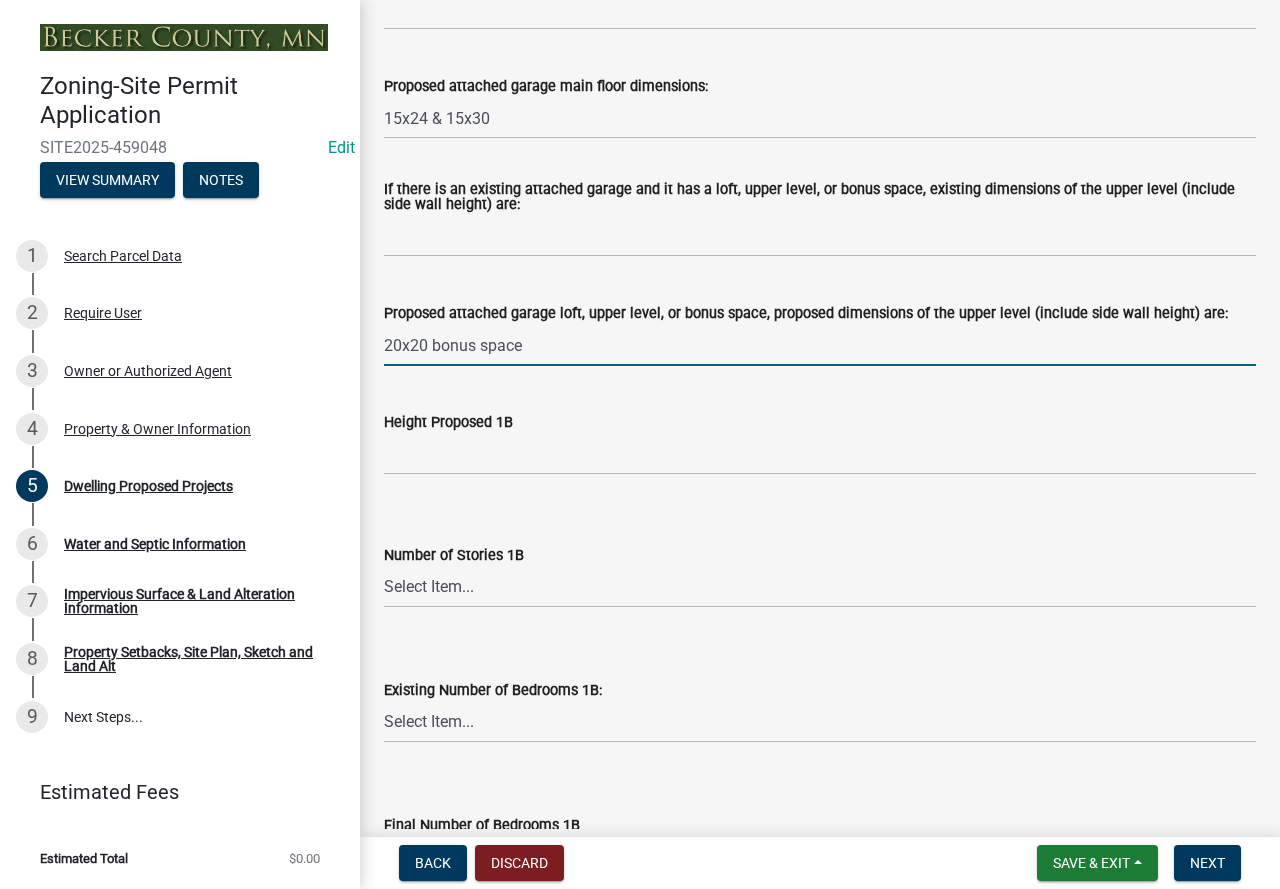 type on "20x20 bonus space" 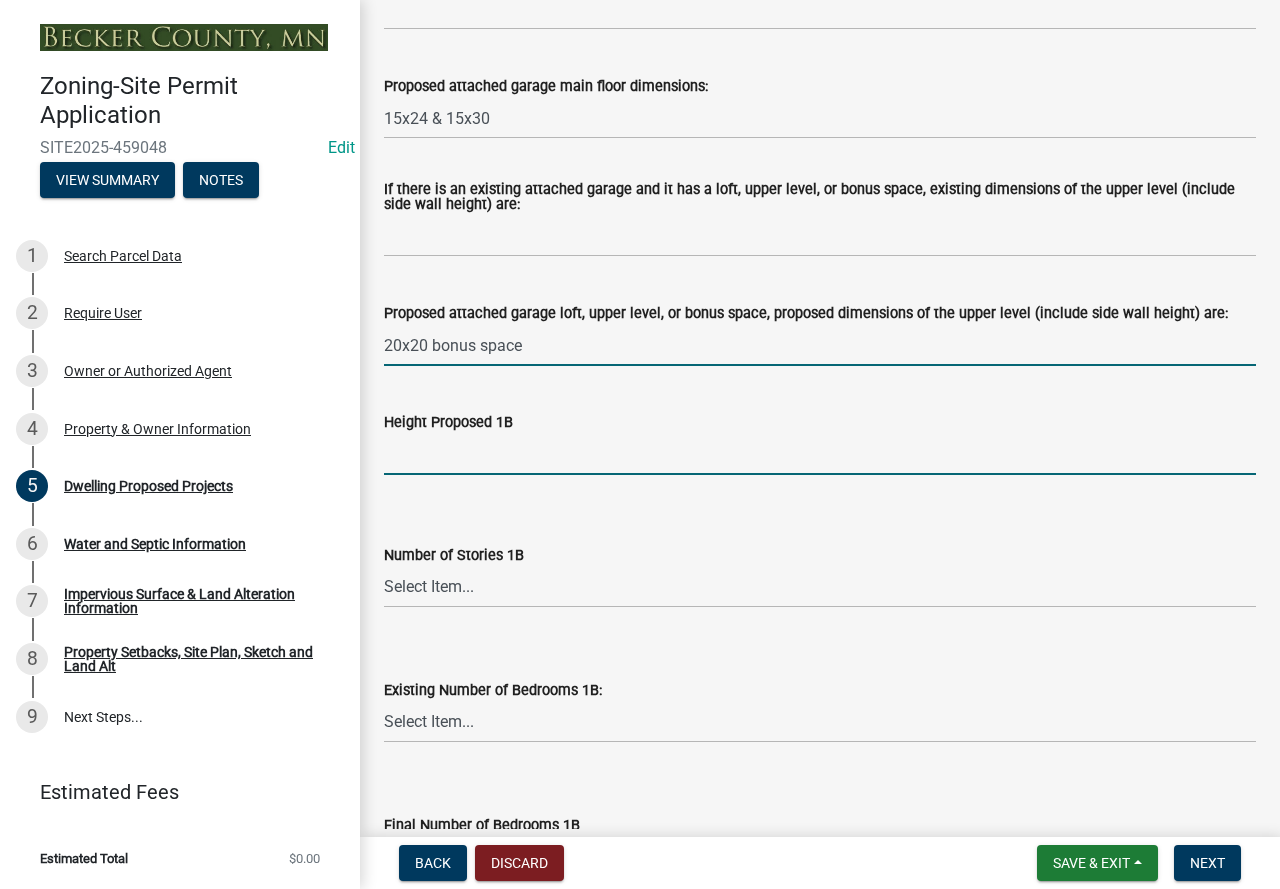 click on "Height Proposed 1B" at bounding box center (820, 454) 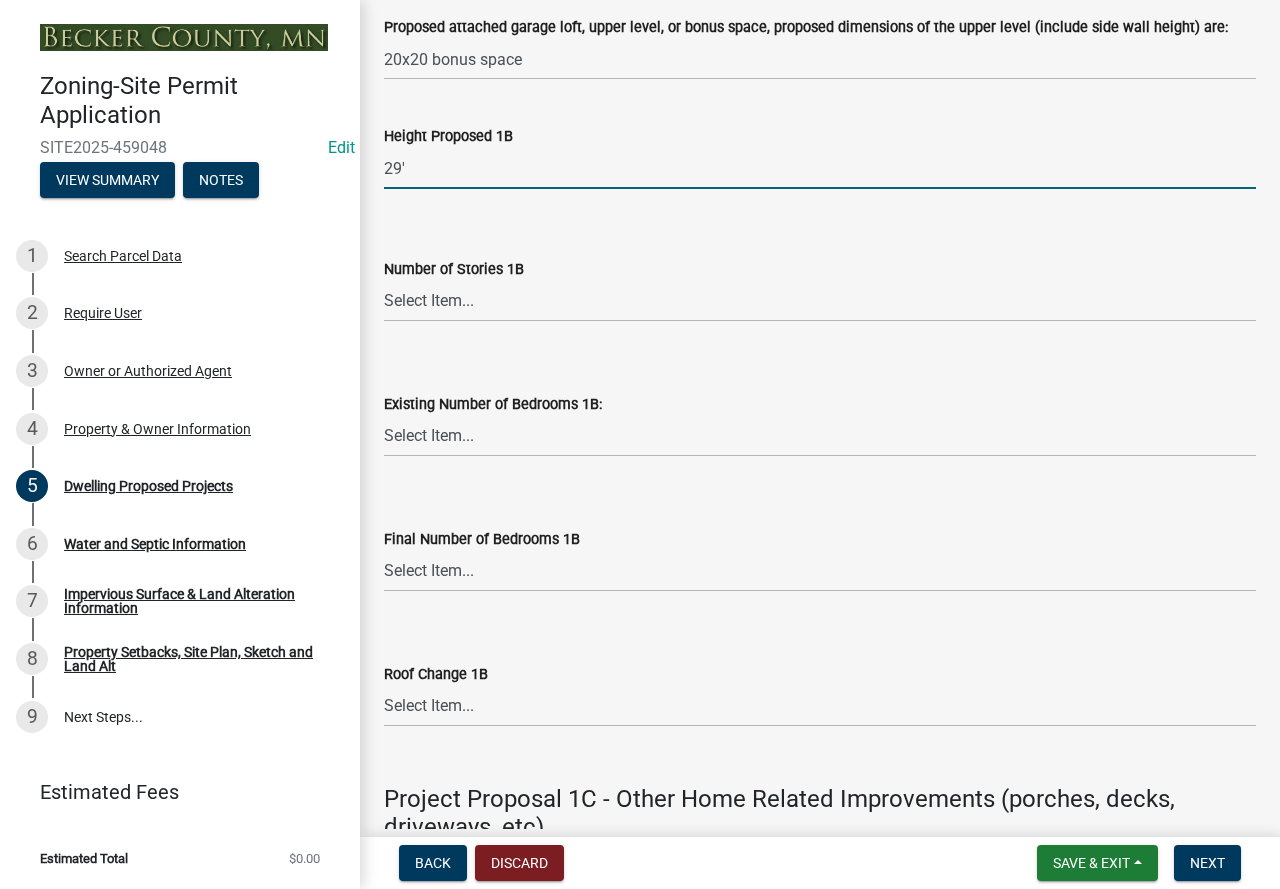 scroll, scrollTop: 3000, scrollLeft: 0, axis: vertical 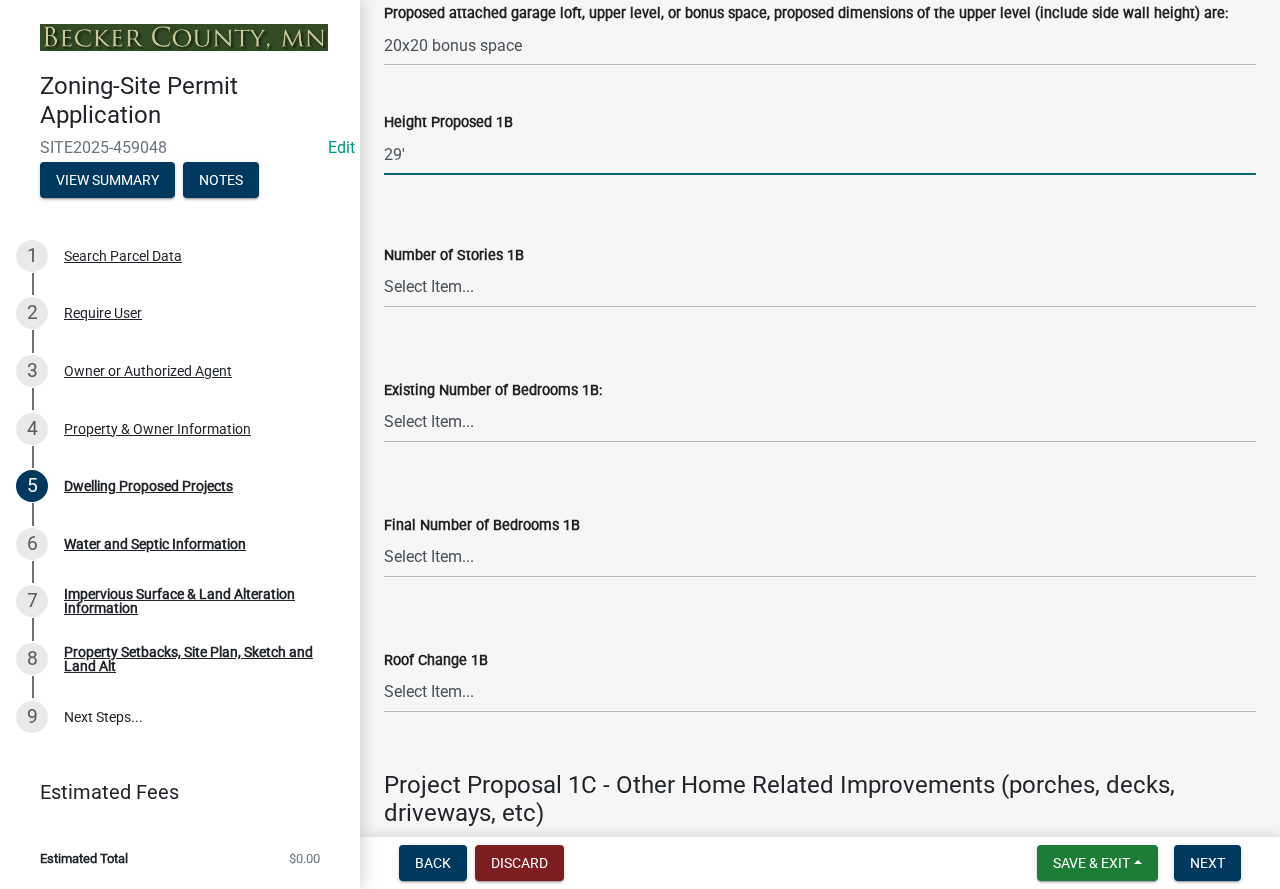 type on "29'" 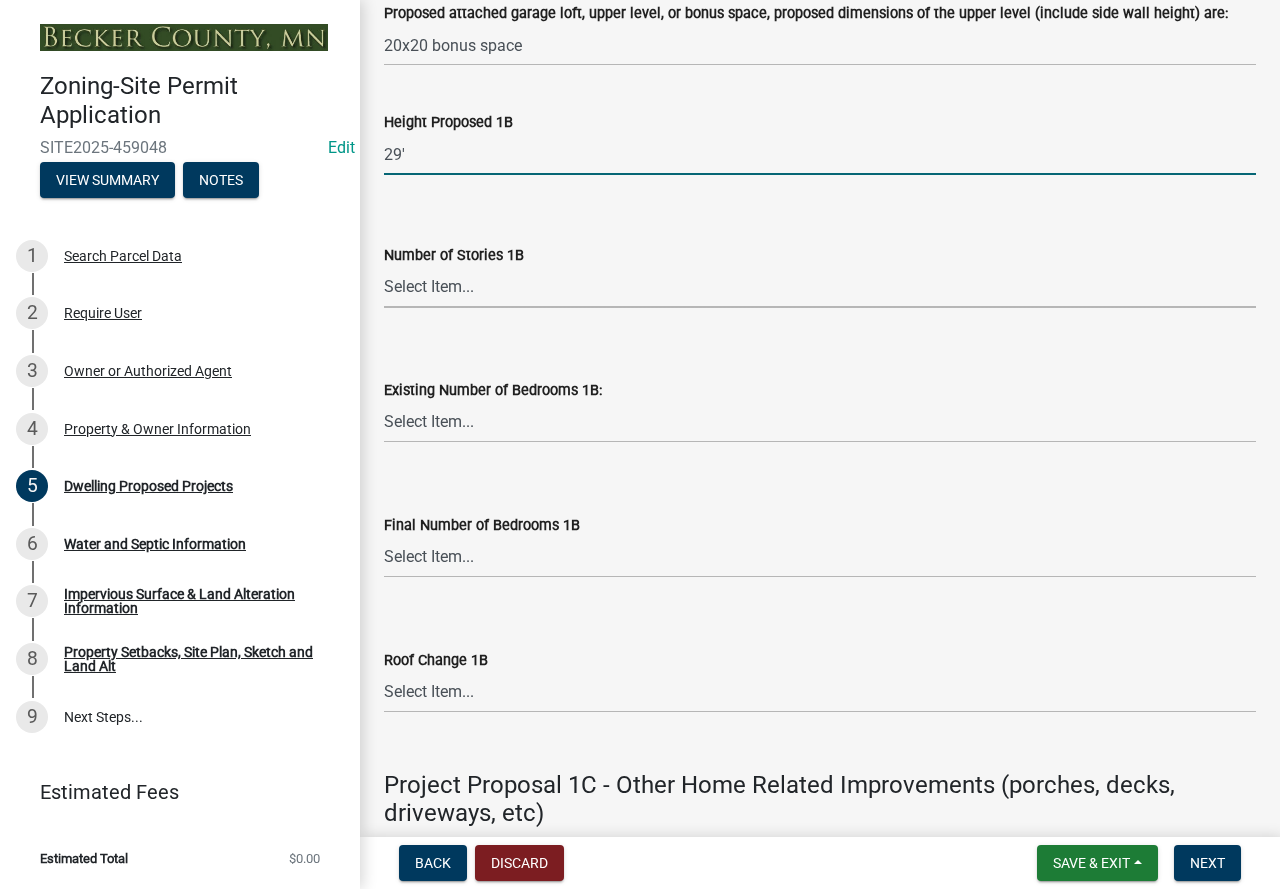 click on "Select Item...   N/A   1   1.25   1.5   1.75   2   2.25   2.5" at bounding box center [820, 287] 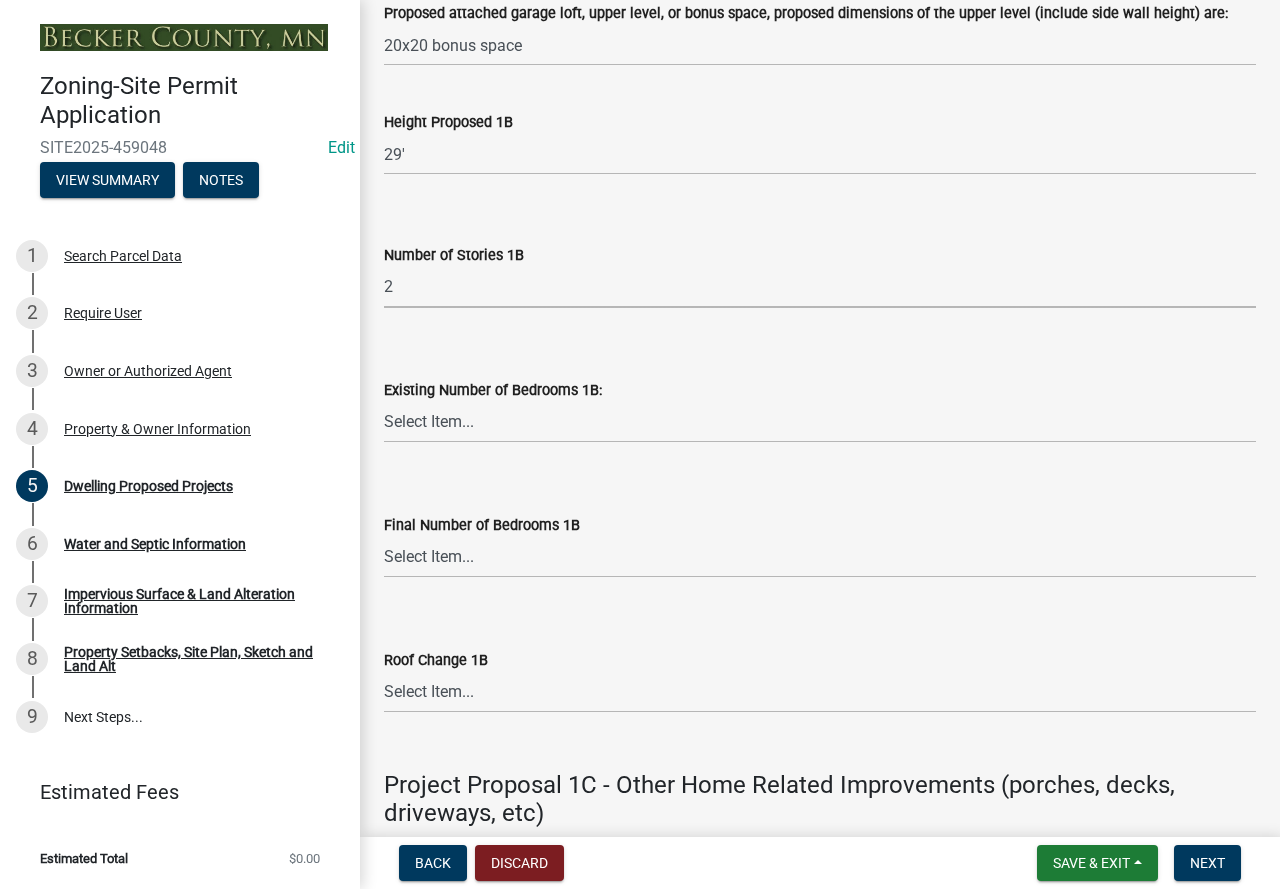 click on "Select Item...   N/A   1   1.25   1.5   1.75   2   2.25   2.5" at bounding box center (820, 287) 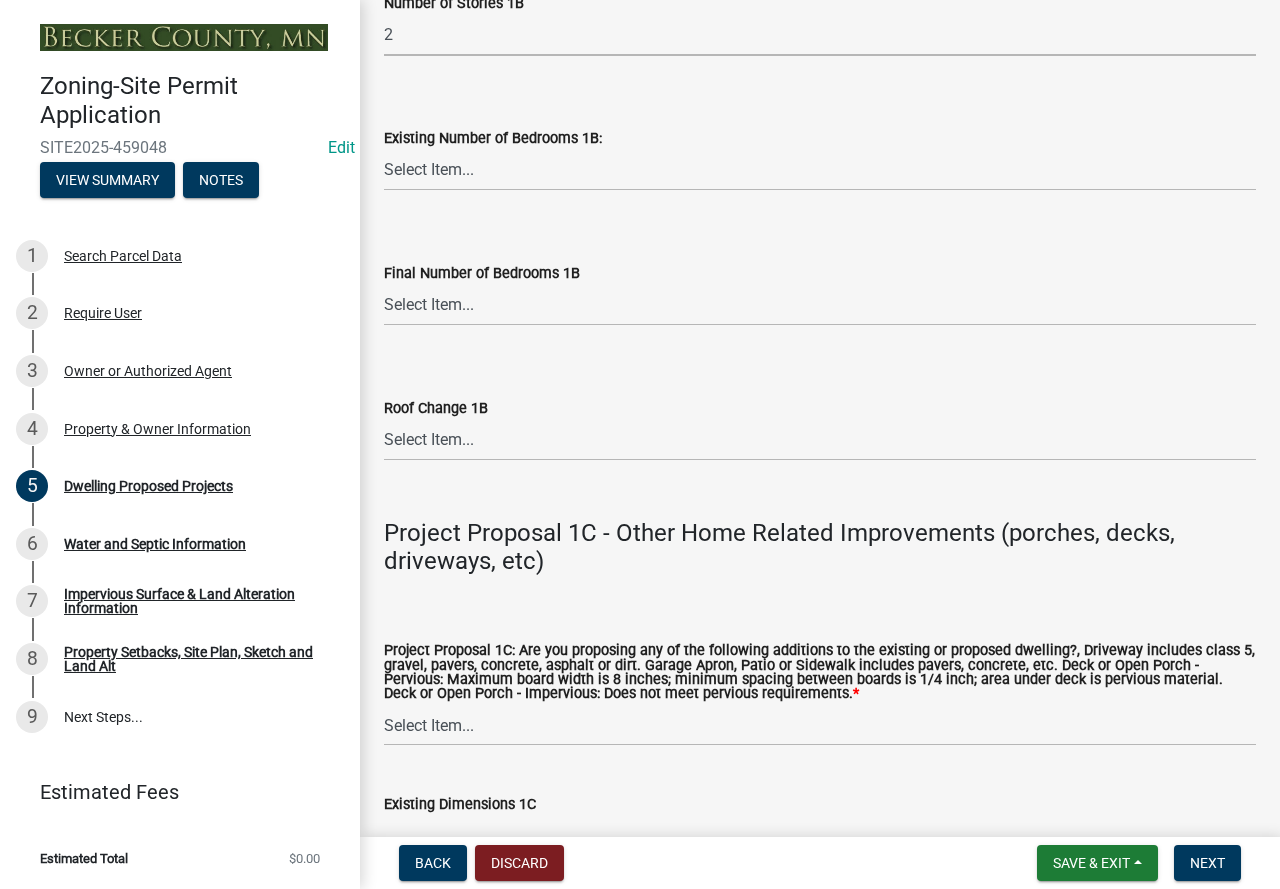 scroll, scrollTop: 3300, scrollLeft: 0, axis: vertical 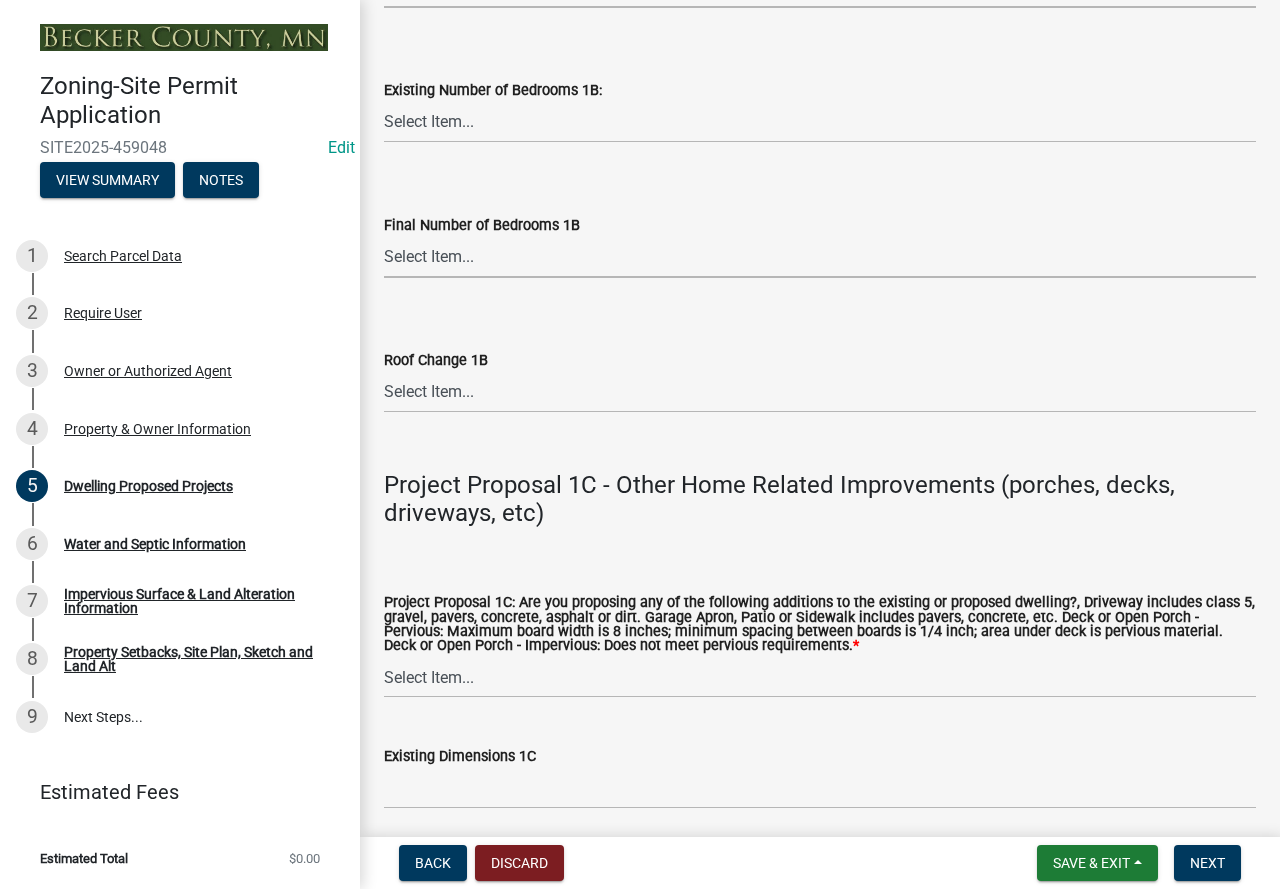 click on "Select Item...   N/A   0   1   2   3   4   5   6   7   8" at bounding box center [820, 257] 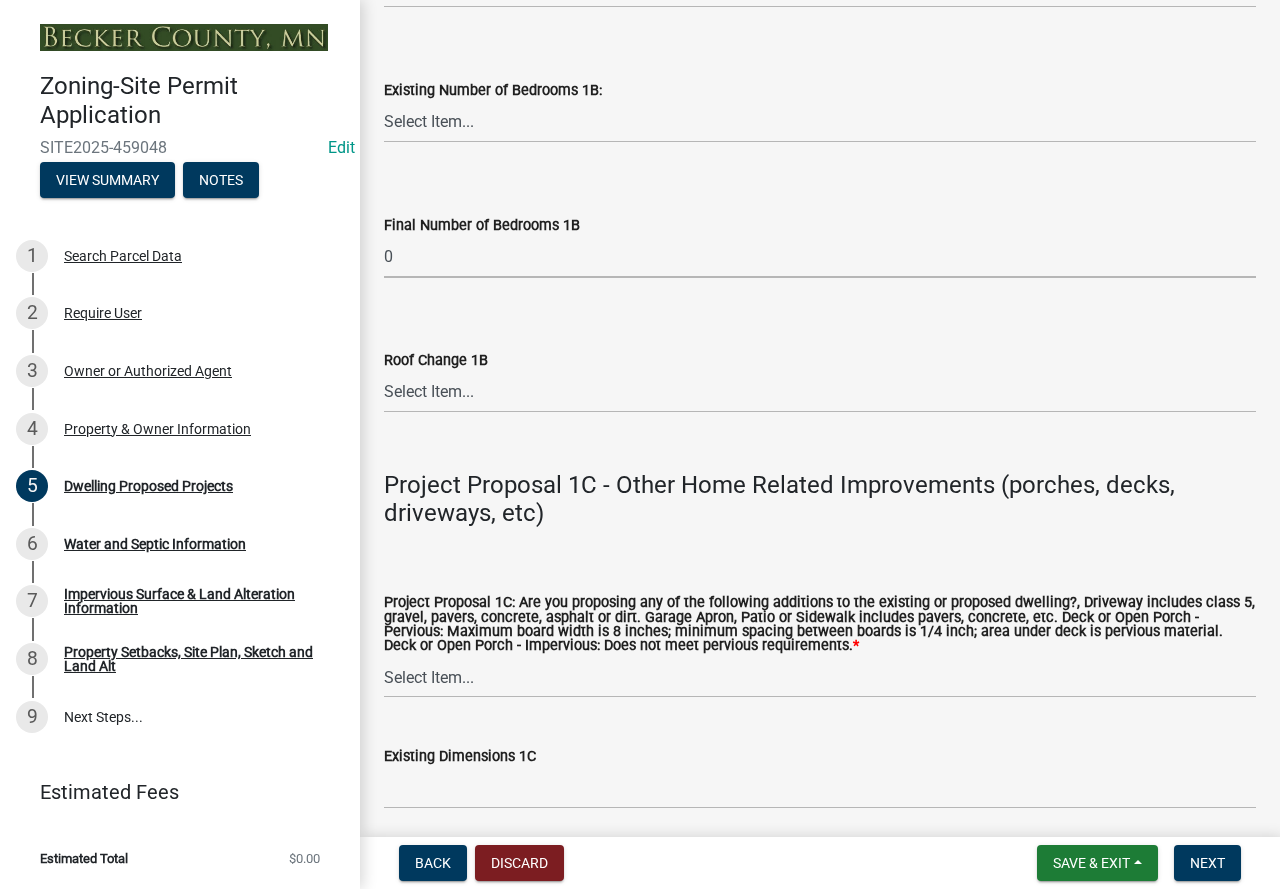 click on "Select Item...   N/A   0   1   2   3   4   5   6   7   8" at bounding box center [820, 257] 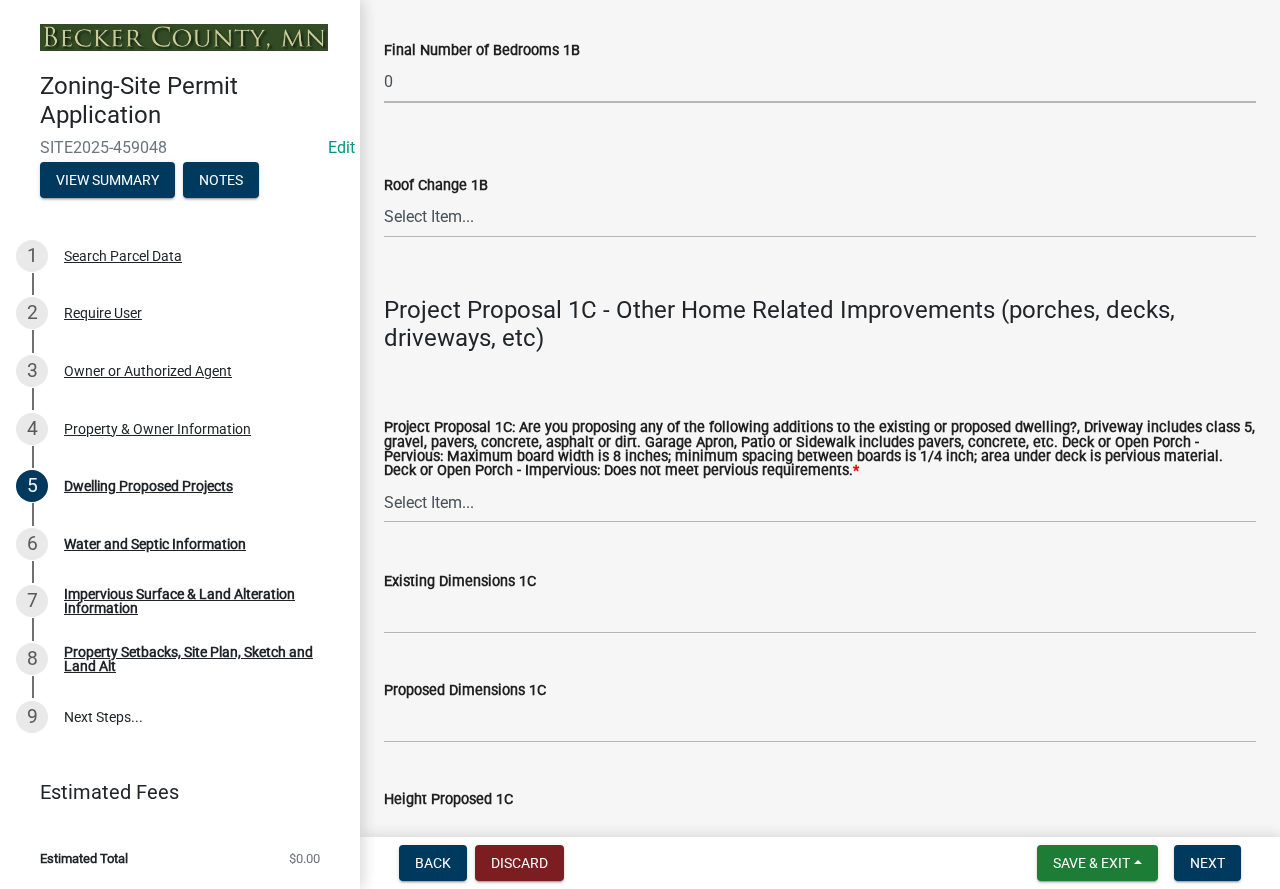 scroll, scrollTop: 3500, scrollLeft: 0, axis: vertical 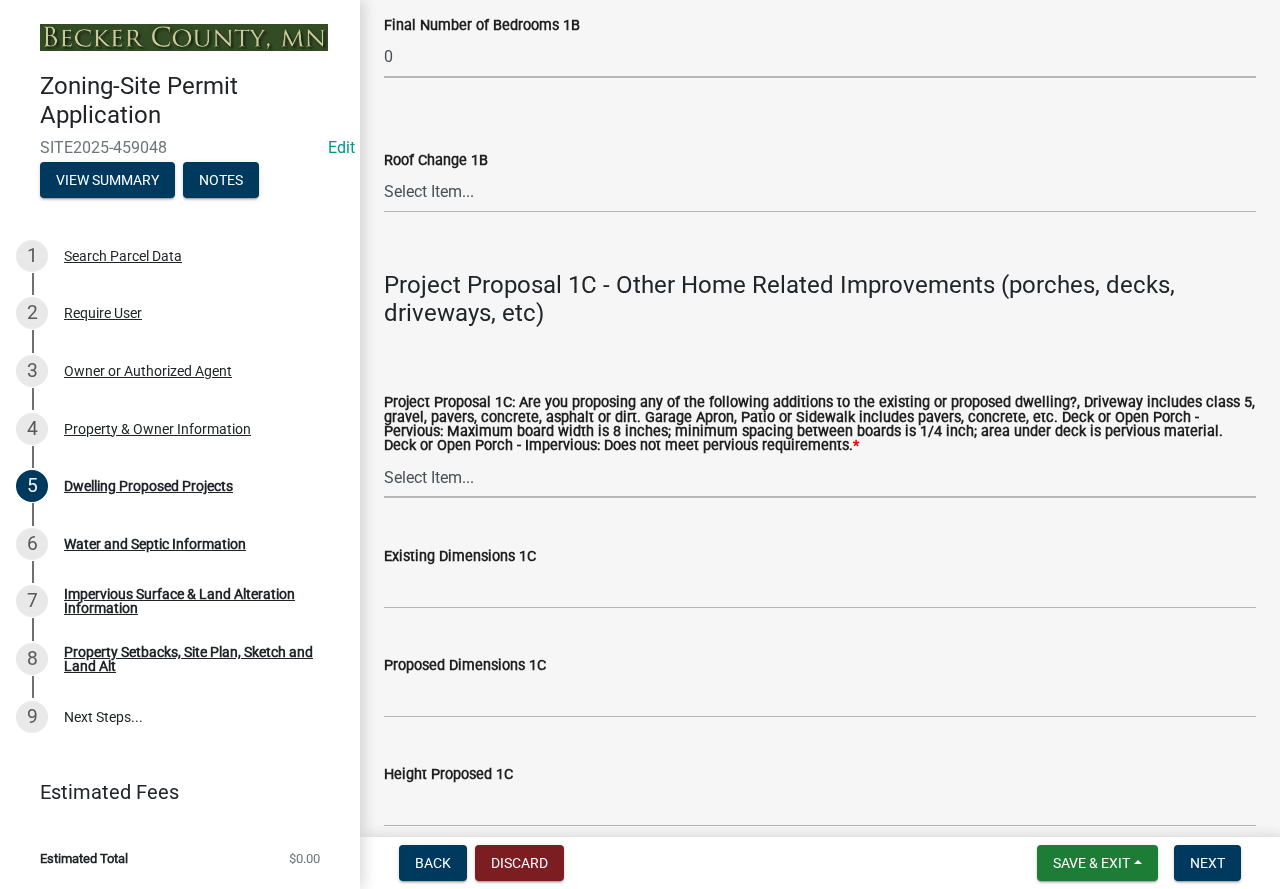 click on "Select Item...   N/A   Driveway   Garage Apron   Home Patio   Sidewalk   Deck - Pervious   Deck- Impervious   Open Porch - Pervious   Open Porch - Impervious   Screened Deck   Screened Porch   Sunroom   3 Season Porch   Other" at bounding box center (820, 477) 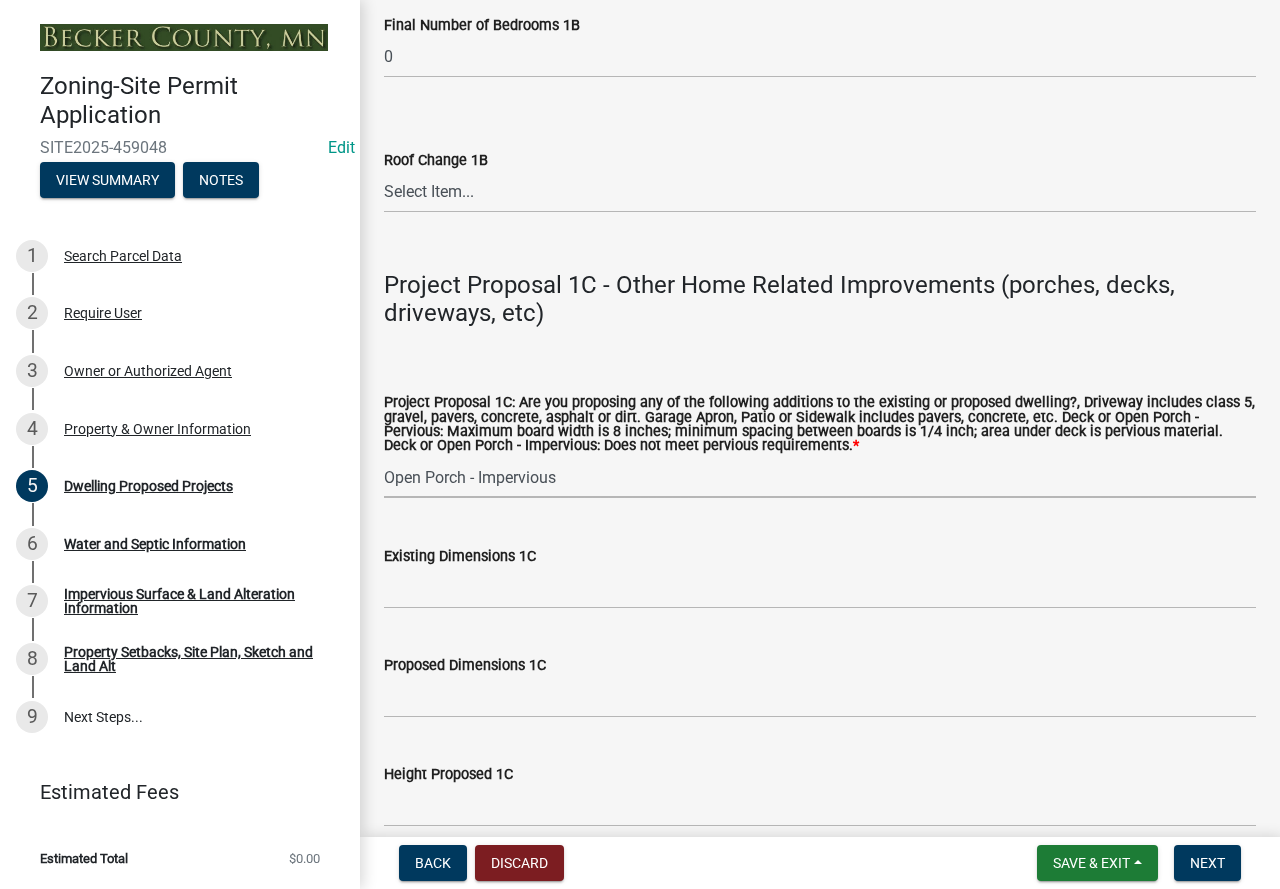 click on "Select Item...   N/A   Driveway   Garage Apron   Home Patio   Sidewalk   Deck - Pervious   Deck- Impervious   Open Porch - Pervious   Open Porch - Impervious   Screened Deck   Screened Porch   Sunroom   3 Season Porch   Other" at bounding box center [820, 477] 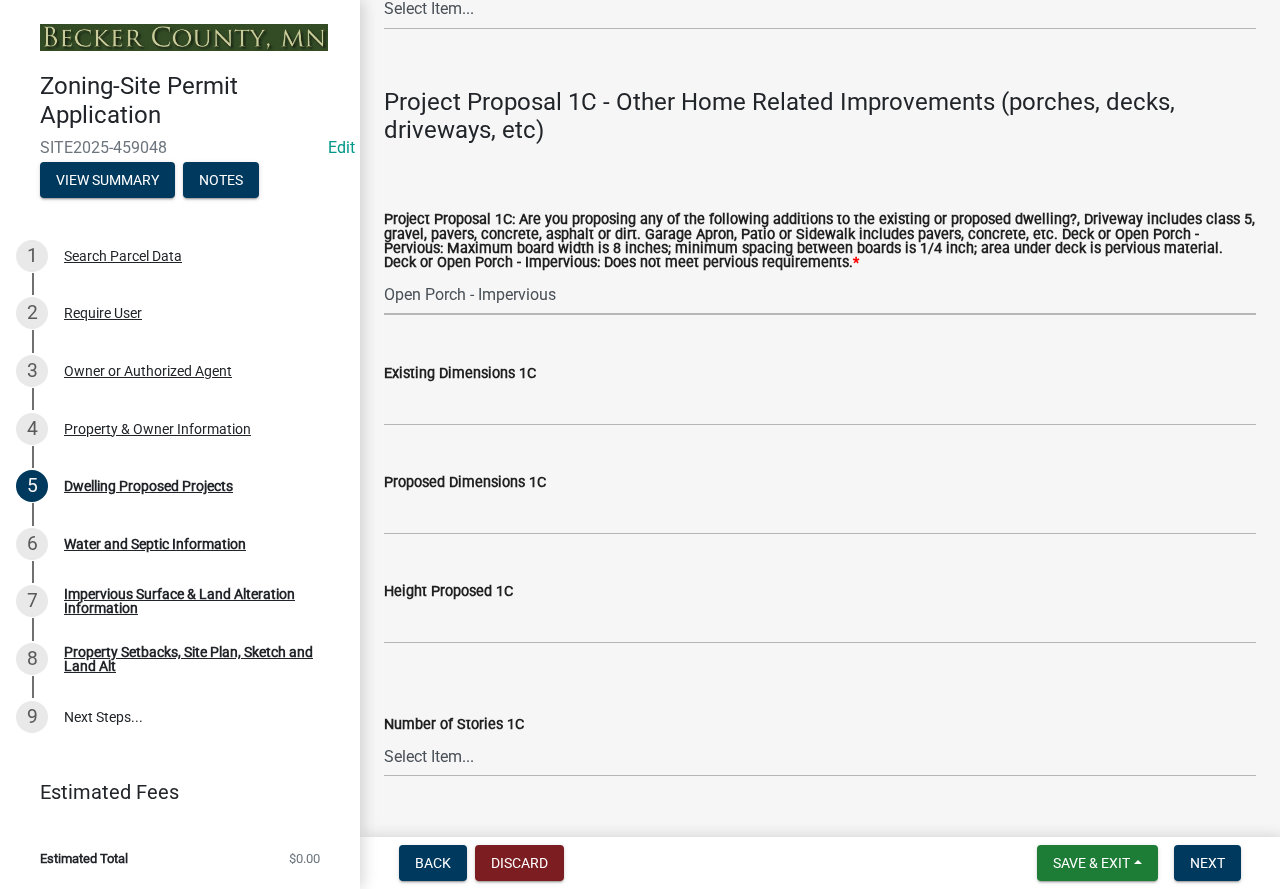 scroll, scrollTop: 3700, scrollLeft: 0, axis: vertical 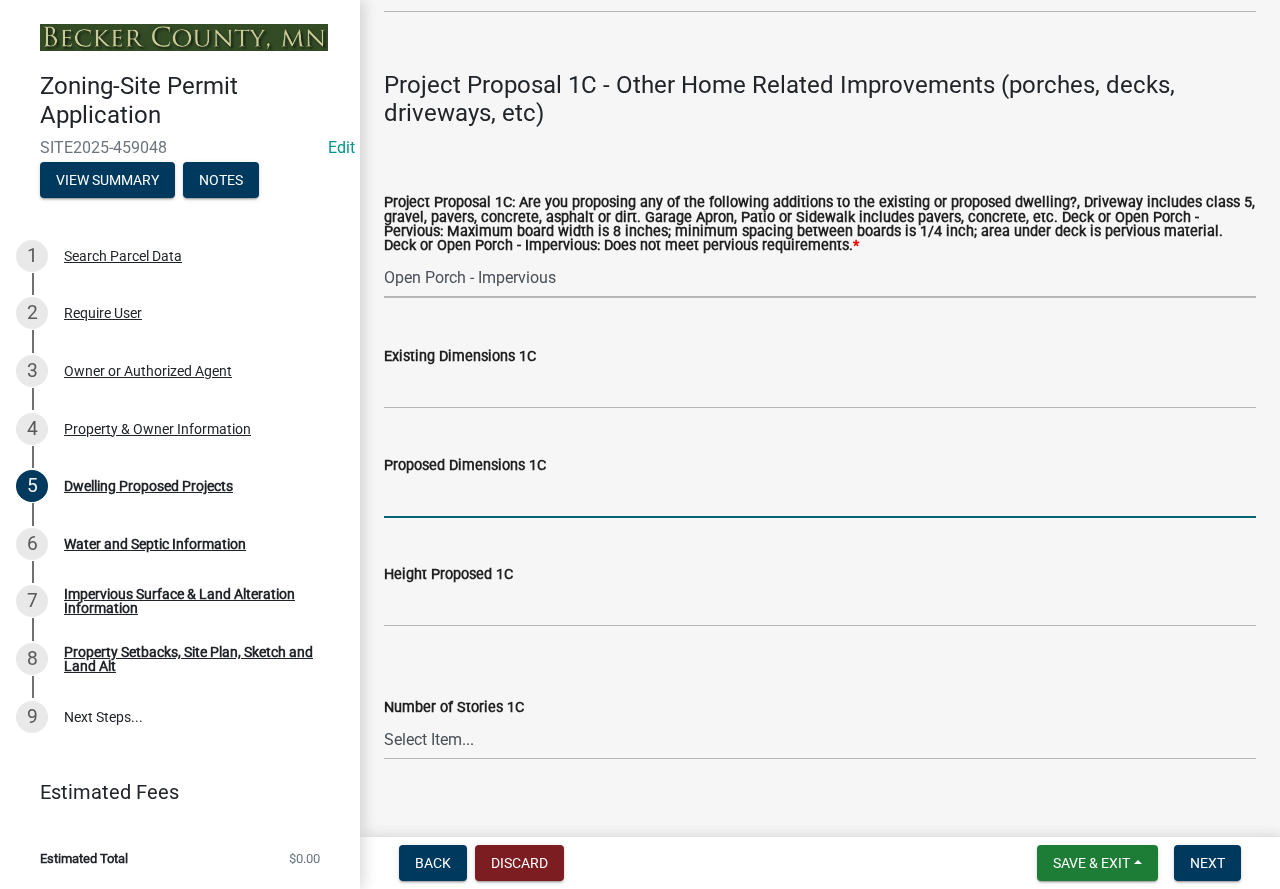 click on "Proposed Dimensions 1C" at bounding box center [820, 497] 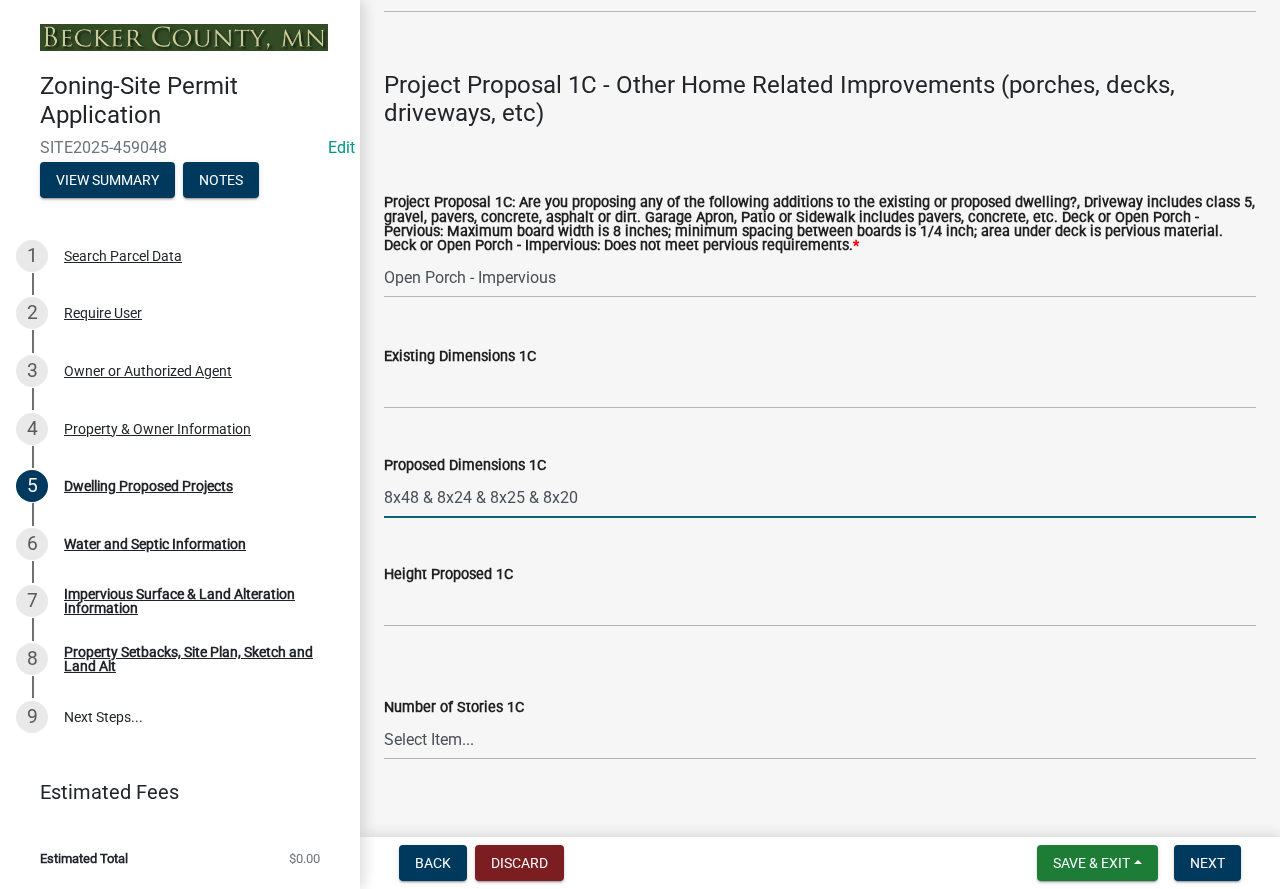 scroll, scrollTop: 3800, scrollLeft: 0, axis: vertical 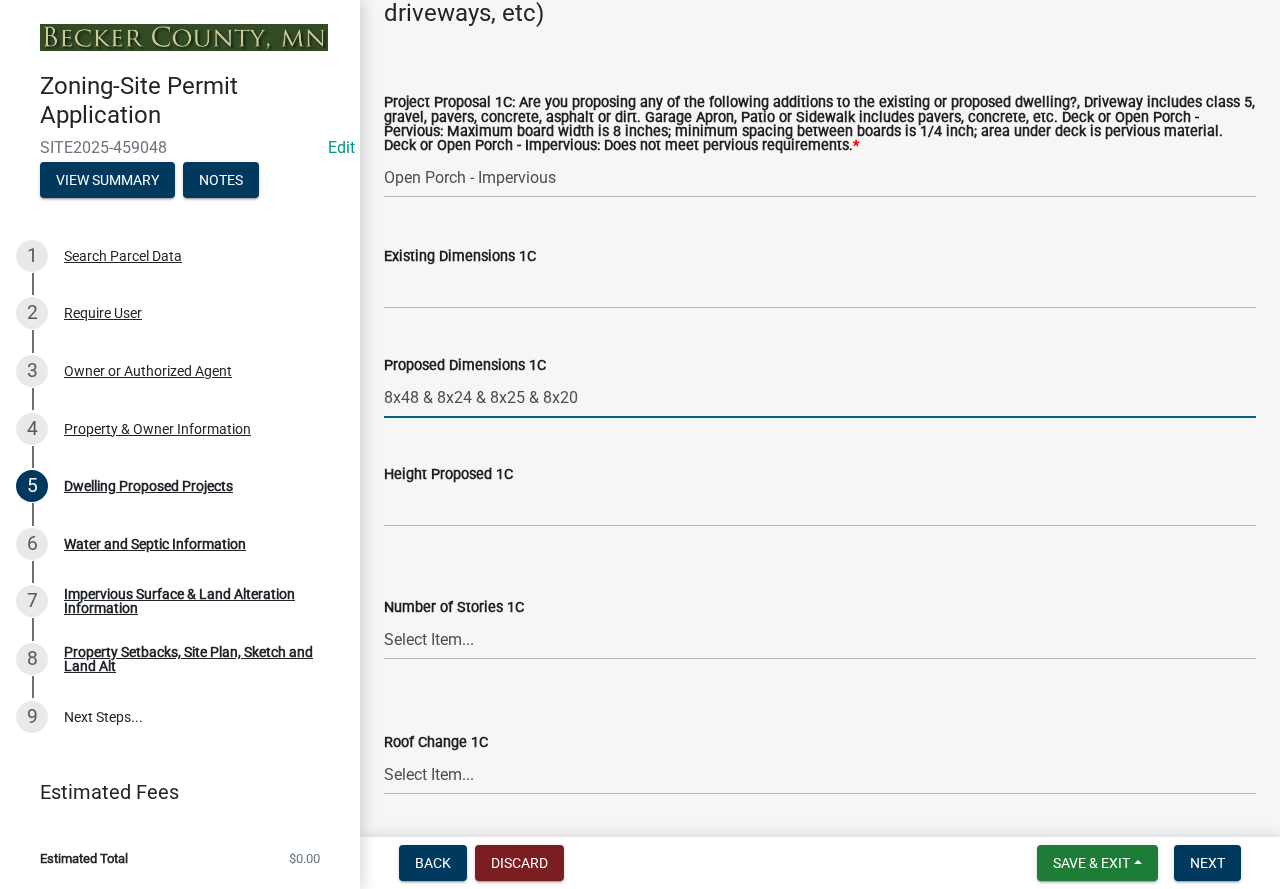 type on "8x48 & 8x24 & 8x25 & 8x20" 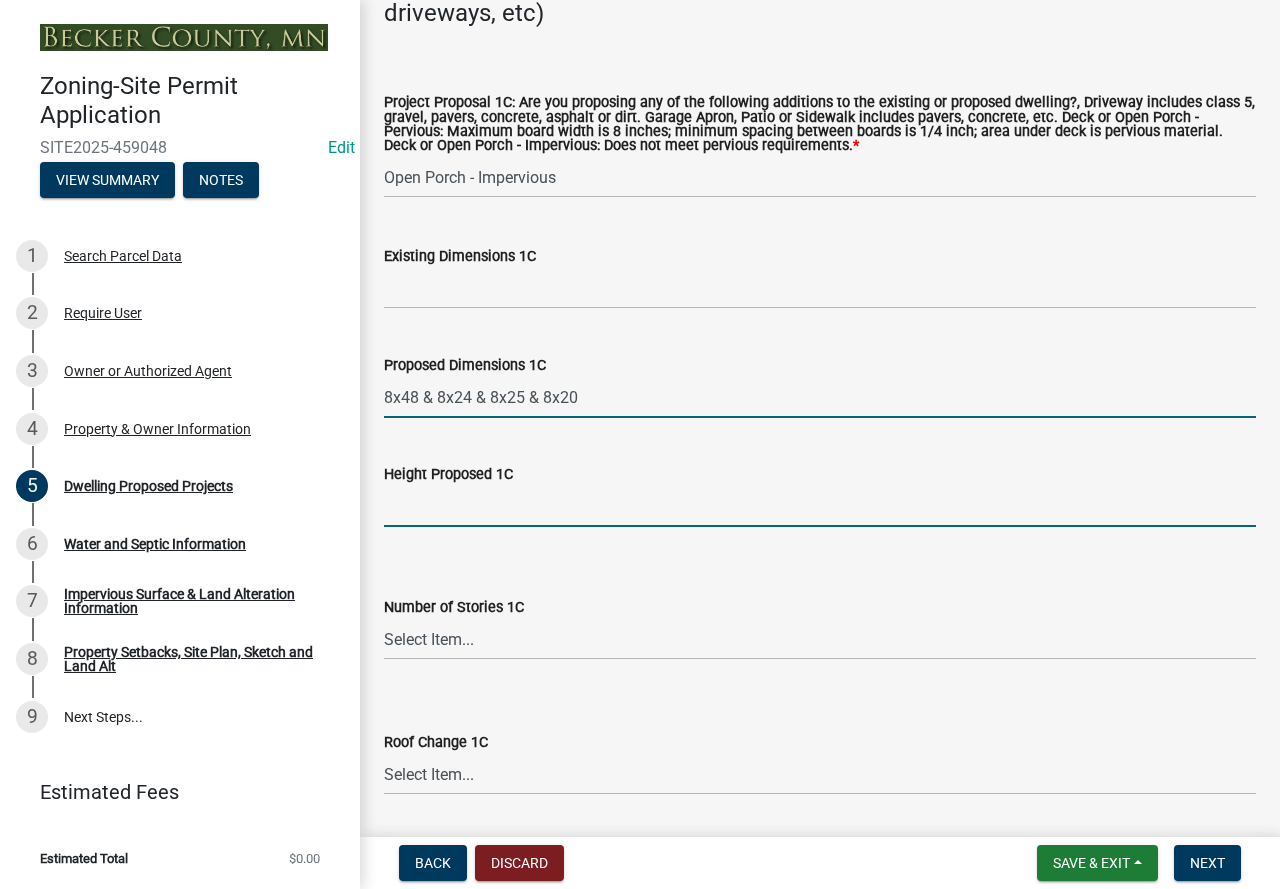 click on "Height Proposed 1C" at bounding box center [820, 506] 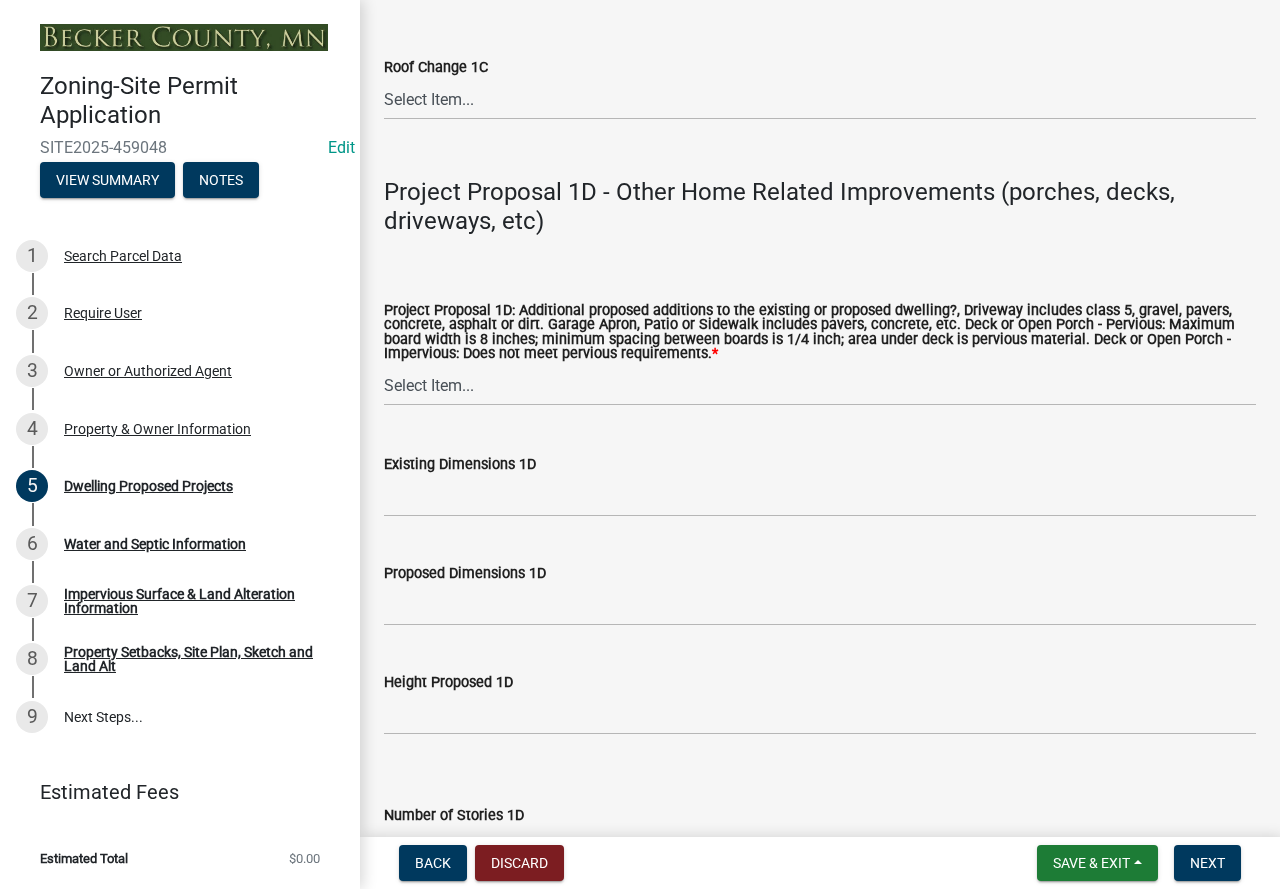 scroll, scrollTop: 4500, scrollLeft: 0, axis: vertical 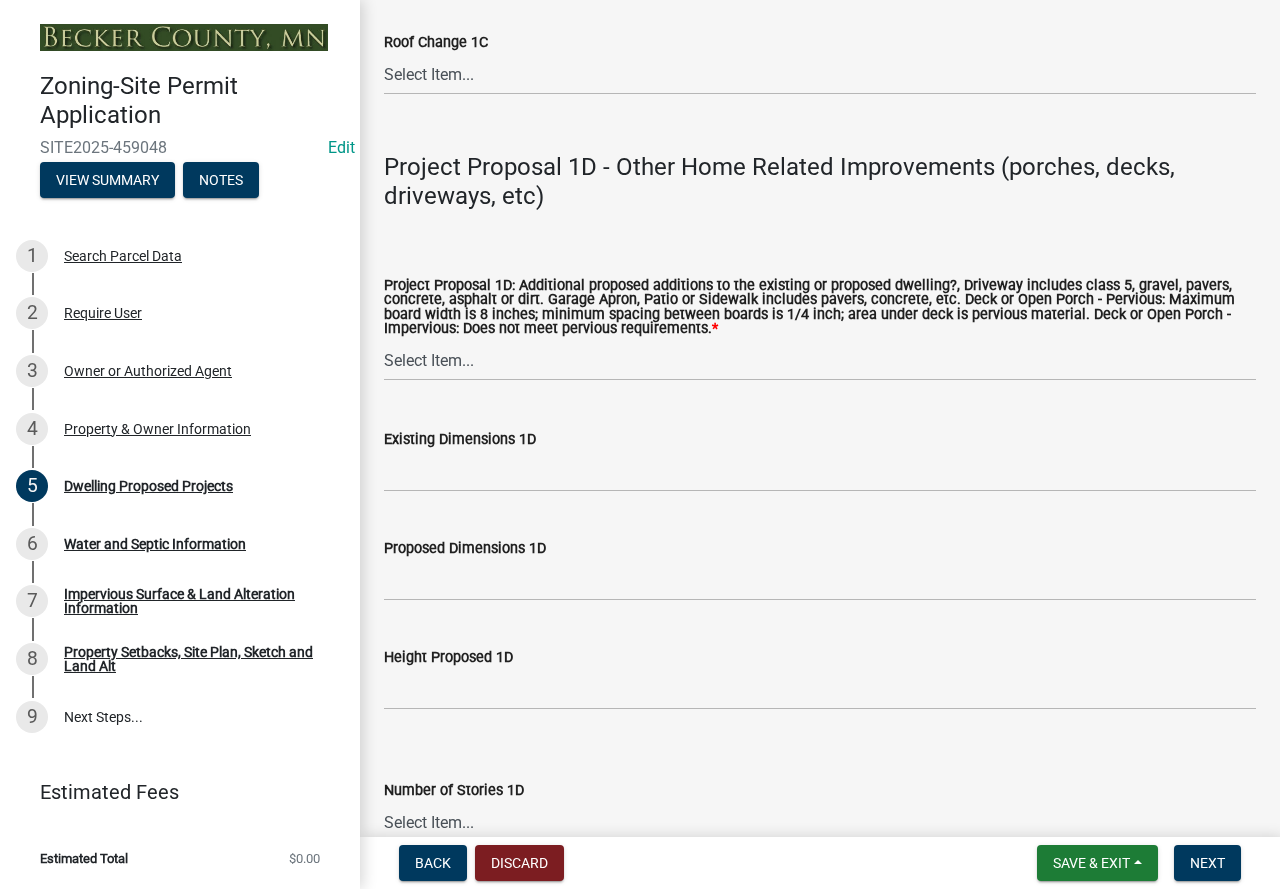 type on "8'" 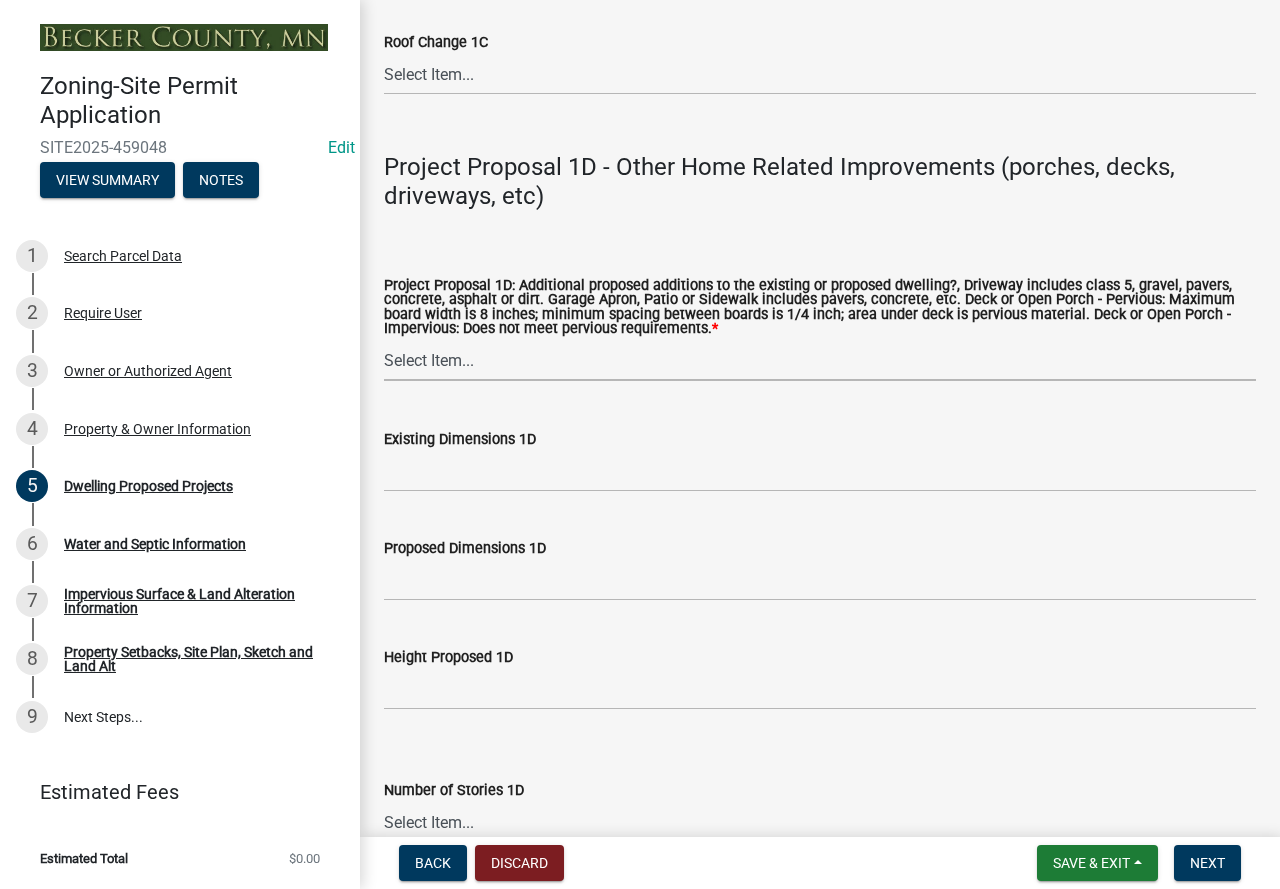 click on "Select Item...   N/A   Driveway   Garage Apron   Home Patio   Sidewalk   Deck - Pervious   Deck - Impervious   Open Porch - Pervious   Open Porch - Impervious   Screened Deck   Screened Porch   Sunroom   3 Season Porch   Other" at bounding box center [820, 360] 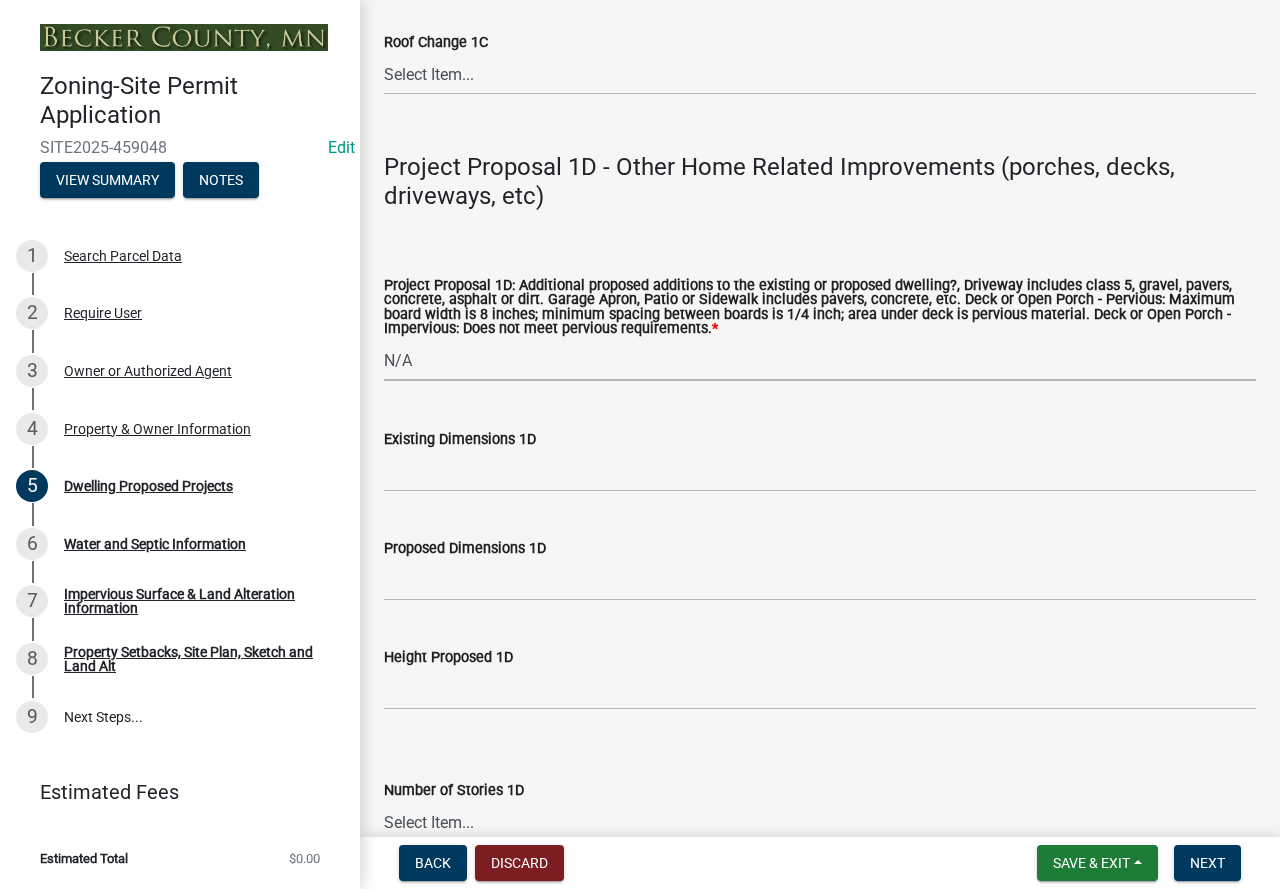 click on "Select Item...   N/A   Driveway   Garage Apron   Home Patio   Sidewalk   Deck - Pervious   Deck - Impervious   Open Porch - Pervious   Open Porch - Impervious   Screened Deck   Screened Porch   Sunroom   3 Season Porch   Other" at bounding box center [820, 360] 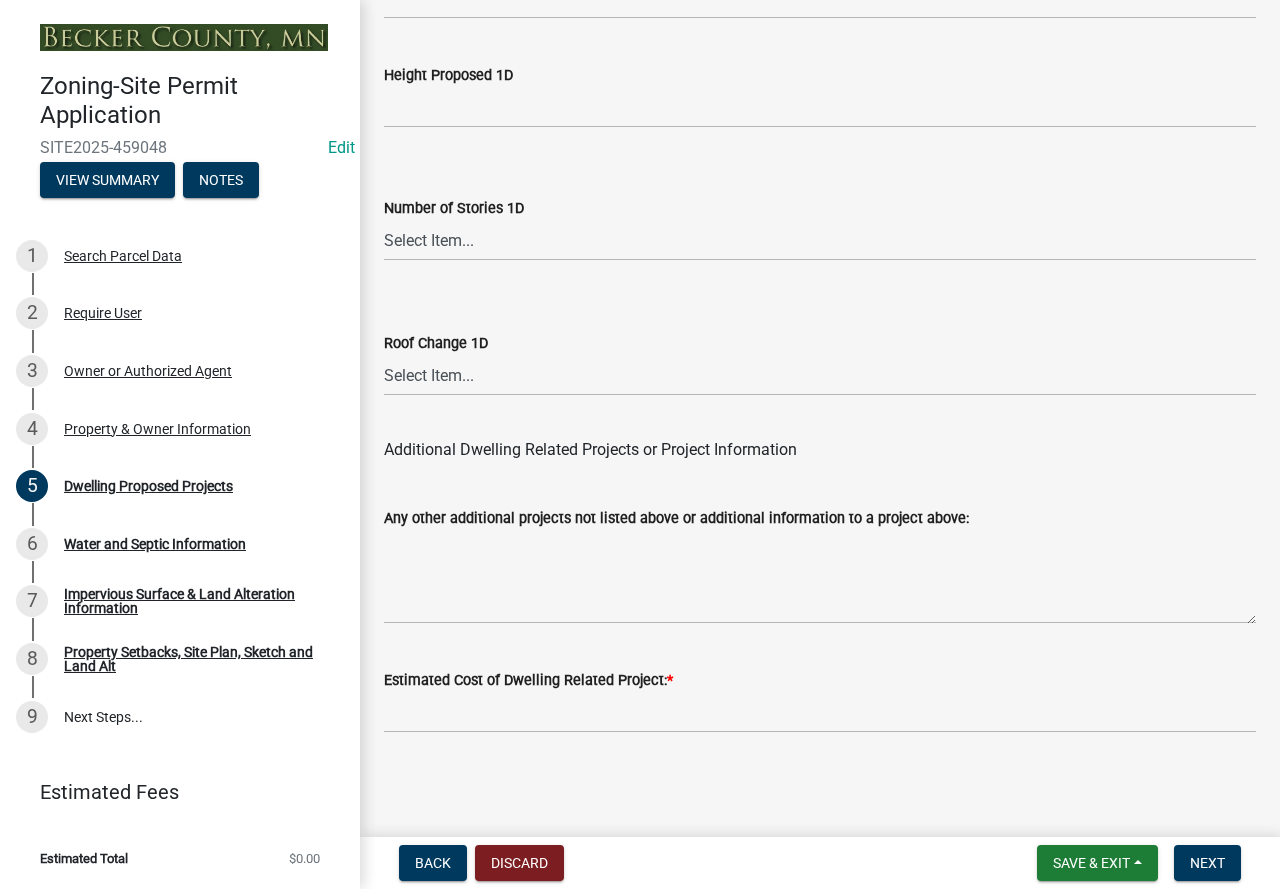 scroll, scrollTop: 5109, scrollLeft: 0, axis: vertical 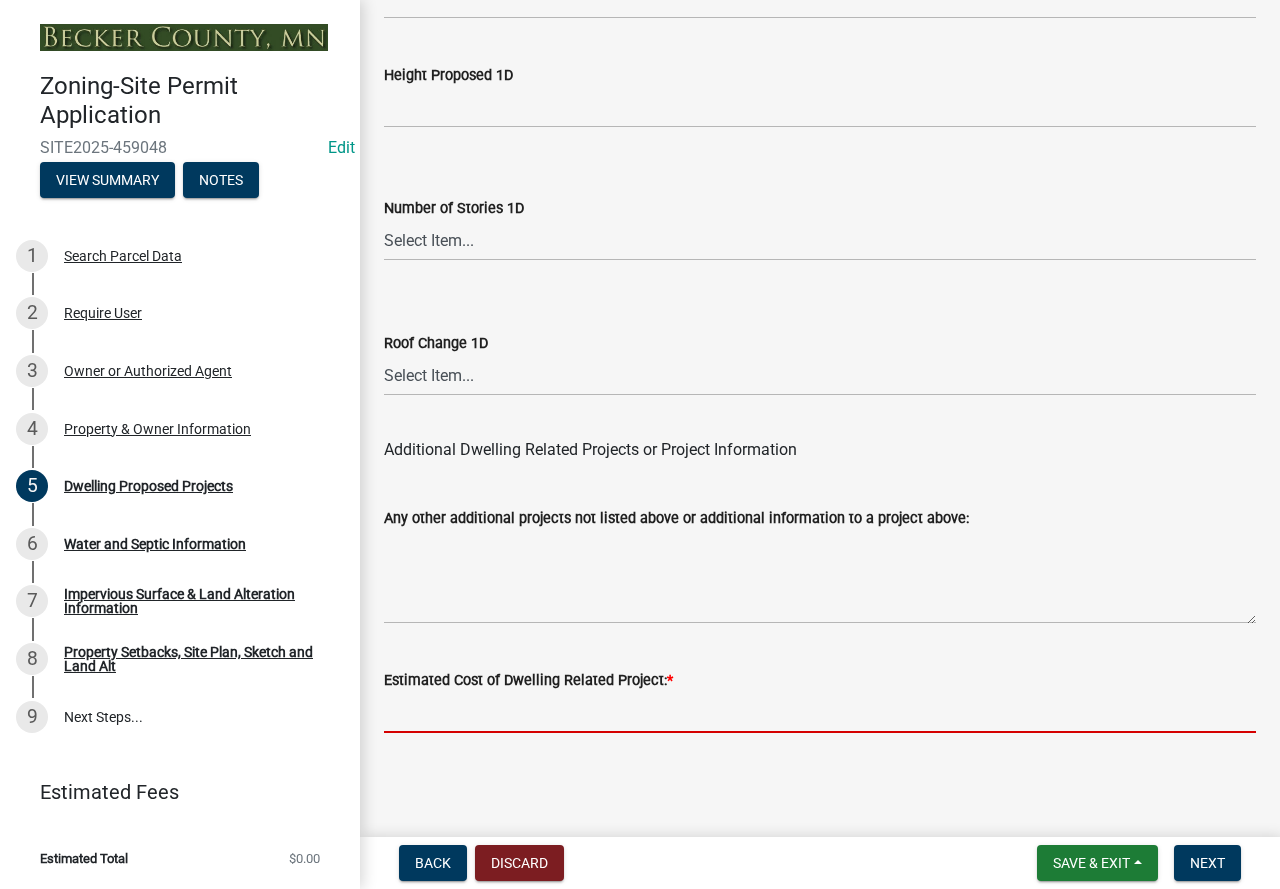 click 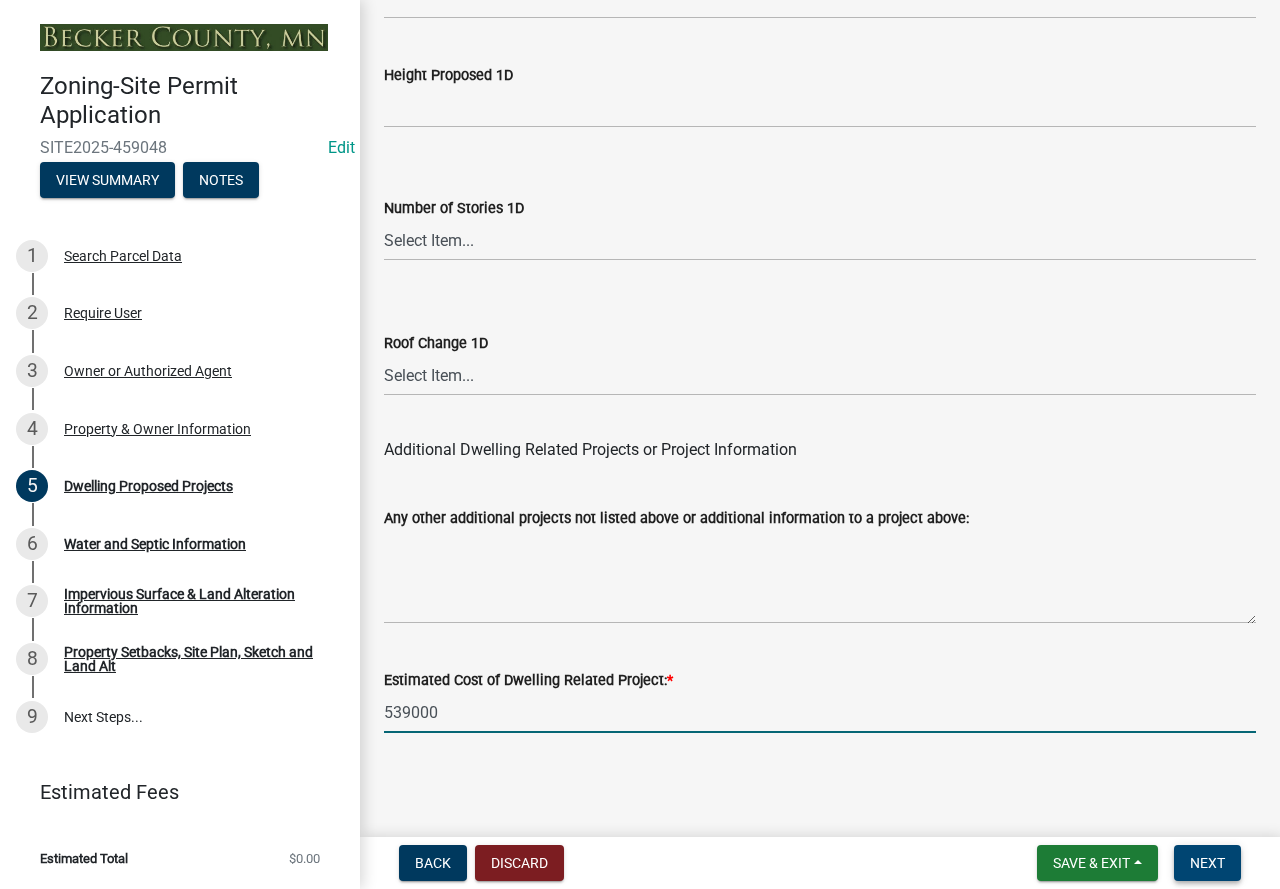 type on "539000" 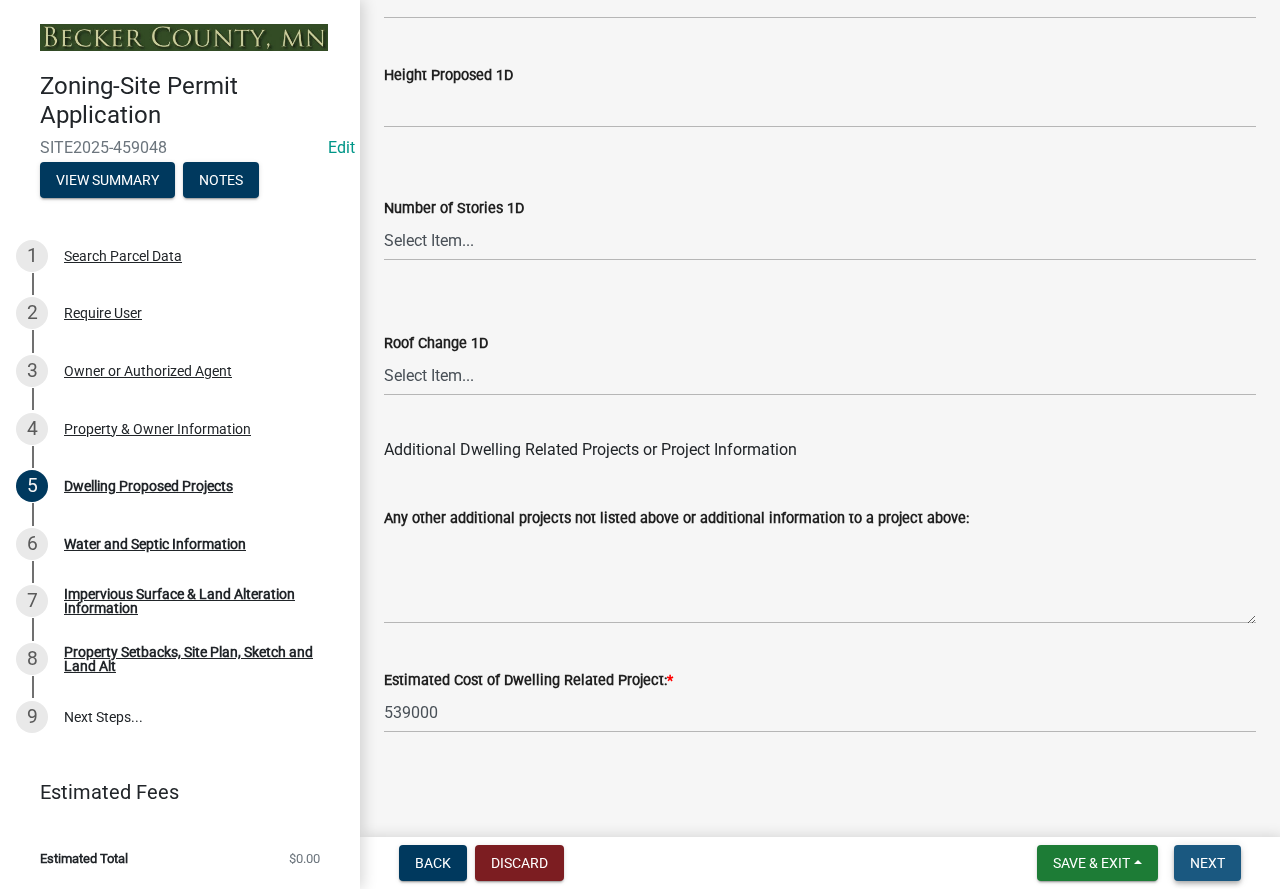 click on "Next" at bounding box center (1207, 863) 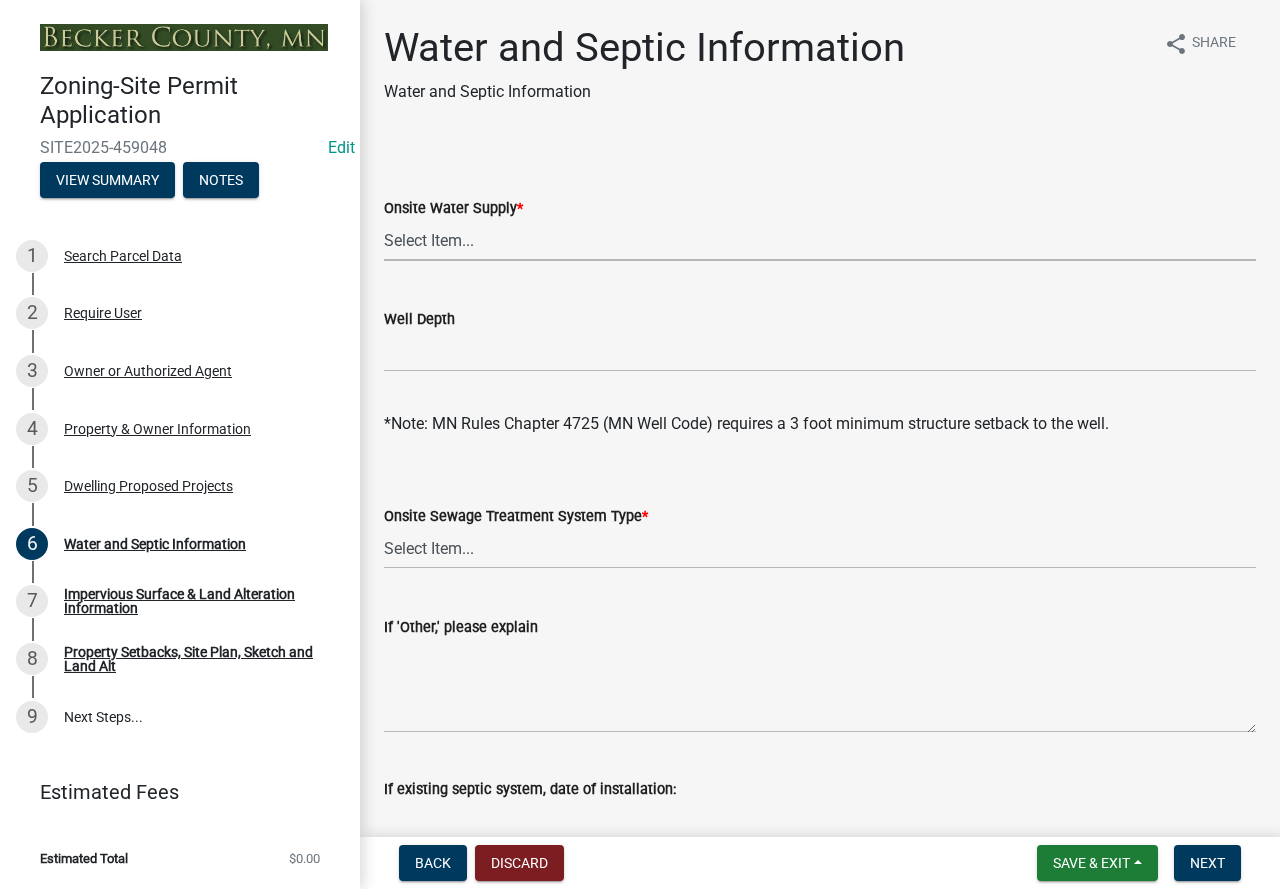 click on "Select Item...   Well   New Well to be Installed   Attached to City Water System   No onsite water or proposed water supply" at bounding box center [820, 240] 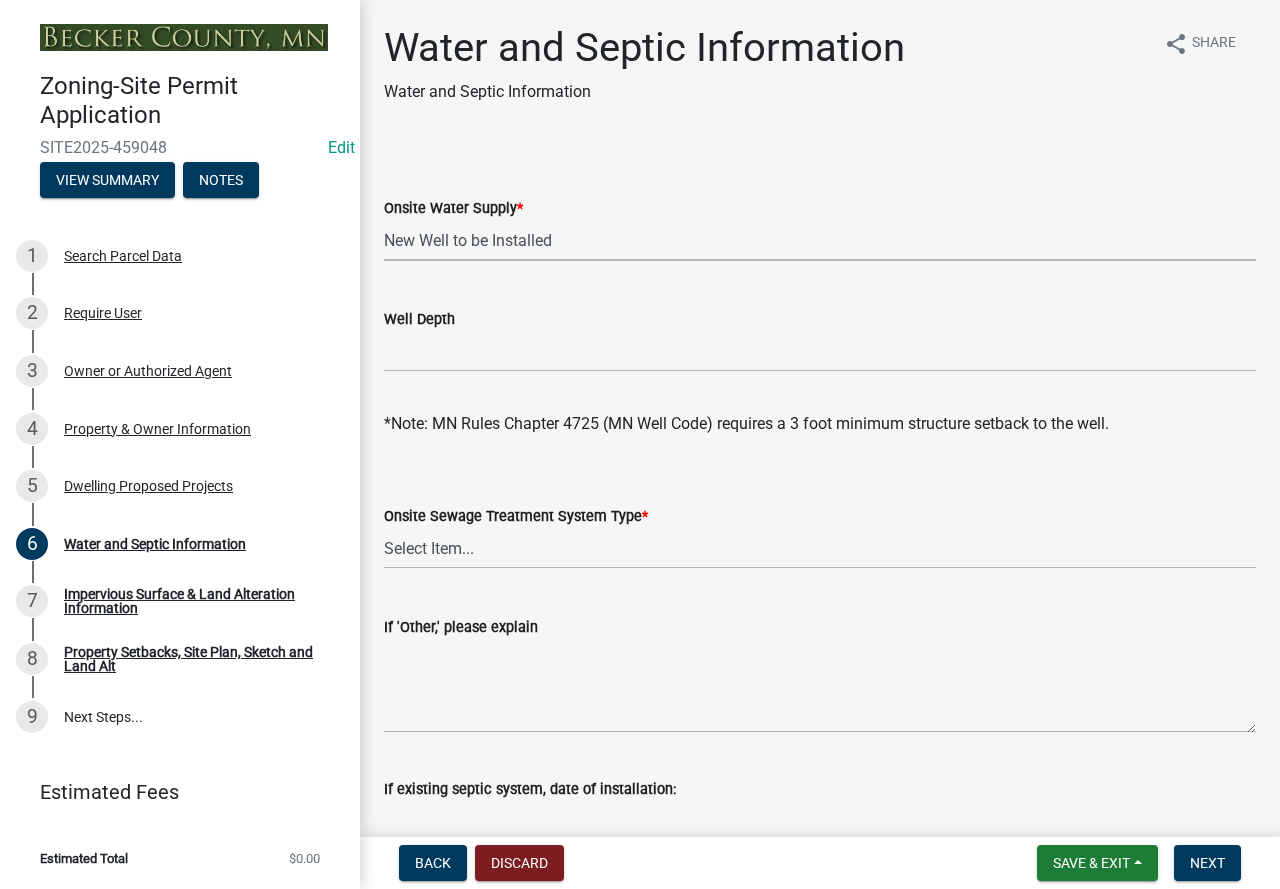 click on "Select Item...   Well   New Well to be Installed   Attached to City Water System   No onsite water or proposed water supply" at bounding box center (820, 240) 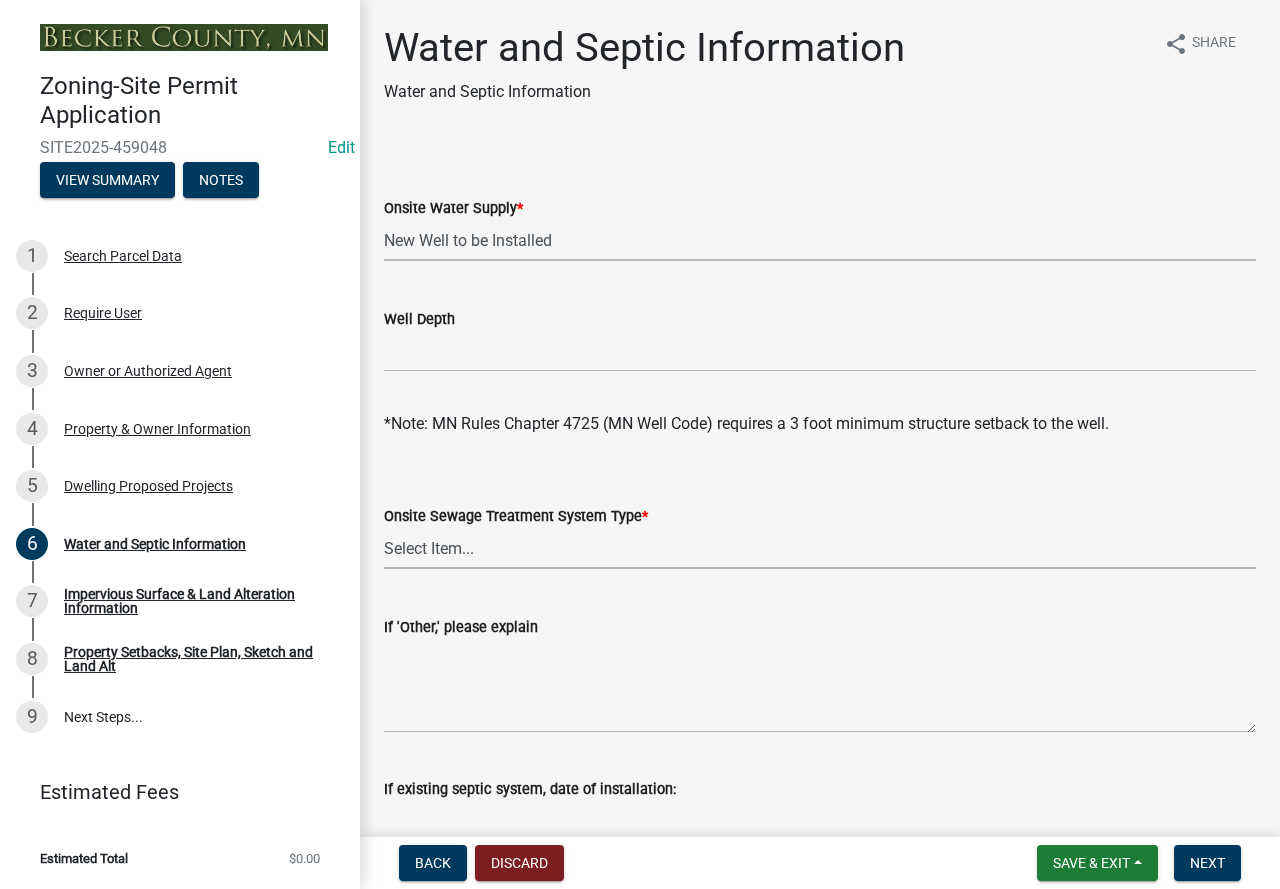 click on "Select Item...   No existing or proposed septic   Proposed New or Corrected Septic application submitted   Tank and Drainfield   Holding Tank   Attached to City Septic System   Other" at bounding box center (820, 548) 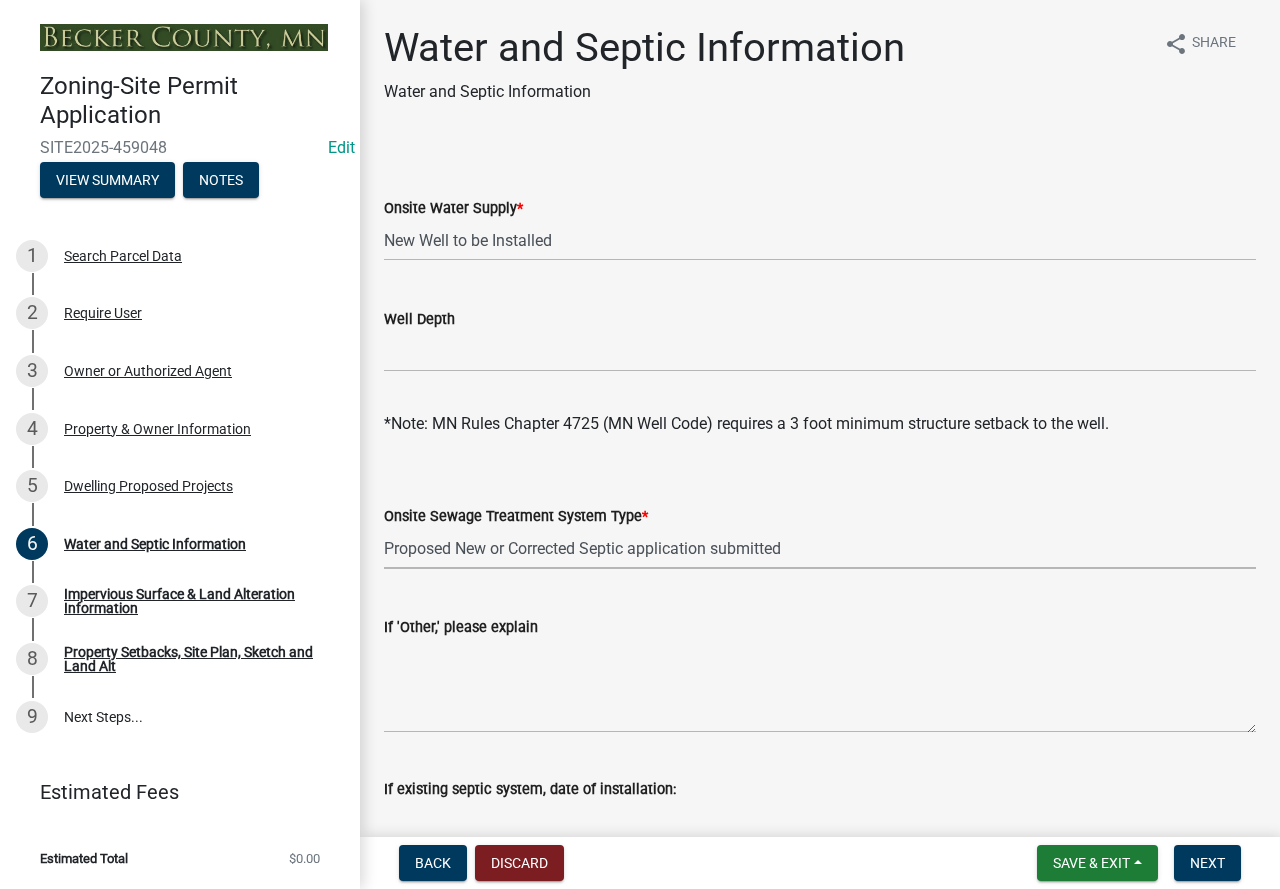 click on "Select Item...   No existing or proposed septic   Proposed New or Corrected Septic application submitted   Tank and Drainfield   Holding Tank   Attached to City Septic System   Other" at bounding box center [820, 548] 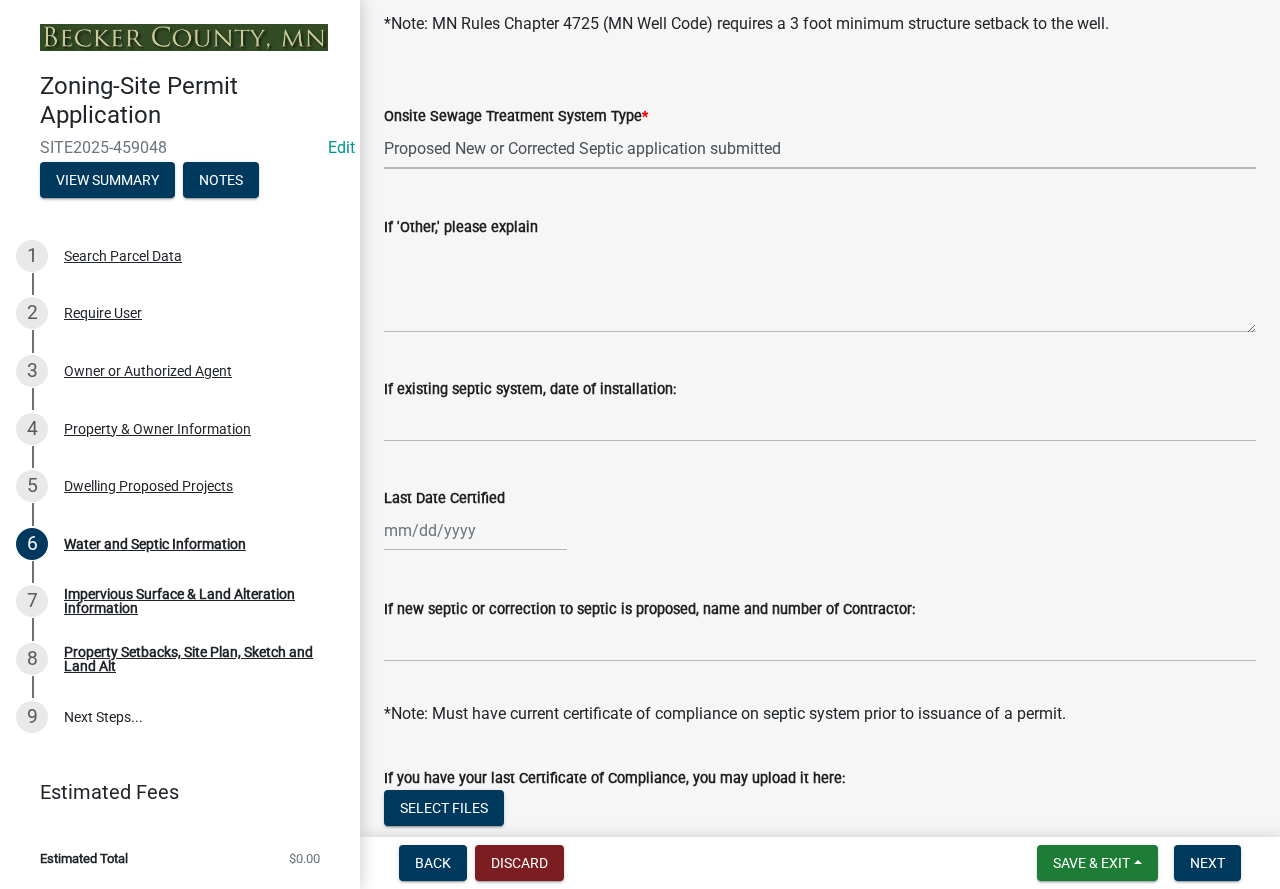 scroll, scrollTop: 500, scrollLeft: 0, axis: vertical 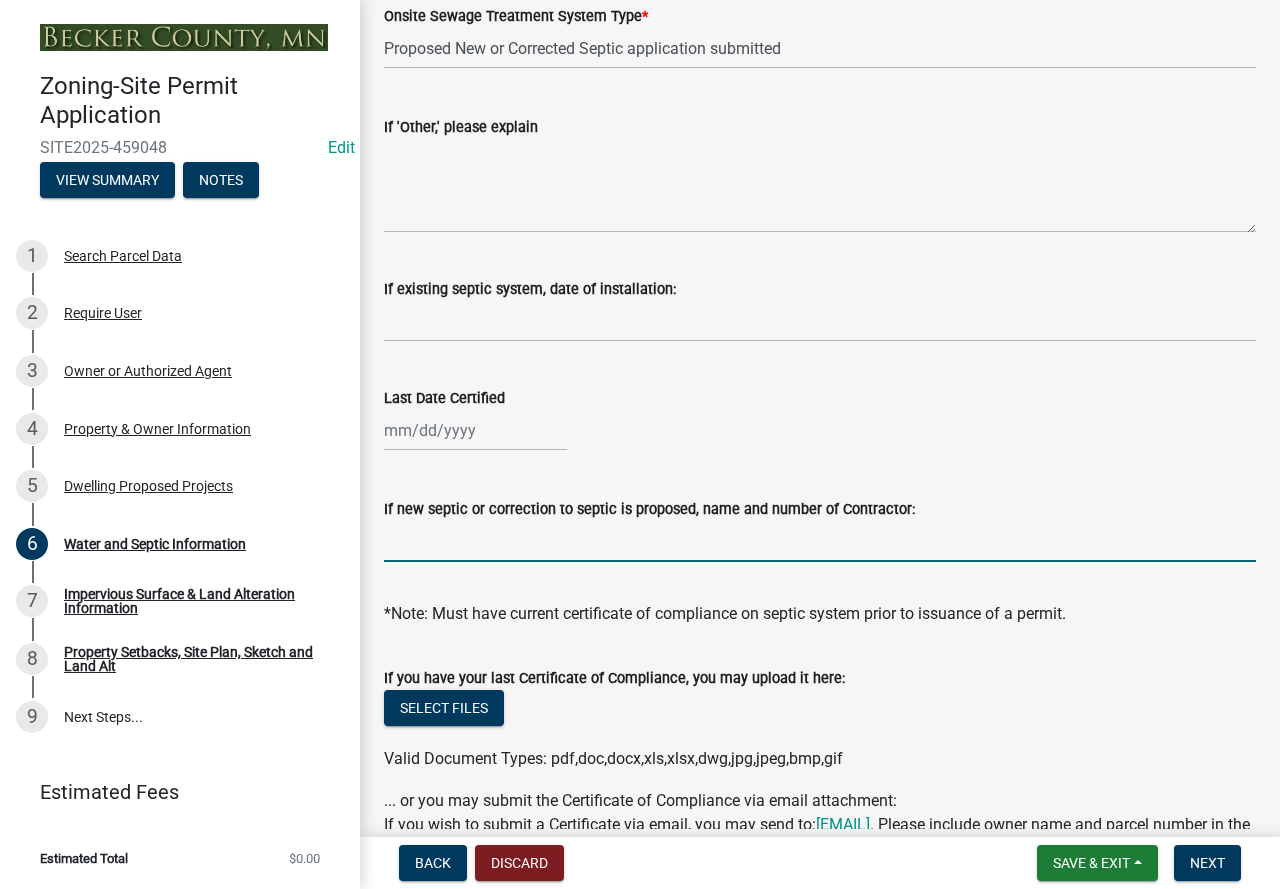 drag, startPoint x: 446, startPoint y: 545, endPoint x: 458, endPoint y: 538, distance: 13.892444 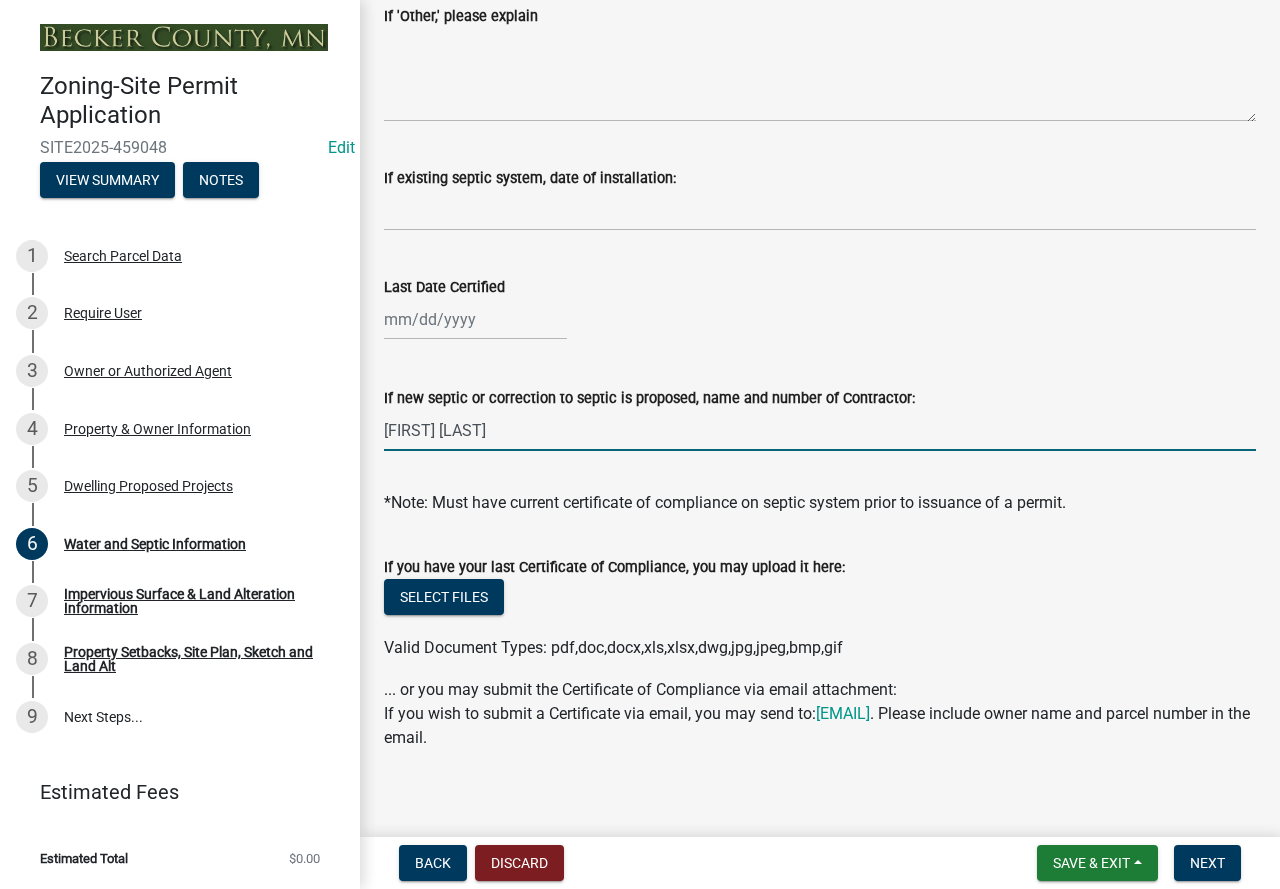 scroll, scrollTop: 626, scrollLeft: 0, axis: vertical 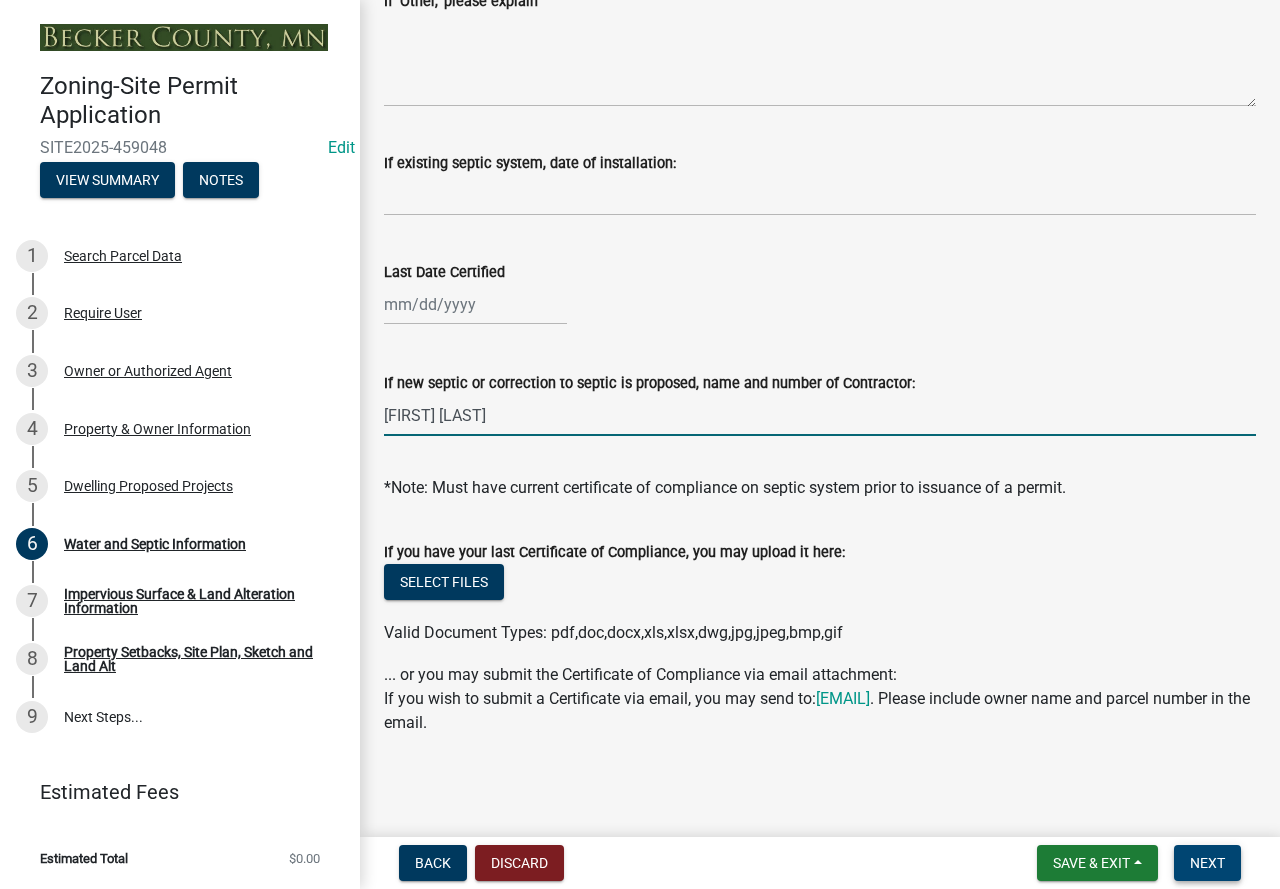 type on "[FIRST] [LAST]" 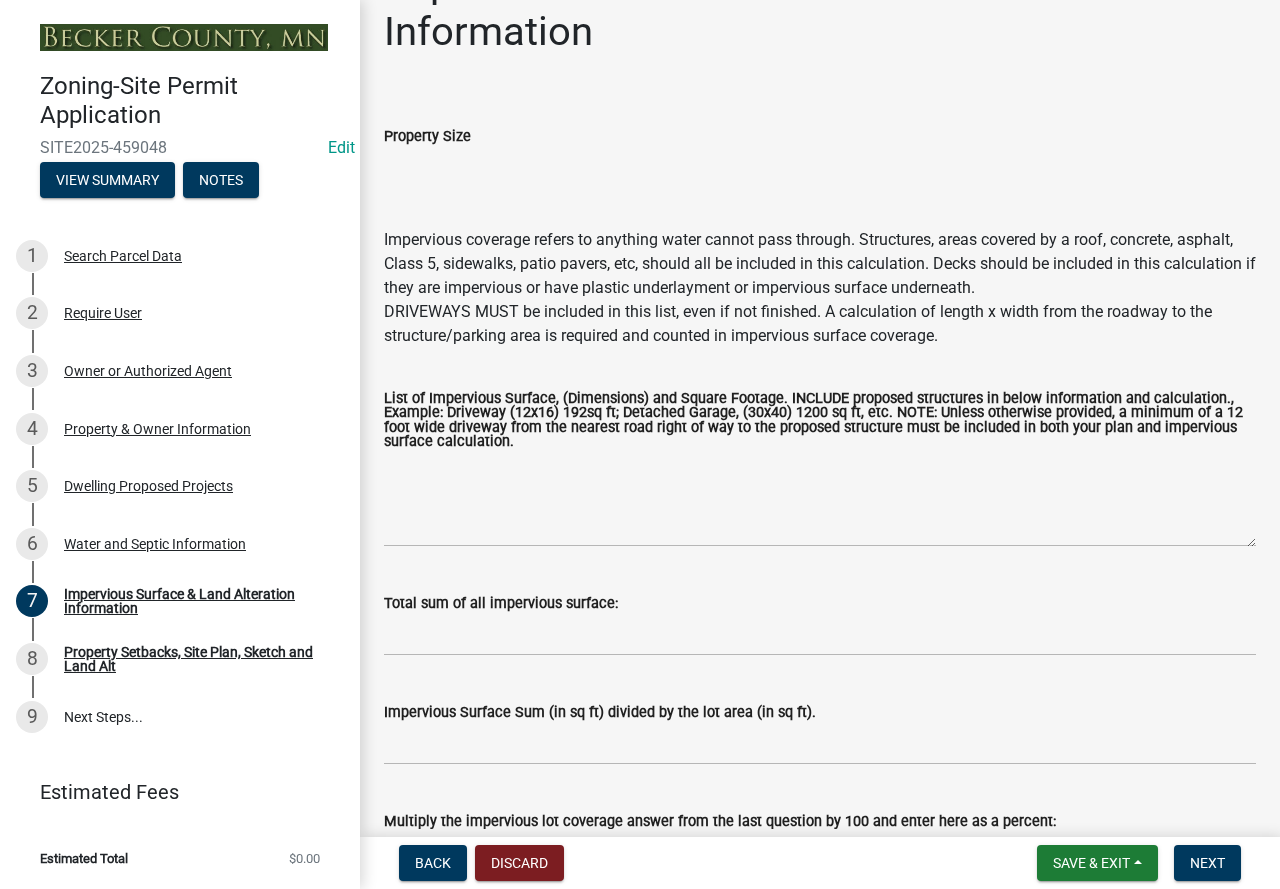 scroll, scrollTop: 100, scrollLeft: 0, axis: vertical 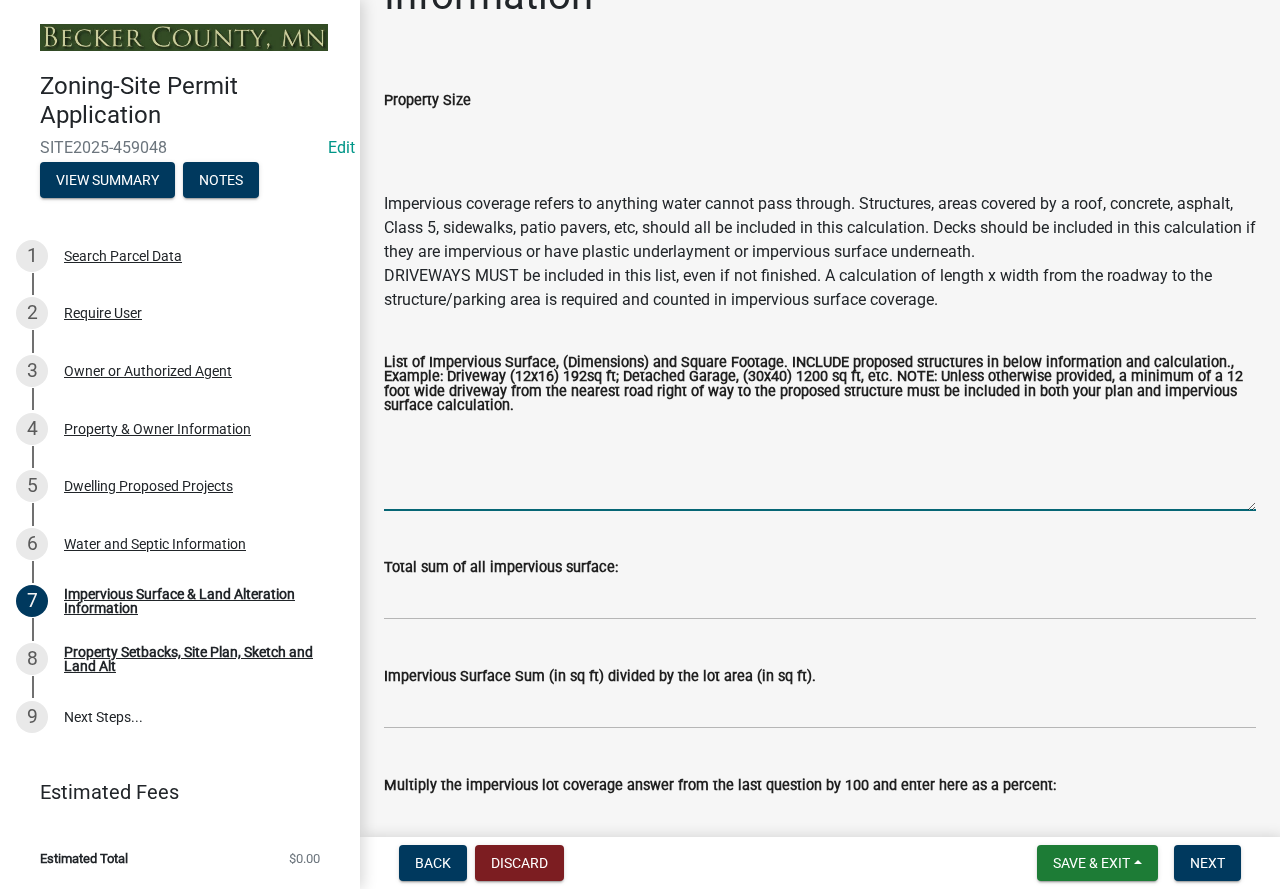 click on "List of Impervious Surface, (Dimensions) and Square Footage.  INCLUDE proposed structures in below information and calculation., Example: Driveway (12x16) 192sq ft; Detached Garage, (30x40) 1200 sq ft, etc.
NOTE: Unless otherwise provided, a minimum of a 12 foot wide driveway from the nearest road right of way to the proposed structure must be included in both your plan and impervious surface calculation." at bounding box center (820, 464) 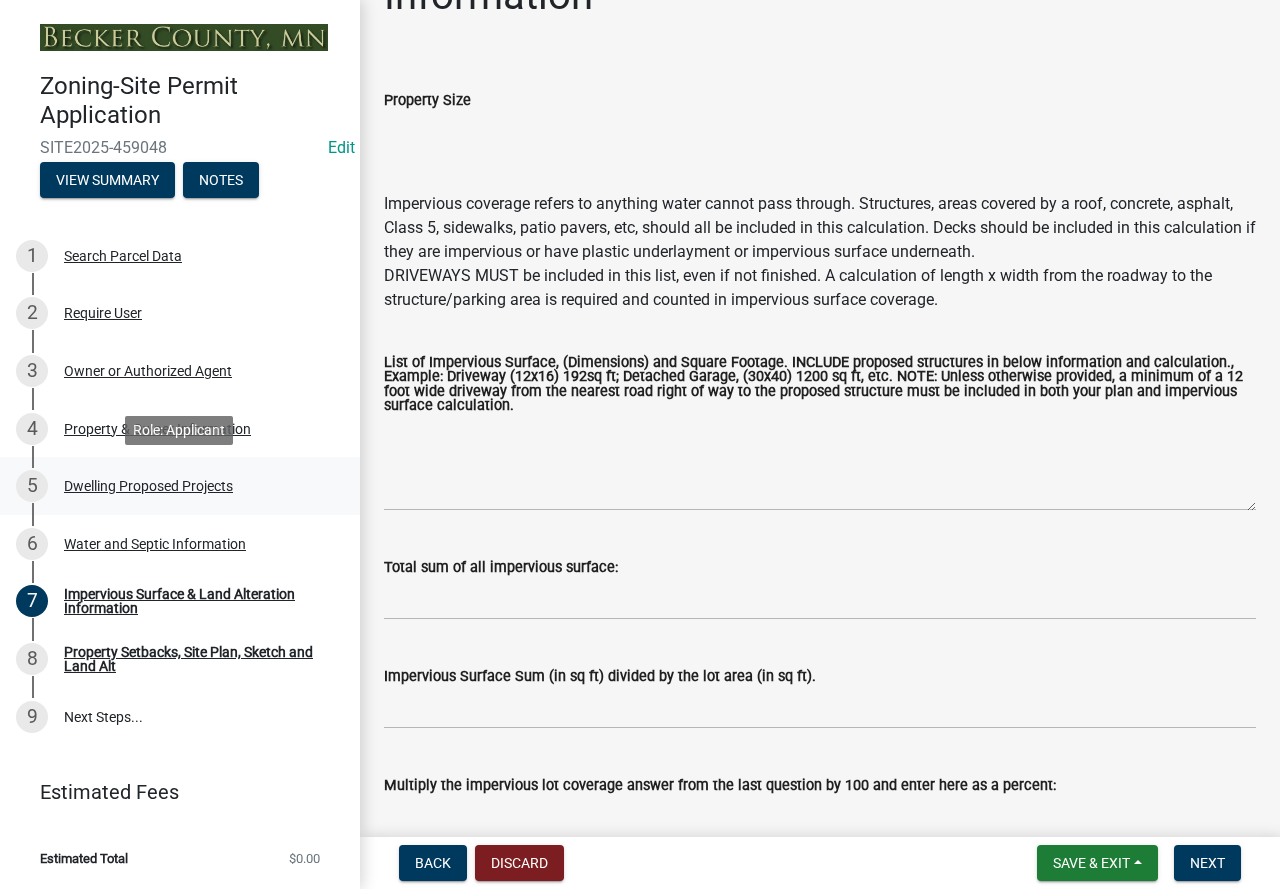 click on "Dwelling Proposed Projects" at bounding box center (148, 486) 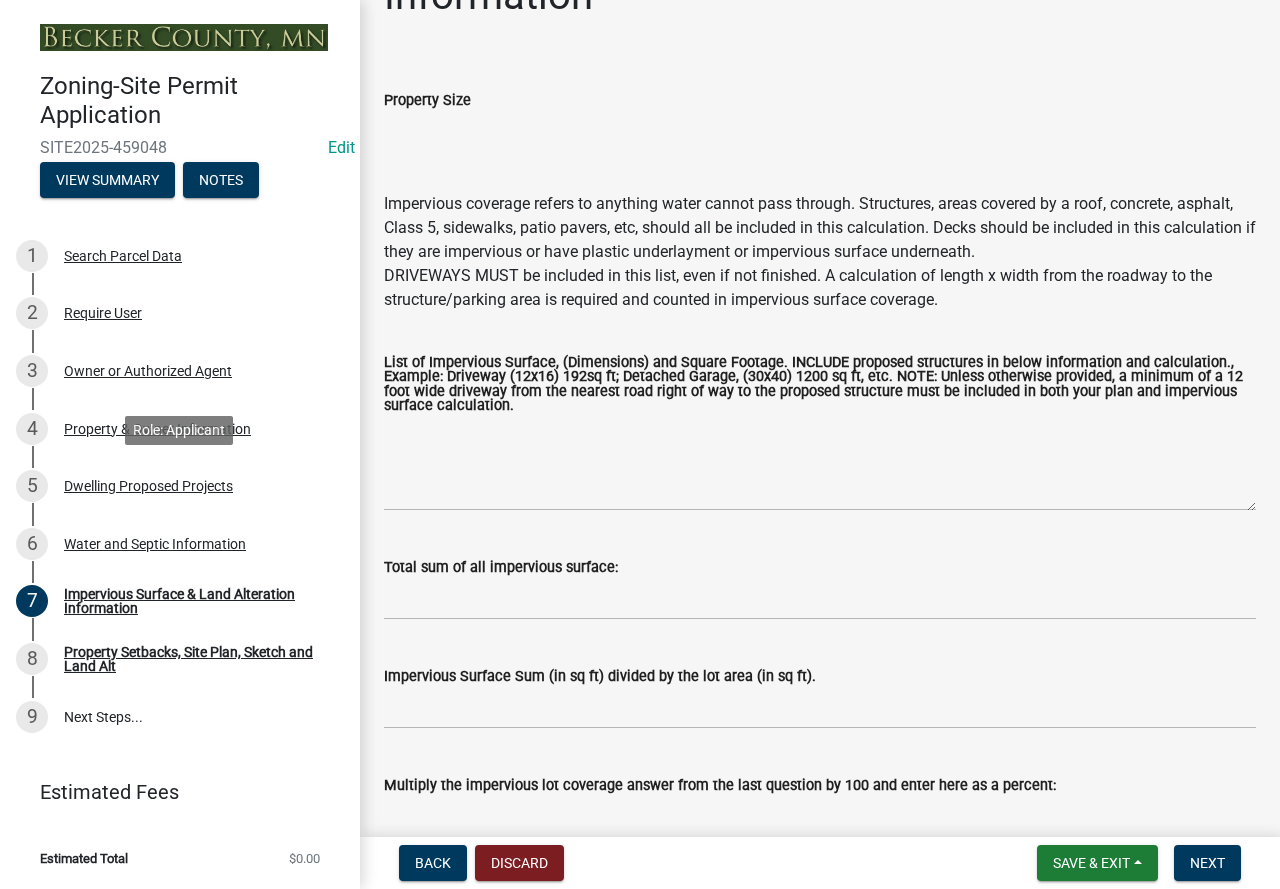 scroll, scrollTop: 0, scrollLeft: 0, axis: both 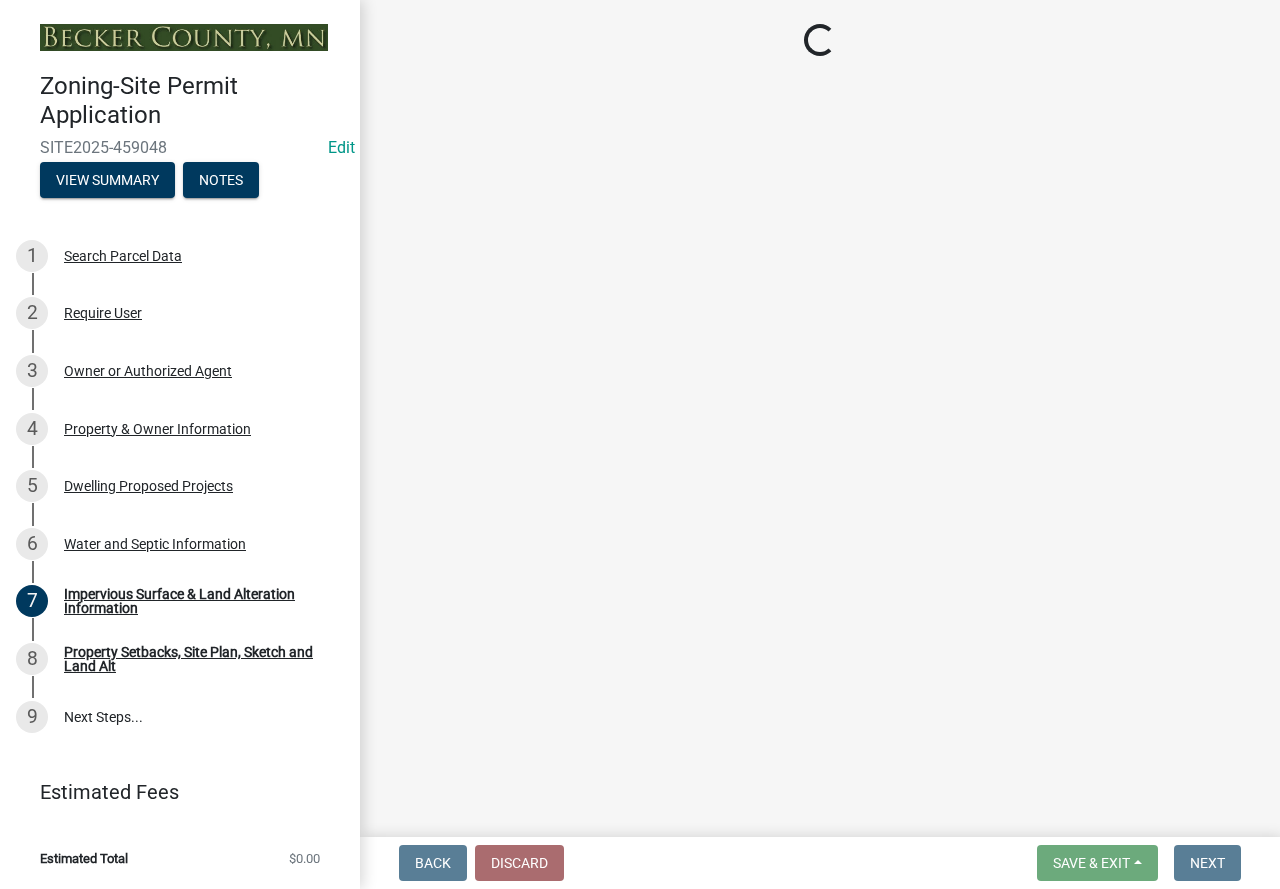 select on "5b8abcc6-67f7-49fb-8f25-c295ccc2b339" 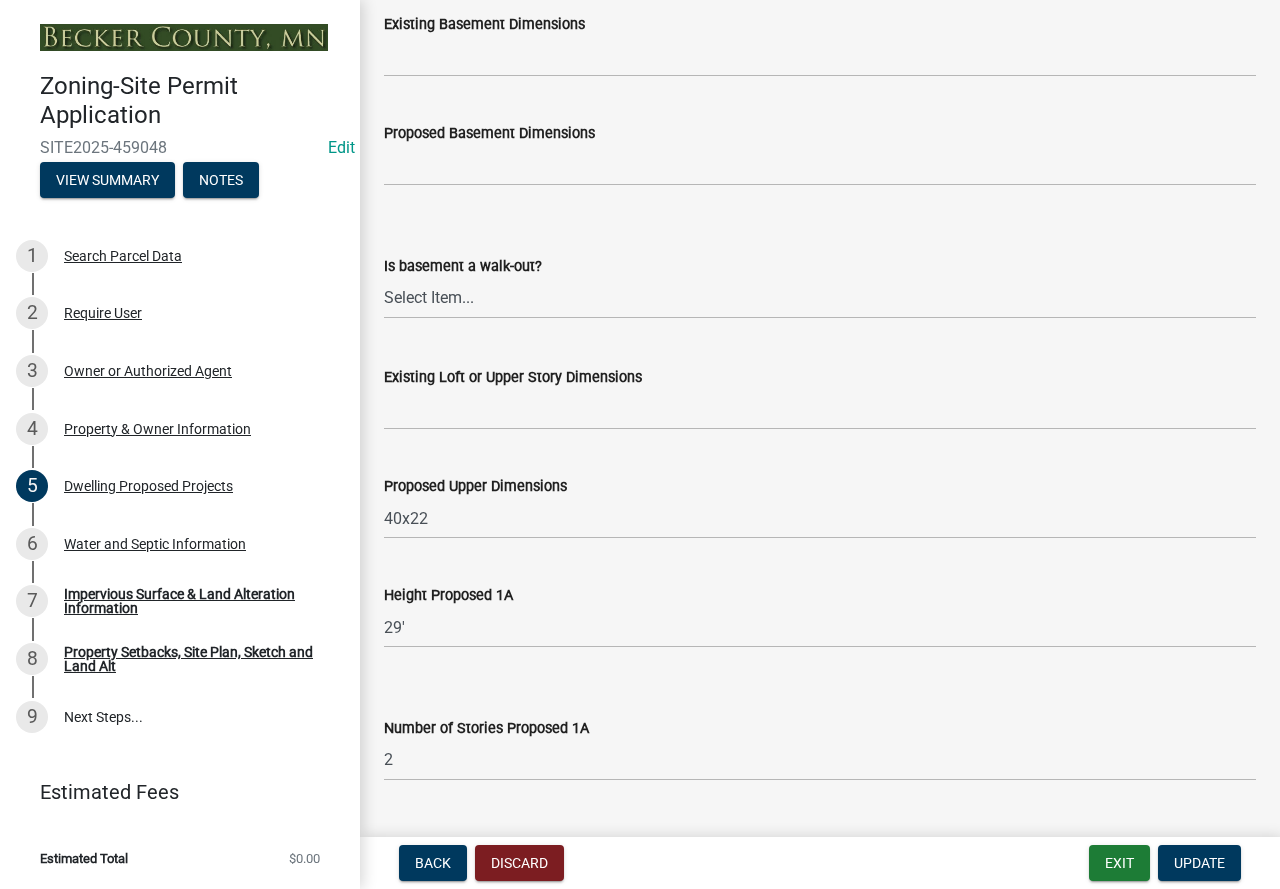 scroll, scrollTop: 900, scrollLeft: 0, axis: vertical 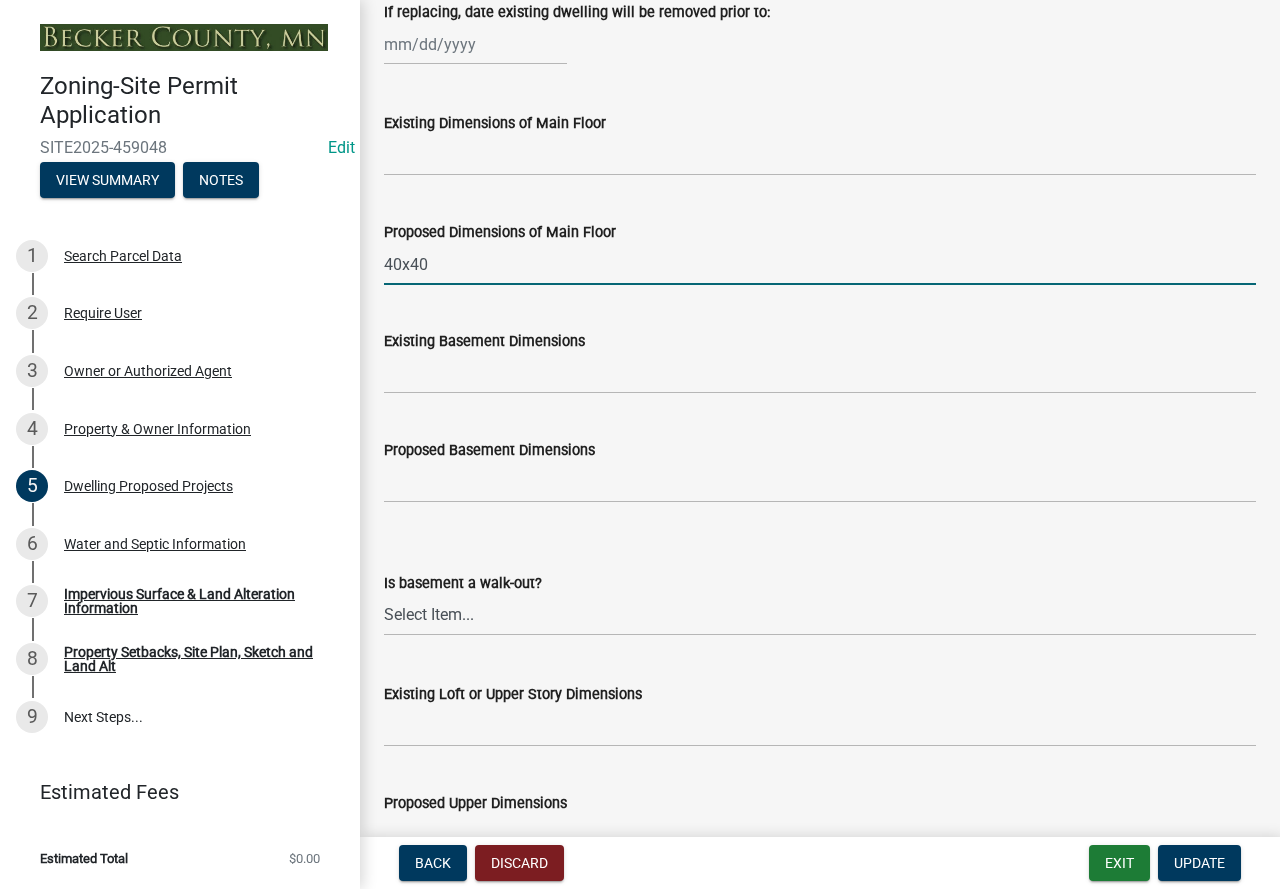 click on "40x40" at bounding box center [820, 264] 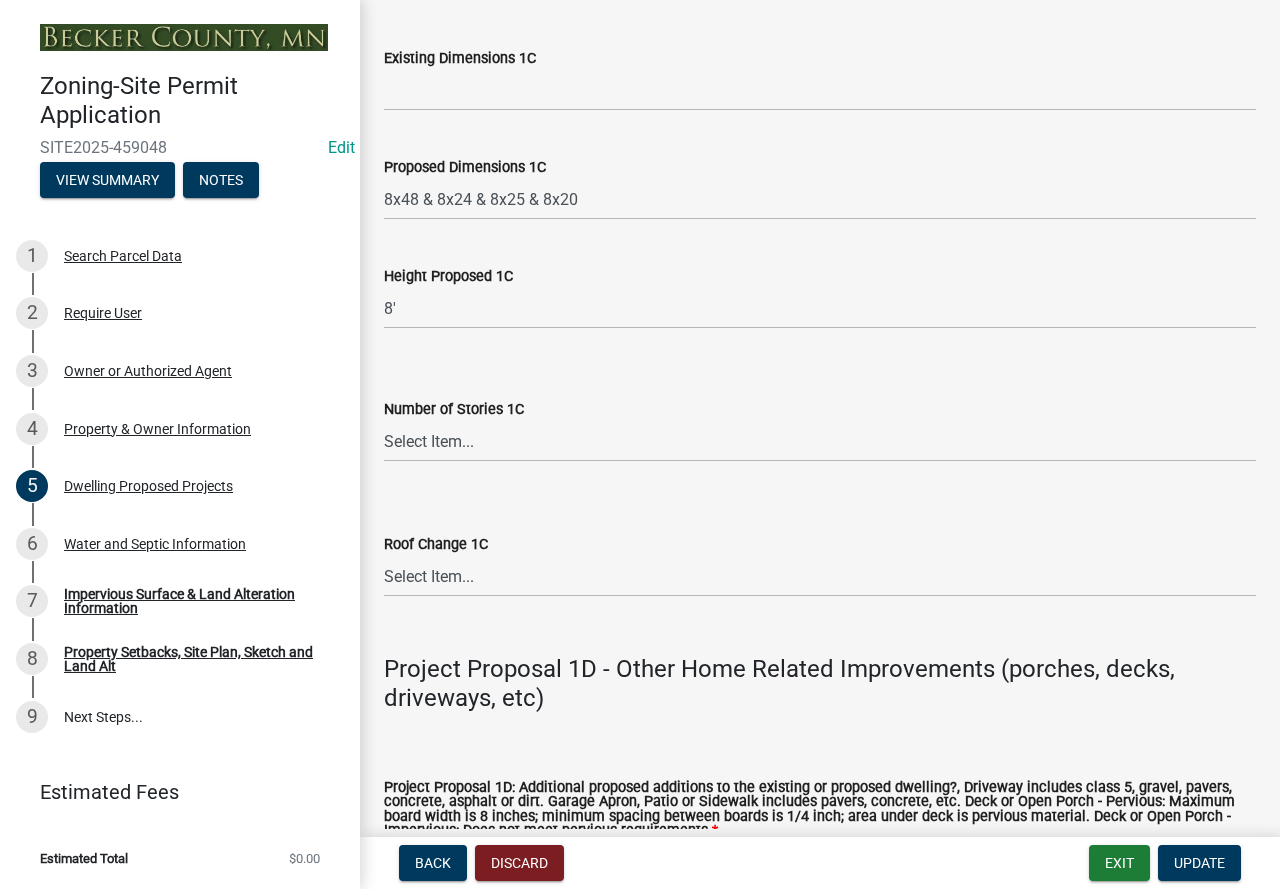 scroll, scrollTop: 4000, scrollLeft: 0, axis: vertical 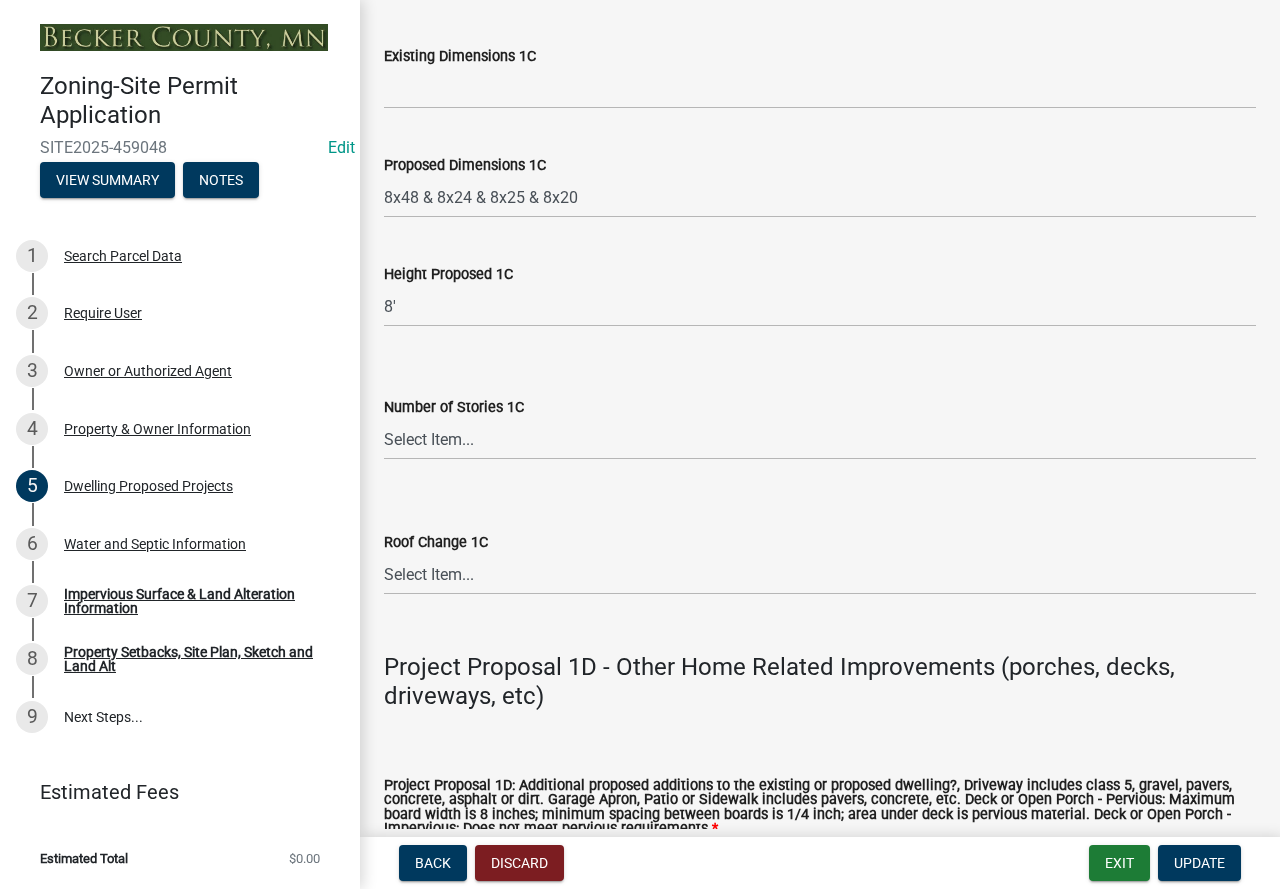 type on "40x40 & 6x20" 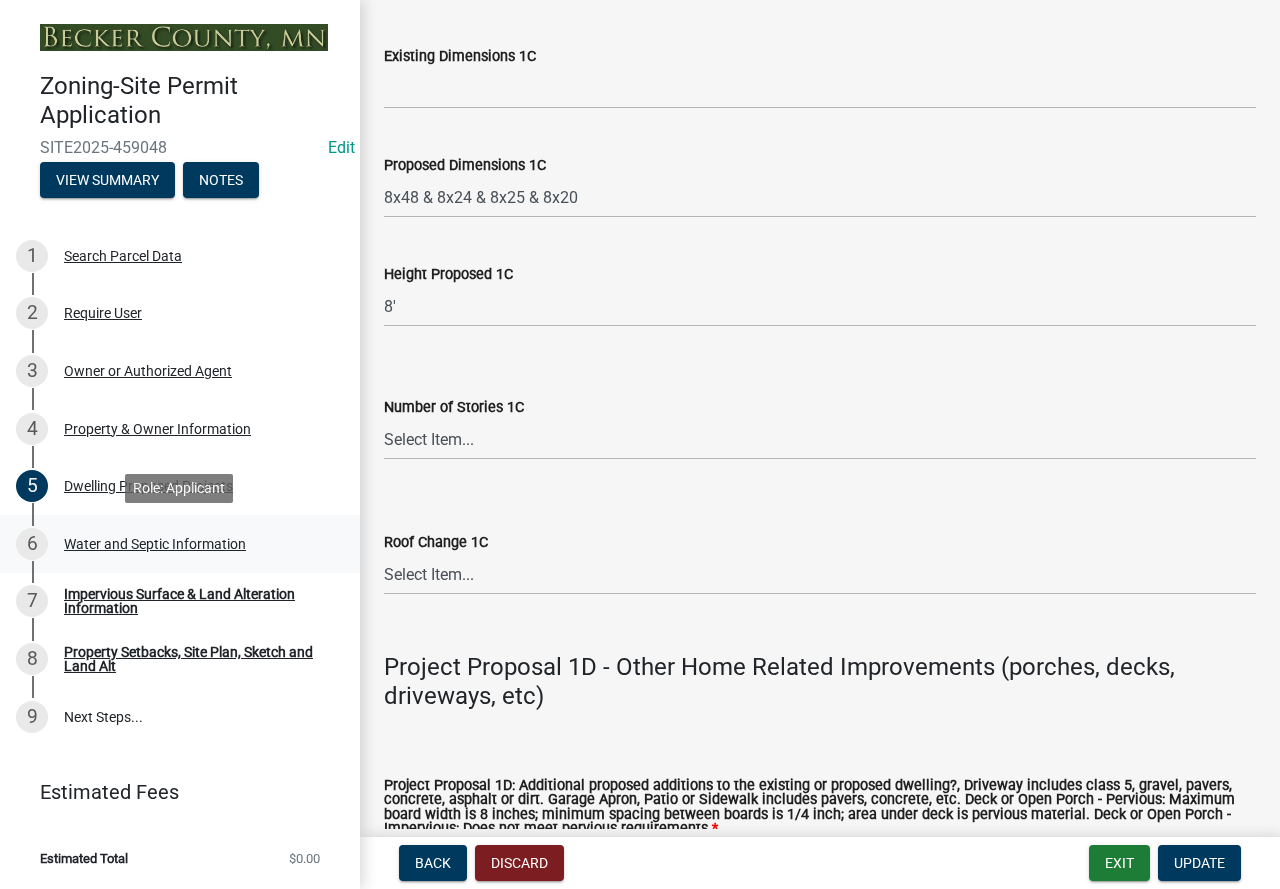 click on "Water and Septic Information" at bounding box center [155, 544] 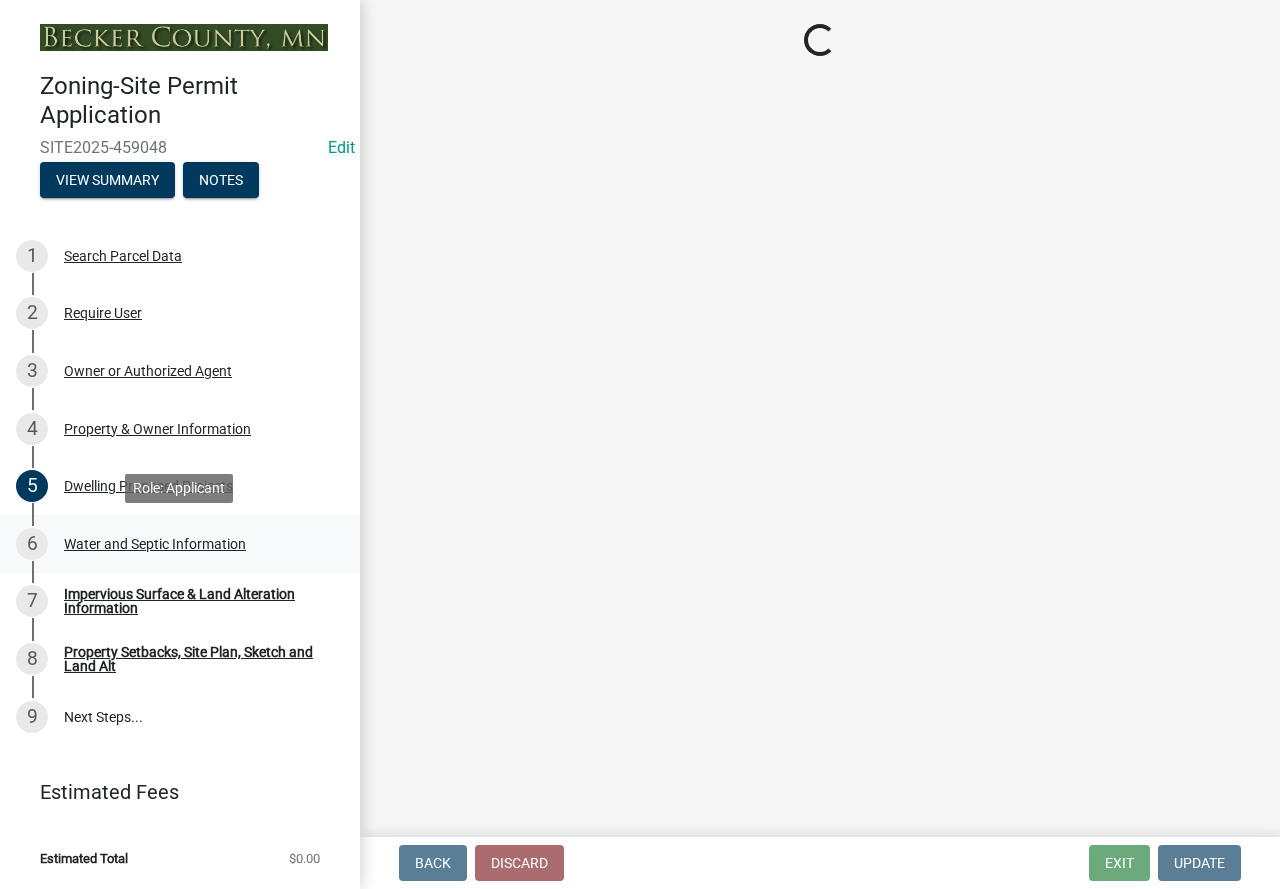 scroll, scrollTop: 0, scrollLeft: 0, axis: both 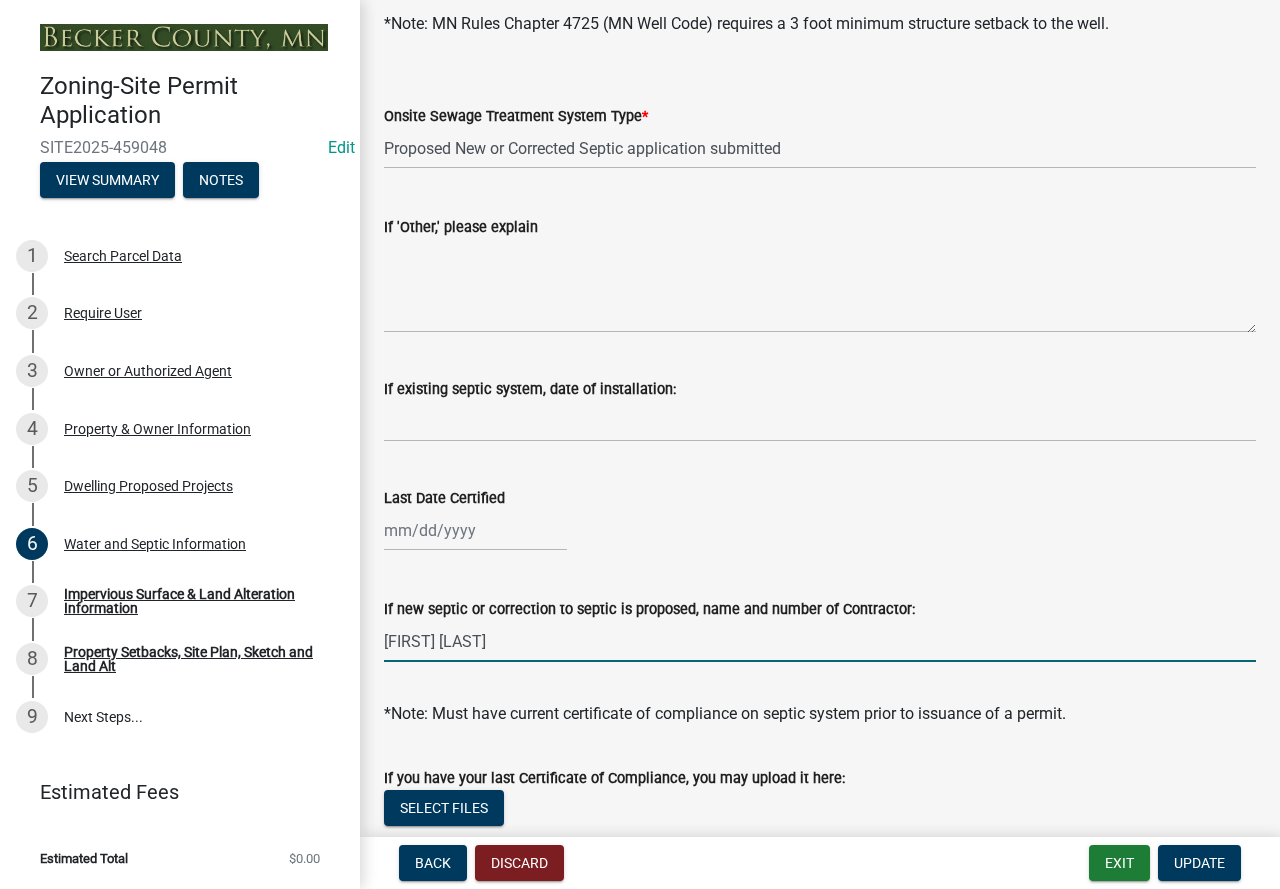 click on "[FIRST] [LAST]" at bounding box center (820, 641) 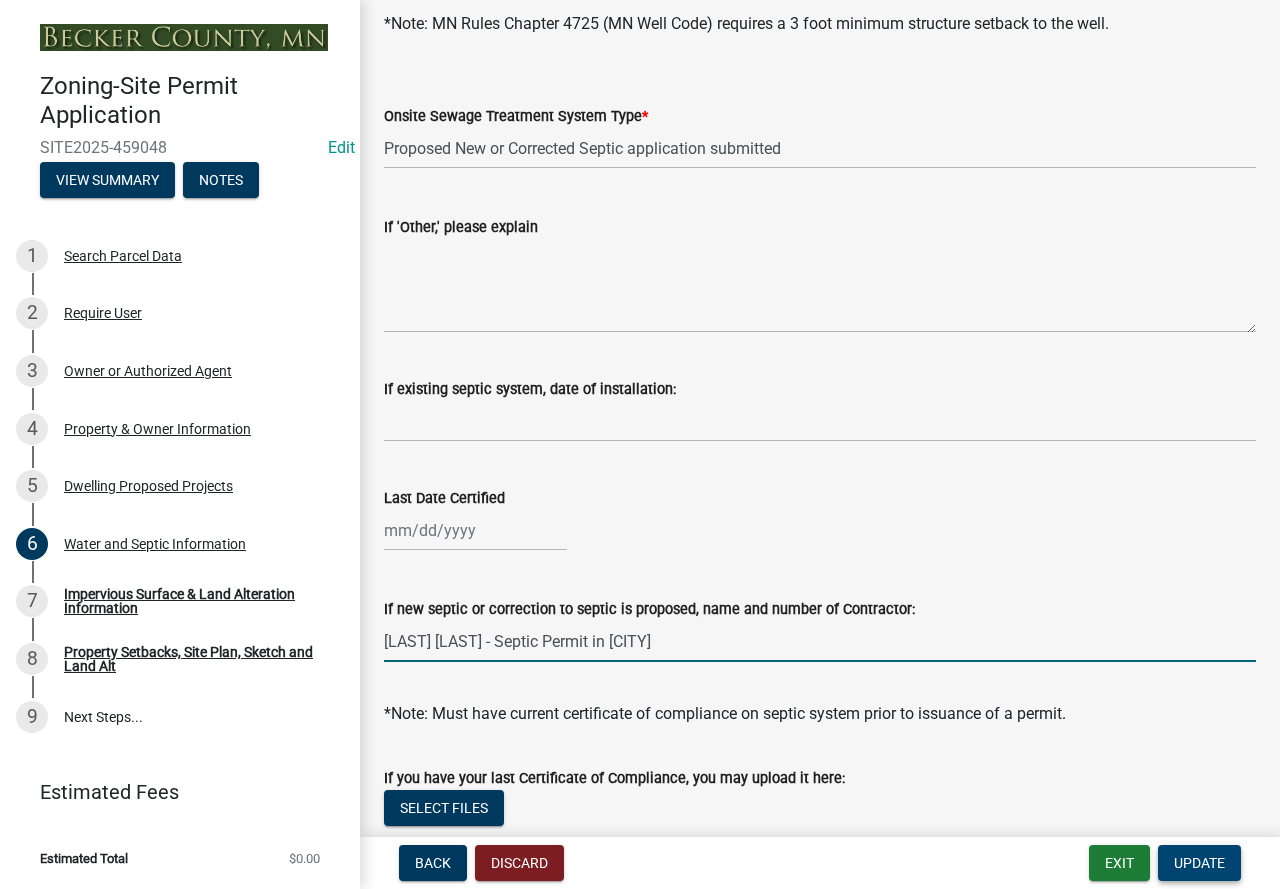 type on "[LAST] [LAST] - Septic Permit in [CITY]" 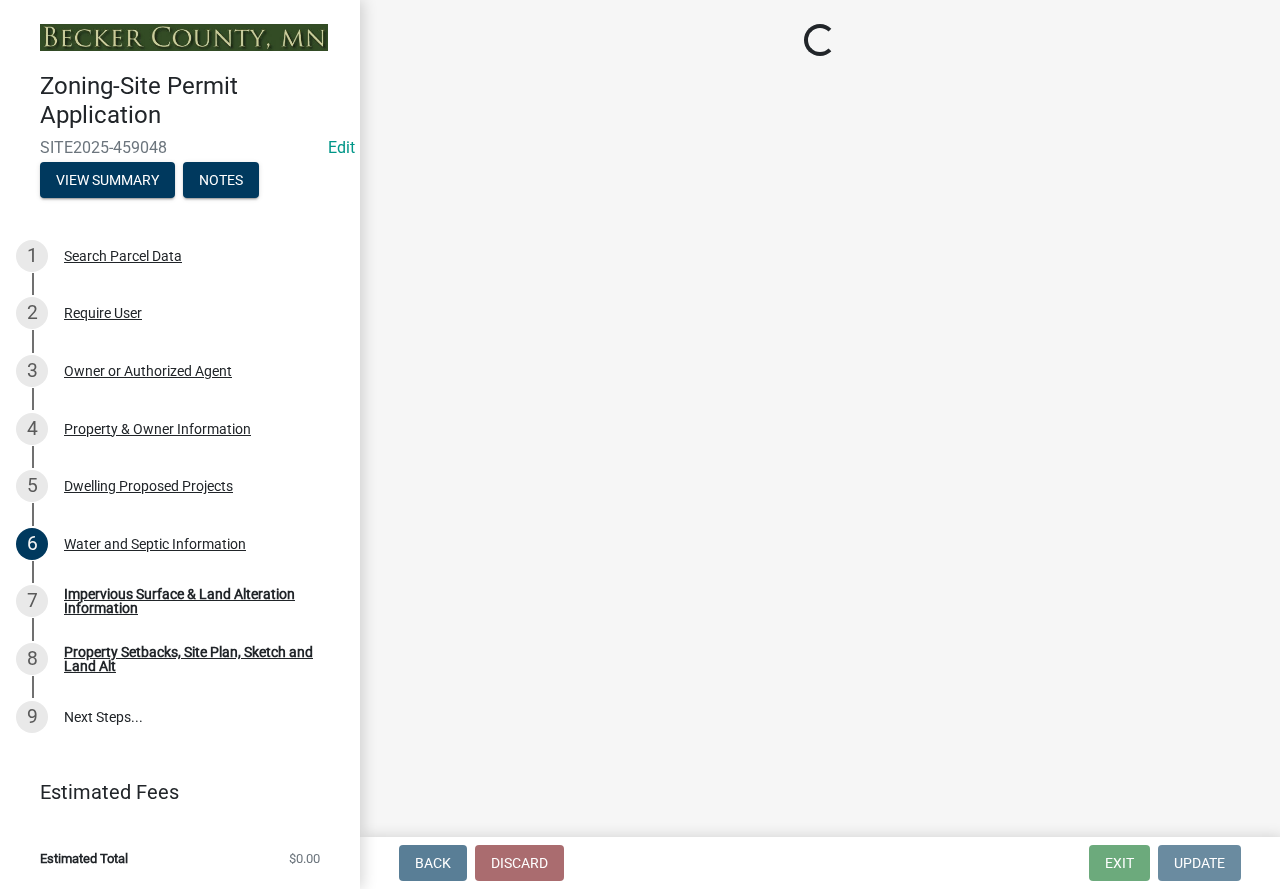 scroll, scrollTop: 0, scrollLeft: 0, axis: both 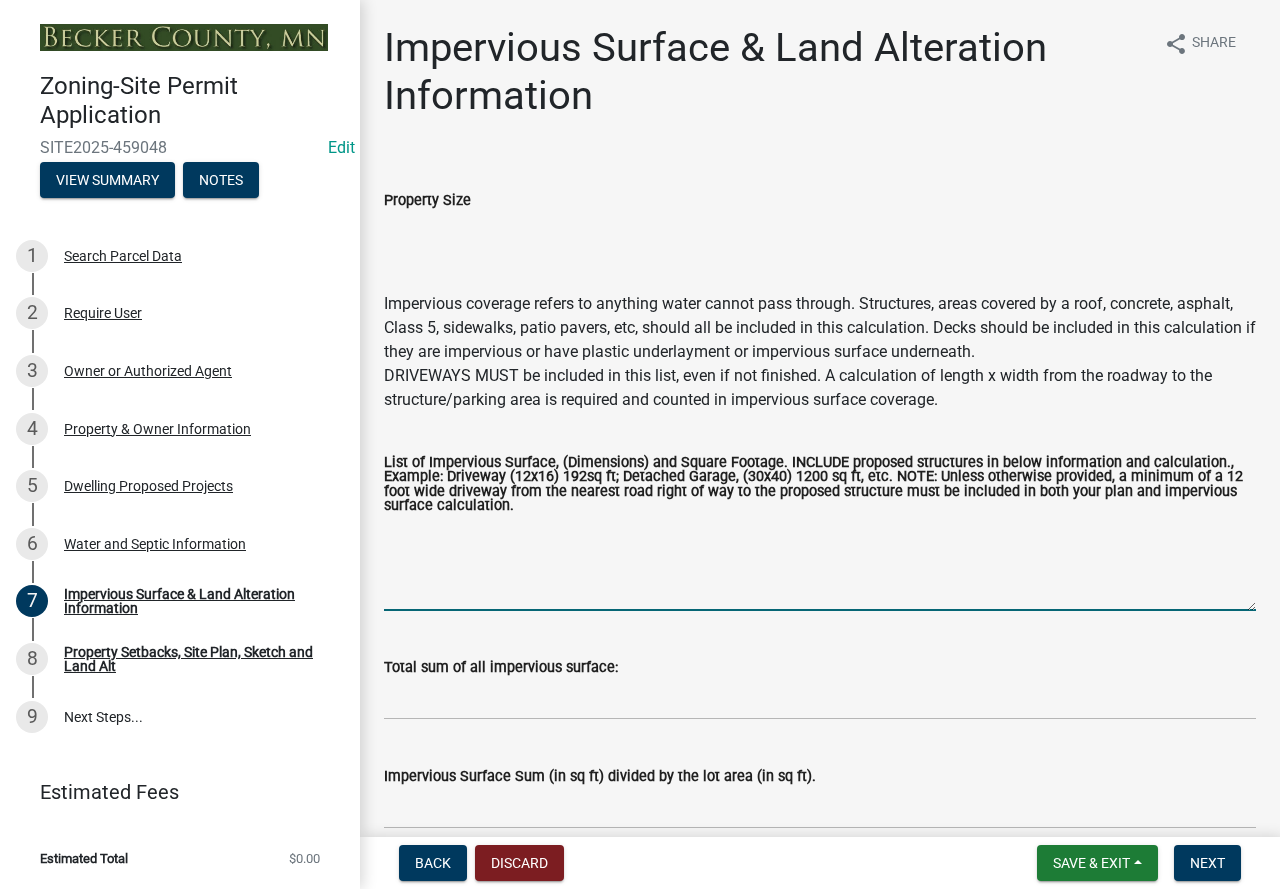 click on "List of Impervious Surface, (Dimensions) and Square Footage.  INCLUDE proposed structures in below information and calculation., Example: Driveway (12x16) 192sq ft; Detached Garage, (30x40) 1200 sq ft, etc.
NOTE: Unless otherwise provided, a minimum of a 12 foot wide driveway from the nearest road right of way to the proposed structure must be included in both your plan and impervious surface calculation." at bounding box center [820, 564] 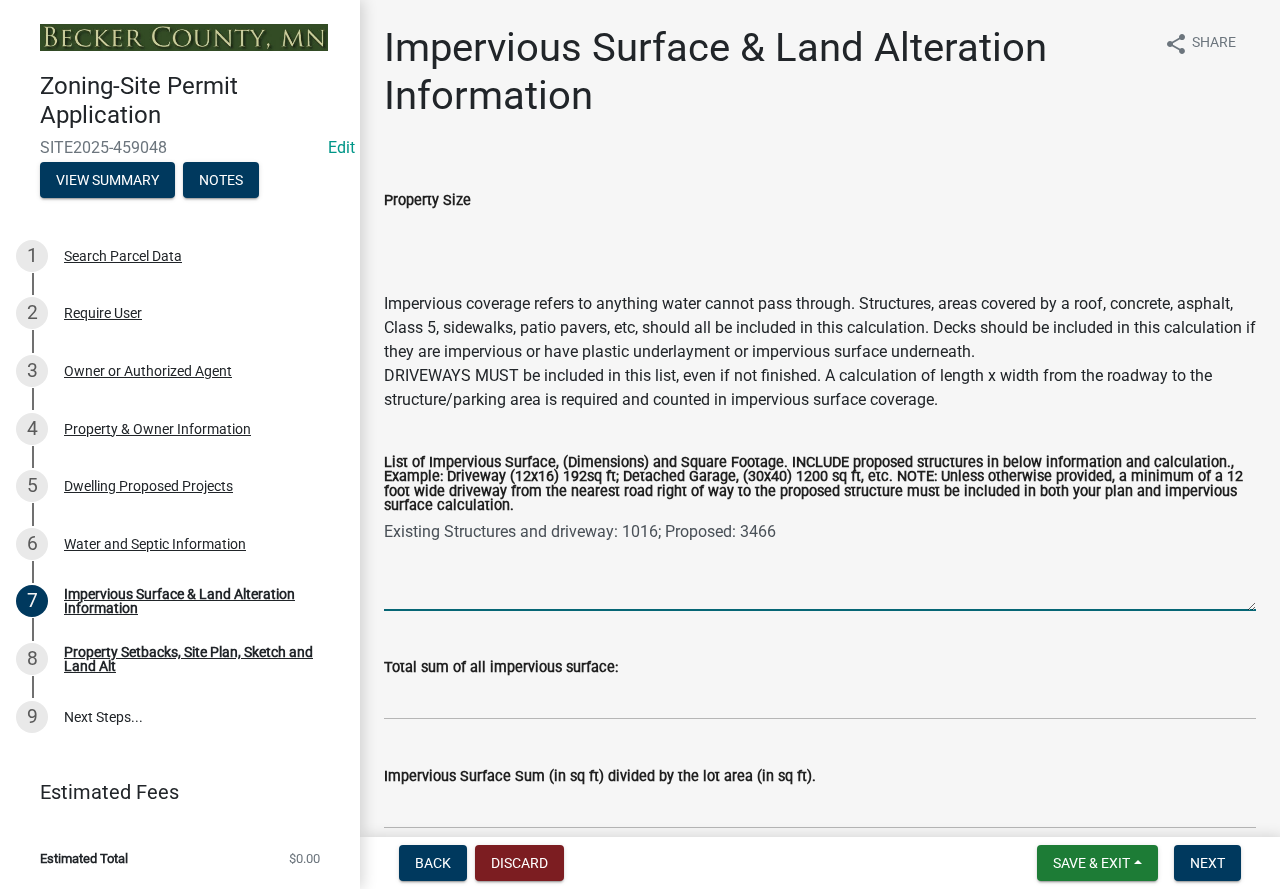 type on "Existing Structures and driveway: 1016; Proposed: 3466" 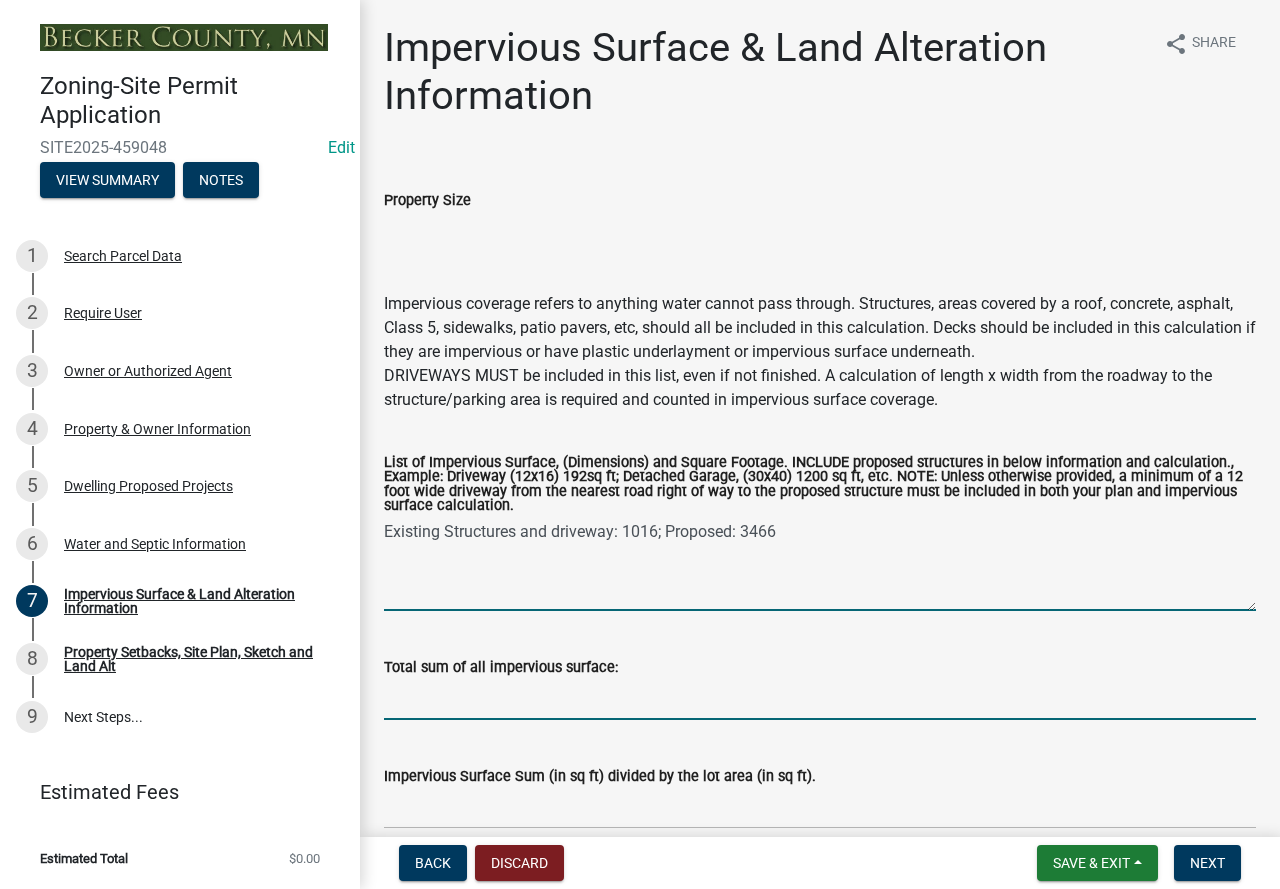 click on "Total sum of all impervious surface:" at bounding box center [820, 699] 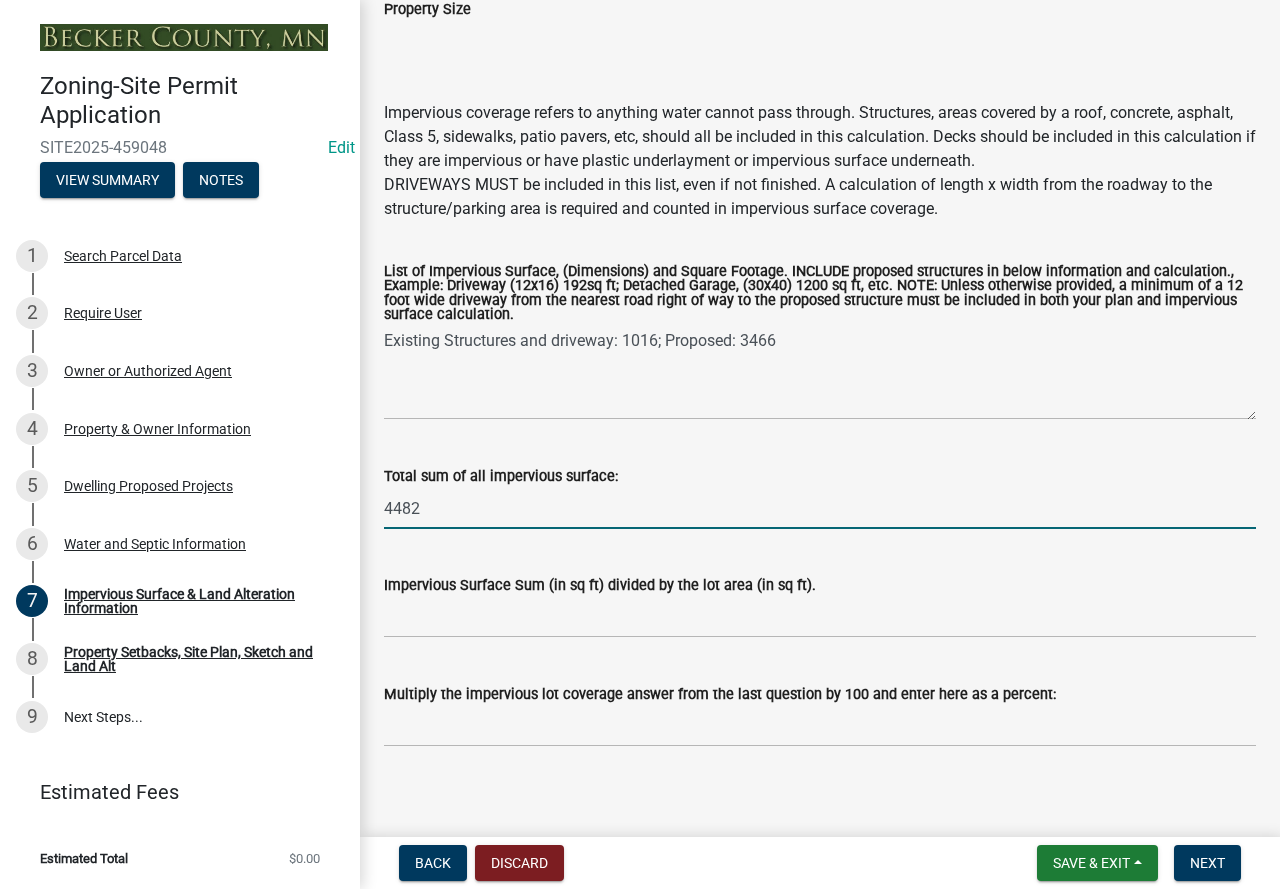 scroll, scrollTop: 200, scrollLeft: 0, axis: vertical 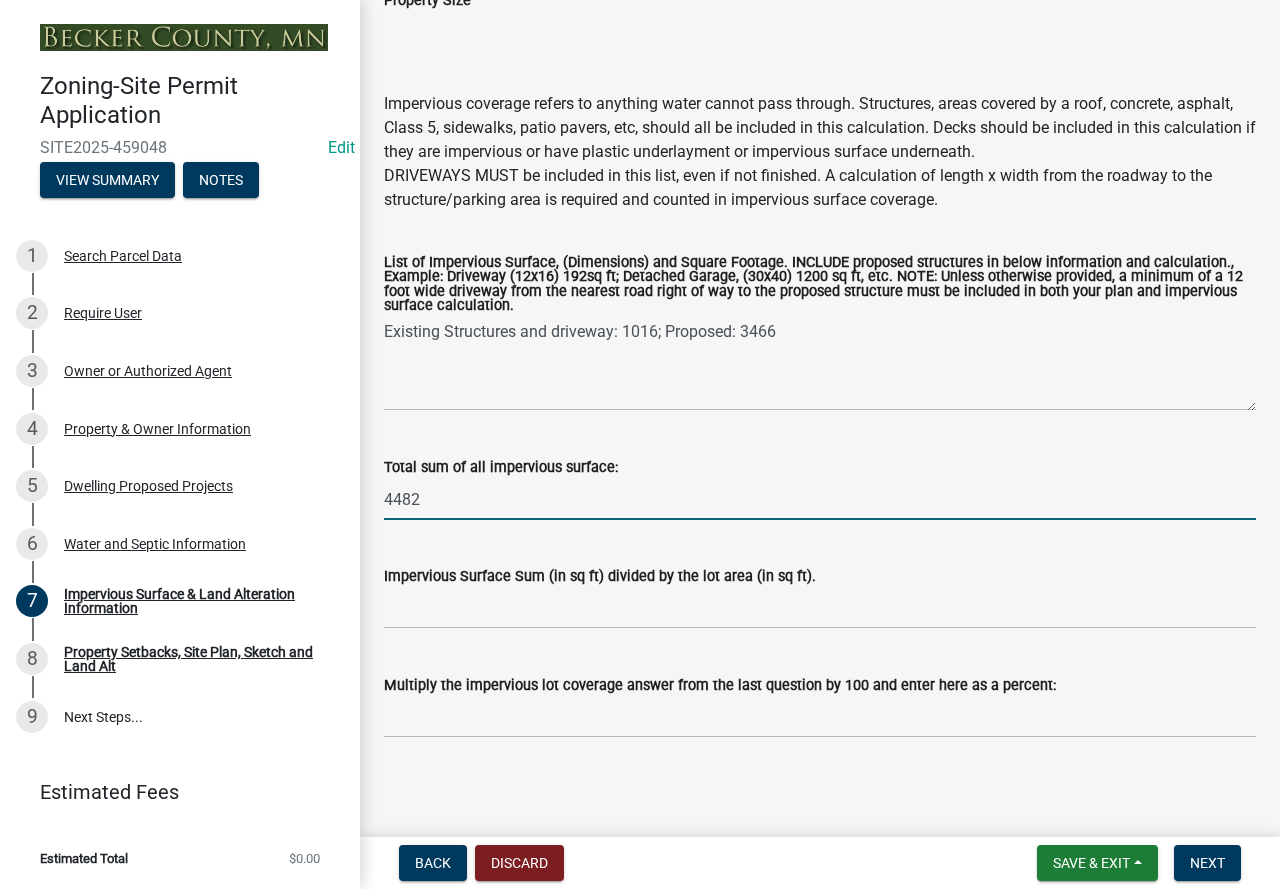 type on "4482" 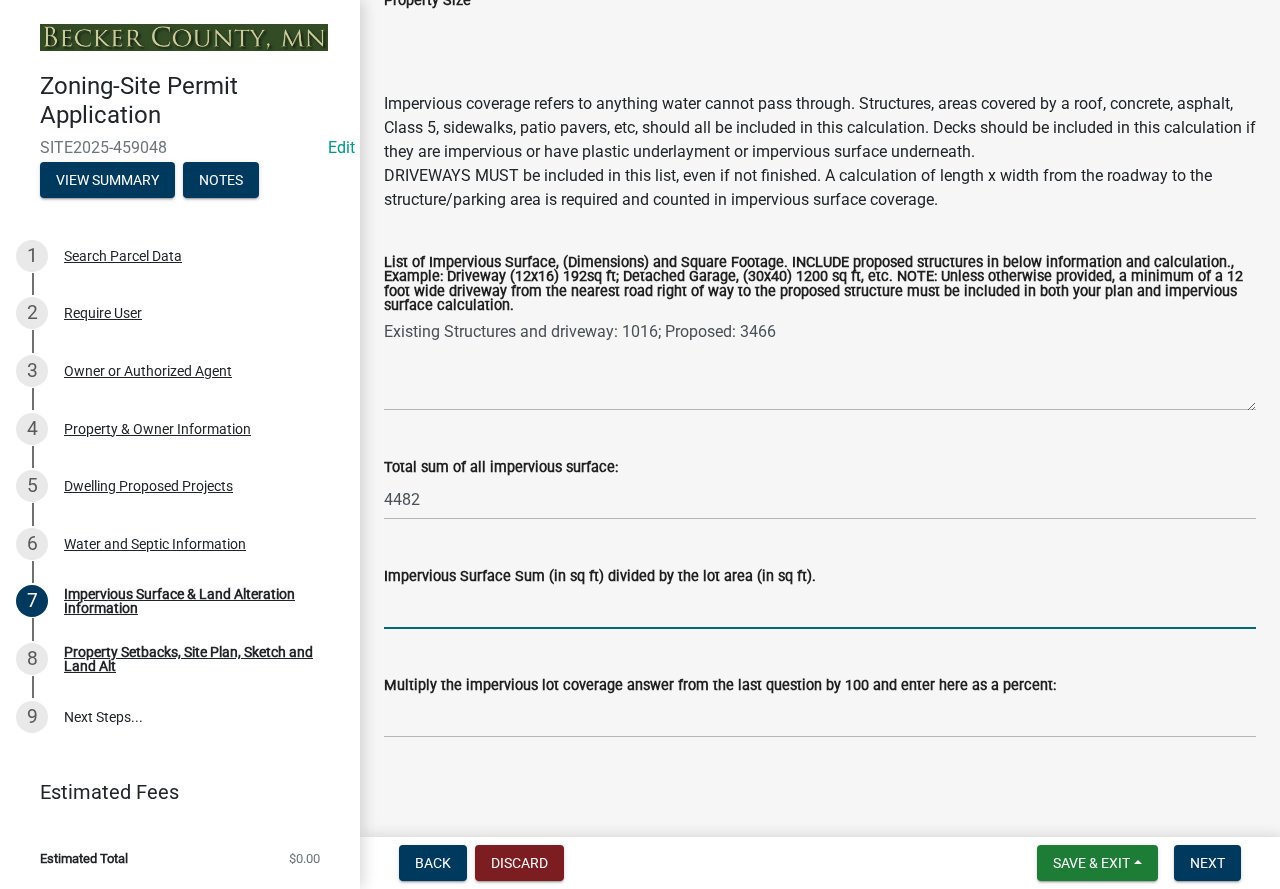 drag, startPoint x: 473, startPoint y: 613, endPoint x: 462, endPoint y: 618, distance: 12.083046 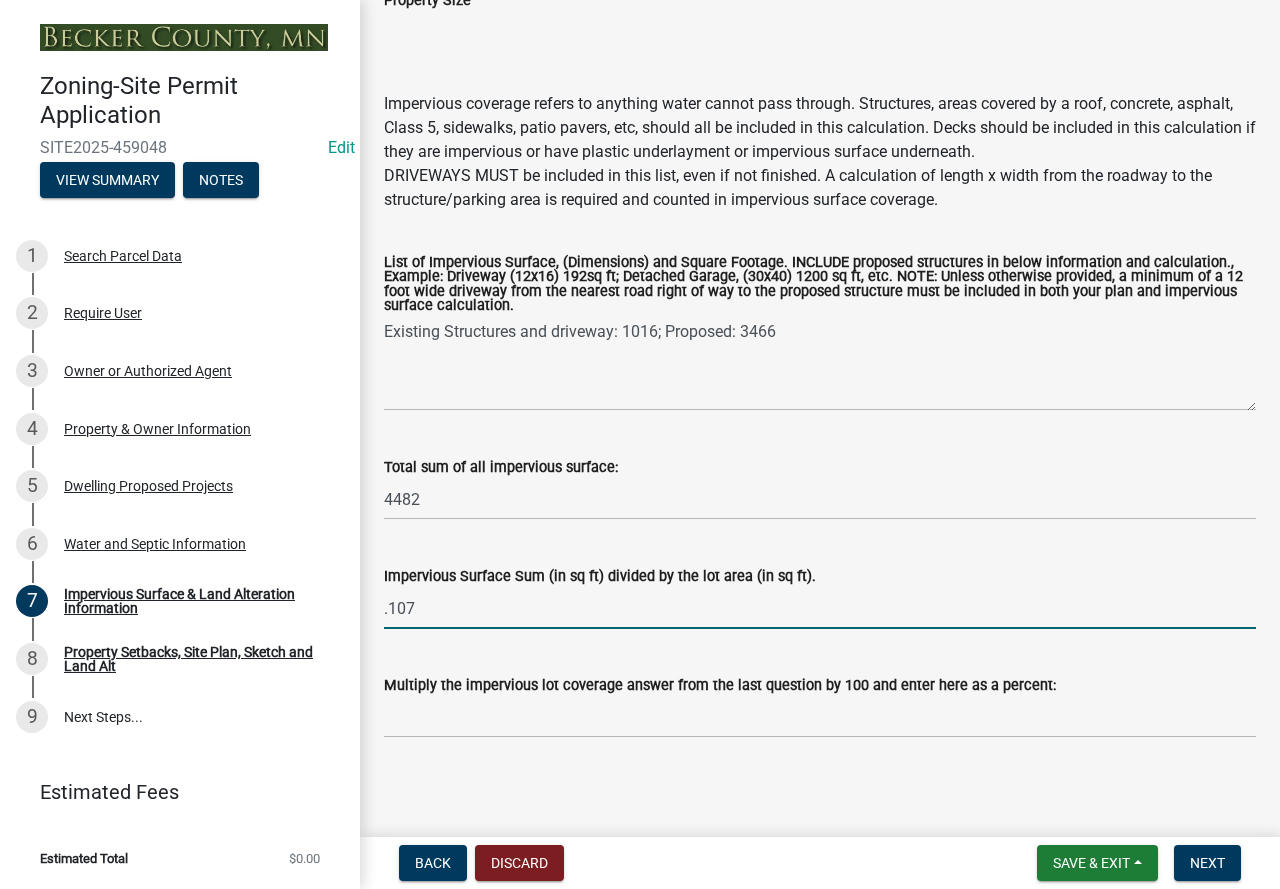 type on ".107" 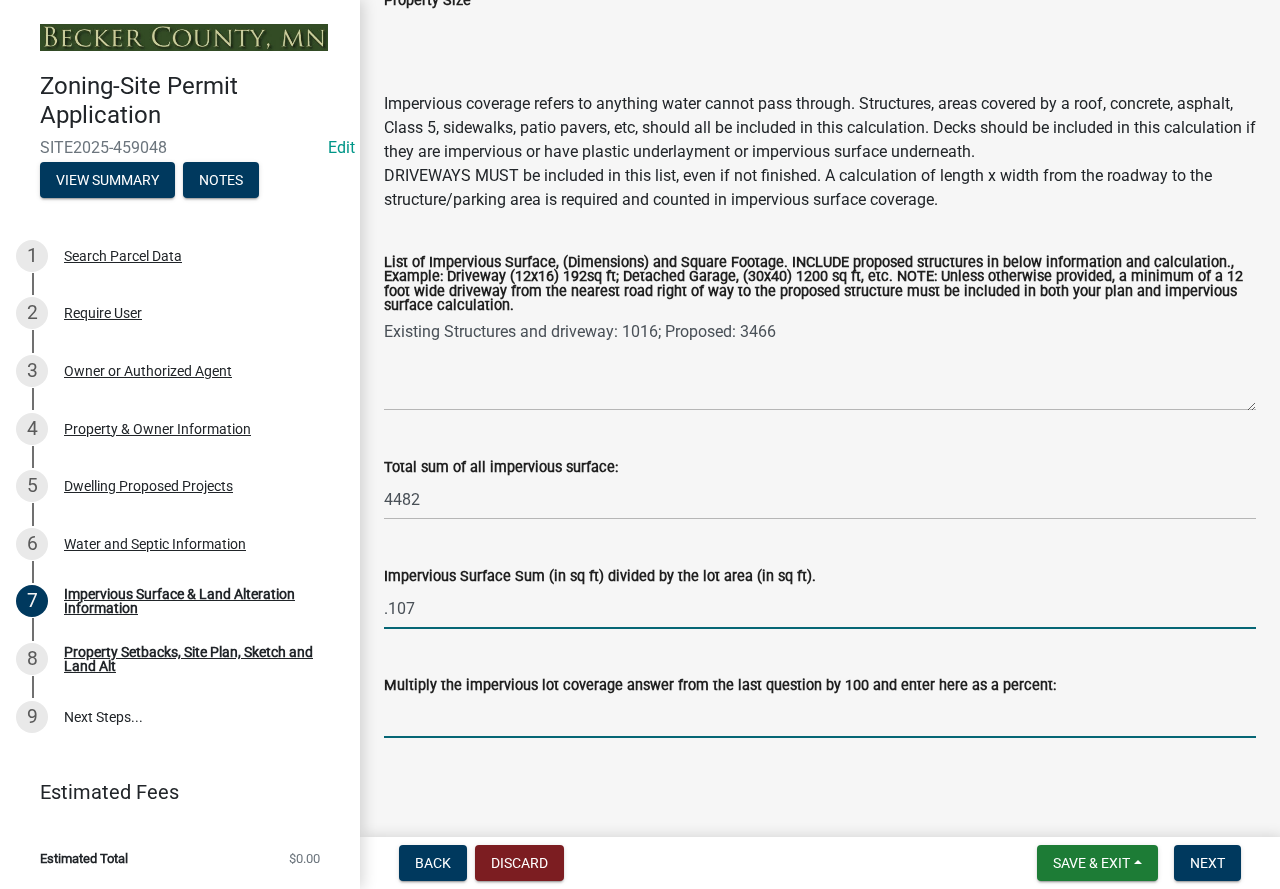 click on "Multiply the impervious lot coverage answer from the last question by 100 and enter here as a percent:" at bounding box center [820, 717] 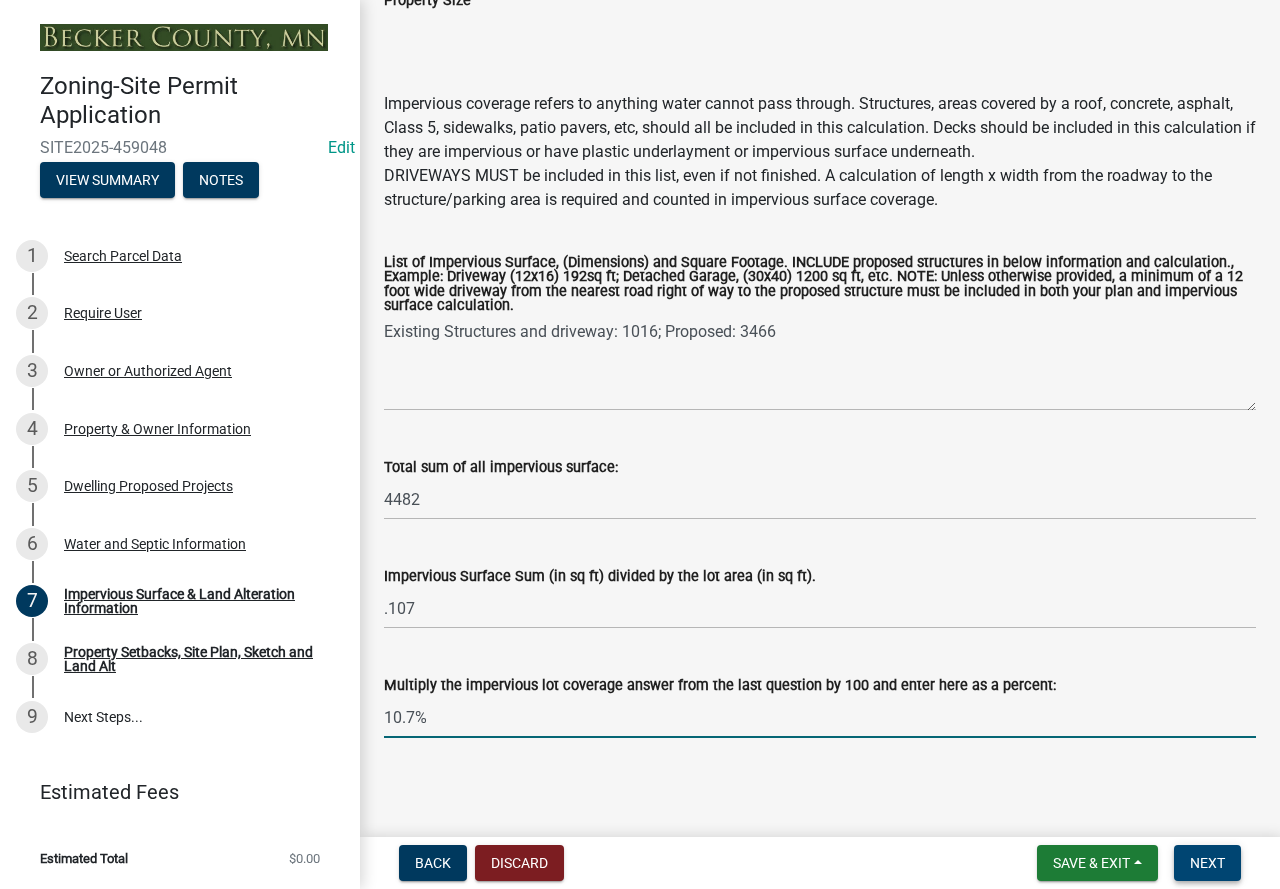 type on "10.7%" 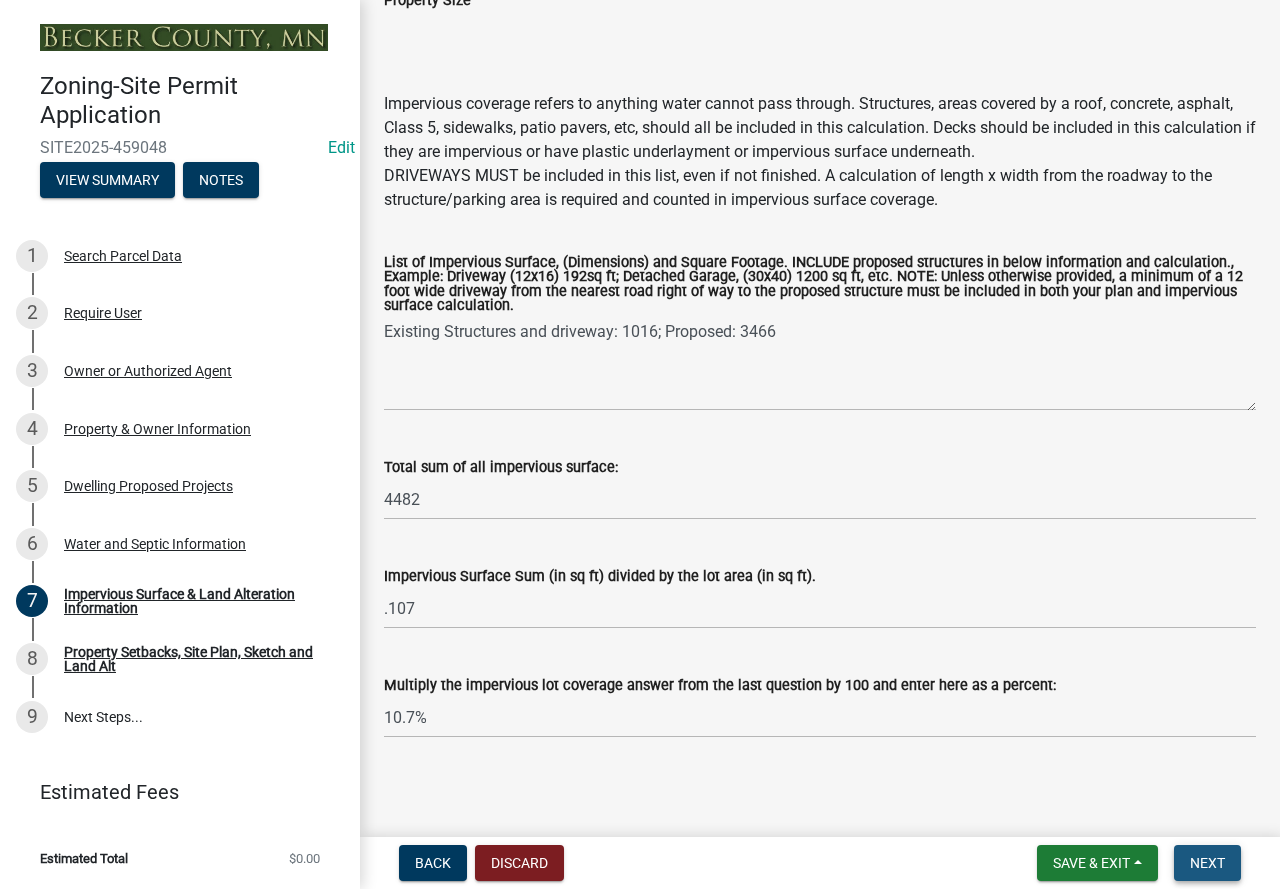 click on "Next" at bounding box center (1207, 863) 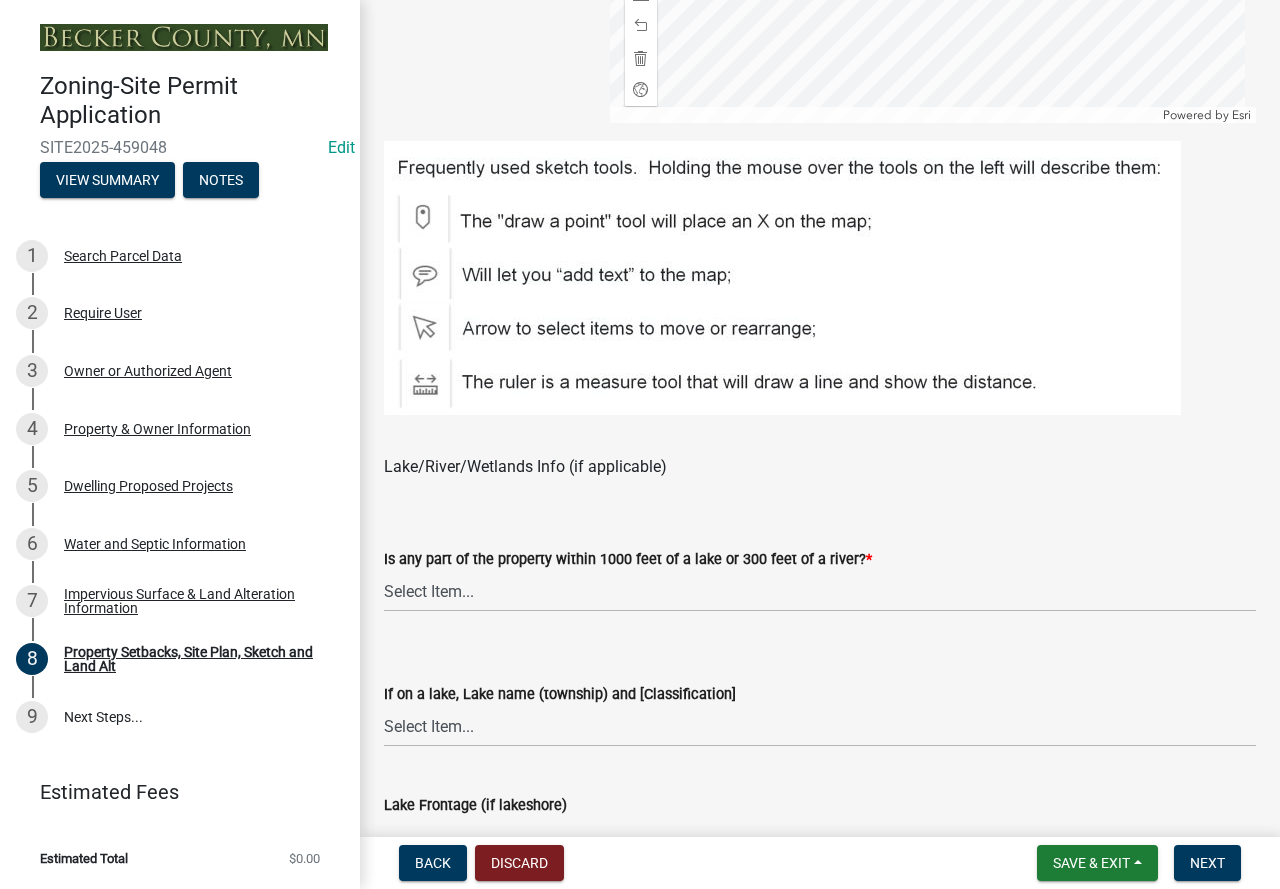 scroll, scrollTop: 1200, scrollLeft: 0, axis: vertical 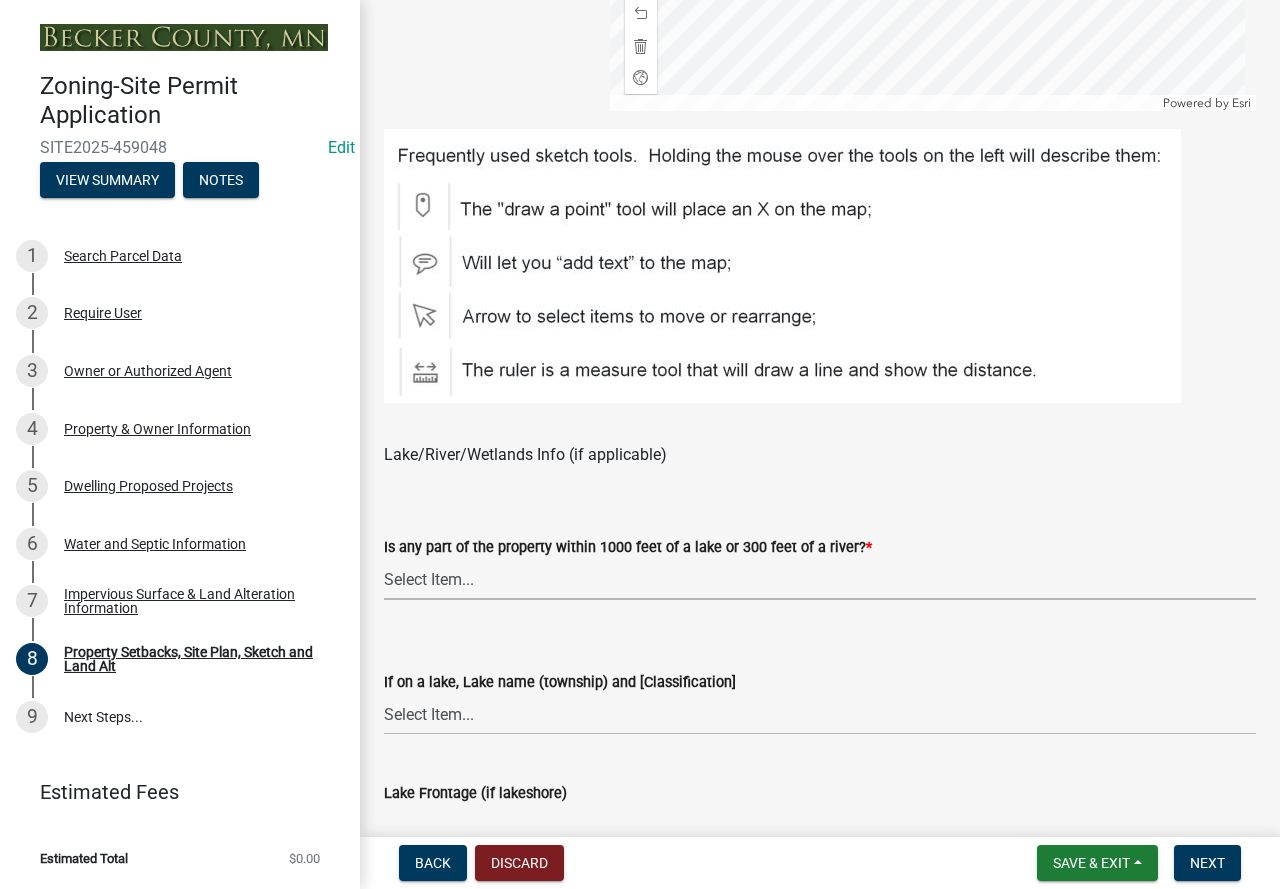 click on "Select Item...   Shoreland-Riparian (Property is bordering a lake, river or stream)   Shoreland-Non-Riparian (Property is within 1000 ft of a lake, stream or river but does not border the water)   Non-Shoreland (Property is more than 1000 ft from a lake and more than 300 ft from a river or stream)" at bounding box center [820, 579] 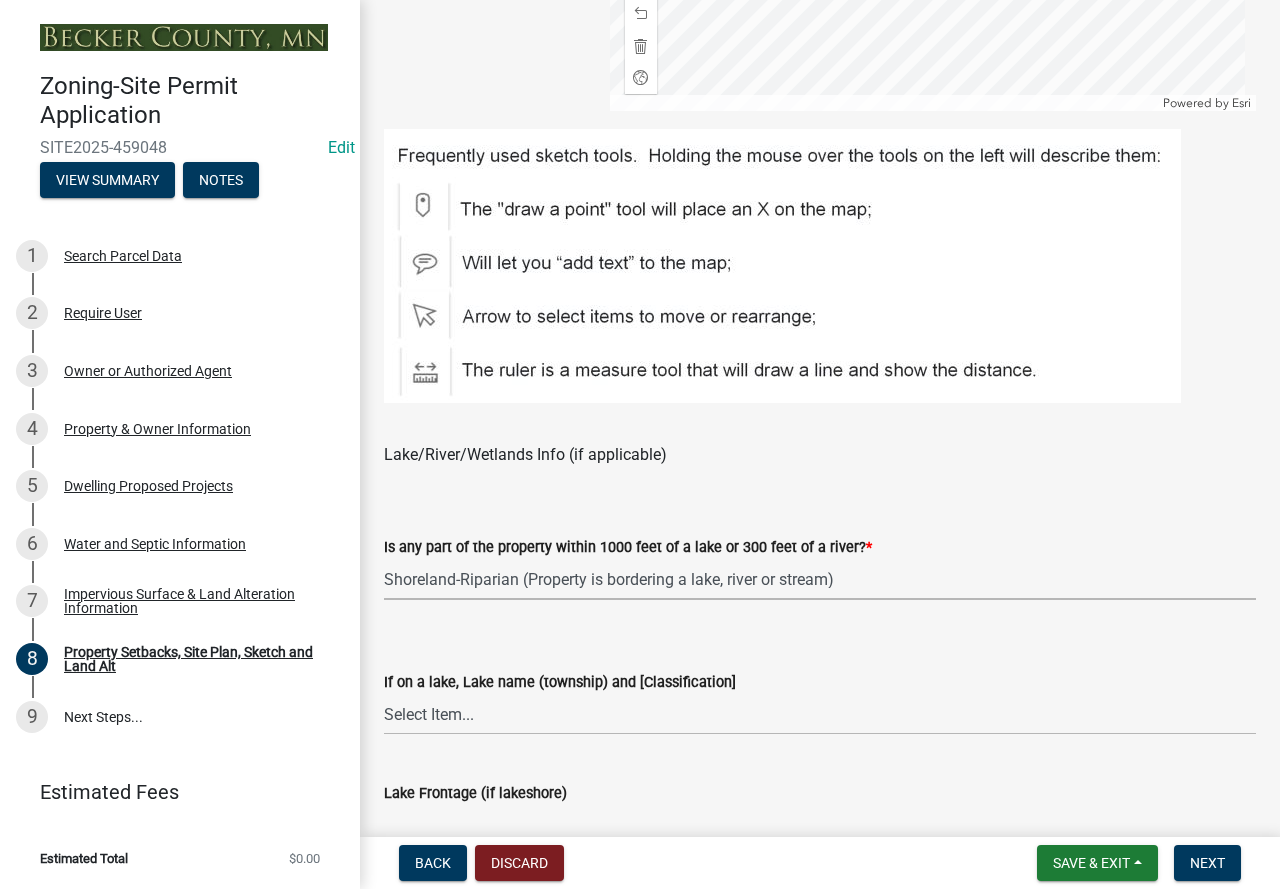 click on "Select Item...   Shoreland-Riparian (Property is bordering a lake, river or stream)   Shoreland-Non-Riparian (Property is within 1000 ft of a lake, stream or river but does not border the water)   Non-Shoreland (Property is more than 1000 ft from a lake and more than 300 ft from a river or stream)" at bounding box center [820, 579] 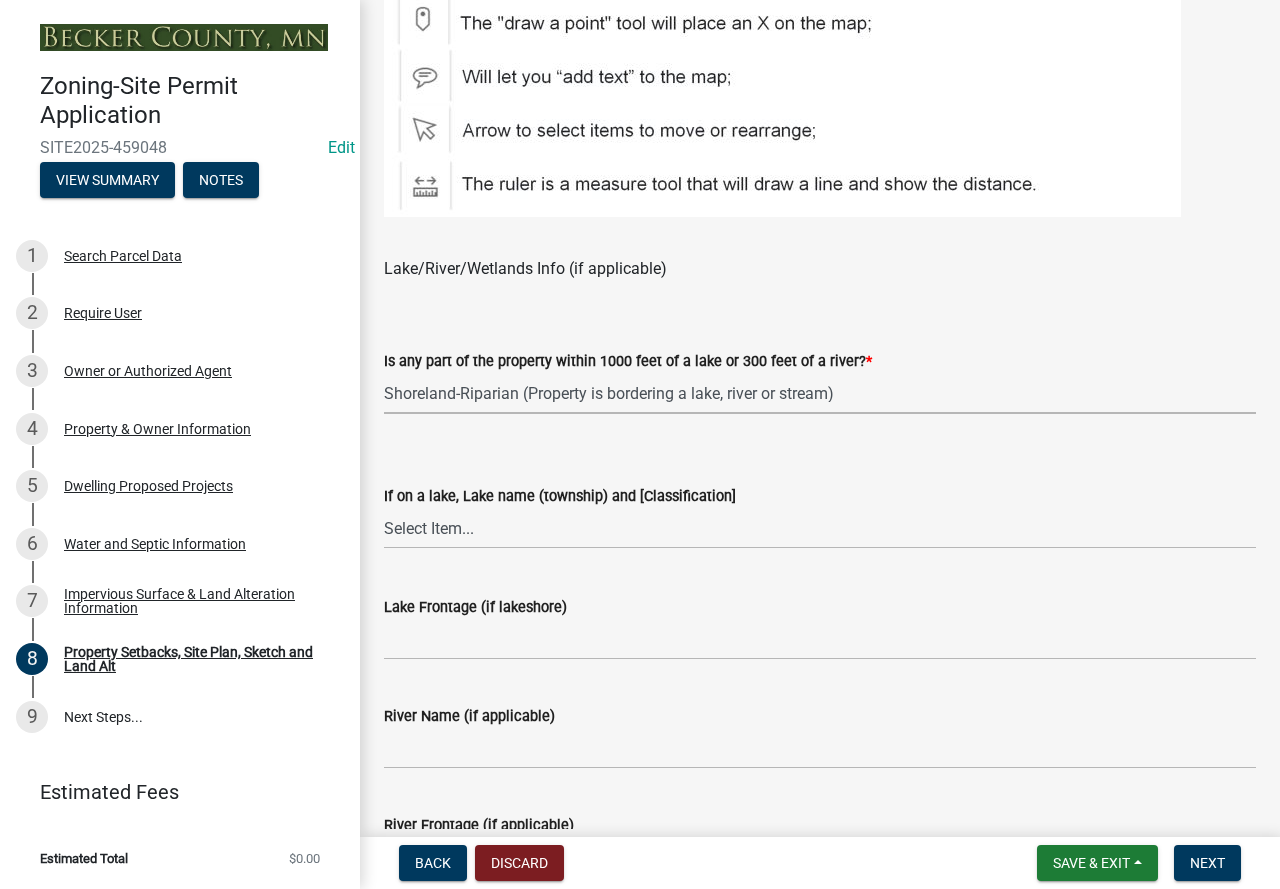 scroll, scrollTop: 1400, scrollLeft: 0, axis: vertical 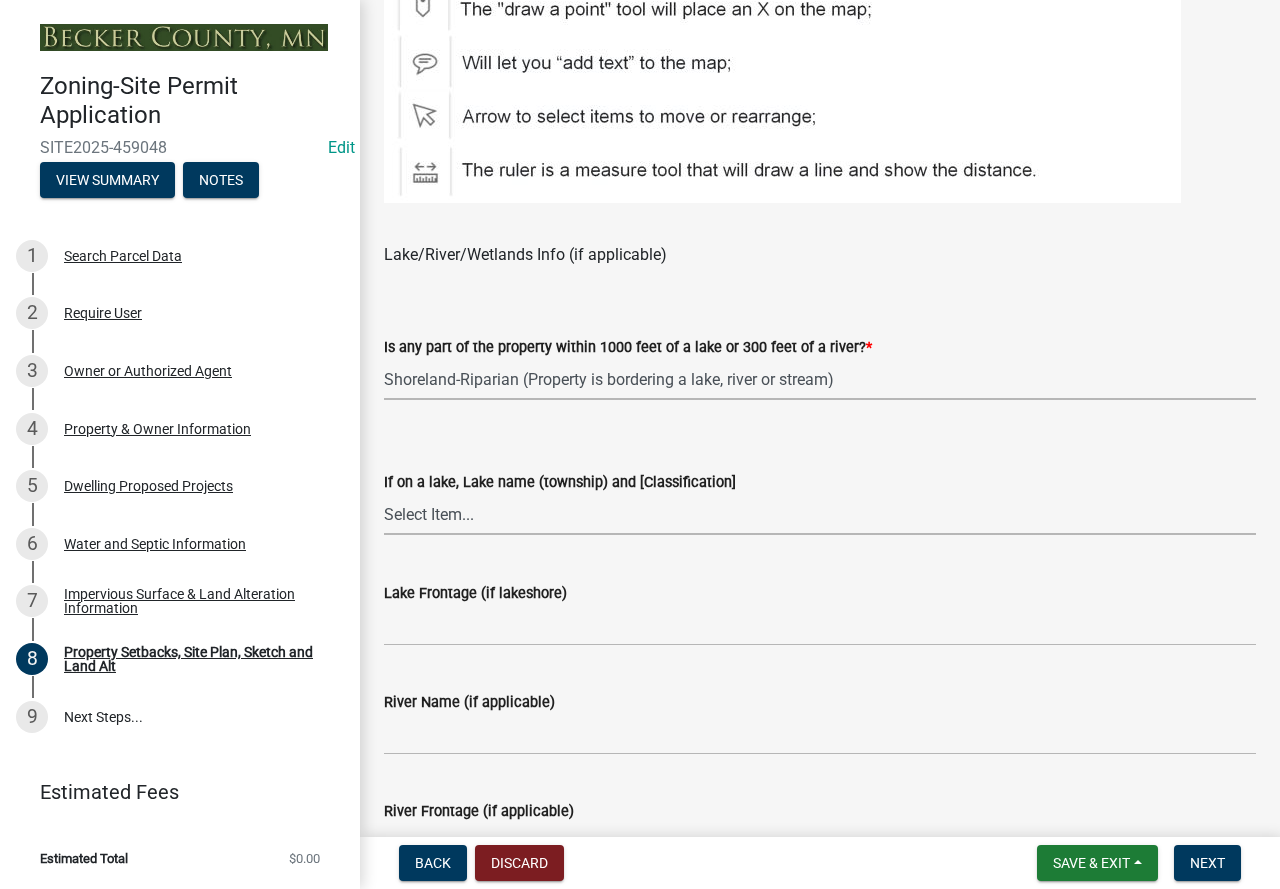 click on "Select Item...   My lake is not listed below   Abbey (Lake View) [NE Tier 2]   Abners (Savannah) [NE Tier 3]   Acorn (Burlington) [RD]   Albertson (Burlington) [RD]   Anderson (Callaway) [NE Tier 1]   Anderson (Lake Park) [NE]   Apple (Spring Creek) [NE Tier 1]   Arrow (Lake Eunice) [NE Tier 2]   Aspinwall (Pine Point & Round Lake) [NE Tier 3]   Audubon (Audubon) [RD]   Axberg(Main Basin) (Lake Park) [NE Tier 2]   Bad Boy (Maple Grove) [NE Tier 3]   Bad Medicine (Forest) [RD]   Baker (White Earth & Spring Creek) [GD]   Balke (Atlanta) [NE Tier 1]   Ballard (Height of Land S) [NE Tier 3]   Balsam (Holmesville) [NE Tier 3]   Banana (Spring Creek) [NE Tier 1]   Bass (Forest) [RD]   Bass (Lake Eunice) [NE Tier 2]   Bass (Maple Grove) [NE Tier 3]   Bass (Shell Lake & Carsonville) [NE Tier 3]   Basswood (Forest) [NE Tier 3]   Bay (Hamden) [NE Tier 1]   Becker (Maple Grove) [NE Tier 3]   Beeber (Cormorant) [NE Tier 2]   Beer (Detroit) [NE Tier 2]   Bergerson (Cormorant) [NE Tier 2]   Bijou (Lake Park) [RD]" at bounding box center (820, 514) 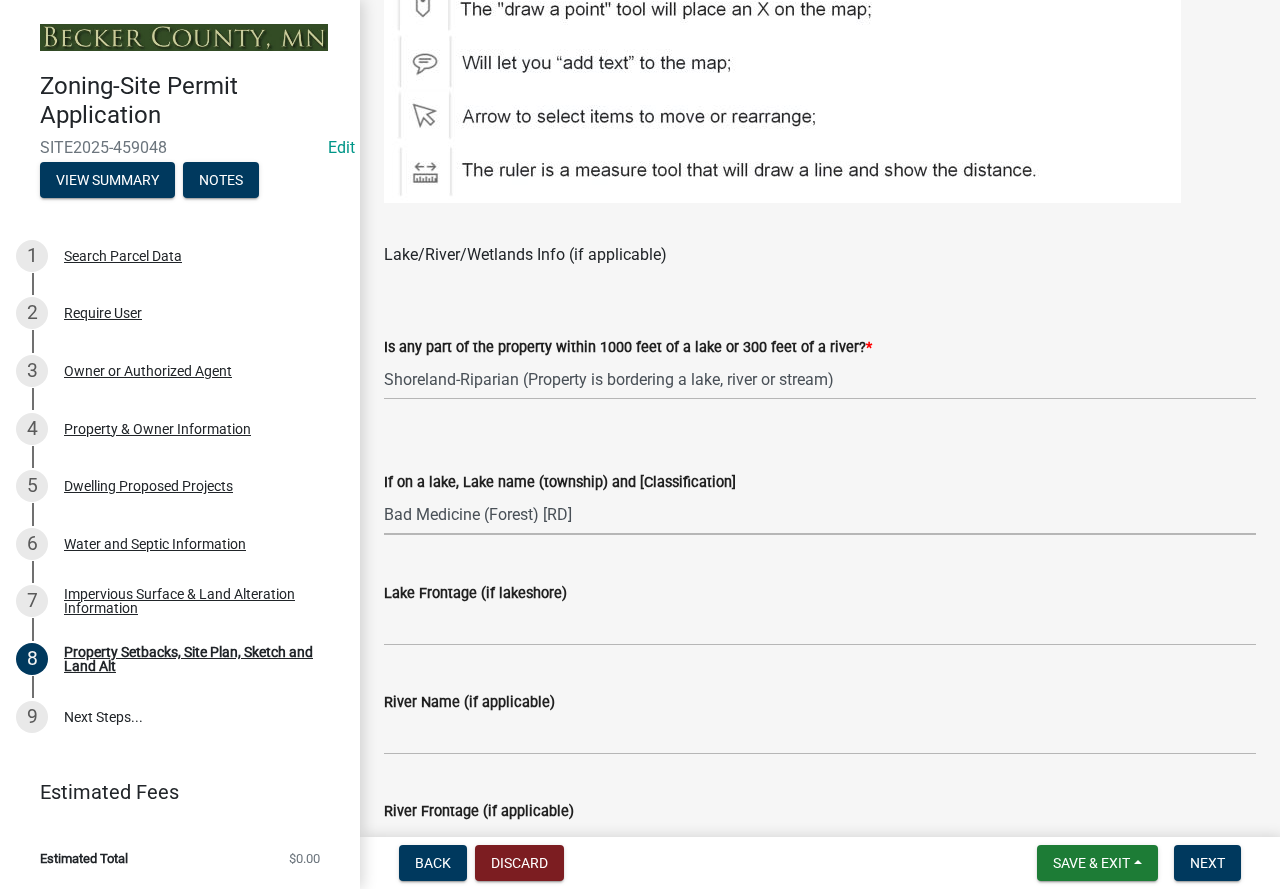 click on "Select Item...   My lake is not listed below   Abbey (Lake View) [NE Tier 2]   Abners (Savannah) [NE Tier 3]   Acorn (Burlington) [RD]   Albertson (Burlington) [RD]   Anderson (Callaway) [NE Tier 1]   Anderson (Lake Park) [NE]   Apple (Spring Creek) [NE Tier 1]   Arrow (Lake Eunice) [NE Tier 2]   Aspinwall (Pine Point & Round Lake) [NE Tier 3]   Audubon (Audubon) [RD]   Axberg(Main Basin) (Lake Park) [NE Tier 2]   Bad Boy (Maple Grove) [NE Tier 3]   Bad Medicine (Forest) [RD]   Baker (White Earth & Spring Creek) [GD]   Balke (Atlanta) [NE Tier 1]   Ballard (Height of Land S) [NE Tier 3]   Balsam (Holmesville) [NE Tier 3]   Banana (Spring Creek) [NE Tier 1]   Bass (Forest) [RD]   Bass (Lake Eunice) [NE Tier 2]   Bass (Maple Grove) [NE Tier 3]   Bass (Shell Lake & Carsonville) [NE Tier 3]   Basswood (Forest) [NE Tier 3]   Bay (Hamden) [NE Tier 1]   Becker (Maple Grove) [NE Tier 3]   Beeber (Cormorant) [NE Tier 2]   Beer (Detroit) [NE Tier 2]   Bergerson (Cormorant) [NE Tier 2]   Bijou (Lake Park) [RD]" at bounding box center [820, 514] 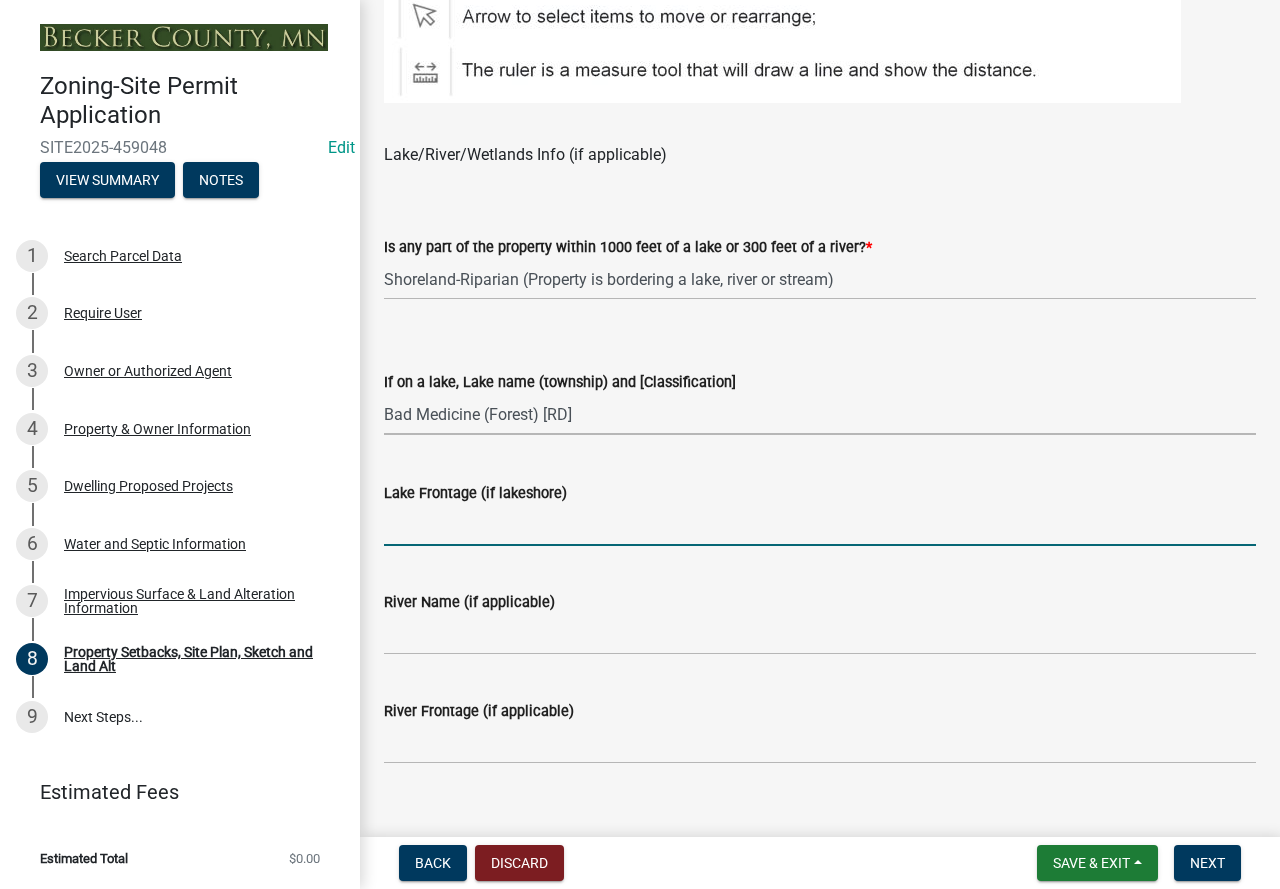 click on "Lake Frontage (if lakeshore)" at bounding box center (820, 525) 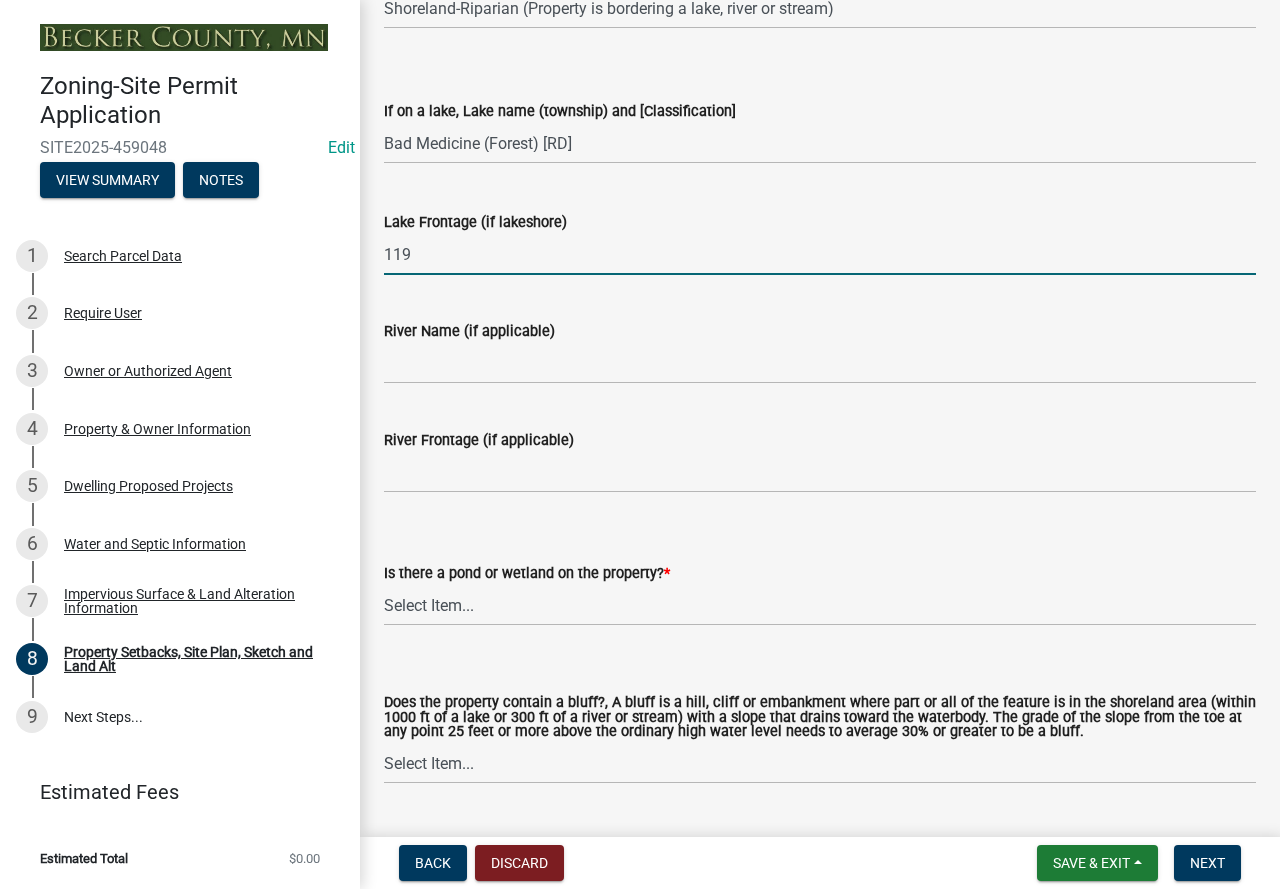 scroll, scrollTop: 1800, scrollLeft: 0, axis: vertical 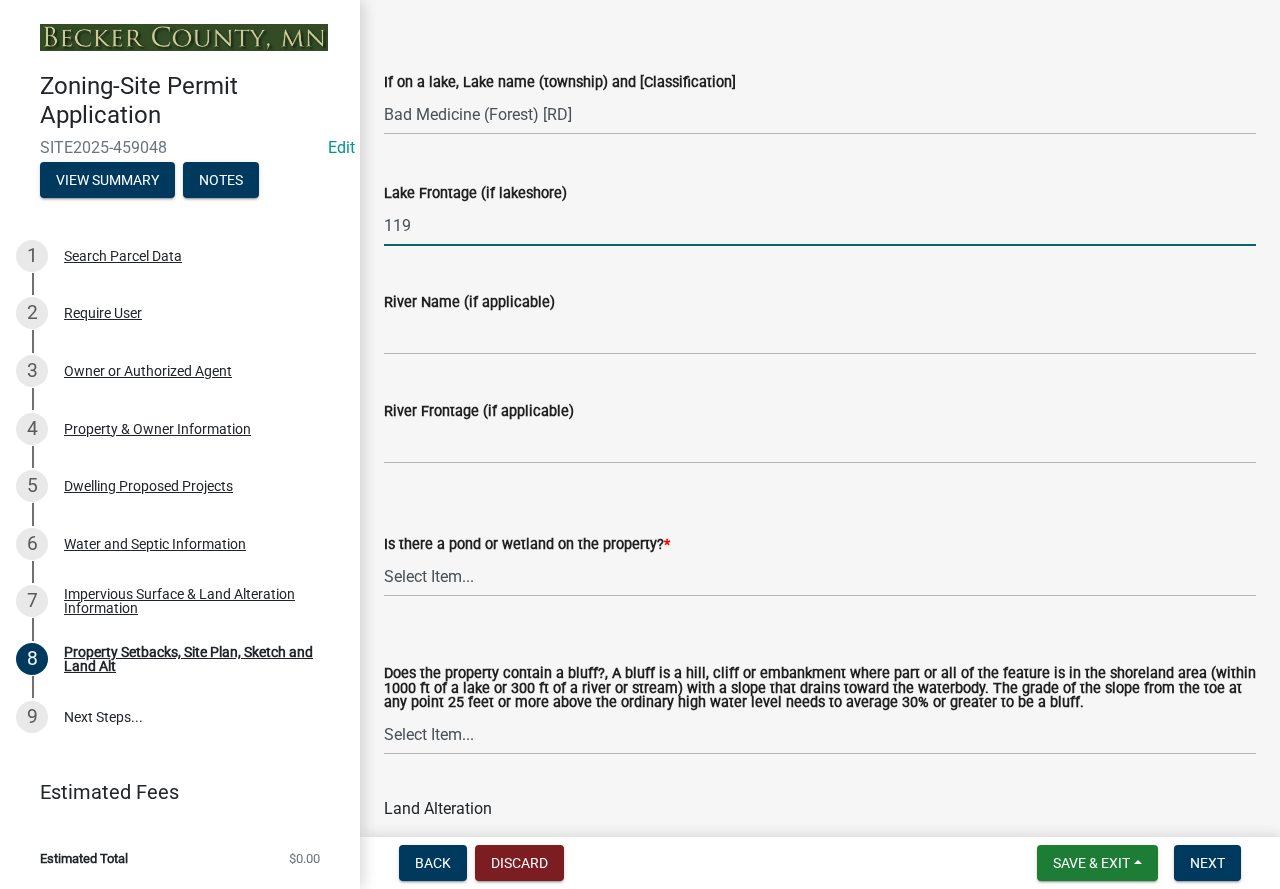 type on "119" 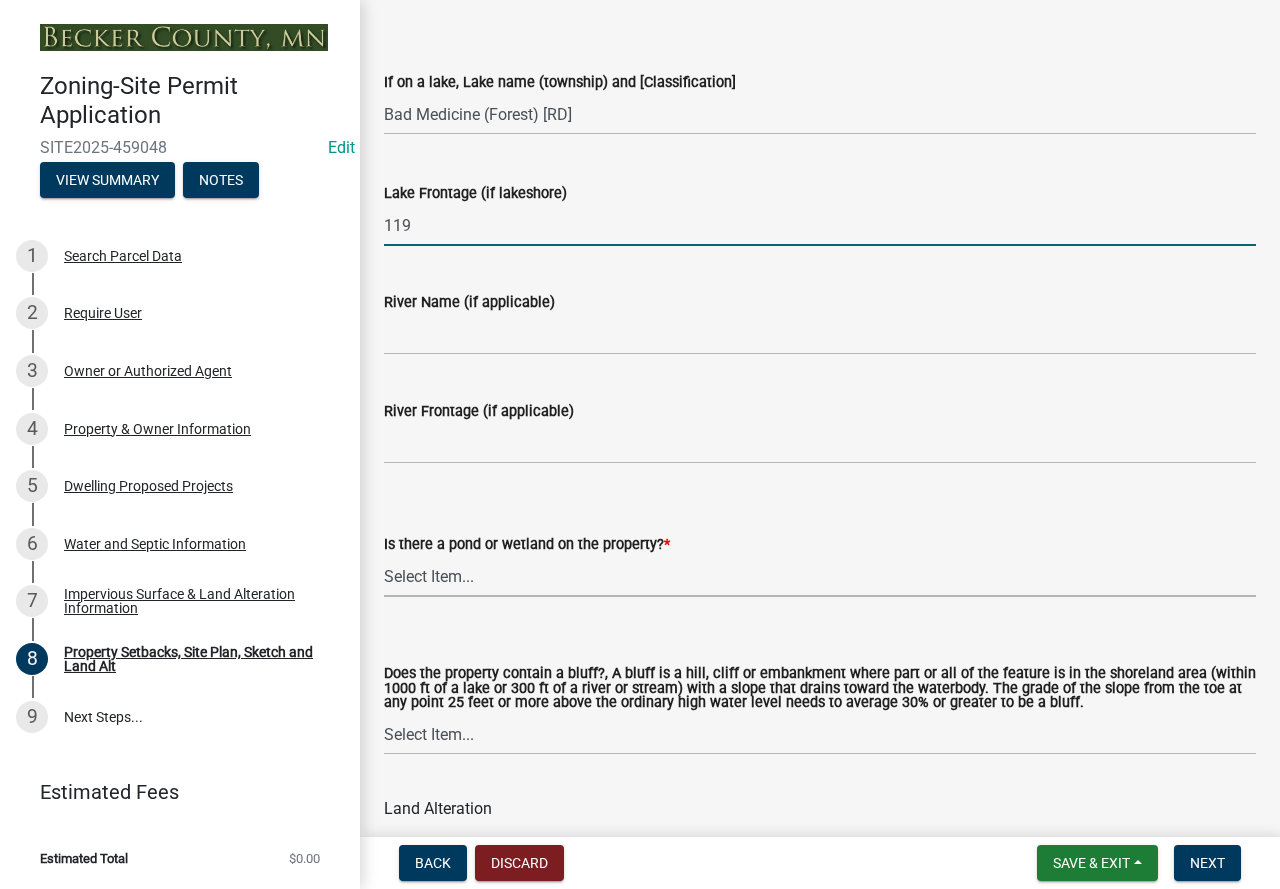 click on "Select Item...   Yes   No" at bounding box center (820, 576) 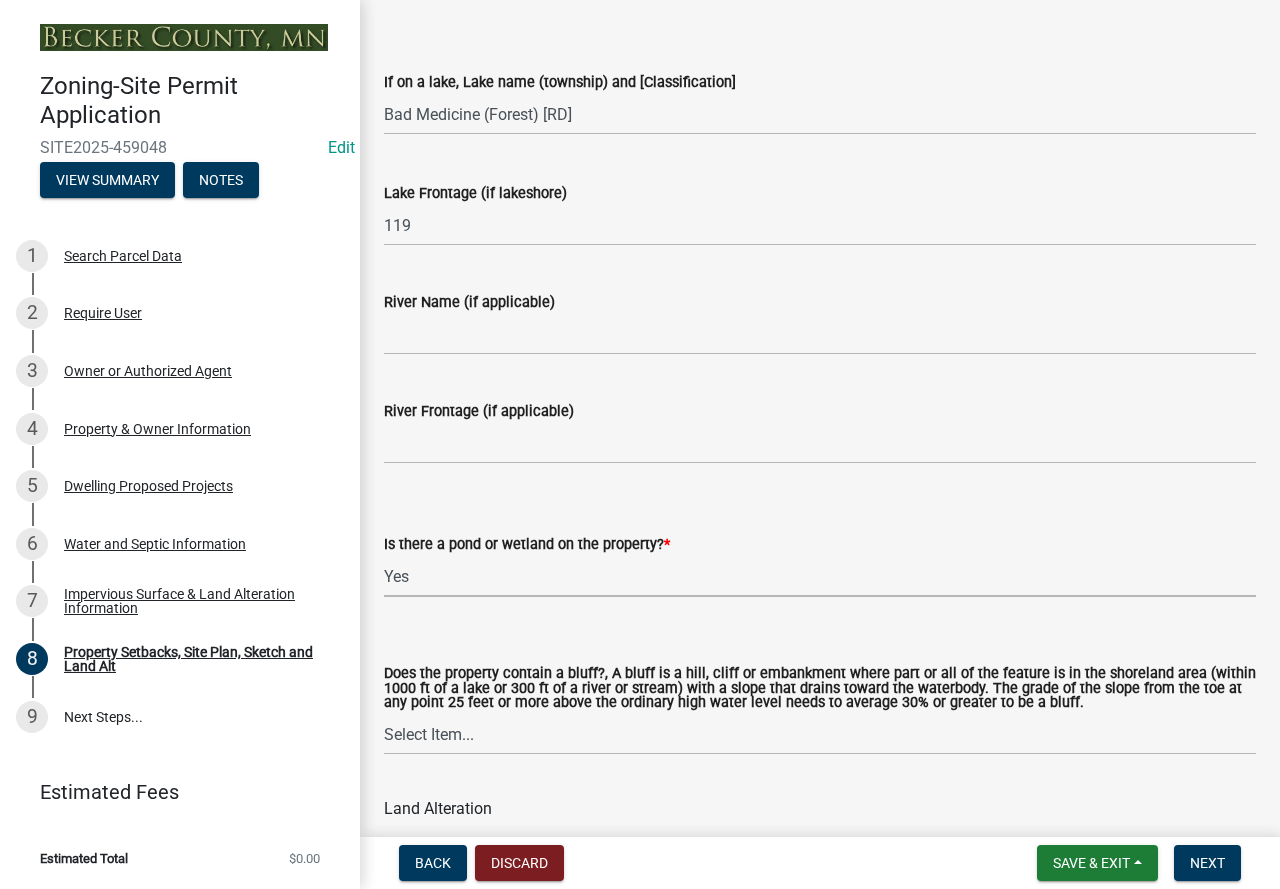 click on "Select Item...   Yes   No" at bounding box center (820, 576) 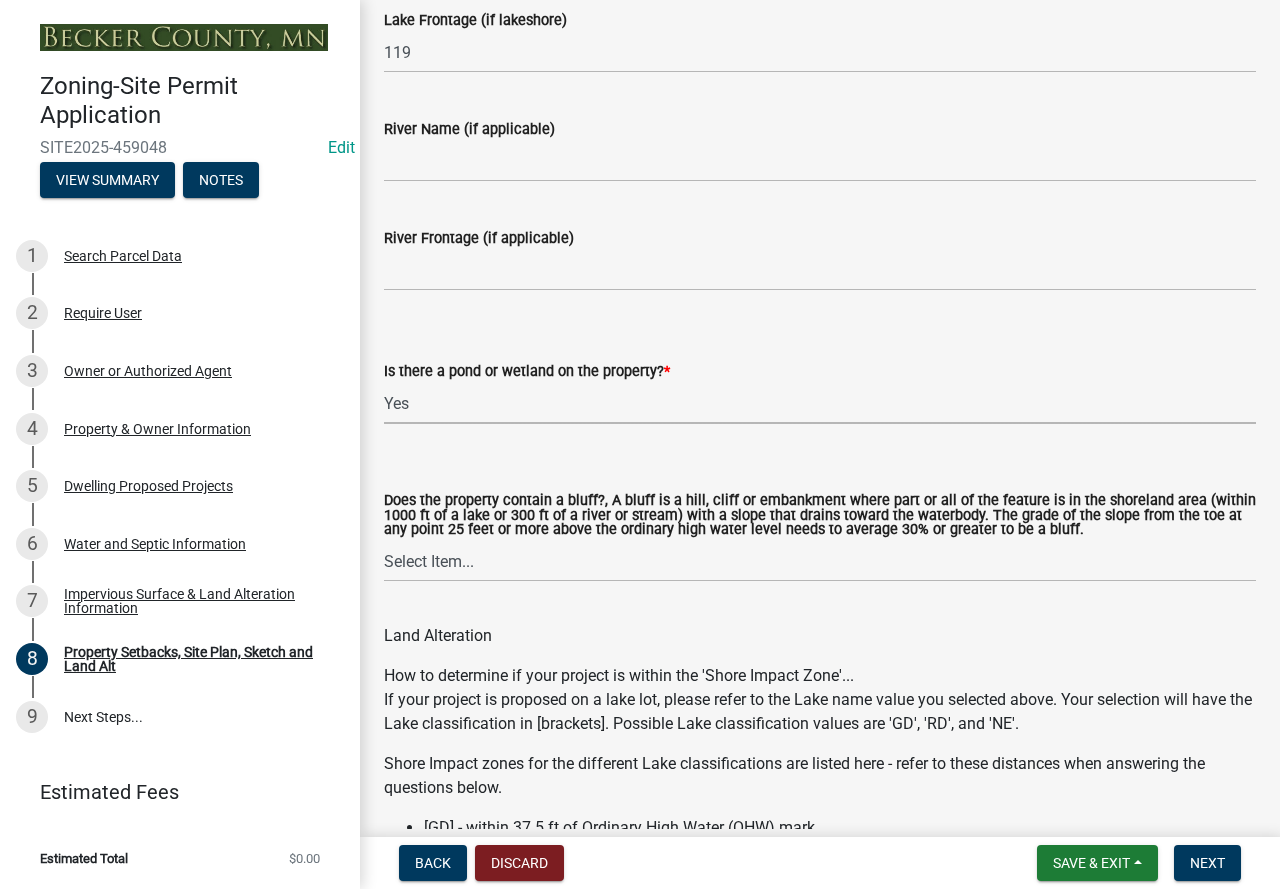 scroll, scrollTop: 2000, scrollLeft: 0, axis: vertical 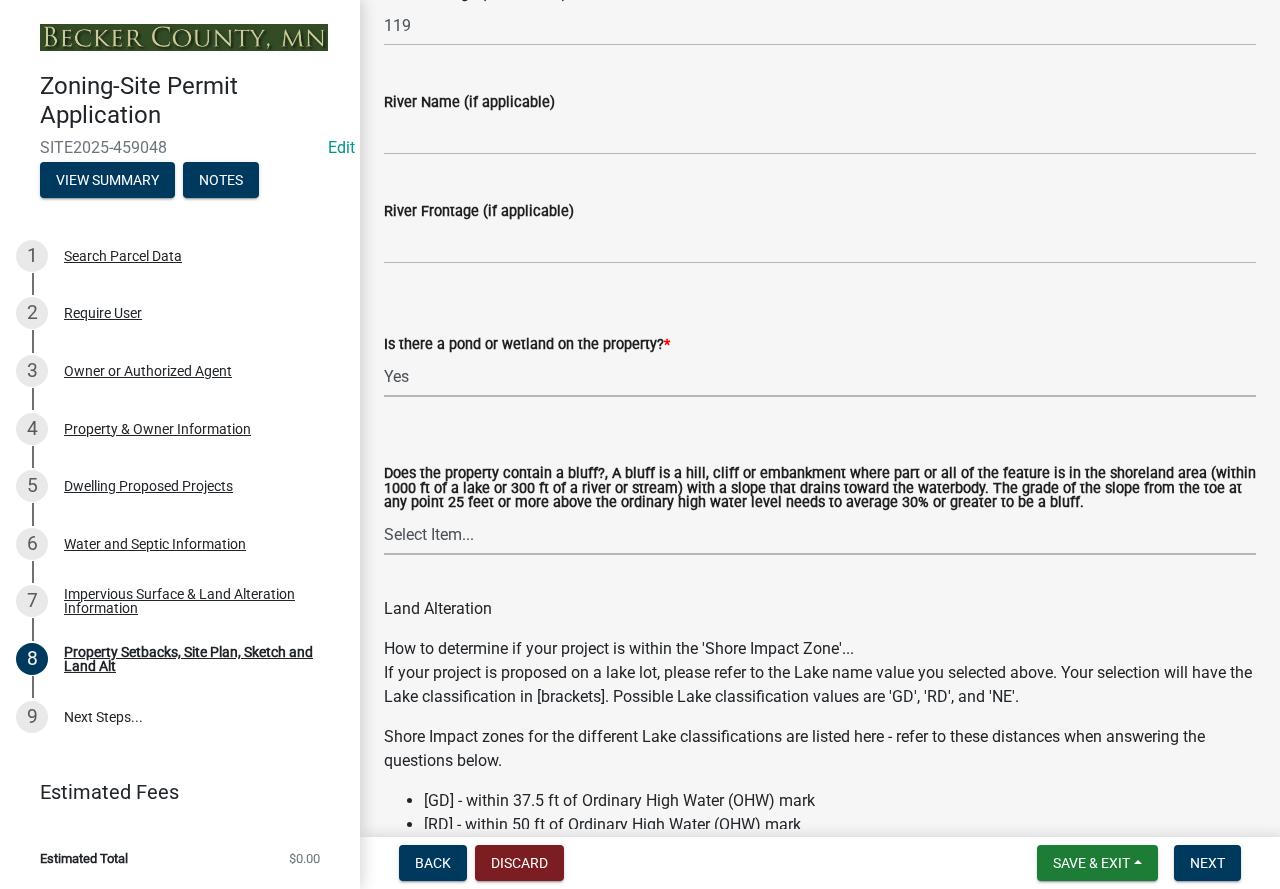click on "Select Item...   Yes   No" at bounding box center (820, 534) 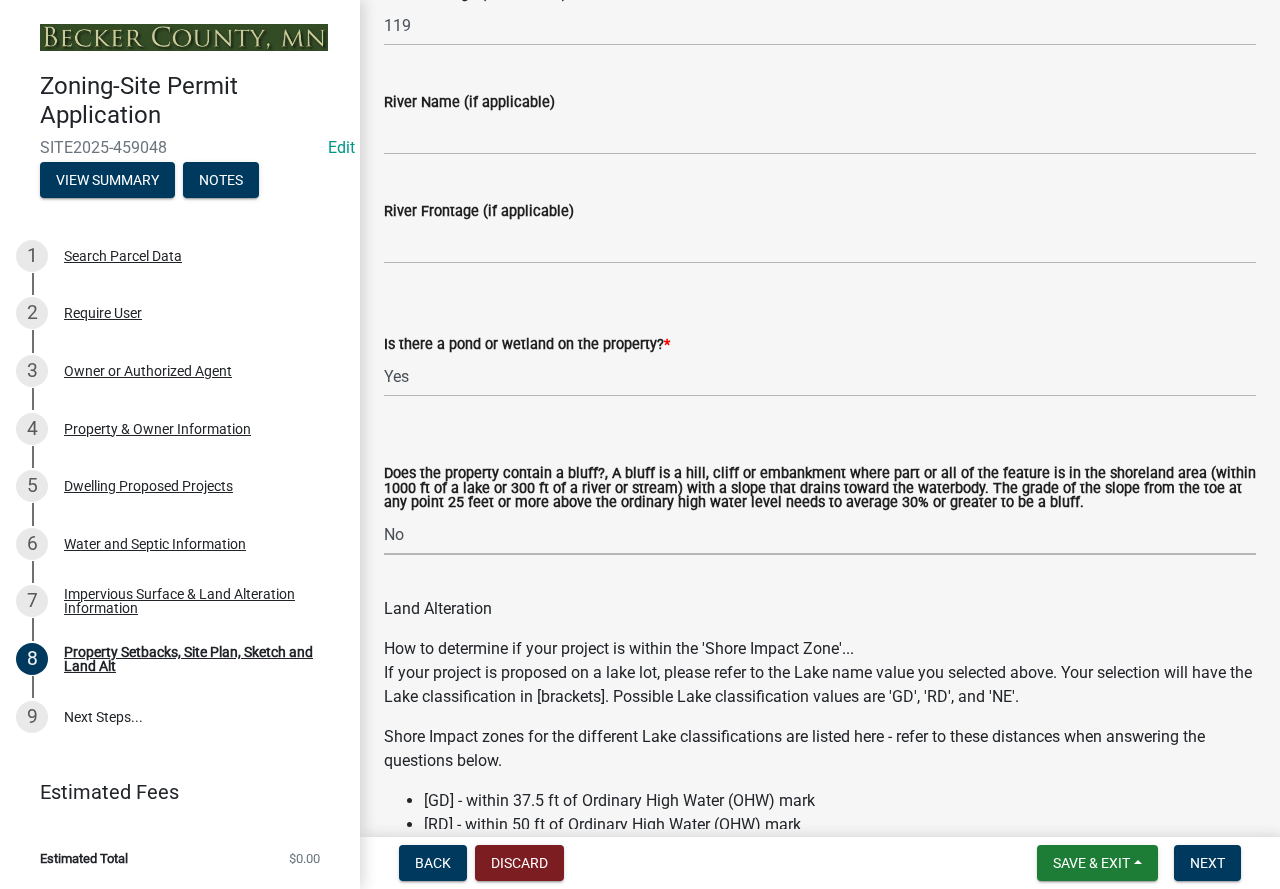 click on "Select Item...   Yes   No" at bounding box center [820, 534] 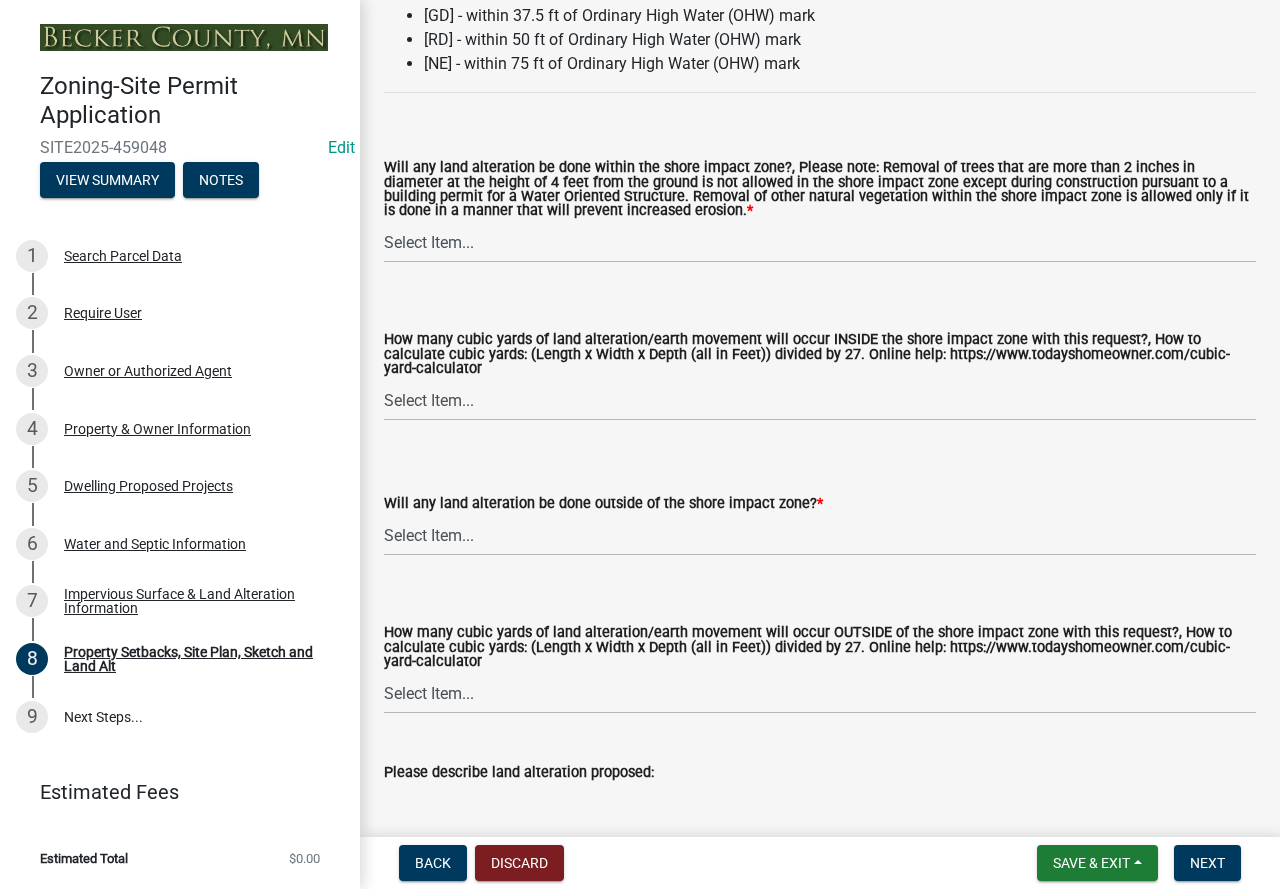 scroll, scrollTop: 2800, scrollLeft: 0, axis: vertical 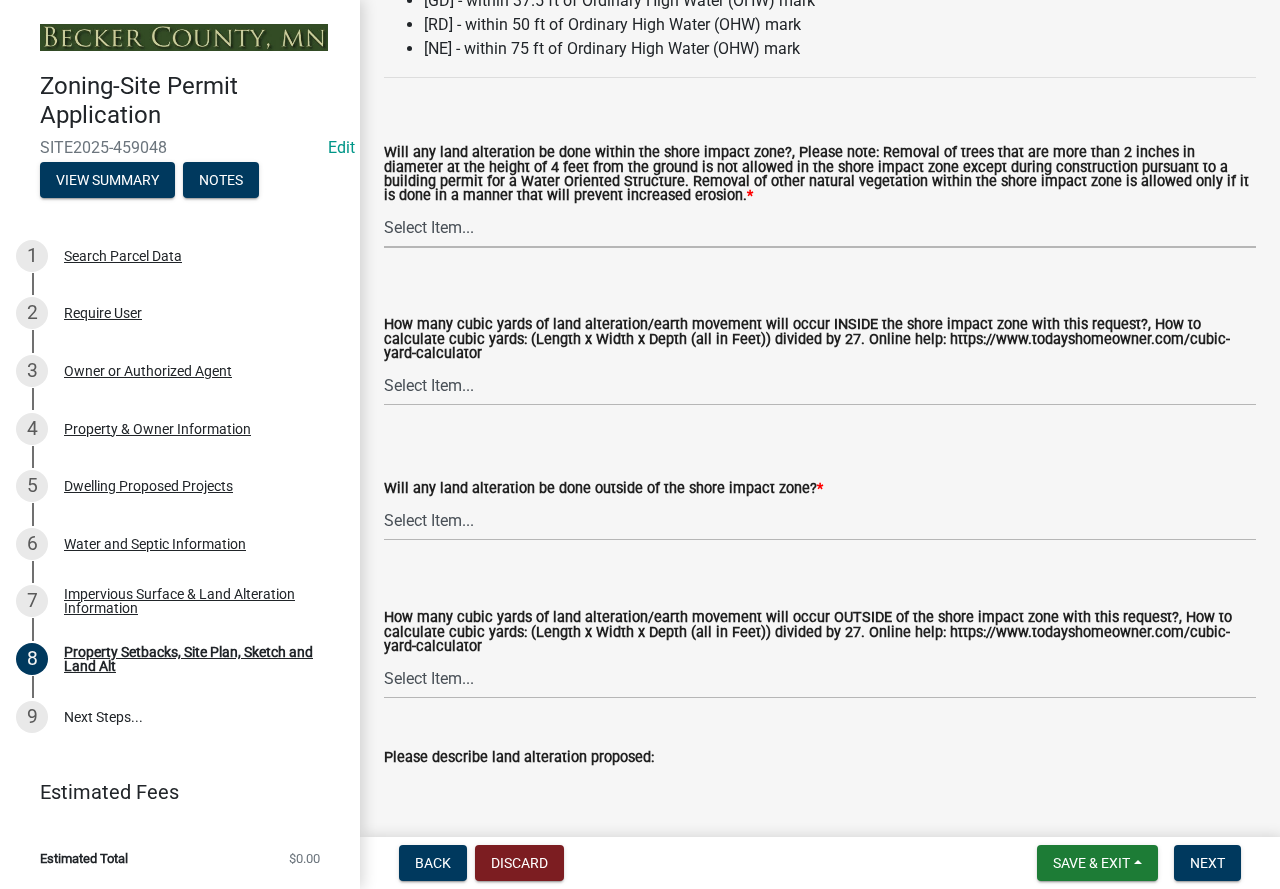 click on "Select Item...   Yes   No   N/A" at bounding box center [820, 227] 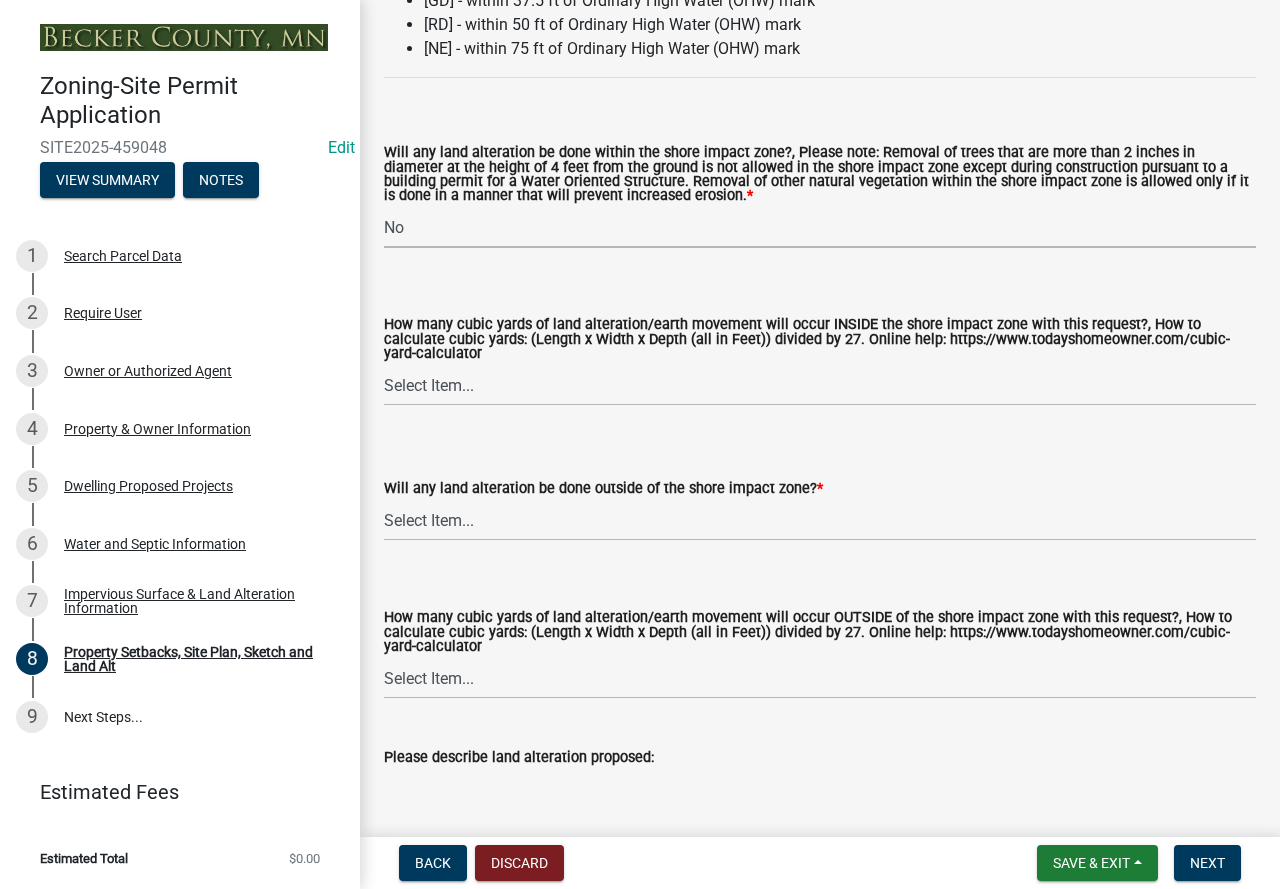 click on "Select Item...   Yes   No   N/A" at bounding box center (820, 227) 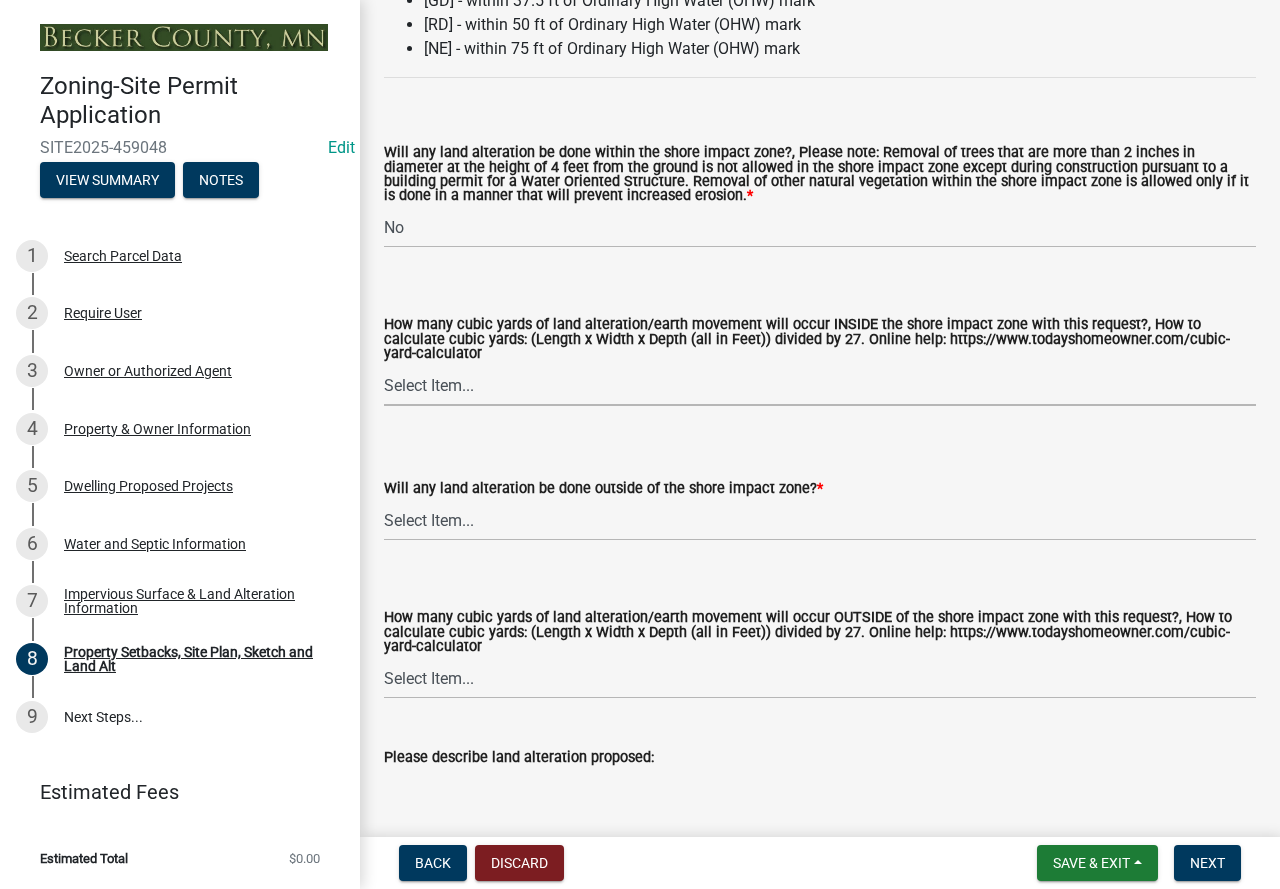 click on "Select Item...   None   10 Cubic Yards or less   11-50 Cubic Yards   Over 50 Cubic Yards" at bounding box center (820, 385) 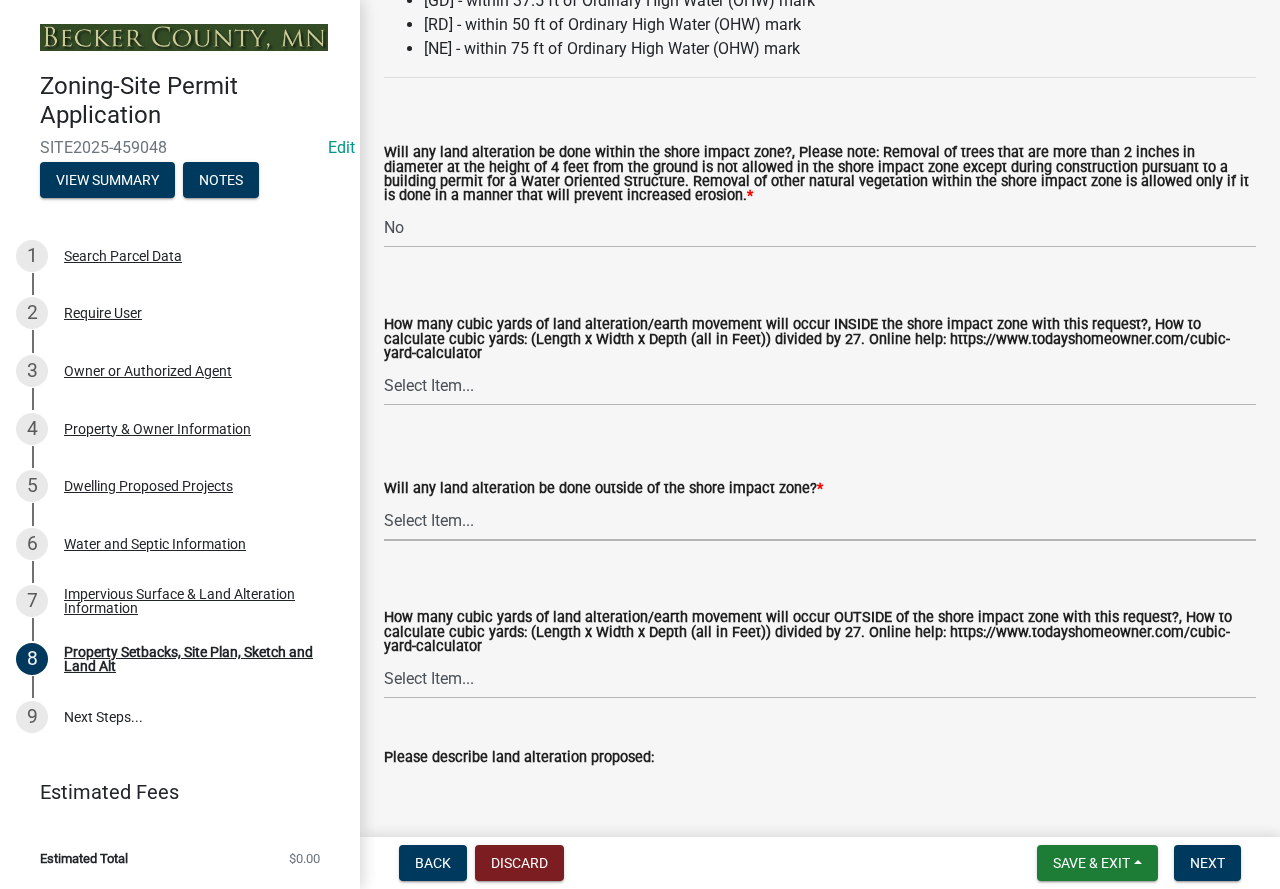 click on "Select Item...   Yes   No   N/A" at bounding box center [820, 520] 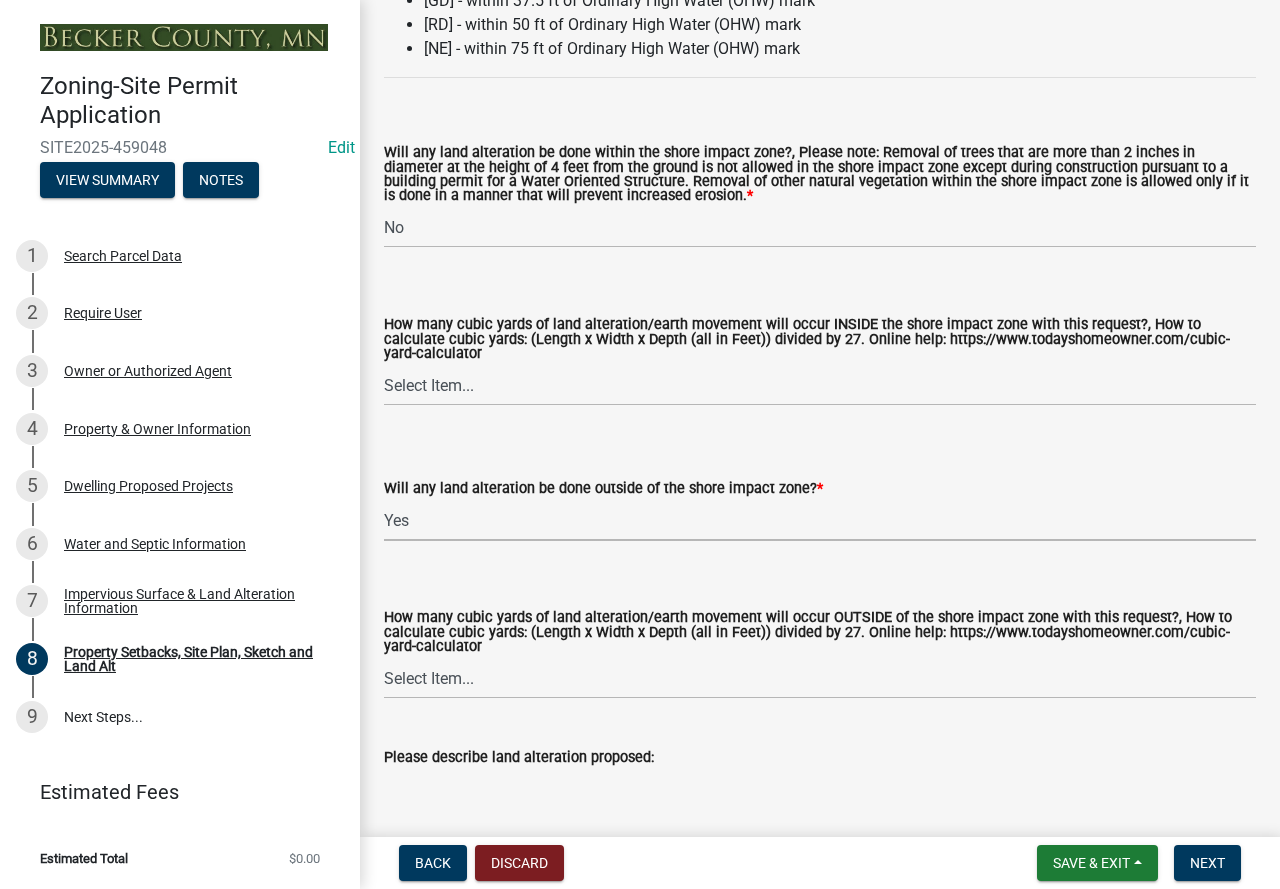 click on "Select Item...   Yes   No   N/A" at bounding box center (820, 520) 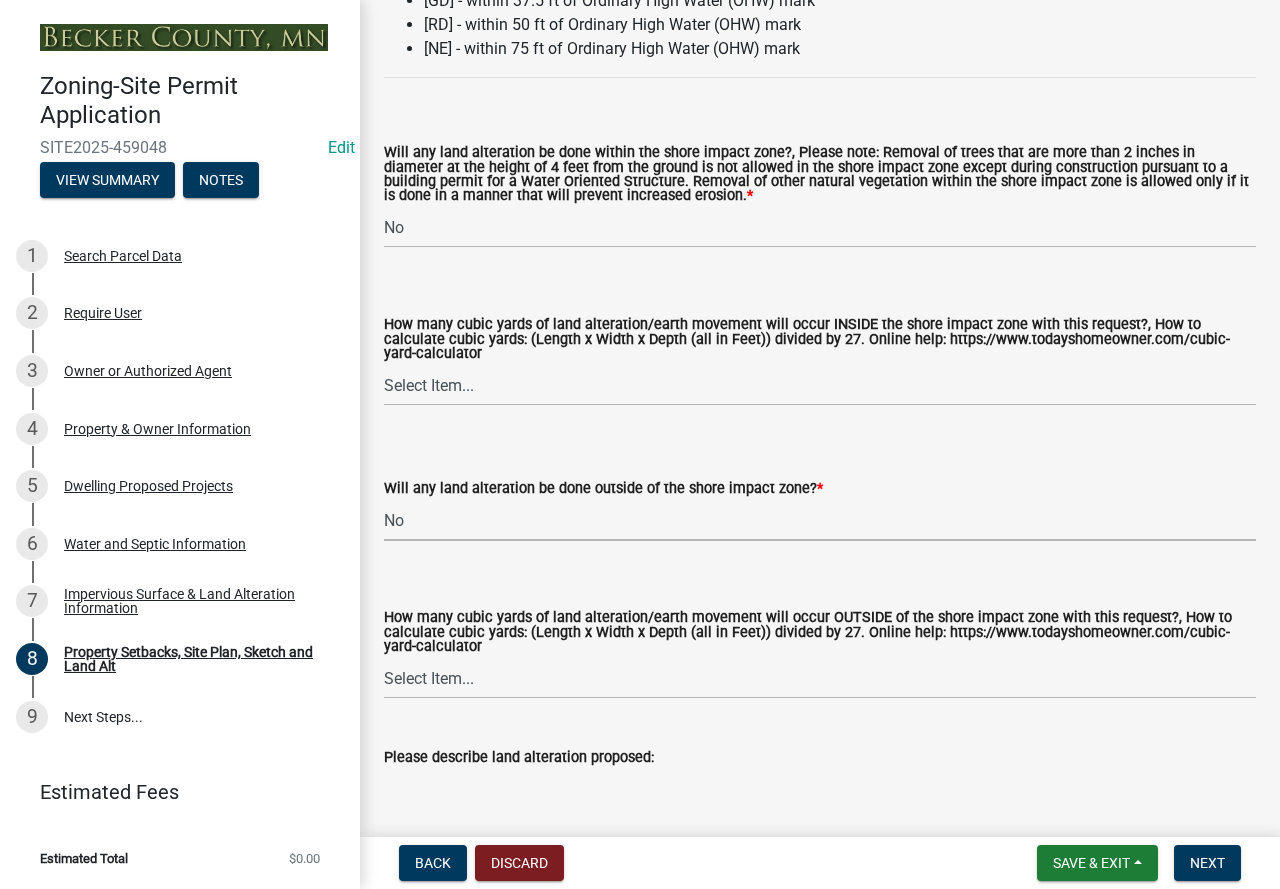 click on "Select Item...   Yes   No   N/A" at bounding box center [820, 520] 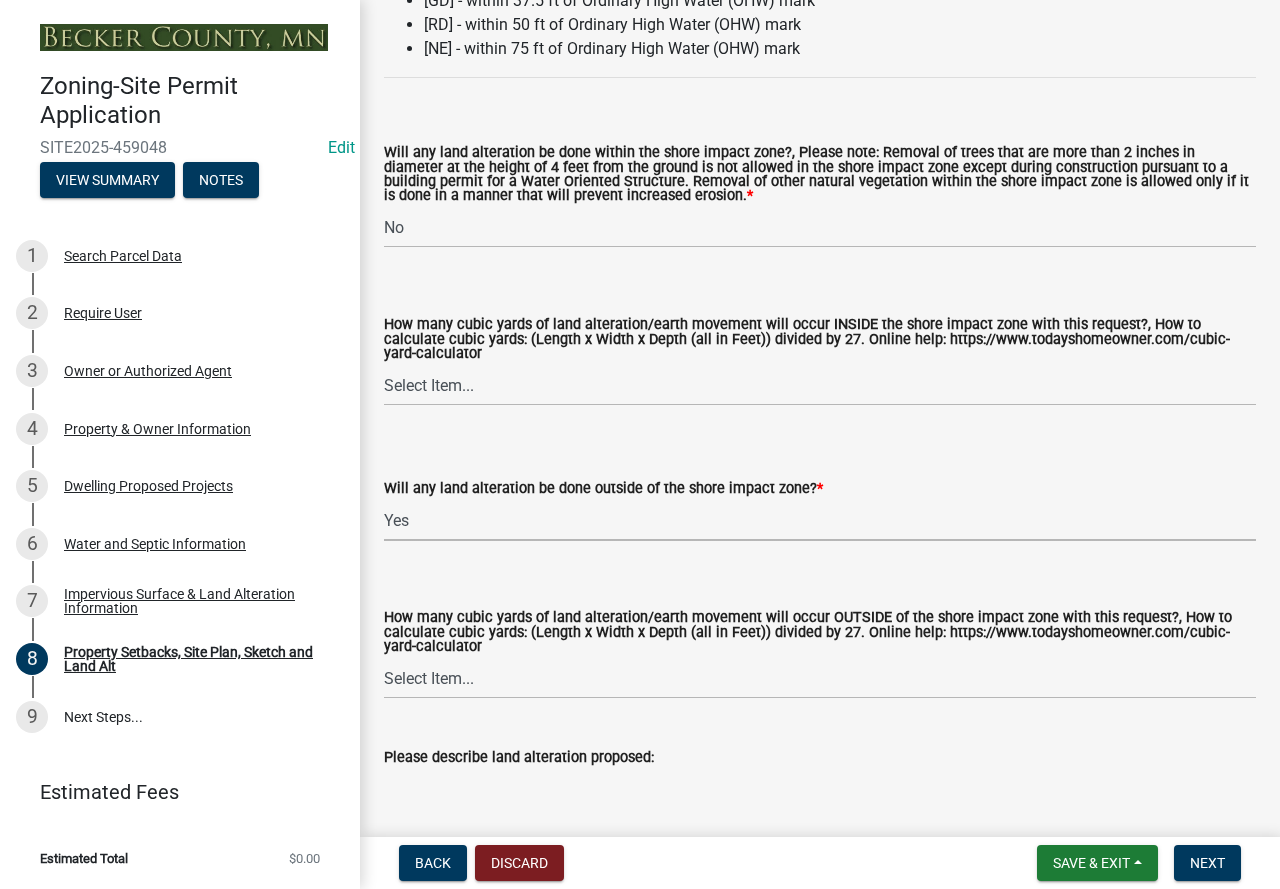 click on "Select Item...   Yes   No   N/A" at bounding box center [820, 520] 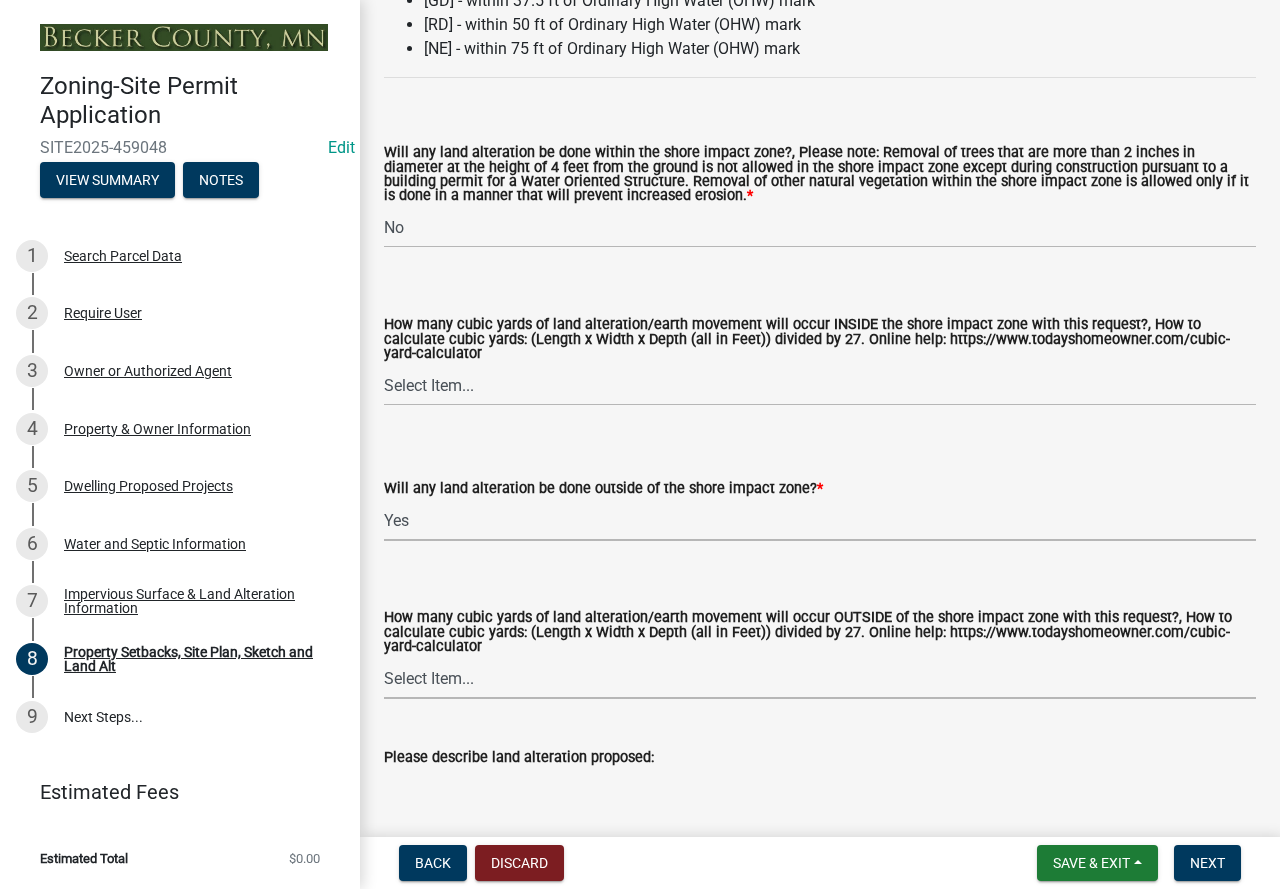 click on "Select Item...   None   10 Cubic Yards or less   11-50 Cubic Yards   Over 50 Cubic Yards" at bounding box center [820, 678] 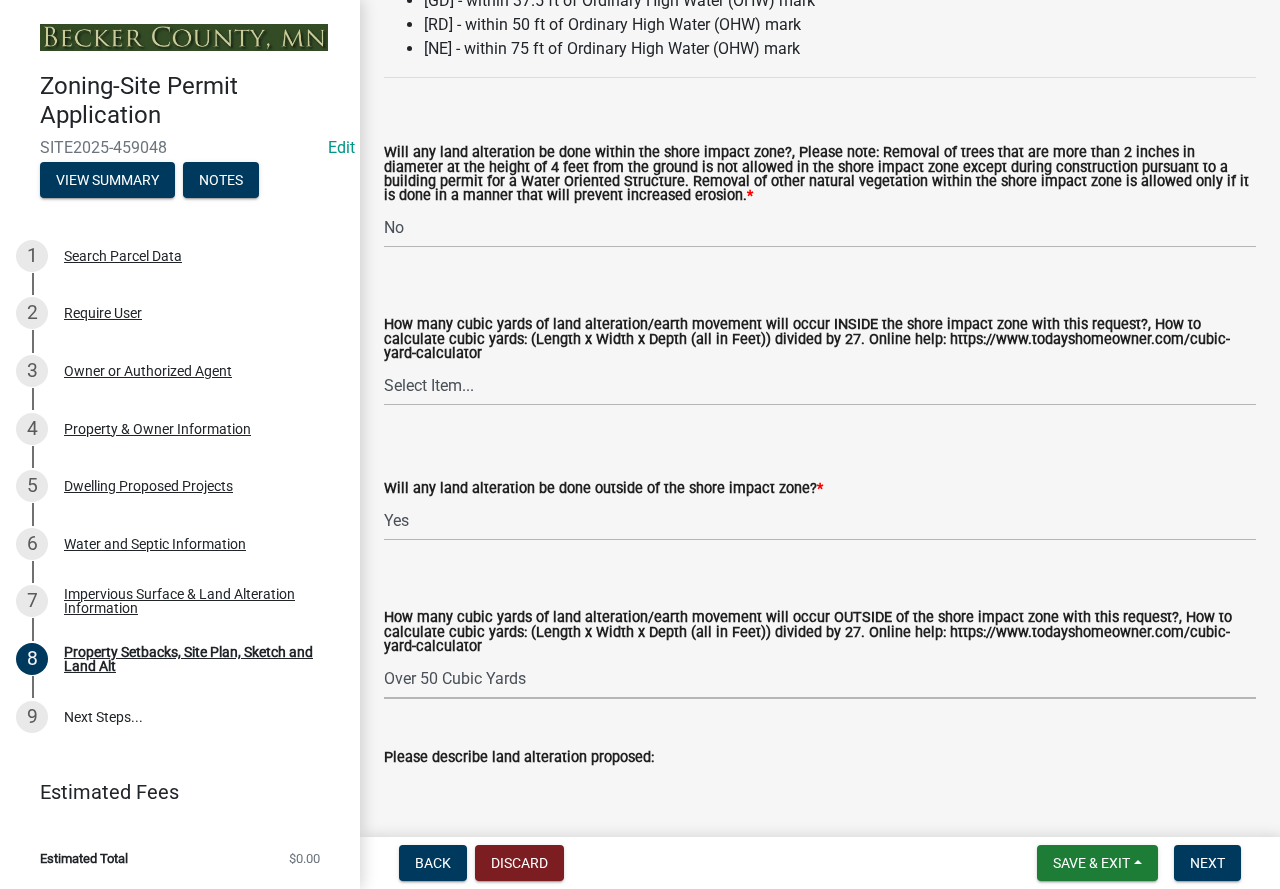 click on "Select Item...   None   10 Cubic Yards or less   11-50 Cubic Yards   Over 50 Cubic Yards" at bounding box center (820, 678) 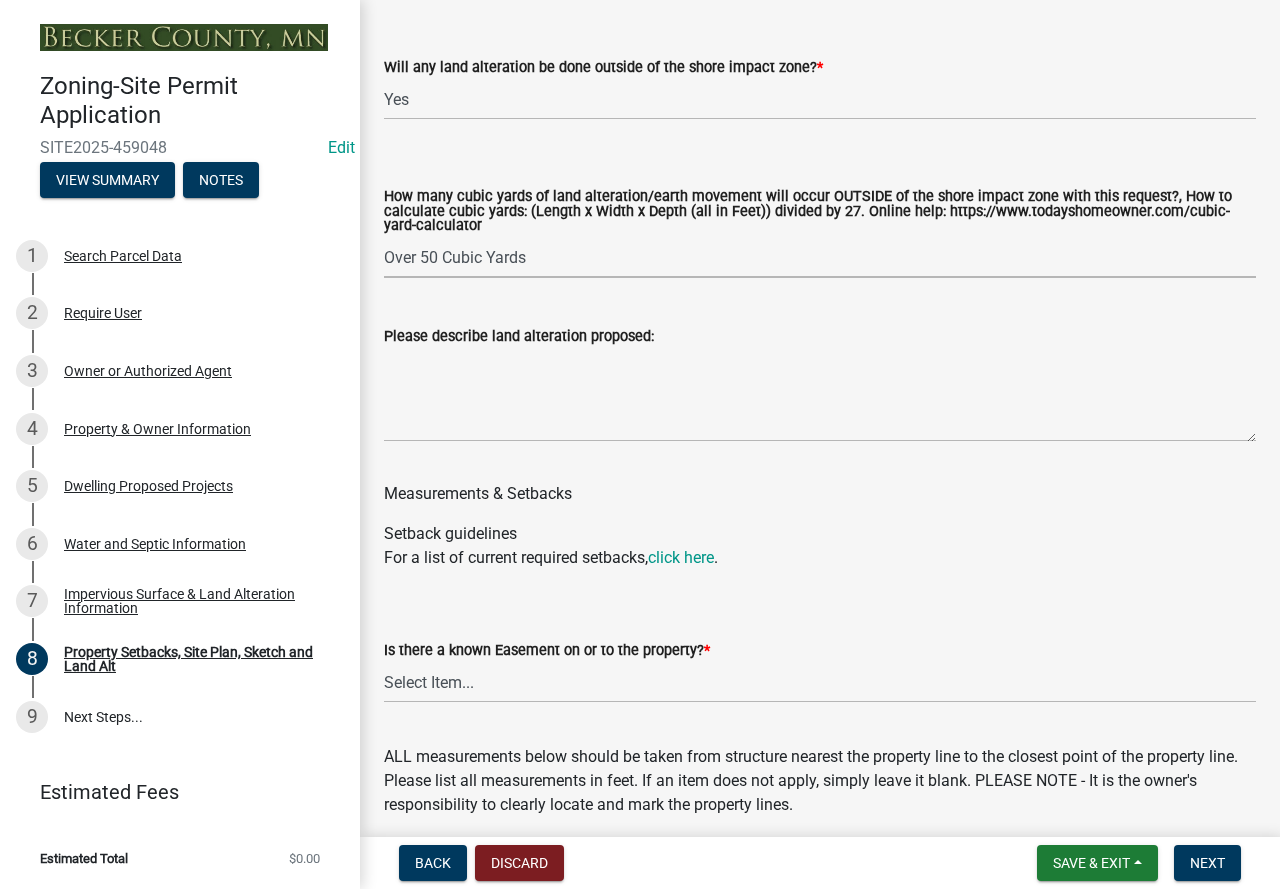 scroll, scrollTop: 3300, scrollLeft: 0, axis: vertical 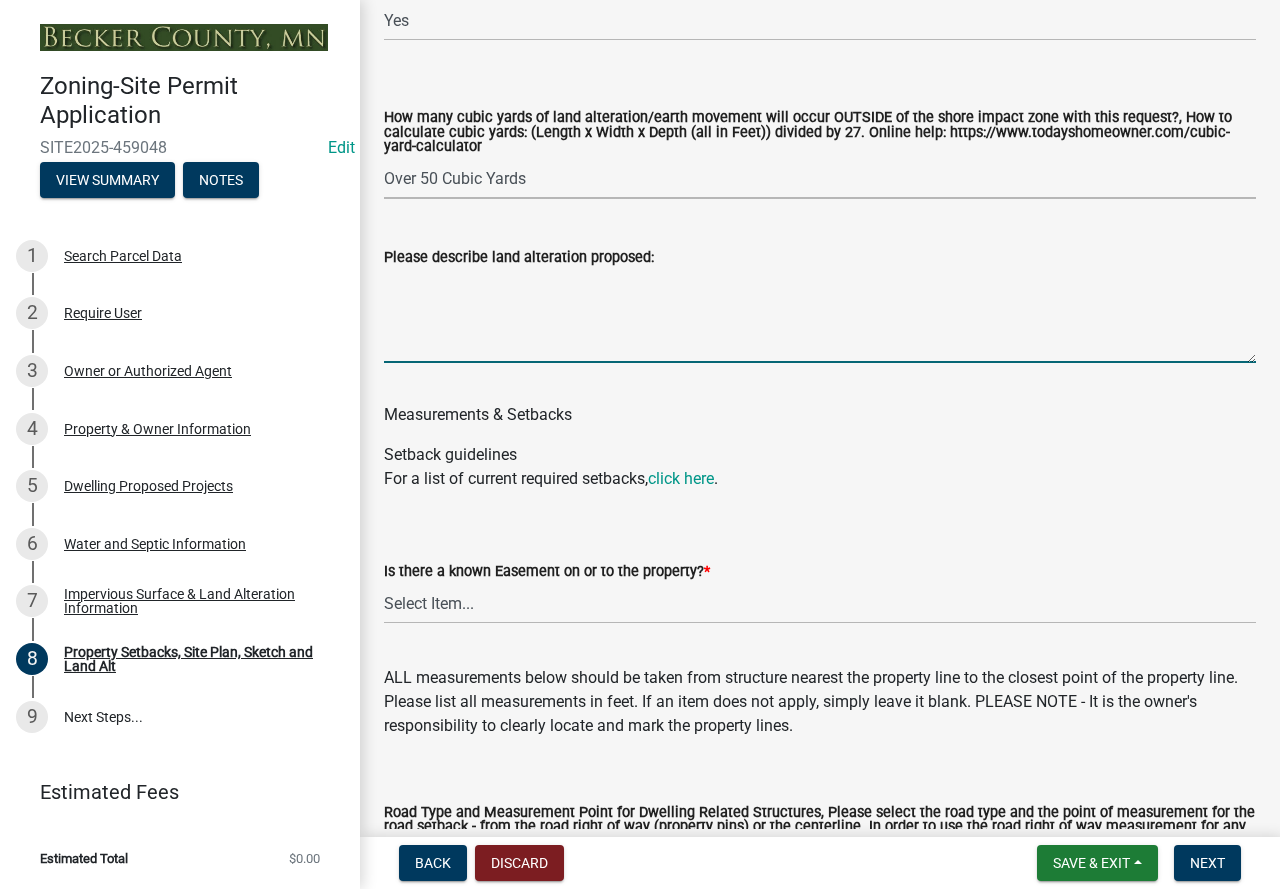 click on "Please describe land alteration proposed:" at bounding box center (820, 316) 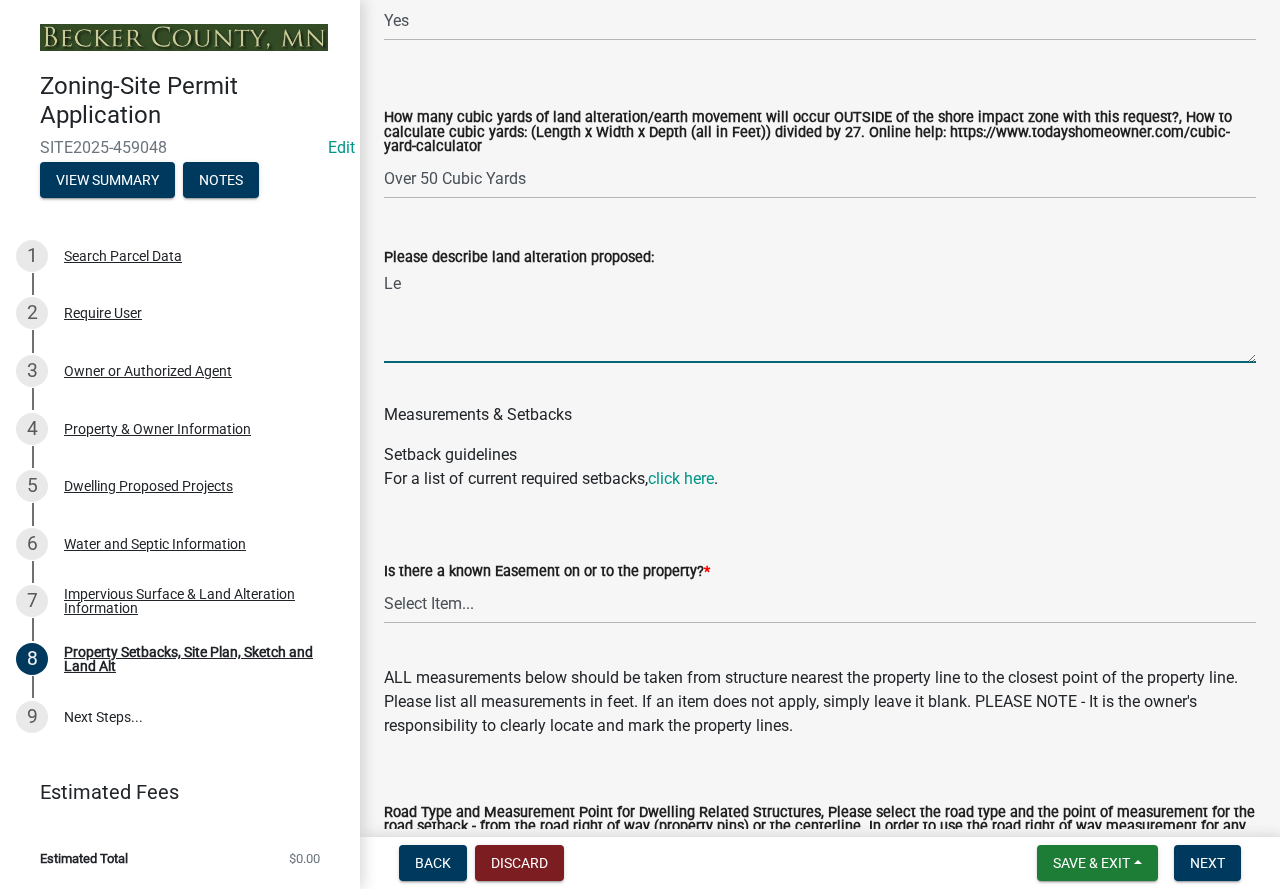 type on "L" 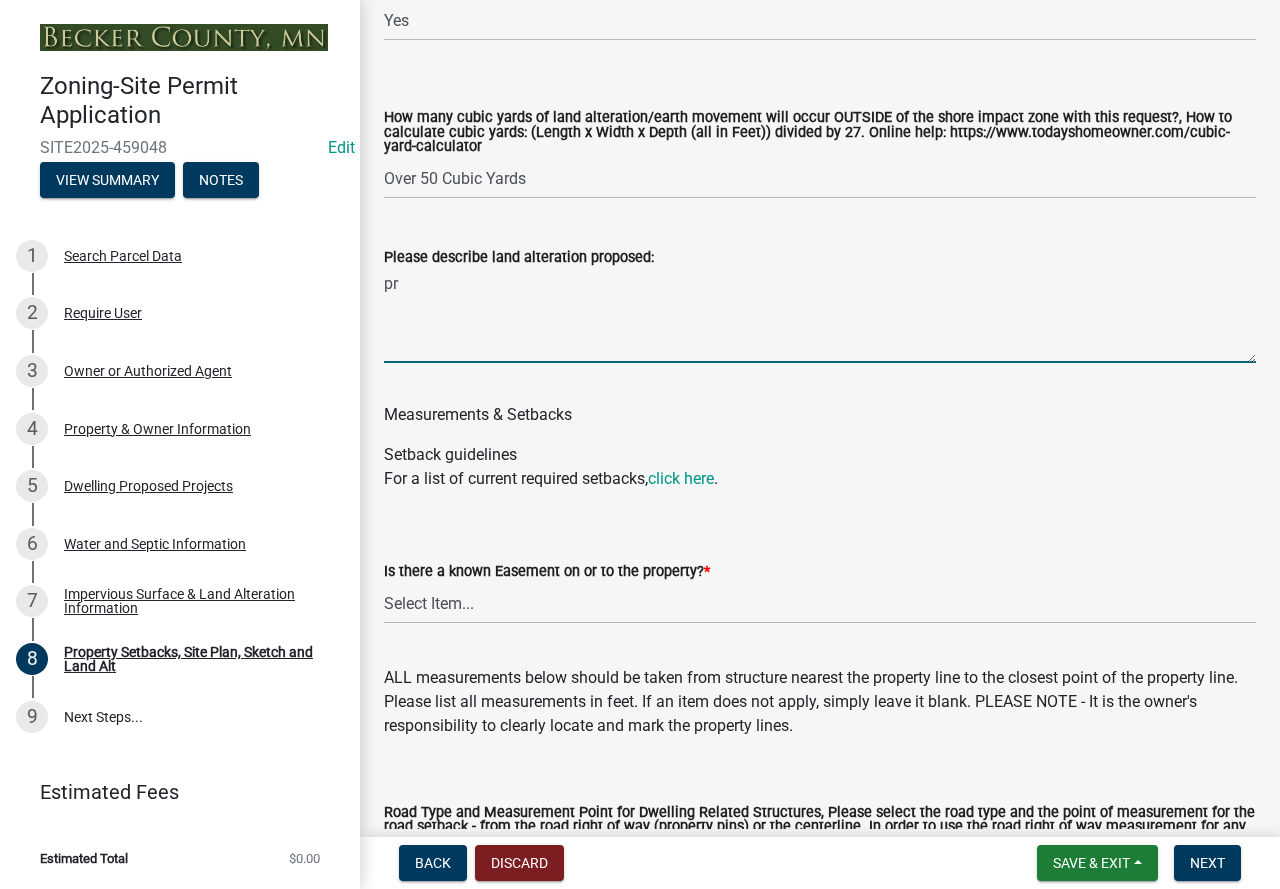 type on "p" 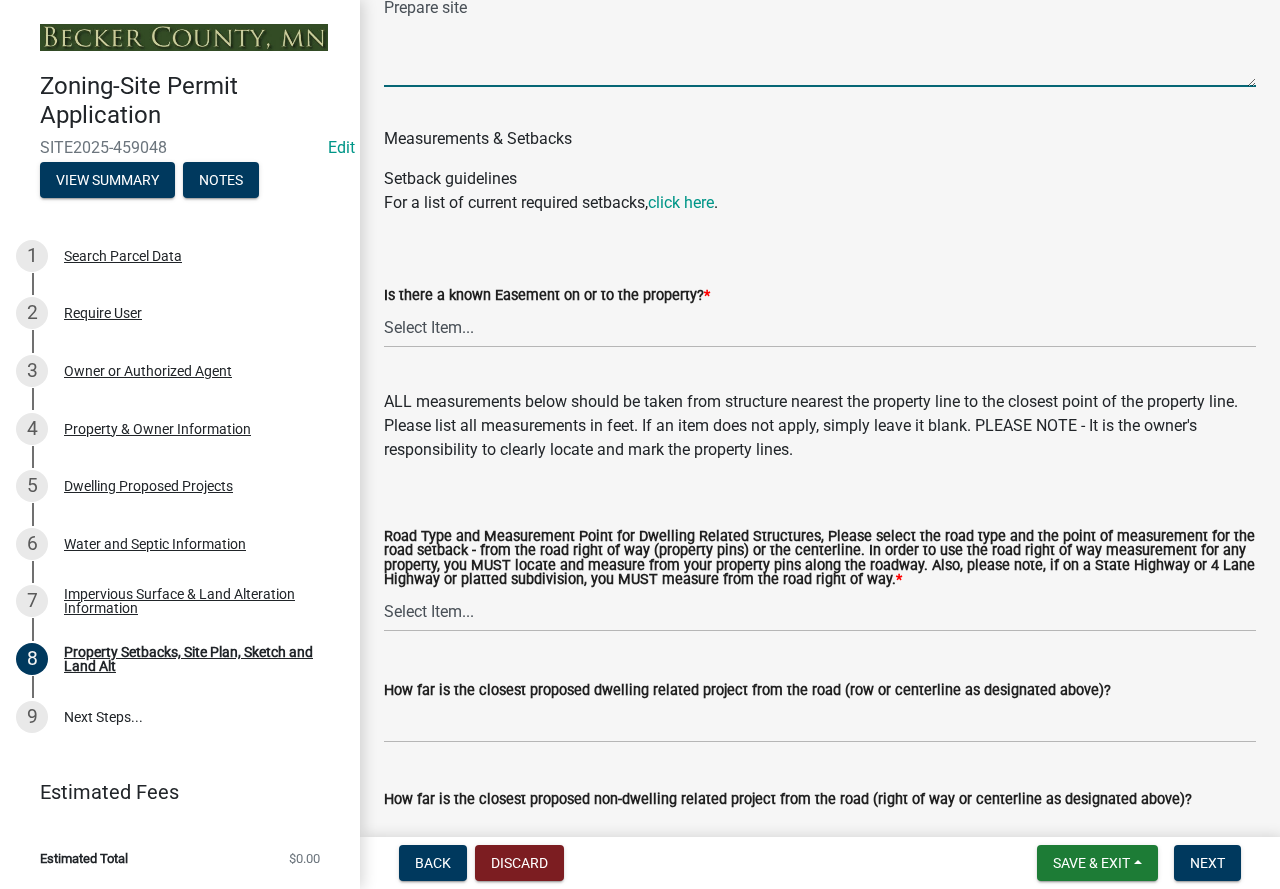 scroll, scrollTop: 3600, scrollLeft: 0, axis: vertical 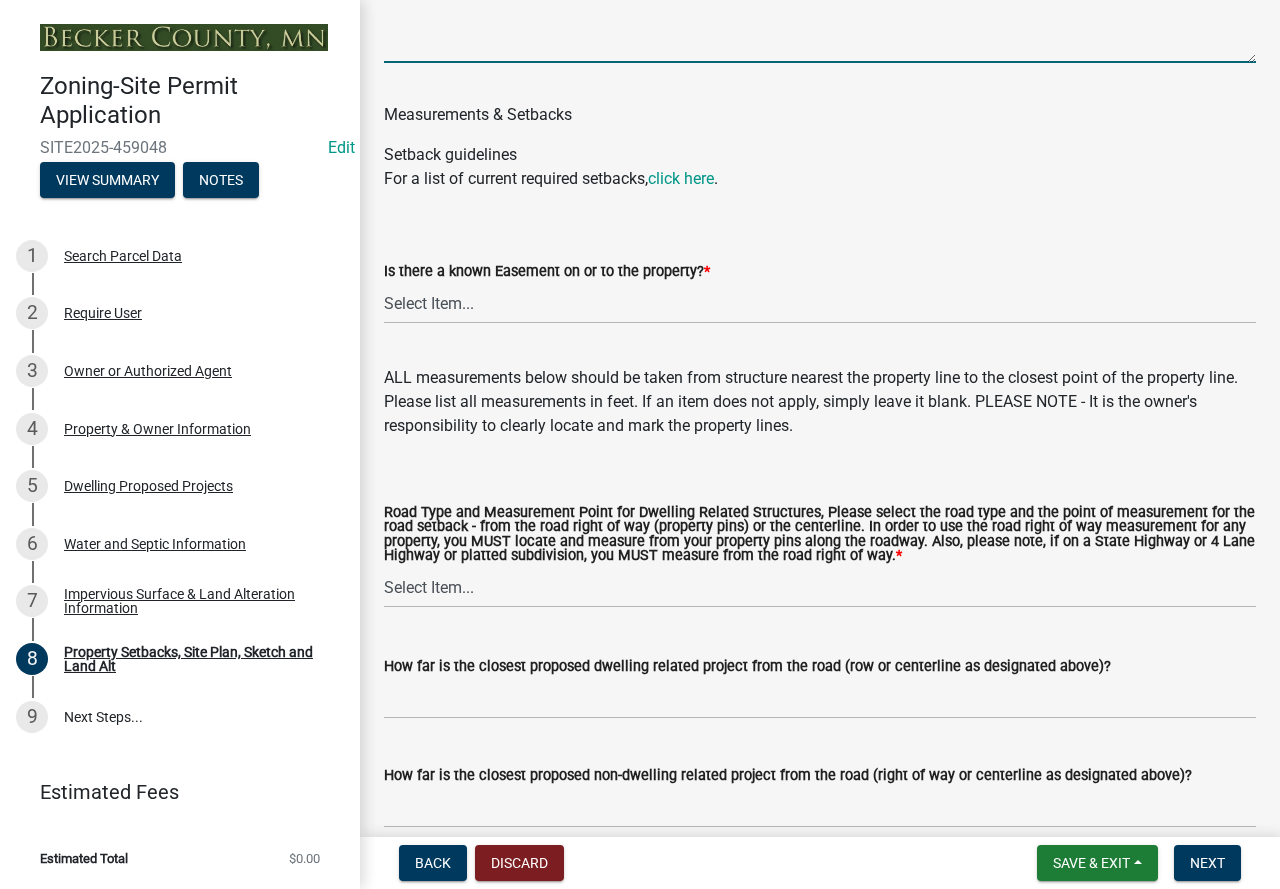 type on "Prepare site" 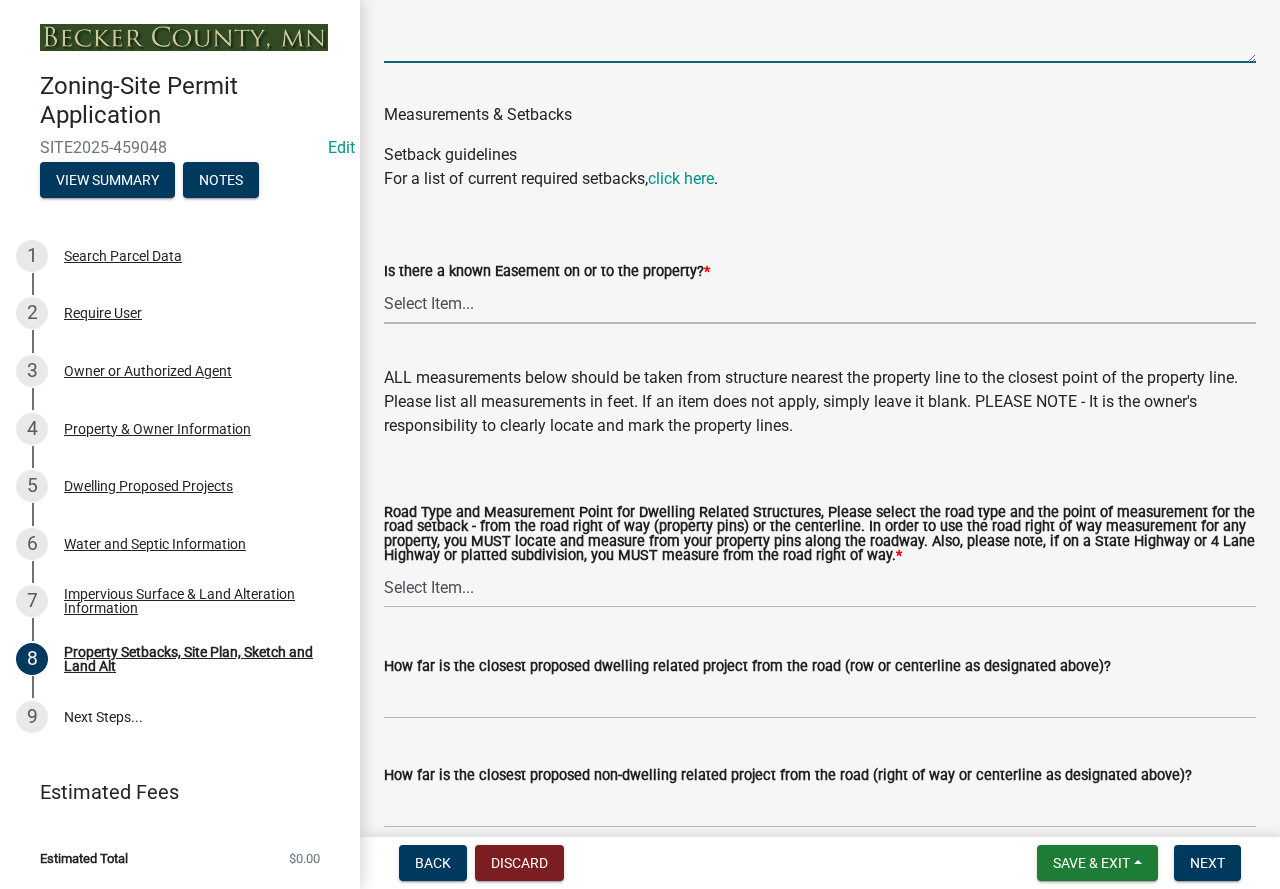 click on "Select Item...   Yes   No" at bounding box center (820, 303) 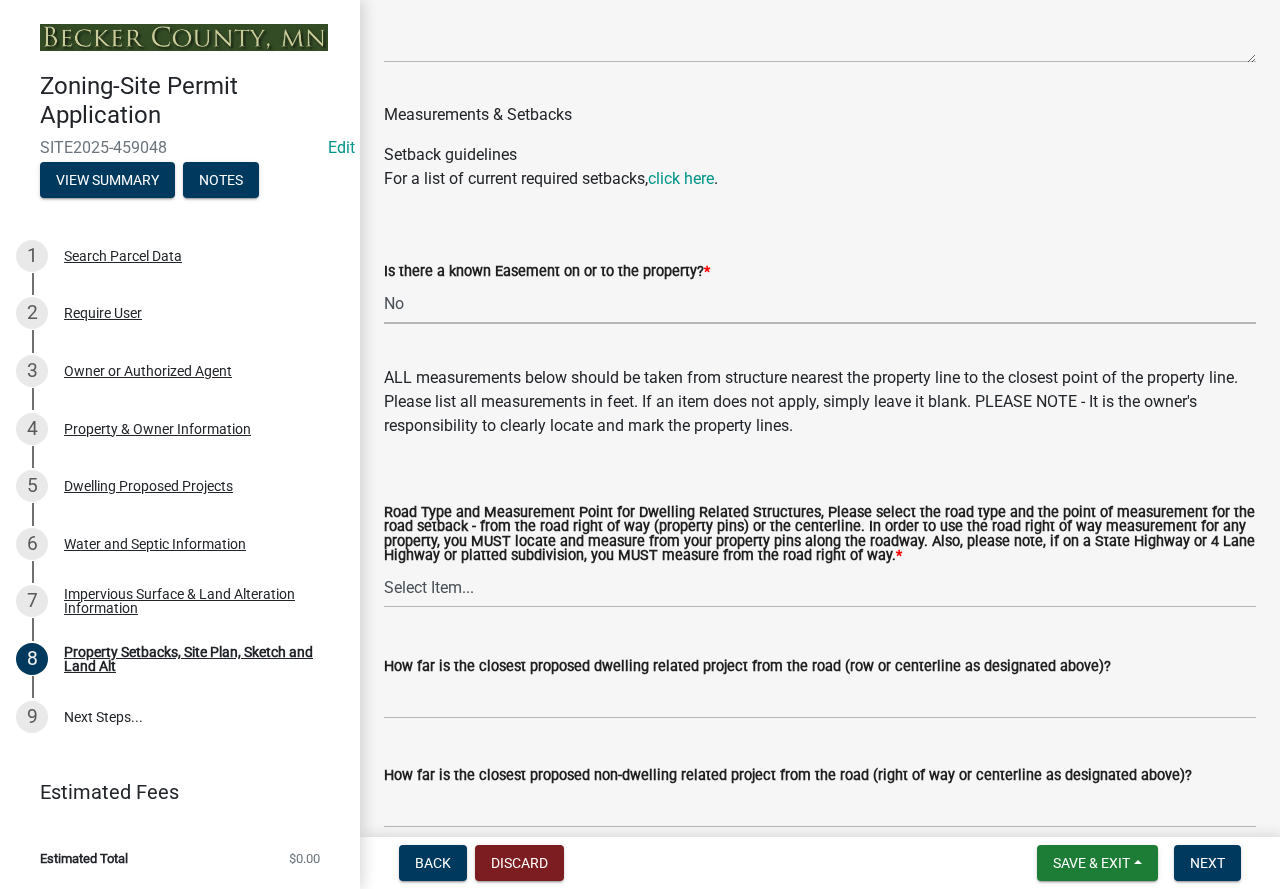 click on "Select Item...   Yes   No" at bounding box center [820, 303] 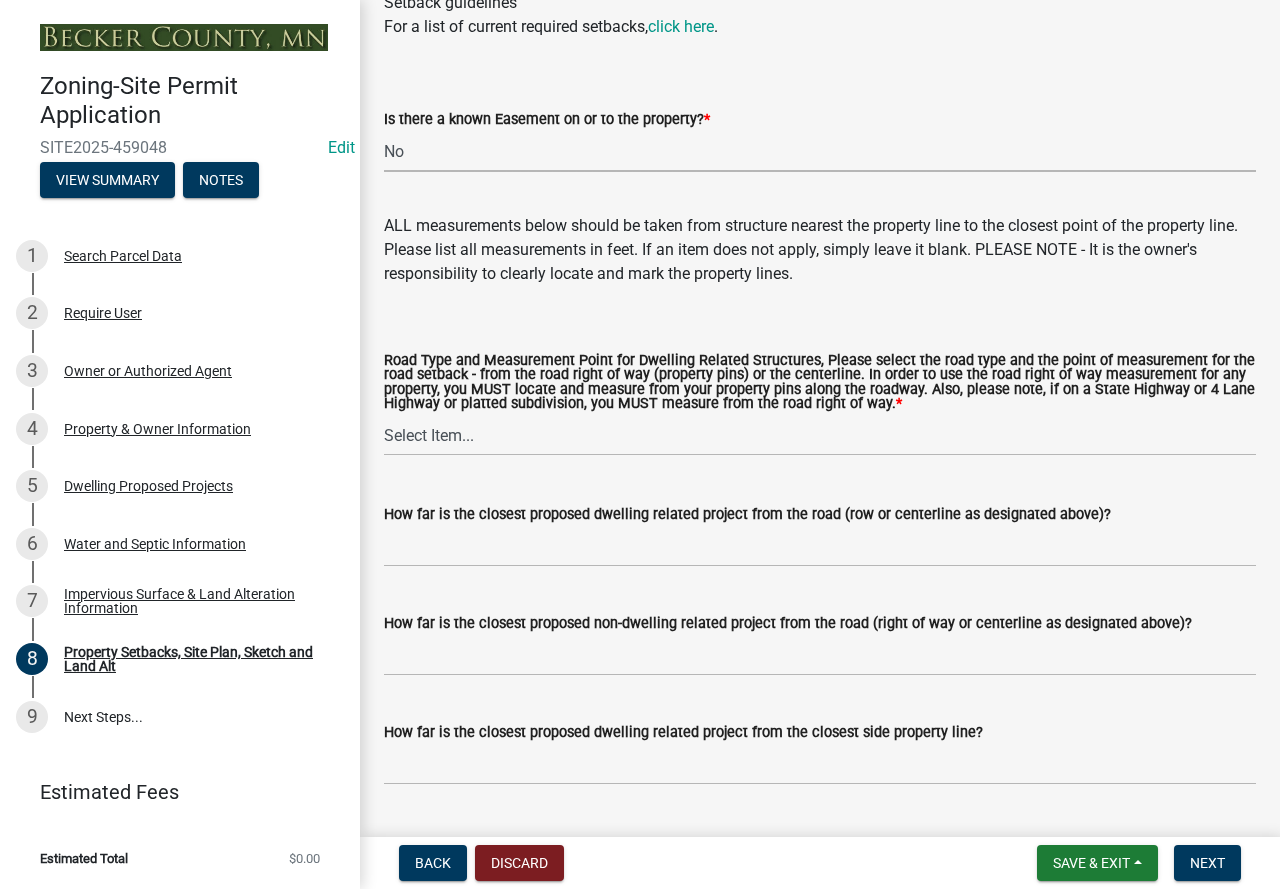 scroll, scrollTop: 3800, scrollLeft: 0, axis: vertical 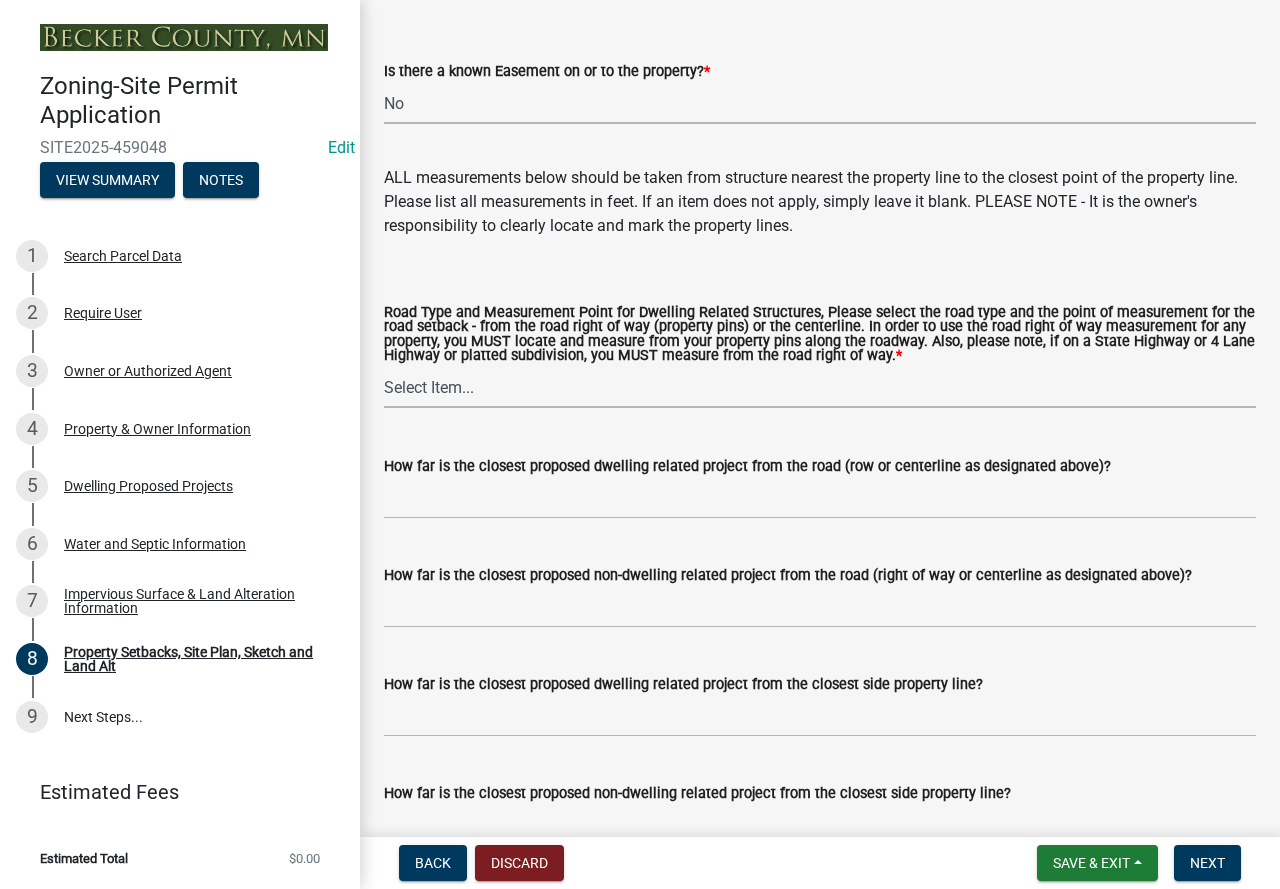 click on "Select Item...   Private Easement - Right of Way   Private Easement - Centerline   Public/Township Rd - Right of Way   Public/Township Rd - Centerline   County Rd - Right of Way   County Rd - Centerline   State Highway - Right of Way   4 Lane Highway - Right of Way" at bounding box center [820, 387] 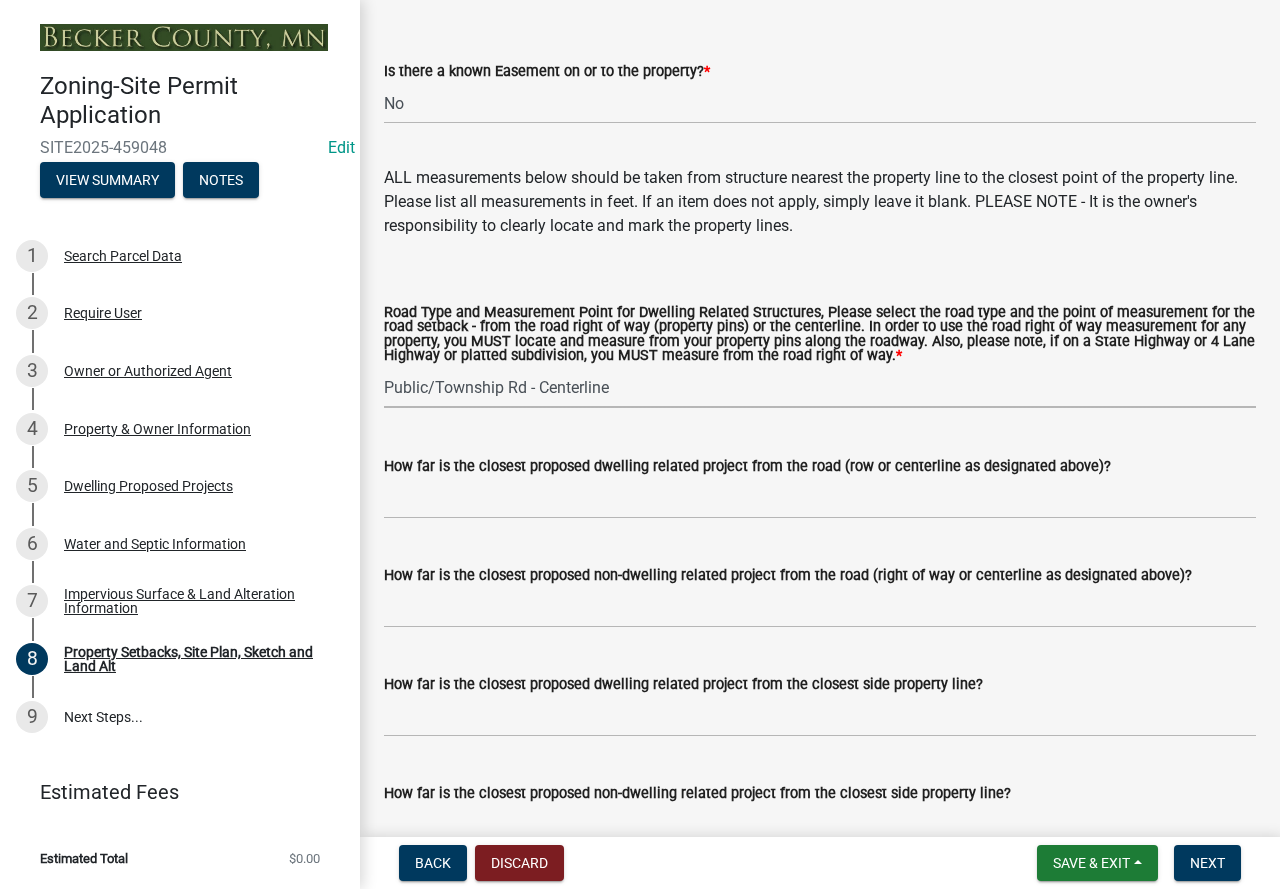 click on "Select Item...   Private Easement - Right of Way   Private Easement - Centerline   Public/Township Rd - Right of Way   Public/Township Rd - Centerline   County Rd - Right of Way   County Rd - Centerline   State Highway - Right of Way   4 Lane Highway - Right of Way" at bounding box center (820, 387) 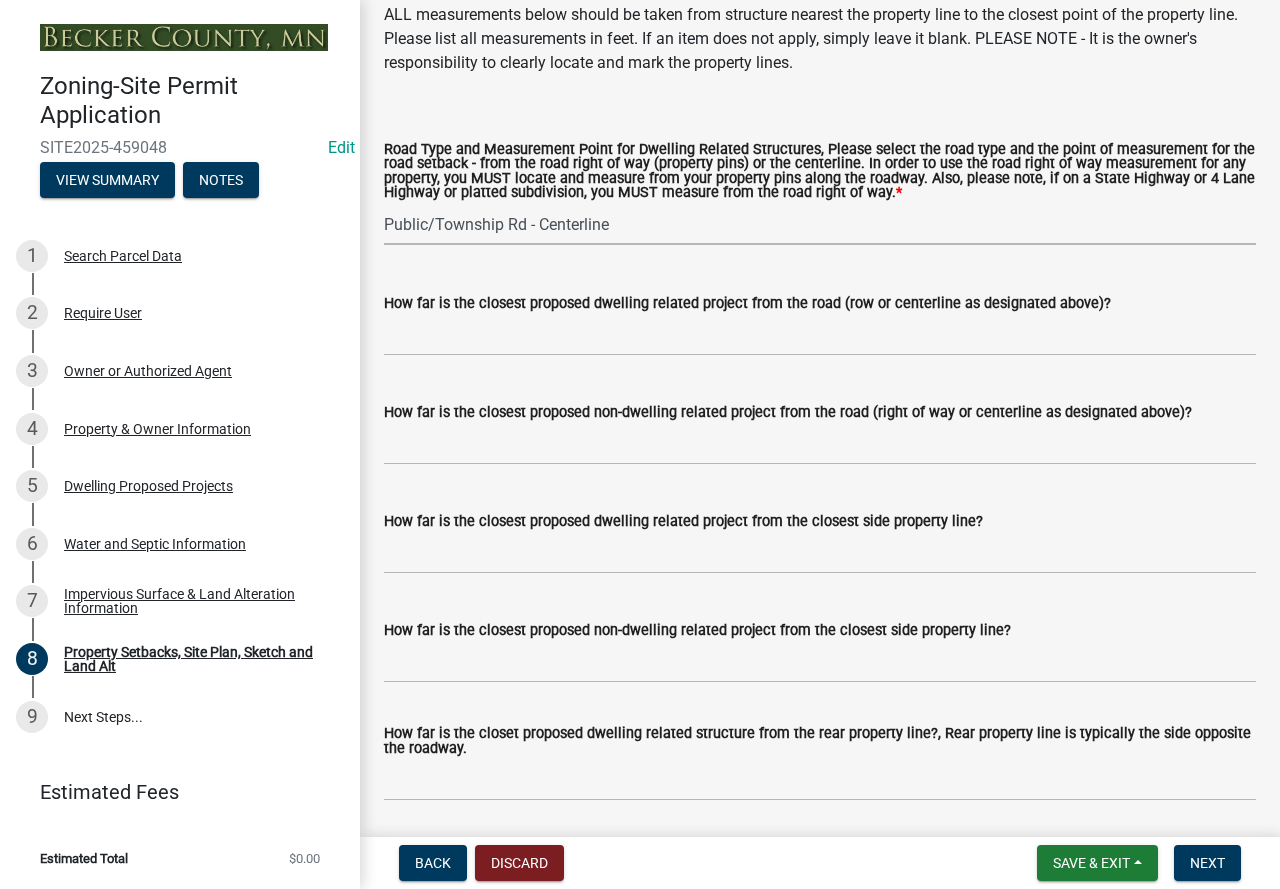 scroll, scrollTop: 4000, scrollLeft: 0, axis: vertical 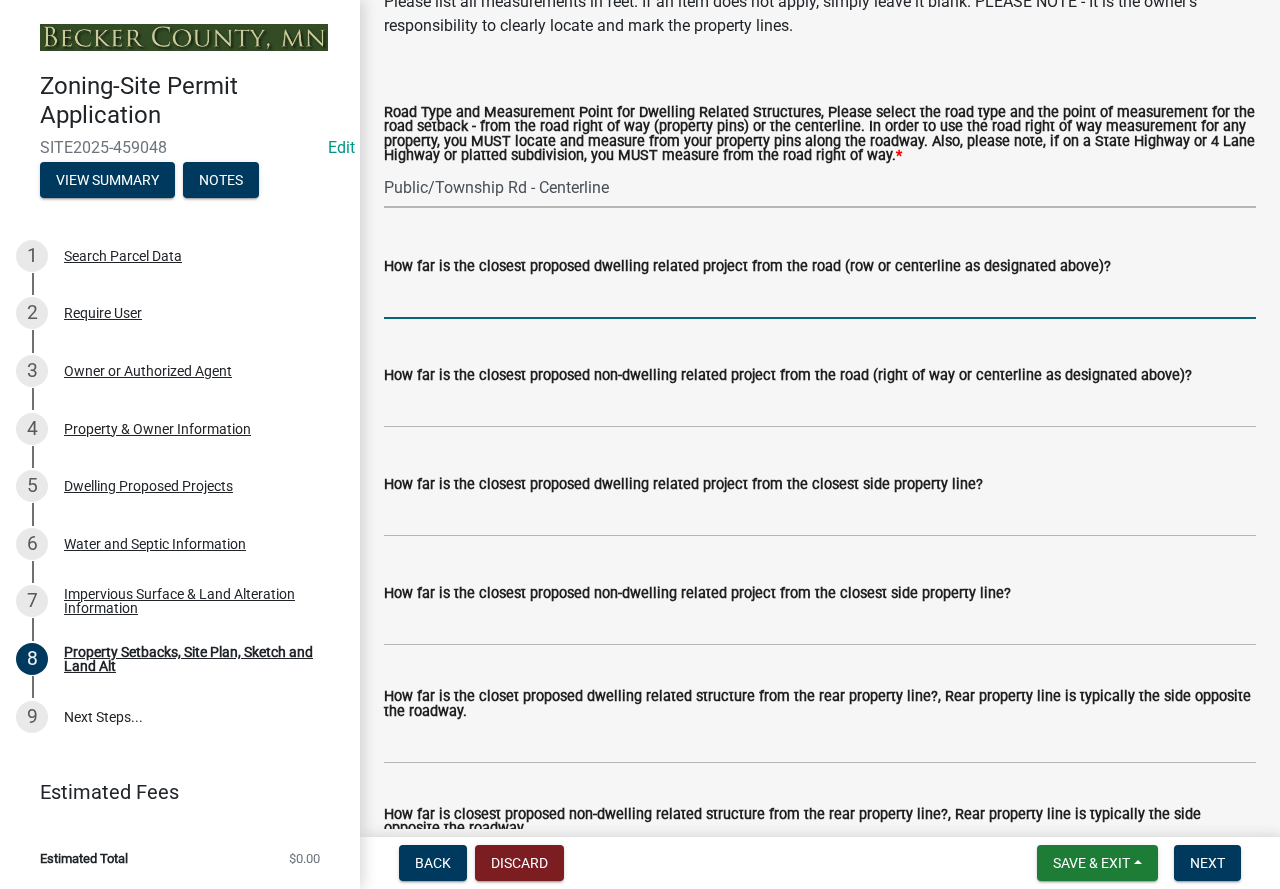 click on "How far is the closest proposed dwelling related project from the road (row or centerline as designated above)?" at bounding box center [820, 298] 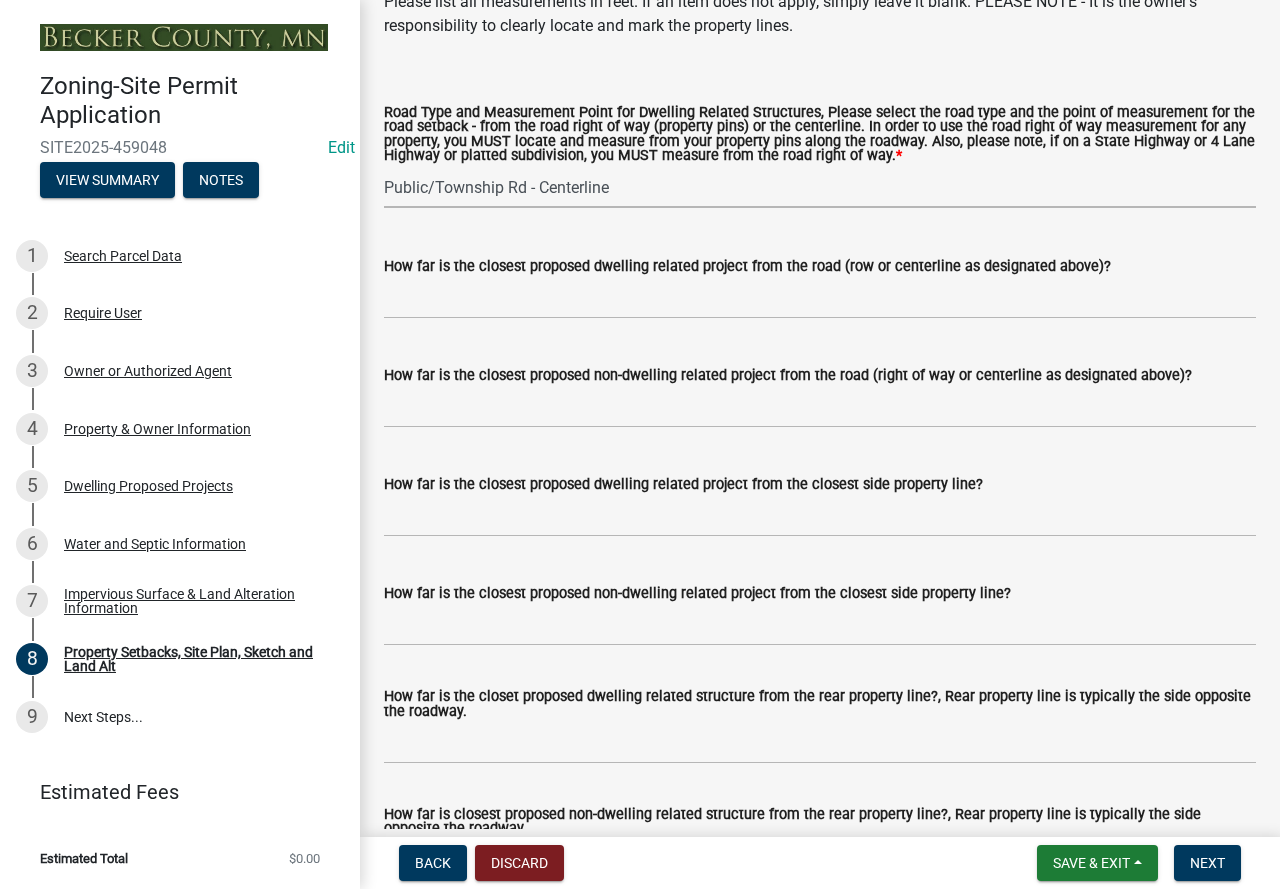 click on "Select Item...   Private Easement - Right of Way   Private Easement - Centerline   Public/Township Rd - Right of Way   Public/Township Rd - Centerline   County Rd - Right of Way   County Rd - Centerline   State Highway - Right of Way   4 Lane Highway - Right of Way" at bounding box center [820, 187] 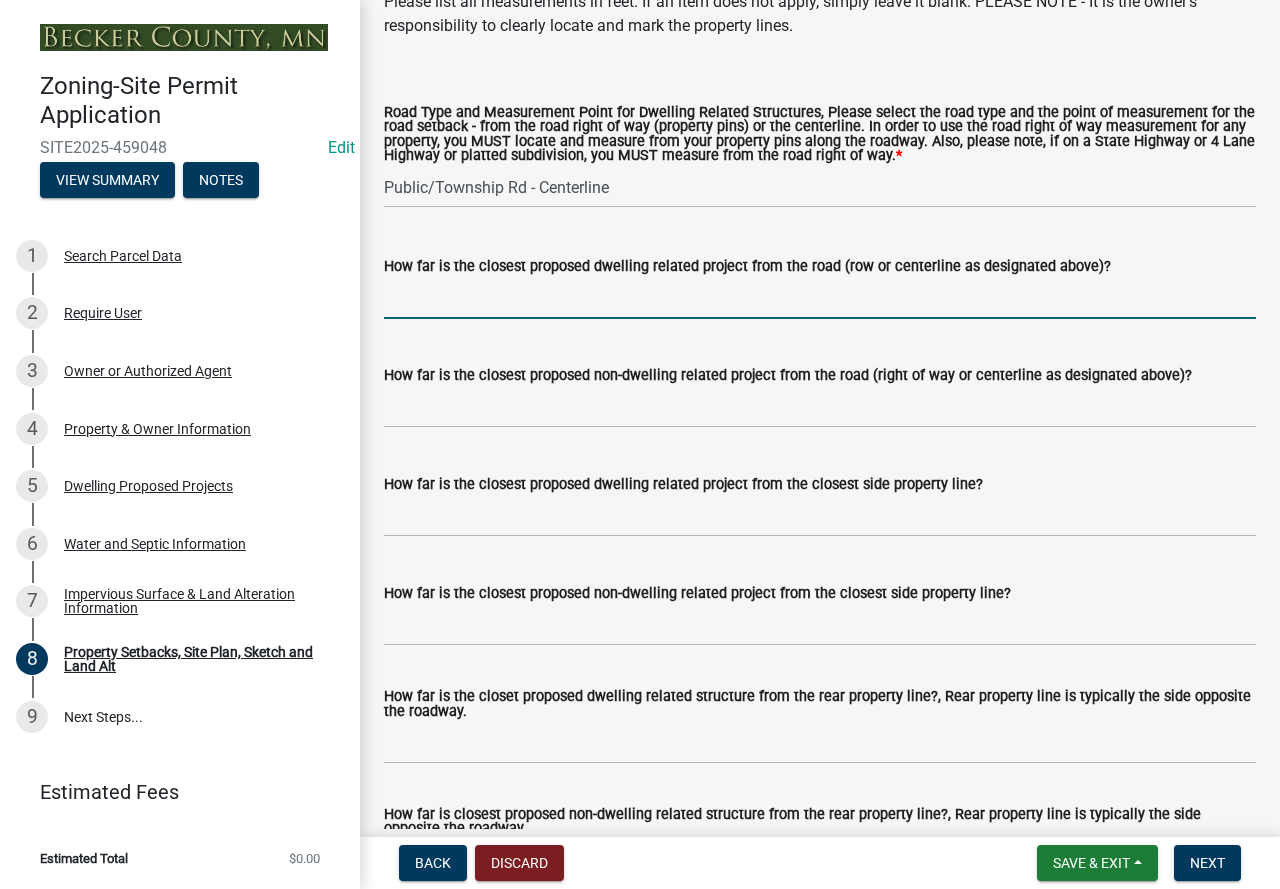 drag, startPoint x: 469, startPoint y: 299, endPoint x: 463, endPoint y: 288, distance: 12.529964 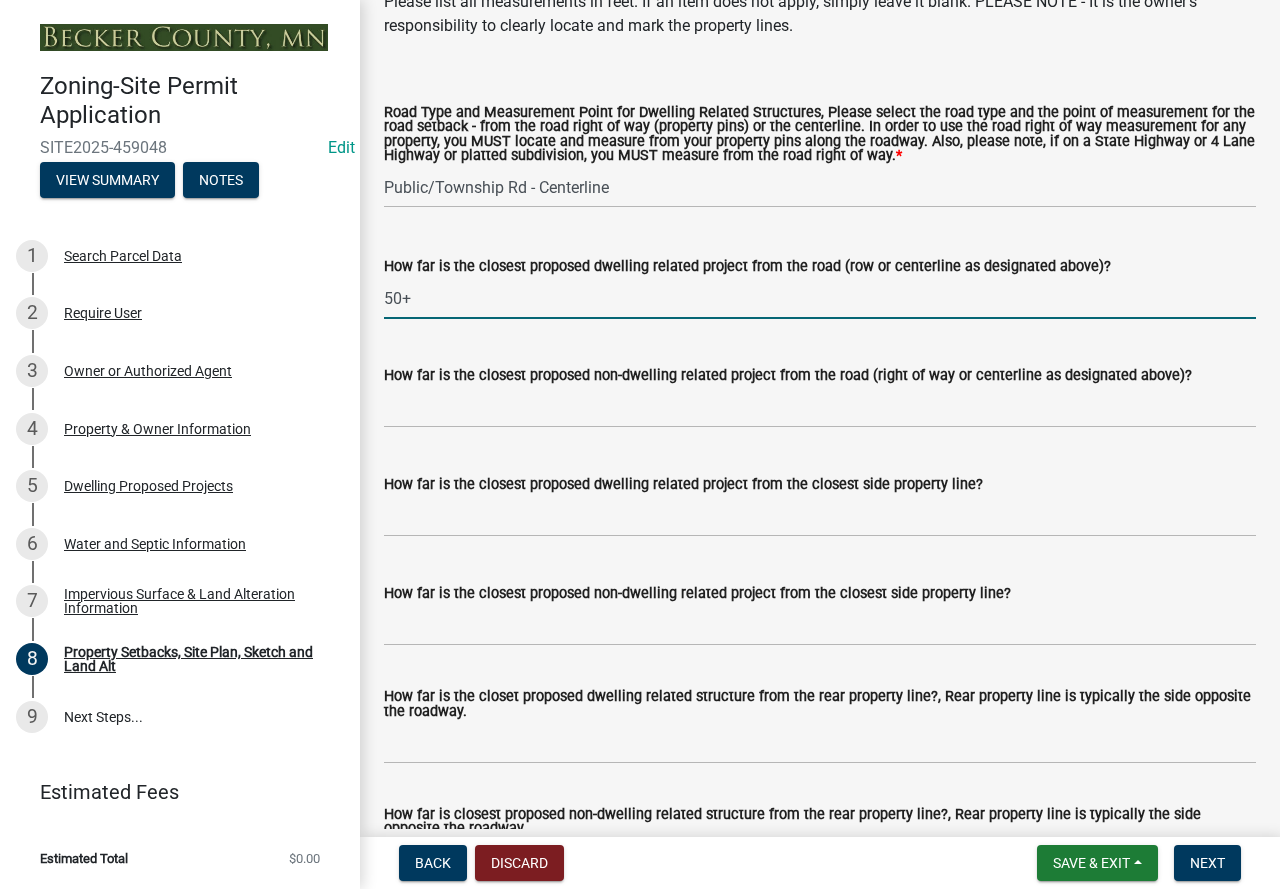 scroll, scrollTop: 4100, scrollLeft: 0, axis: vertical 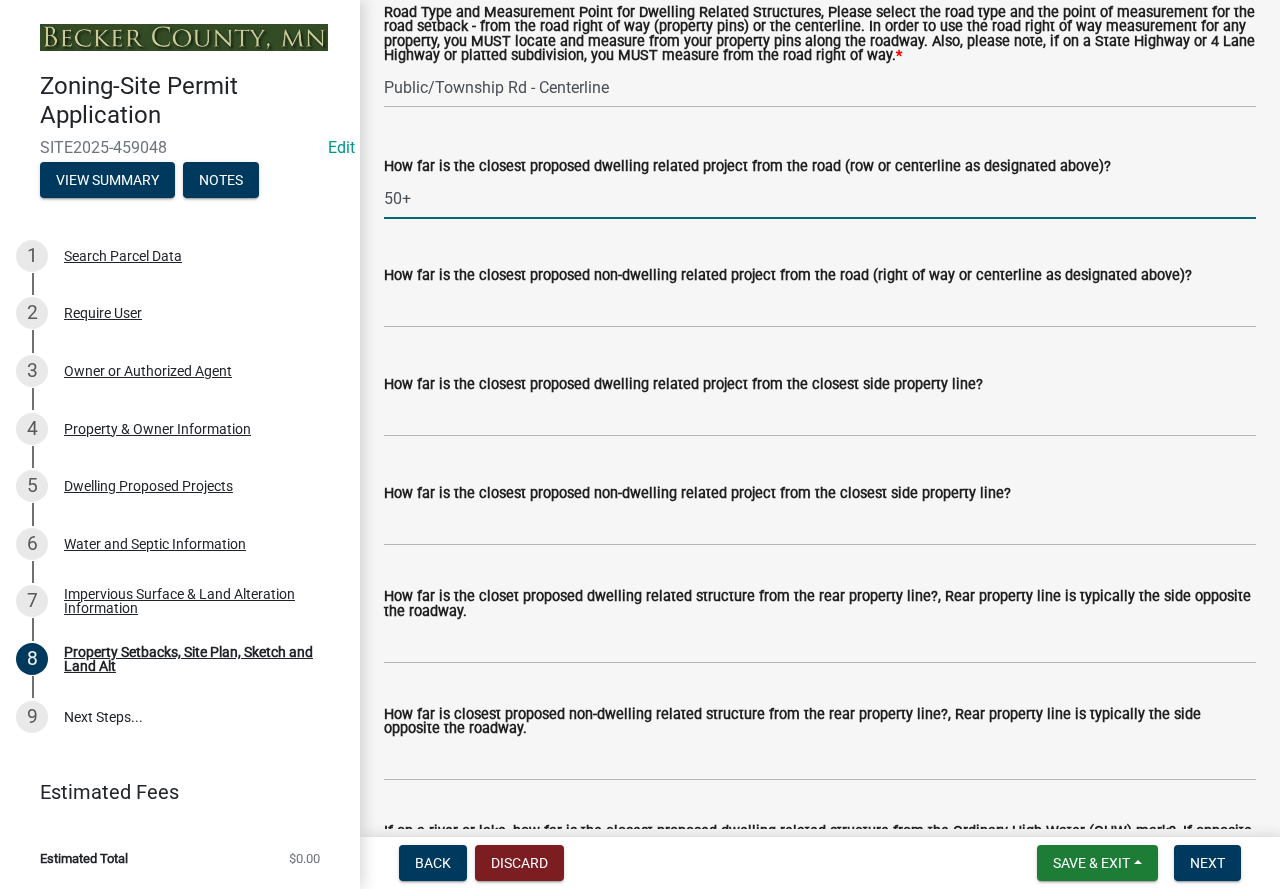 type on "50+" 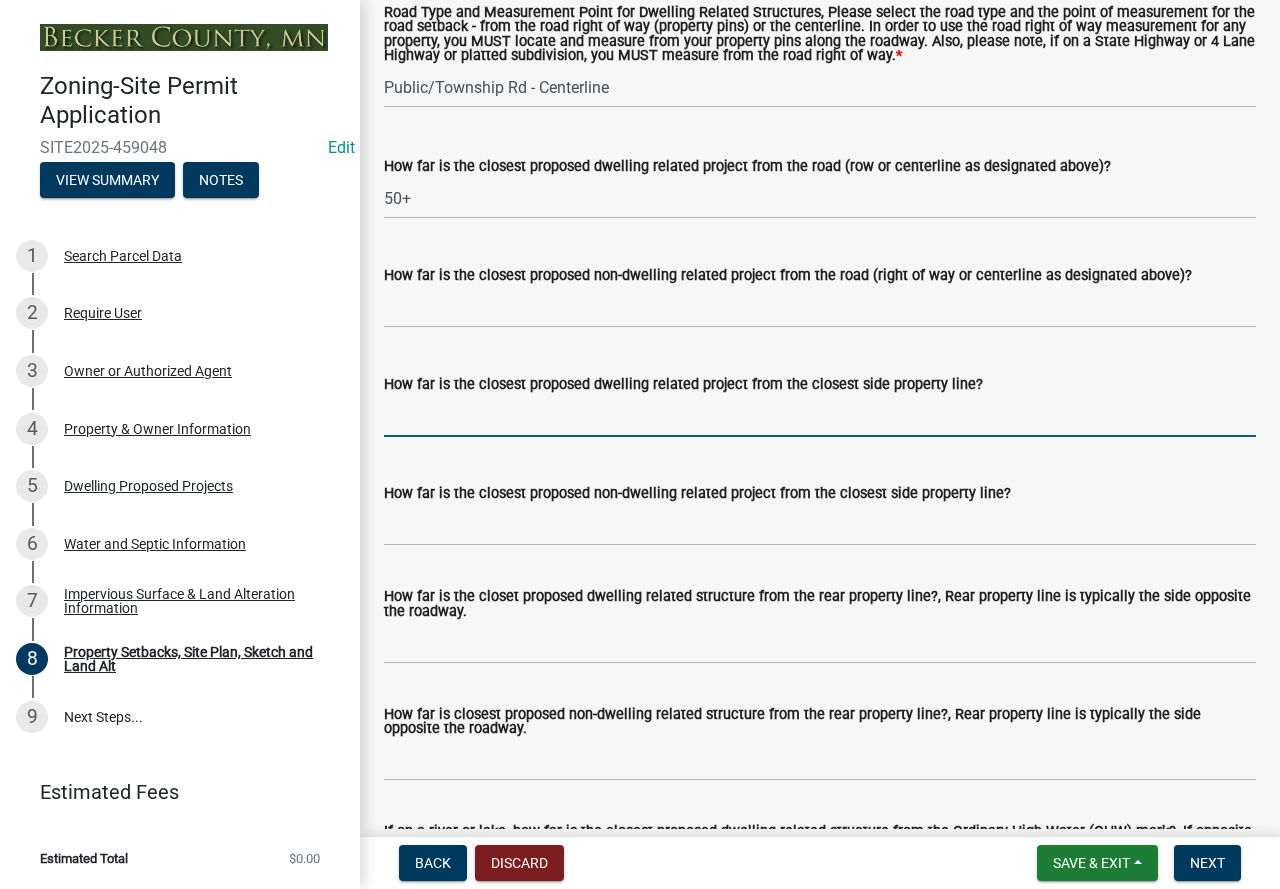 click on "How far is the closest proposed dwelling related project from the closest side property line?" at bounding box center (820, 416) 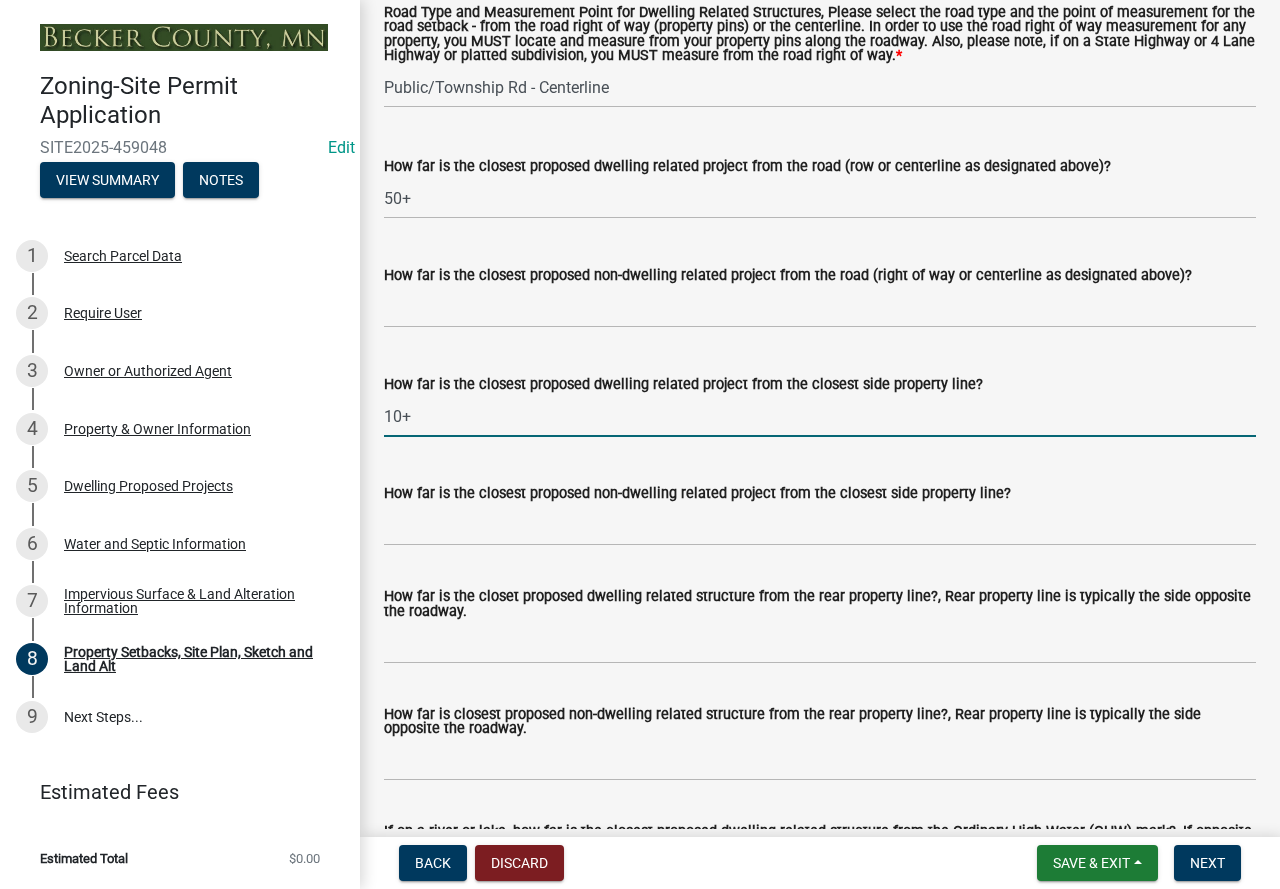 type on "10+" 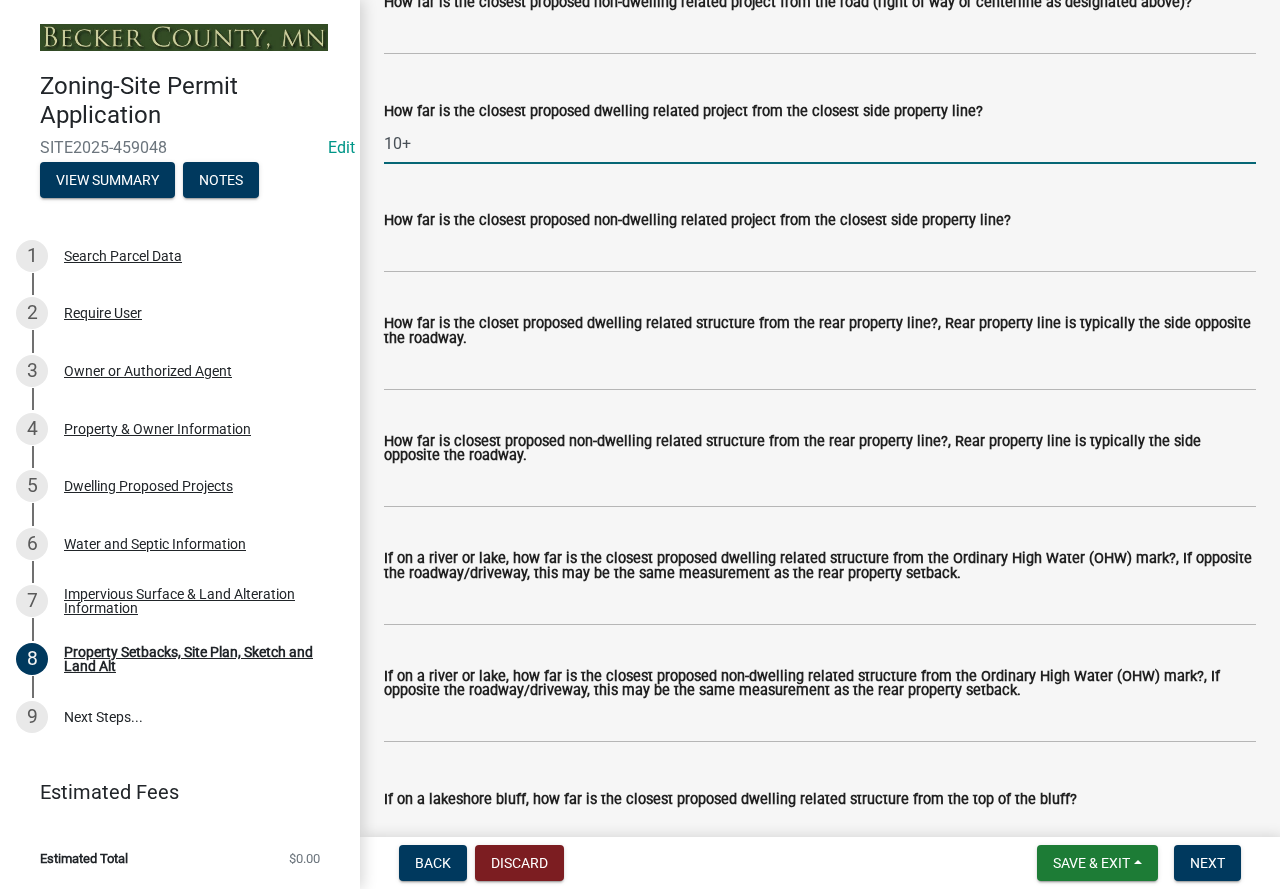 scroll, scrollTop: 4400, scrollLeft: 0, axis: vertical 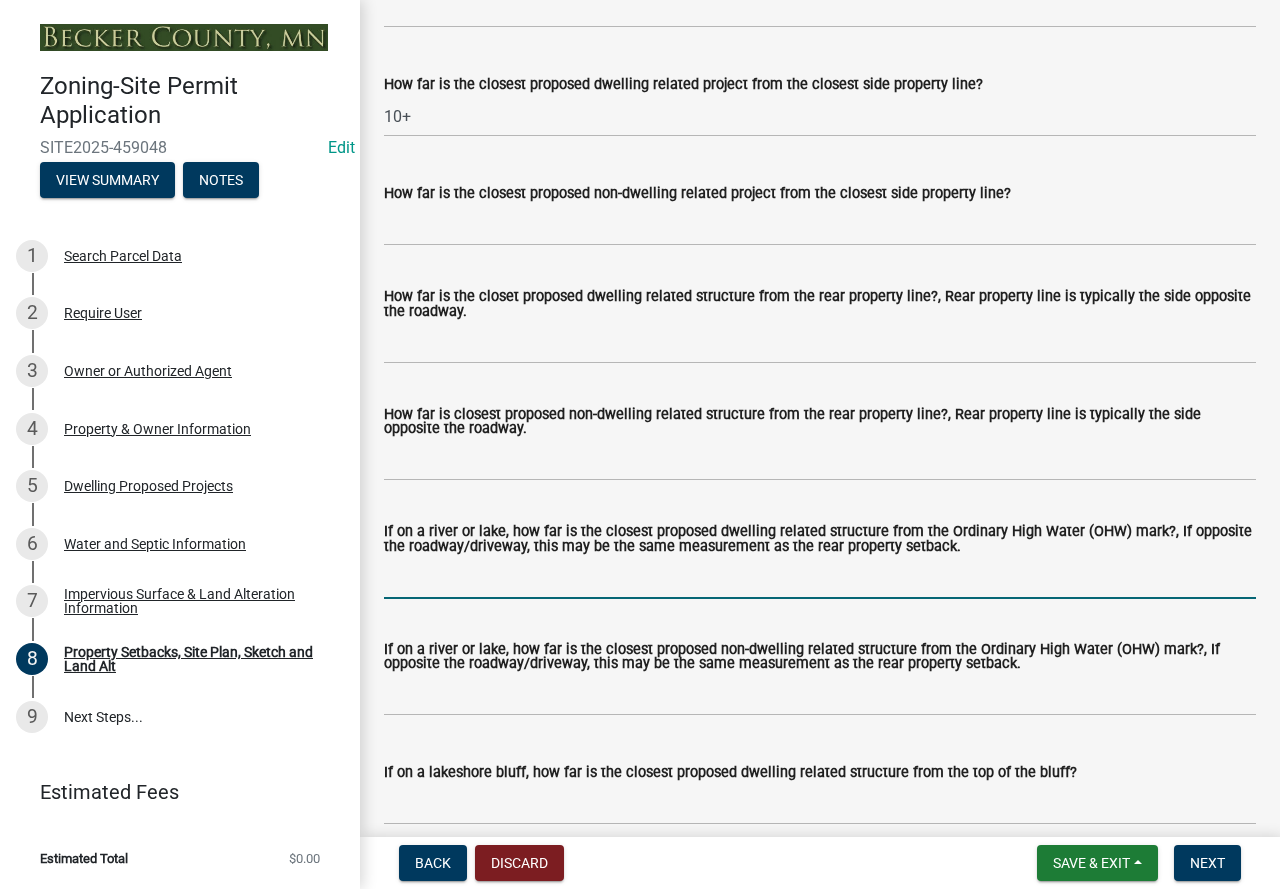 click on "If on a river or lake, how far is the closest proposed dwelling related structure from the Ordinary High Water (OHW) mark?, If opposite the roadway/driveway, this may be the same measurement as the rear property setback." at bounding box center [820, 578] 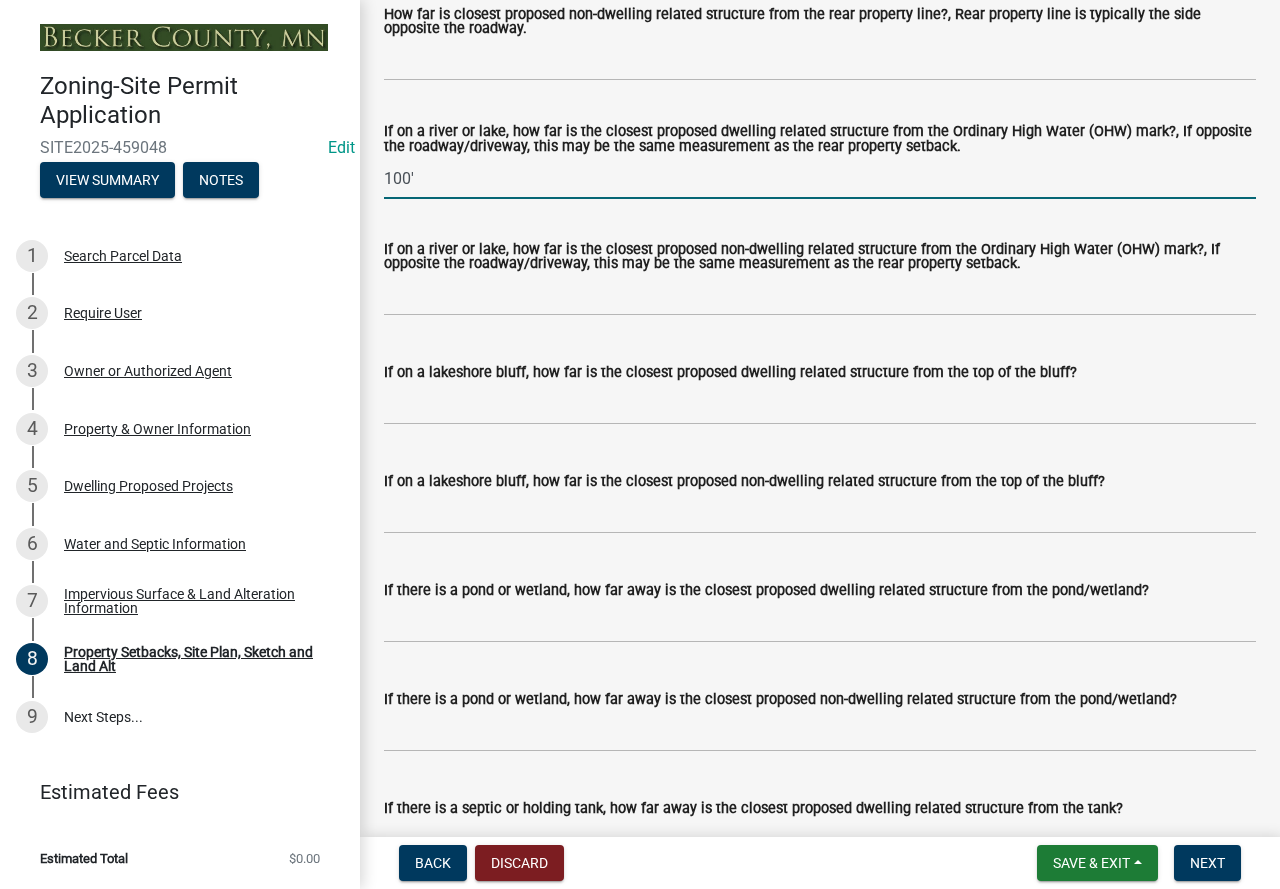 scroll, scrollTop: 4900, scrollLeft: 0, axis: vertical 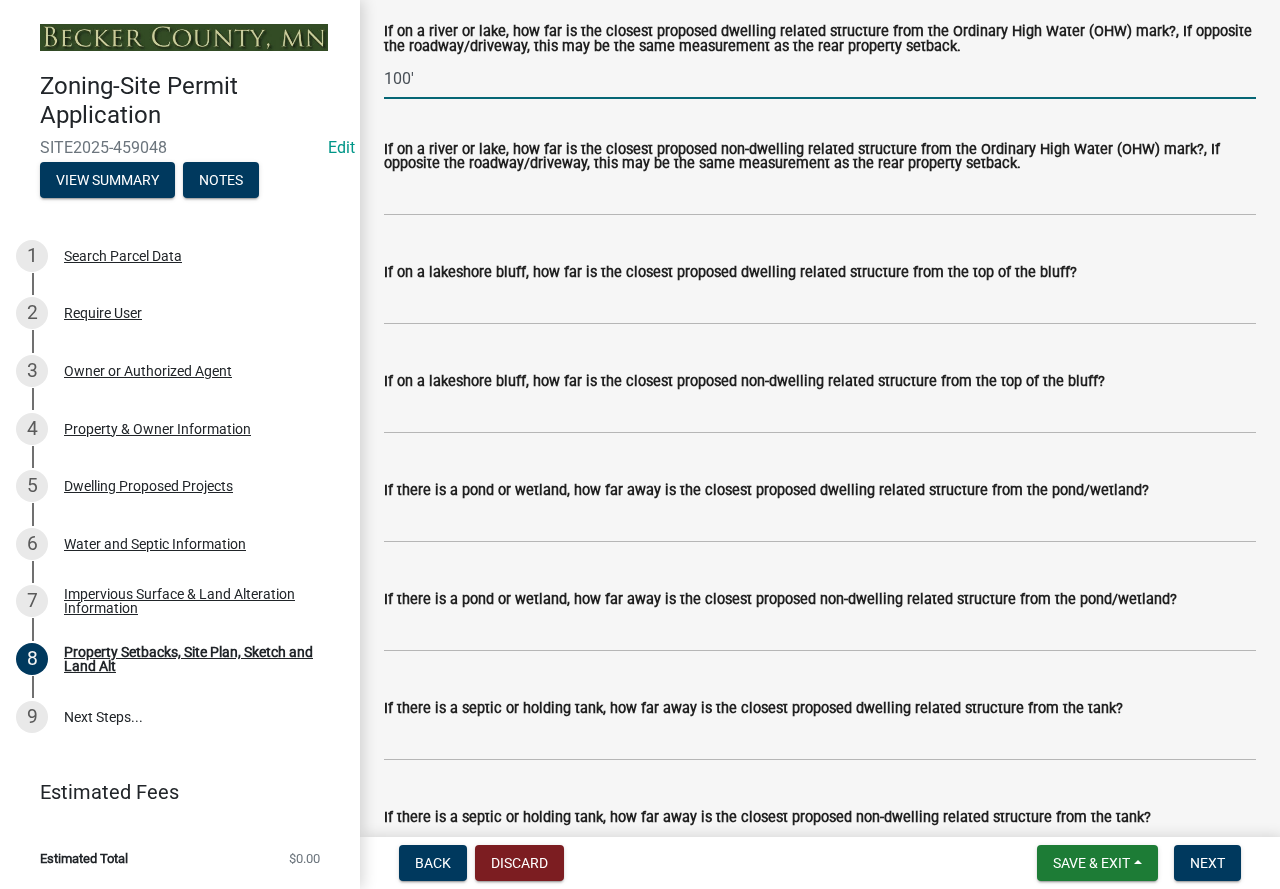 type on "100'" 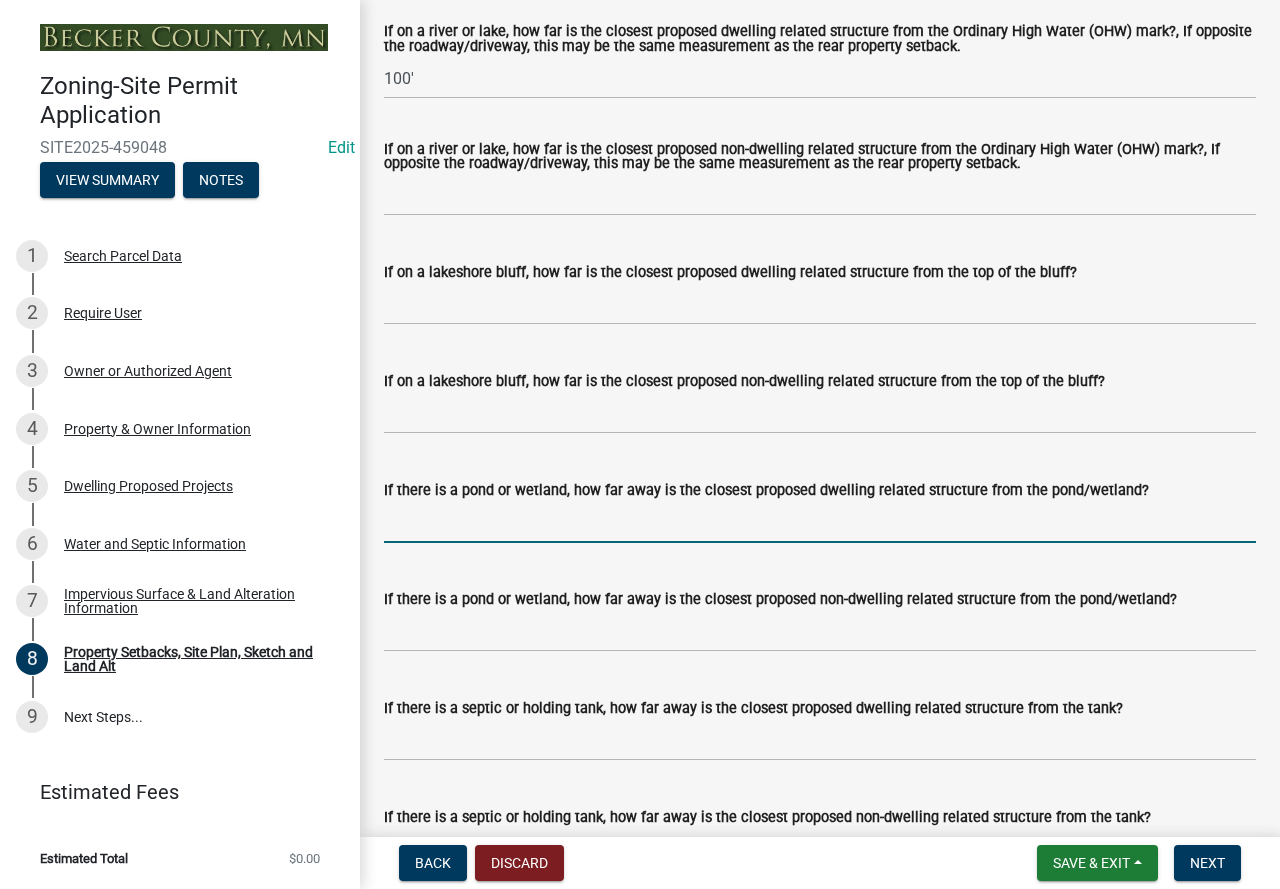 drag, startPoint x: 441, startPoint y: 522, endPoint x: 455, endPoint y: 518, distance: 14.56022 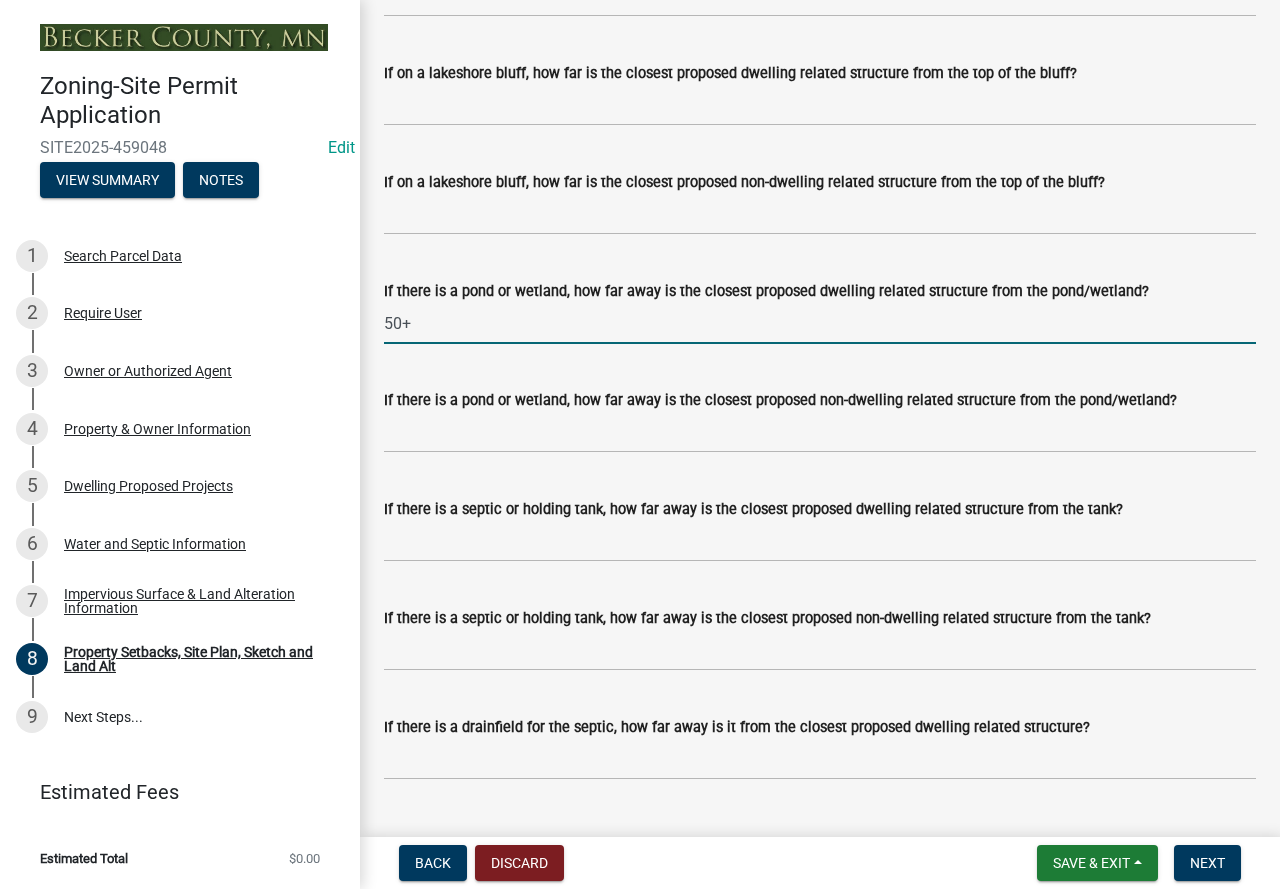scroll, scrollTop: 5100, scrollLeft: 0, axis: vertical 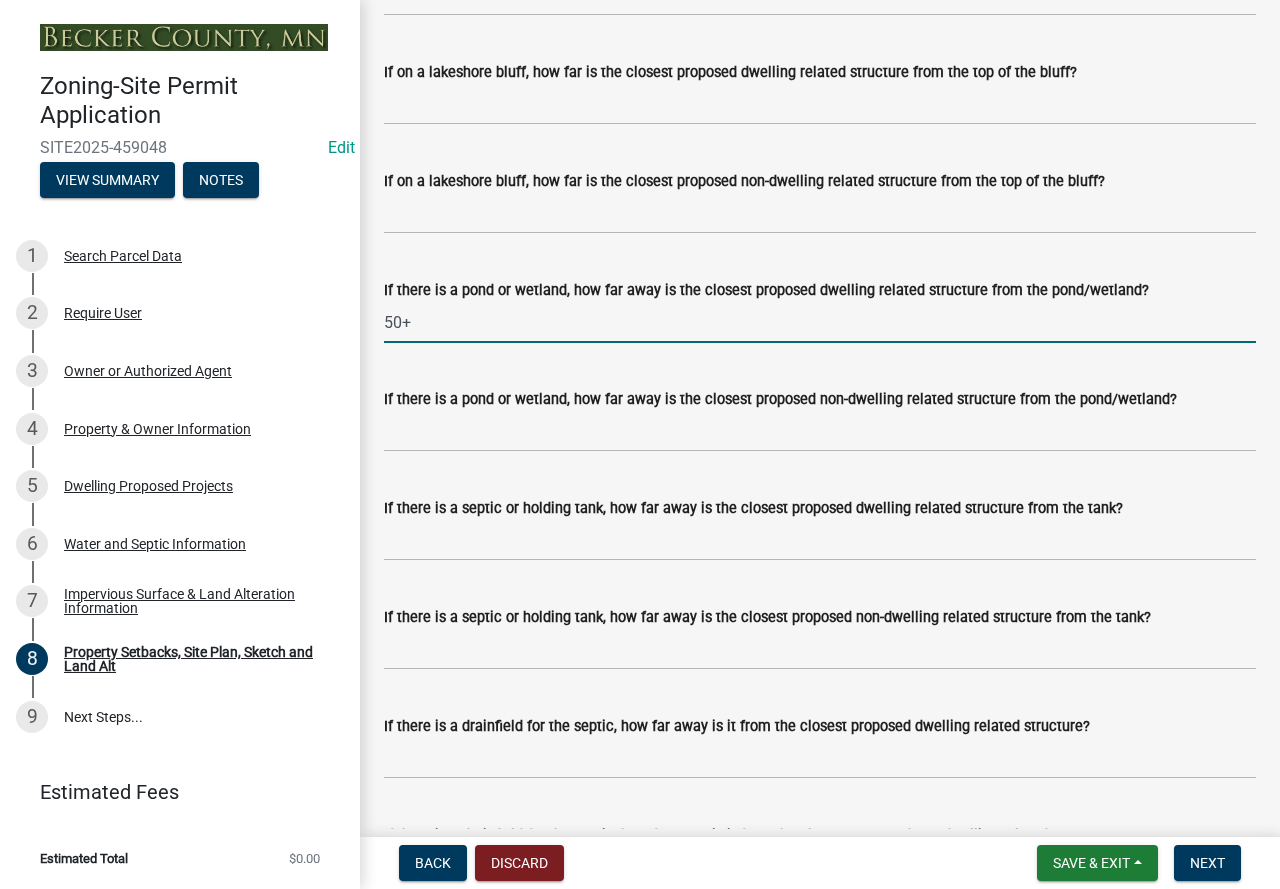 type on "50+" 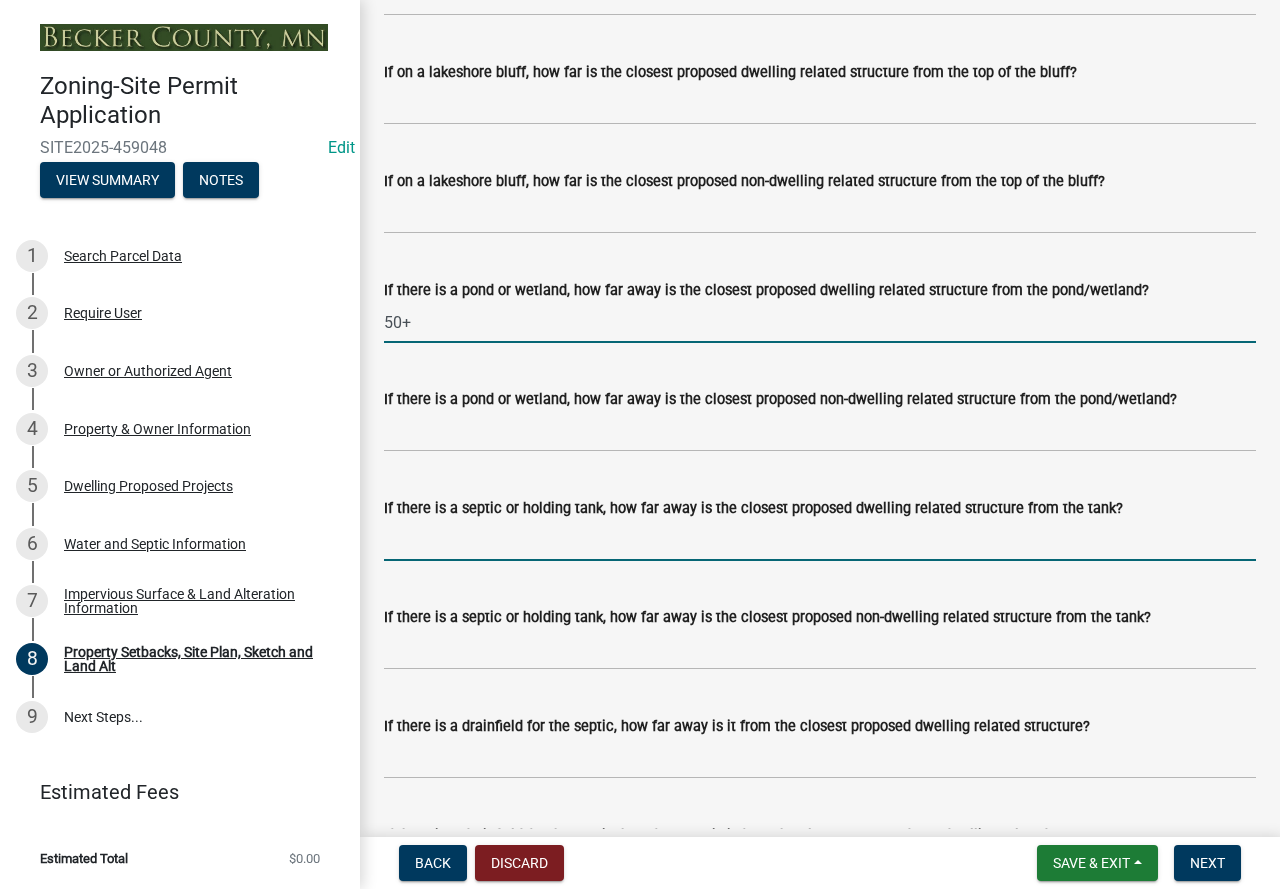 click on "If there is a septic or holding tank, how far away is the closest proposed dwelling related structure from the tank?" at bounding box center (820, 540) 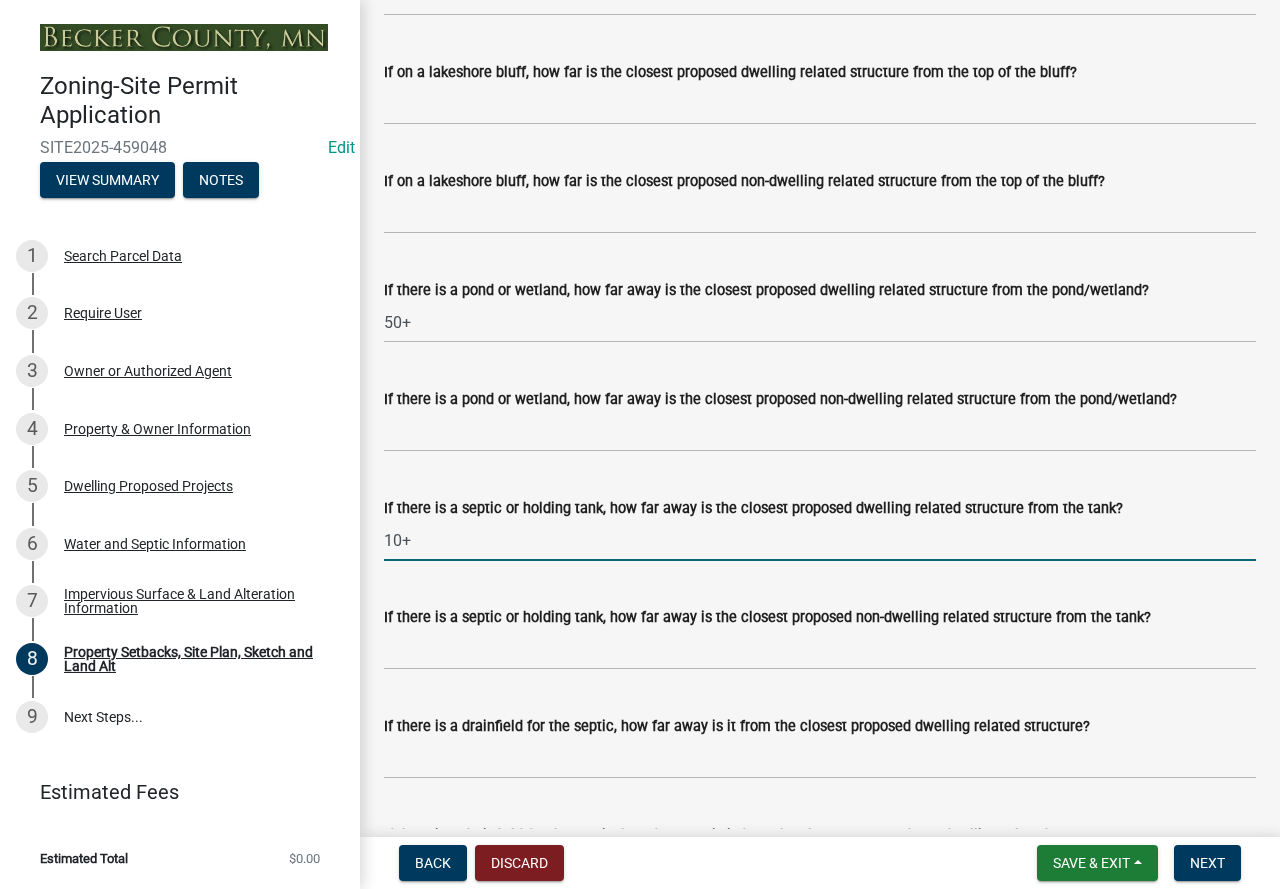 scroll, scrollTop: 5200, scrollLeft: 0, axis: vertical 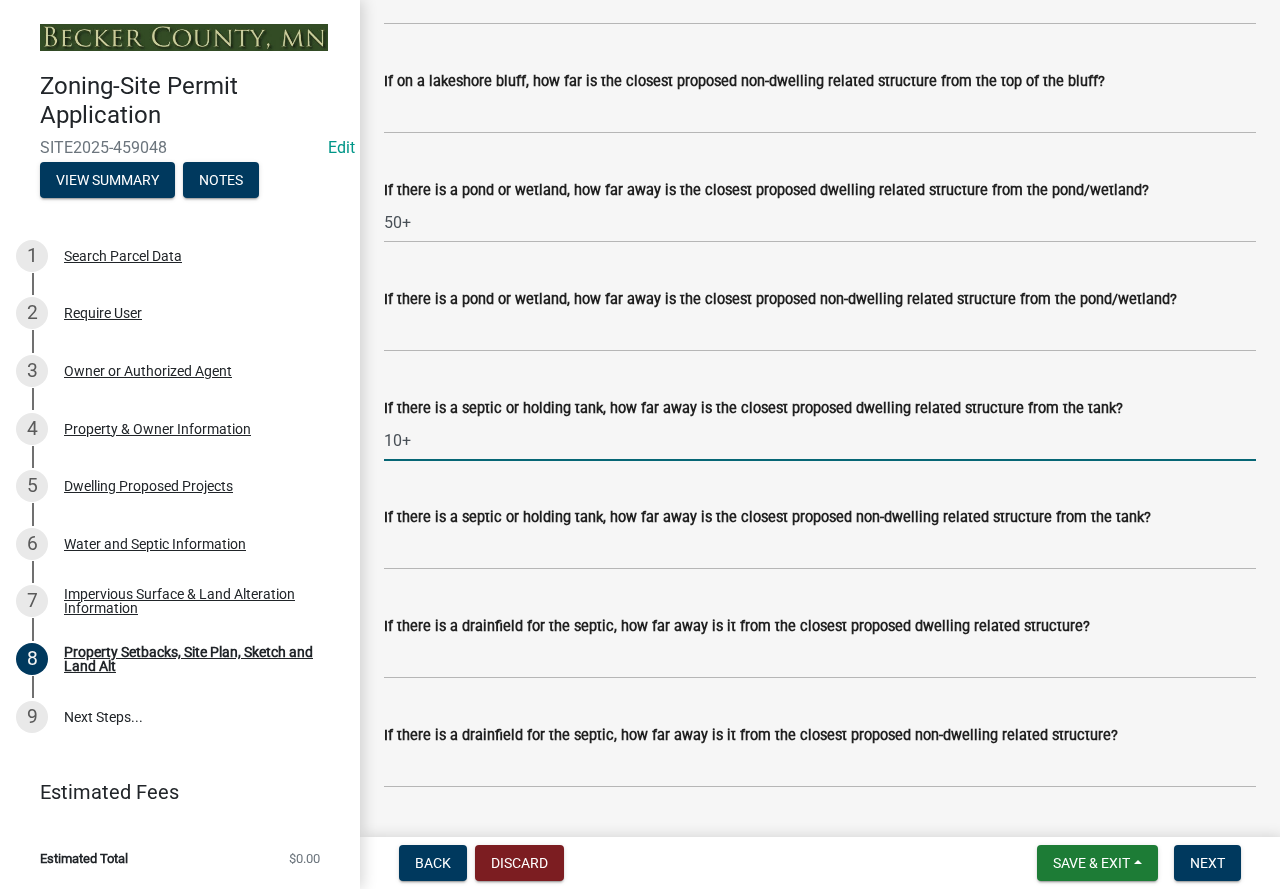type on "10+" 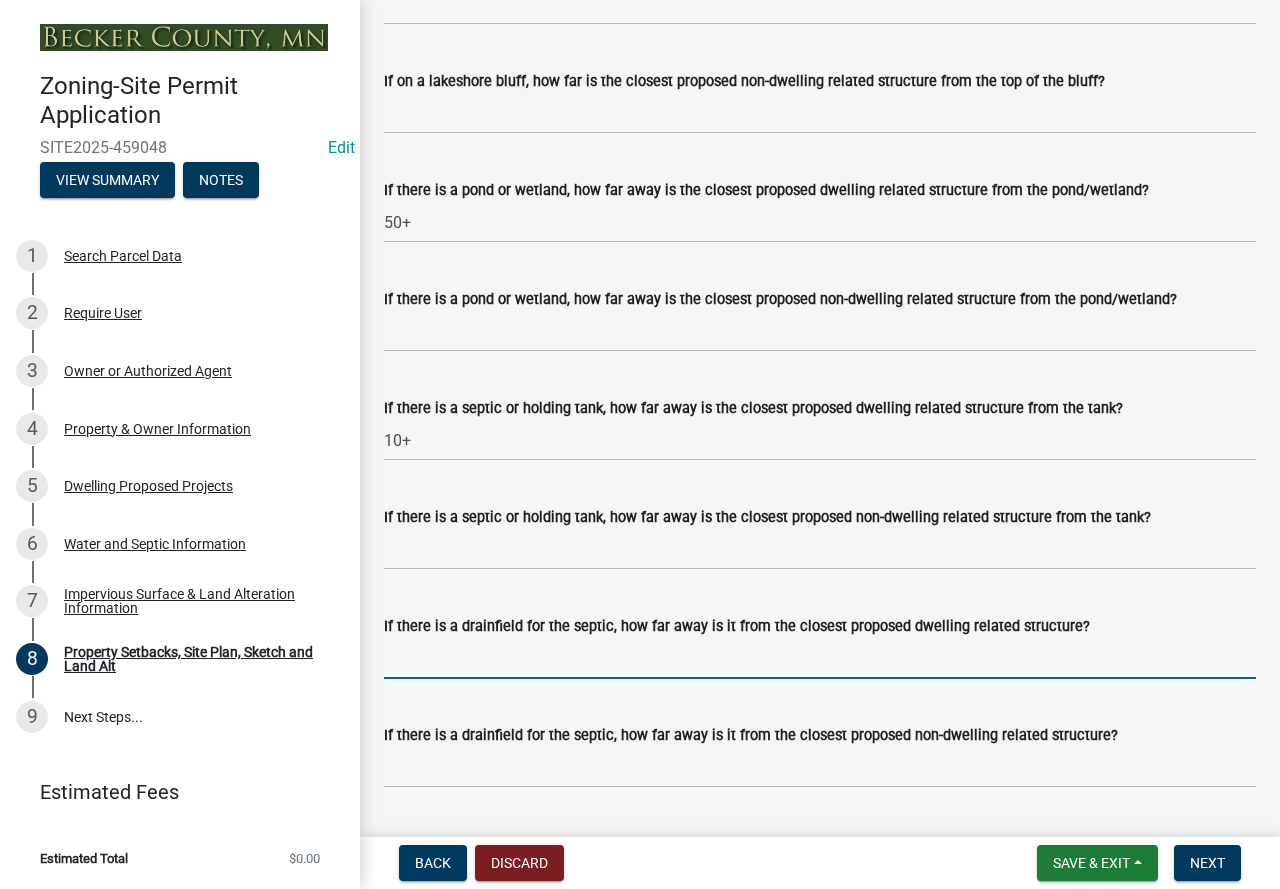 click on "If there is a drainfield for the septic, how far away is it from the closest proposed dwelling related structure?" at bounding box center [820, 658] 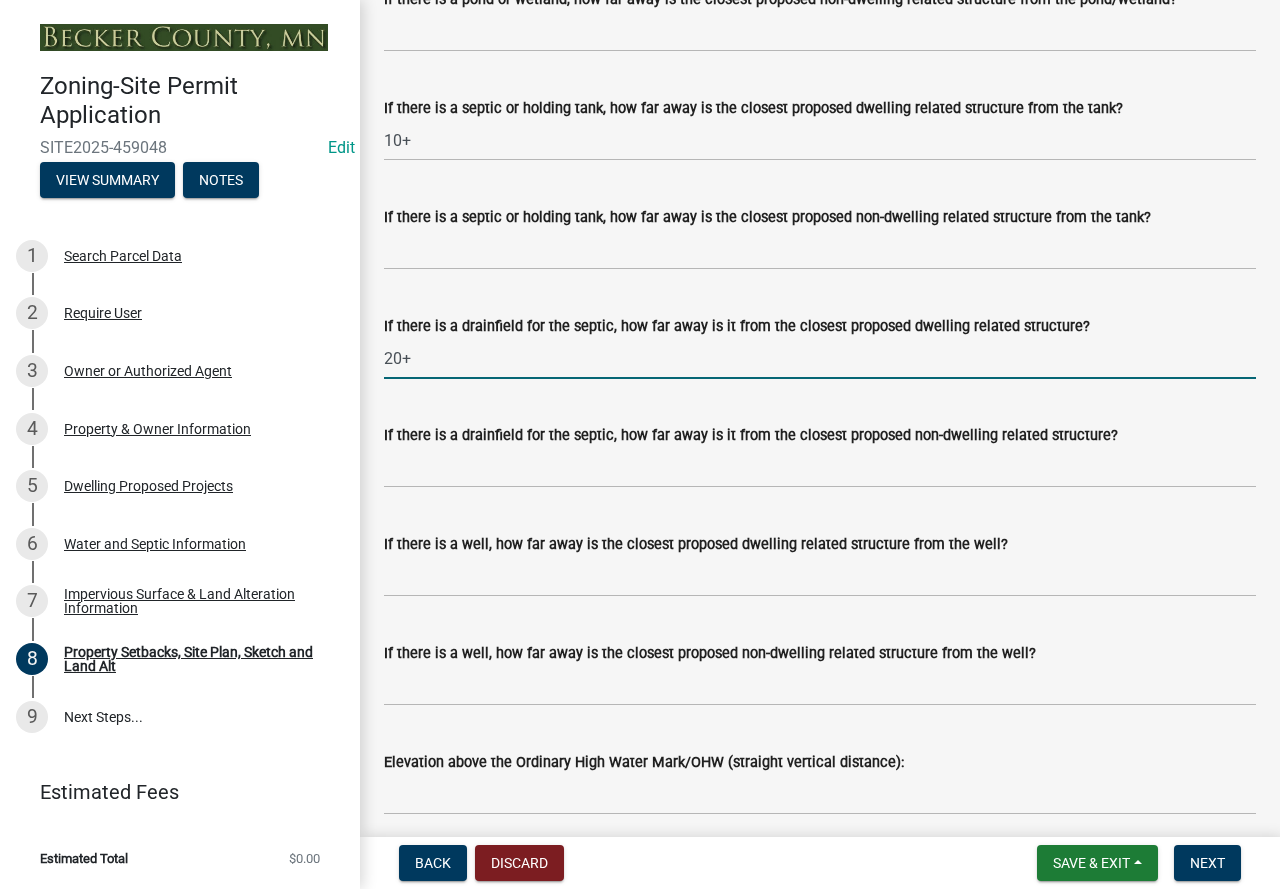 scroll, scrollTop: 5600, scrollLeft: 0, axis: vertical 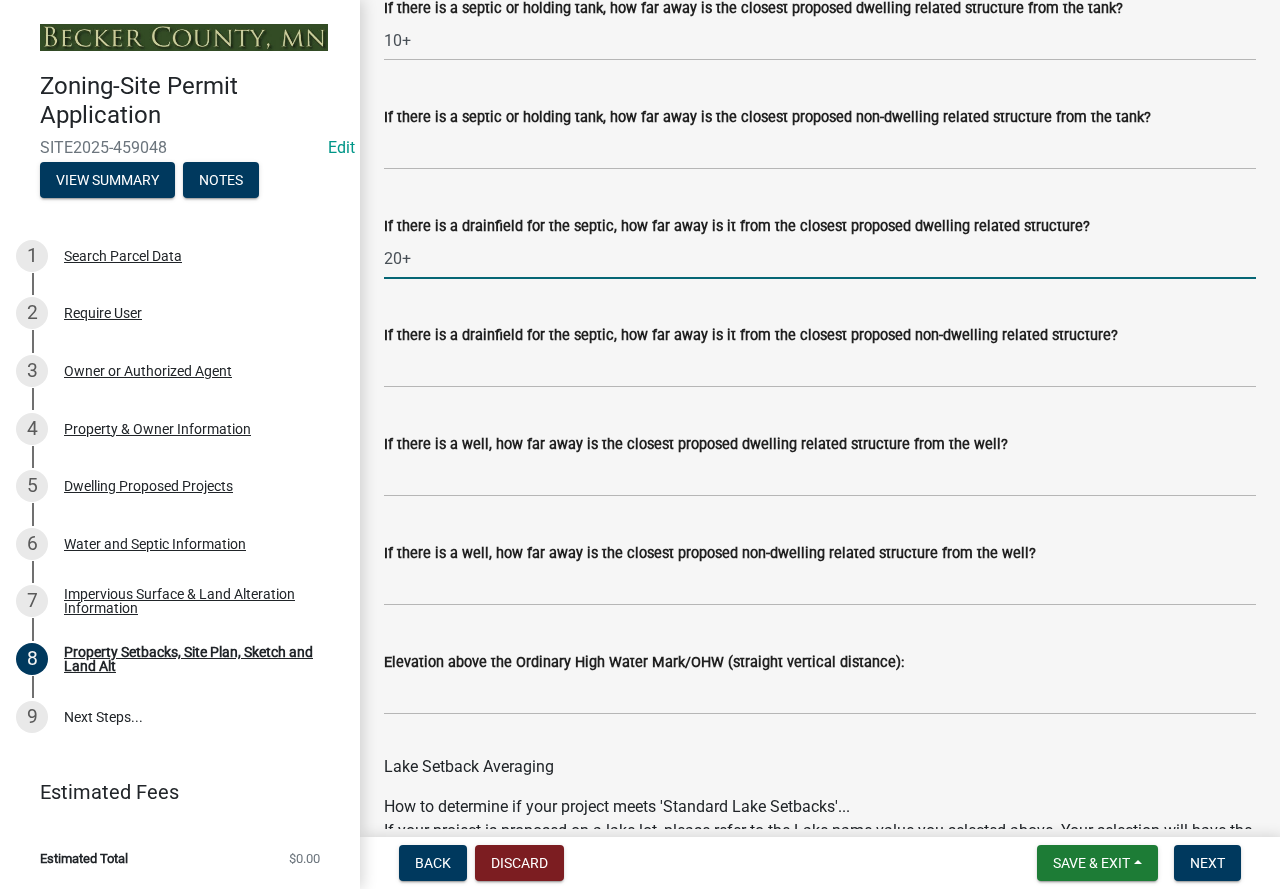 type on "20+" 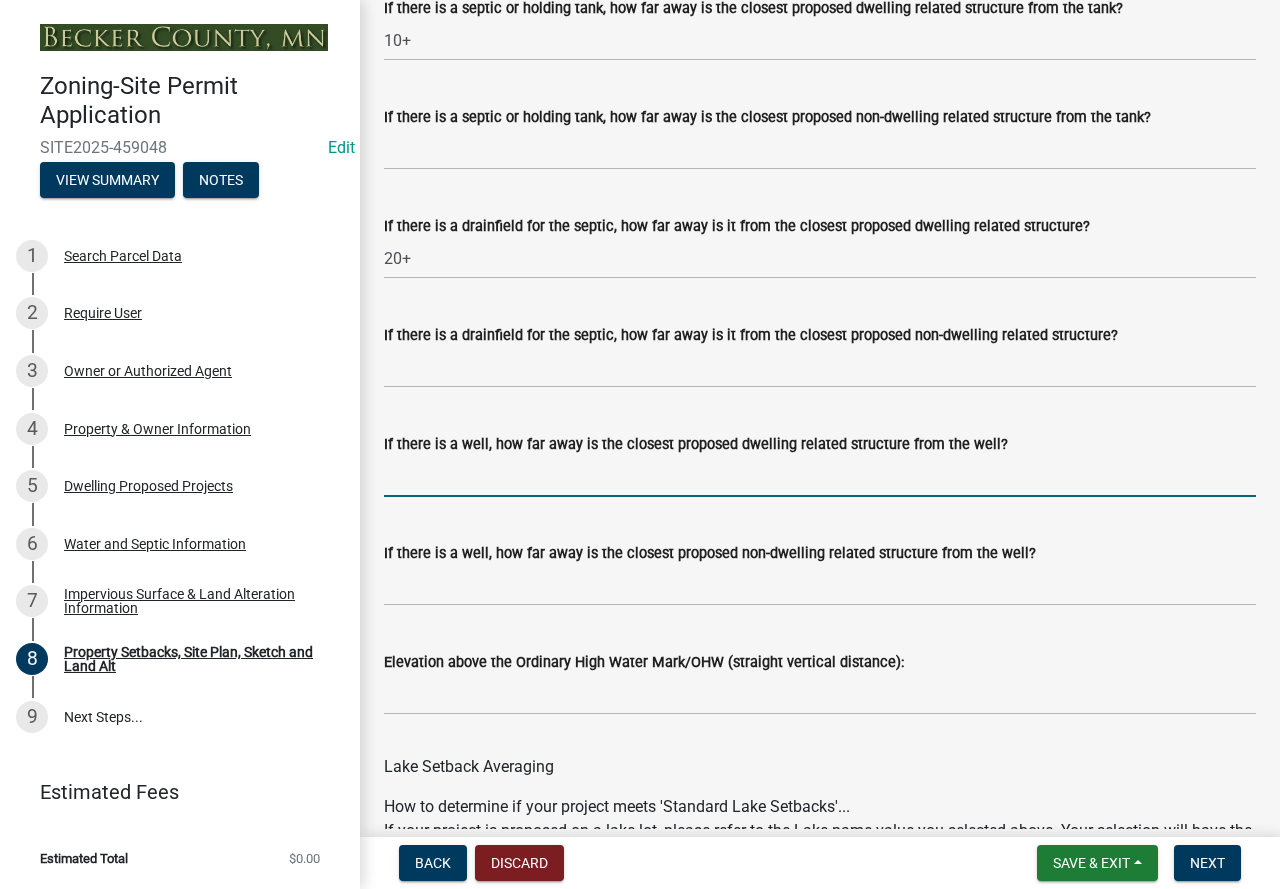 click on "If there is a well, how far away is the closest proposed dwelling related structure from the well?" at bounding box center [820, 476] 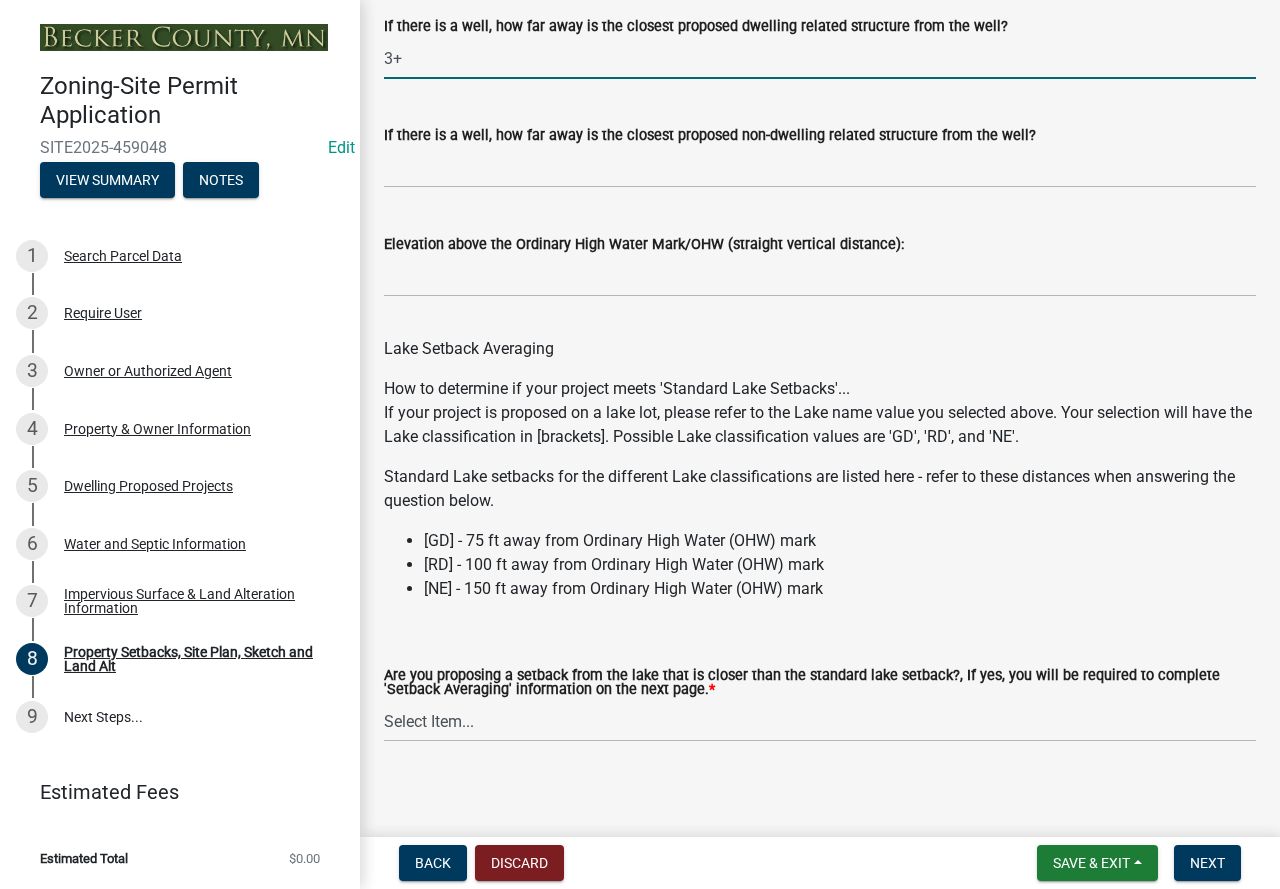 scroll, scrollTop: 6024, scrollLeft: 0, axis: vertical 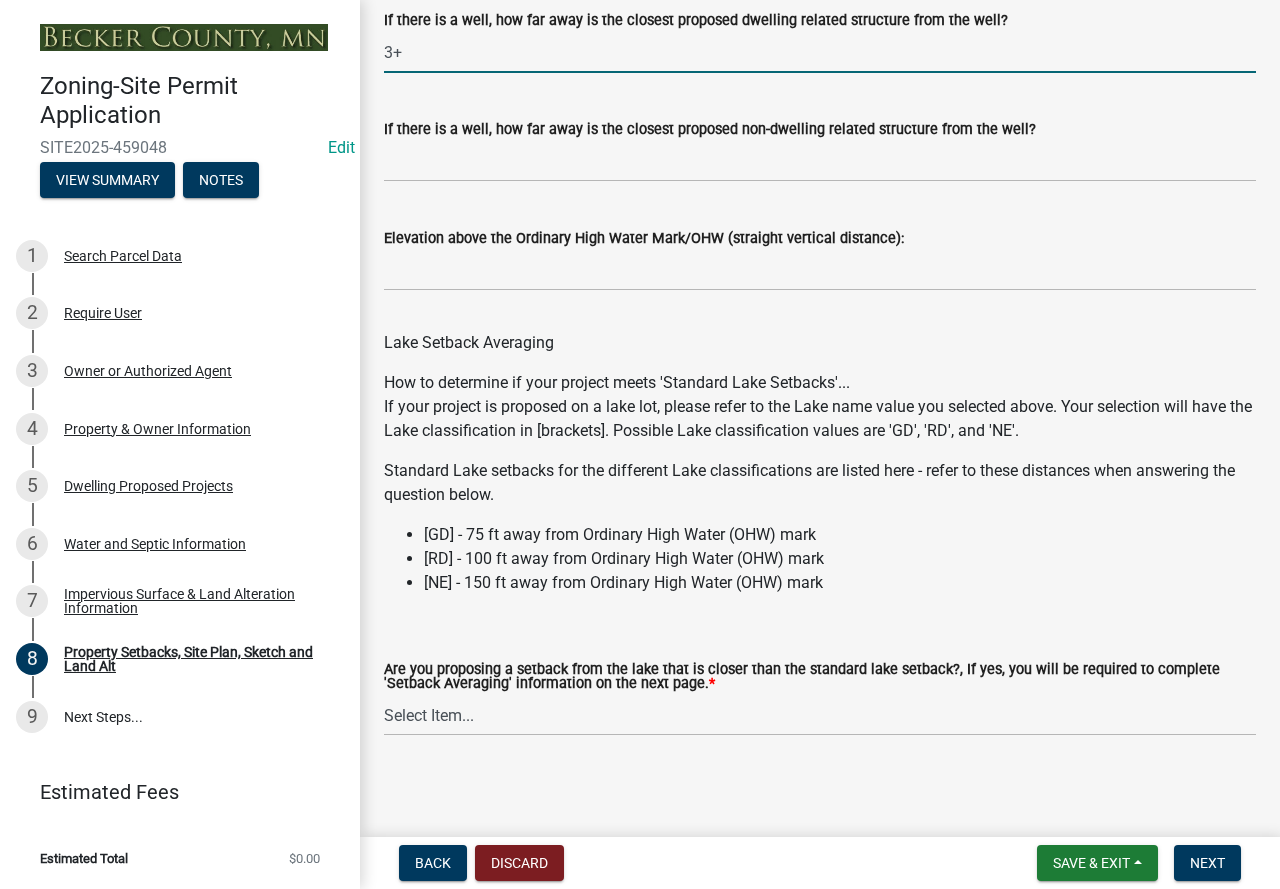 type on "3+" 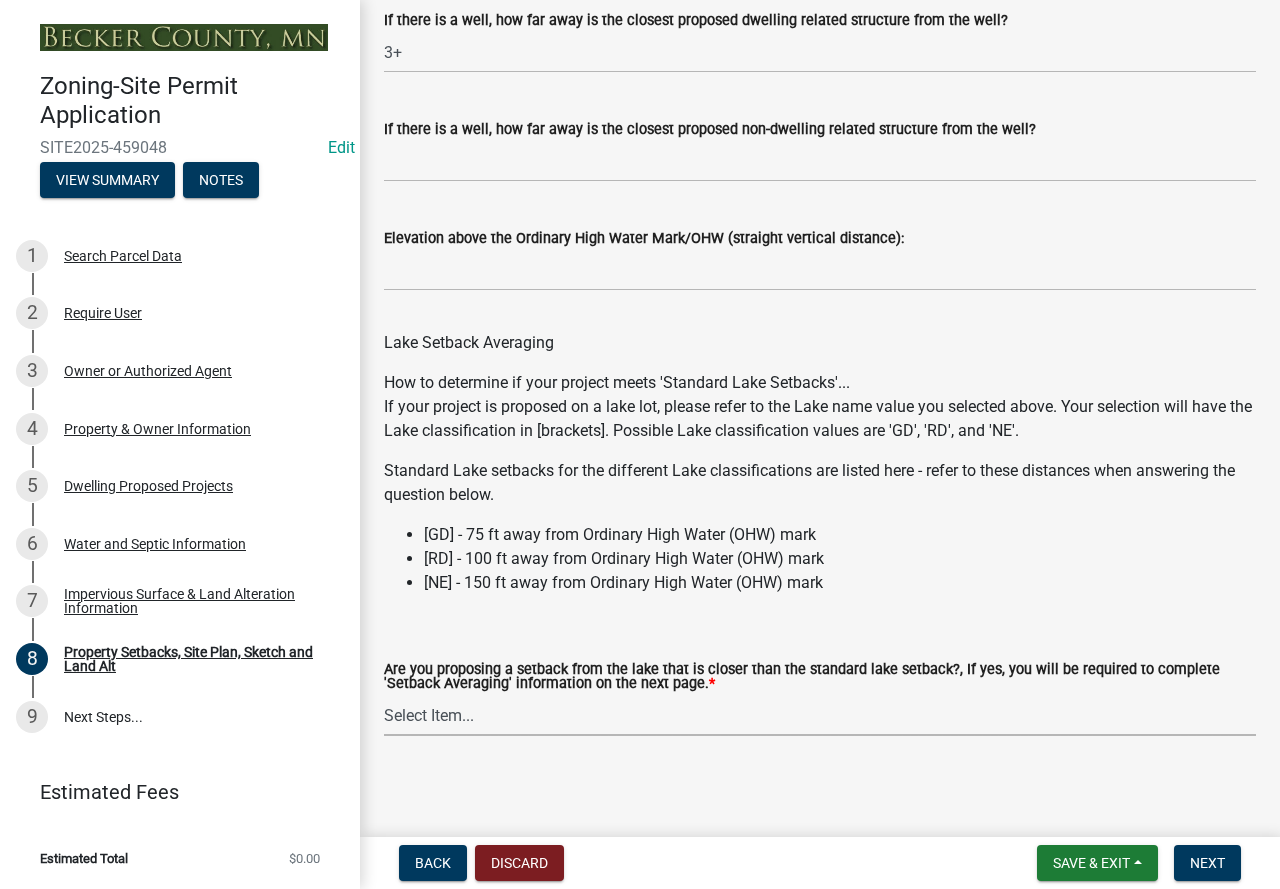 click on "Select Item...   Yes   No   N/A" at bounding box center [820, 715] 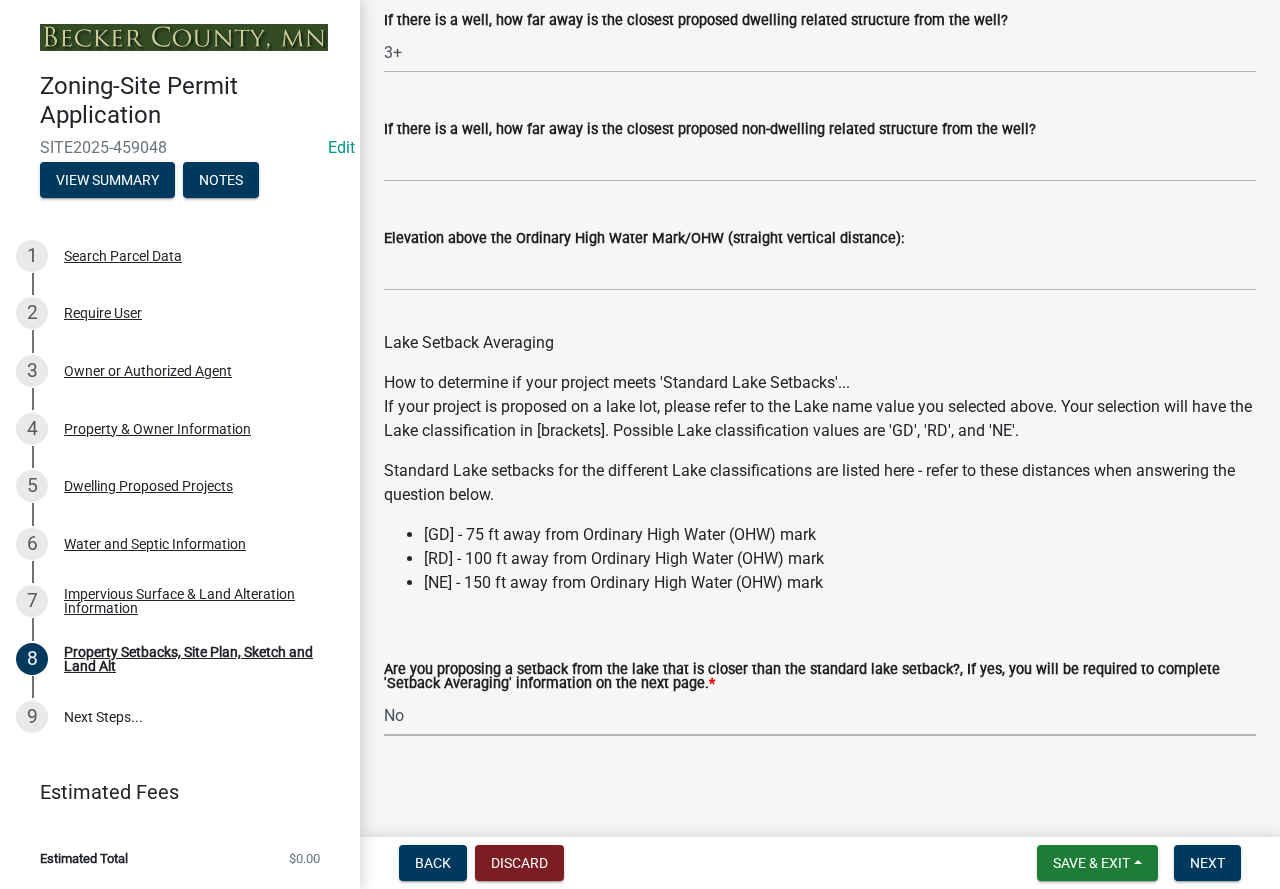 click on "Select Item...   Yes   No   N/A" at bounding box center [820, 715] 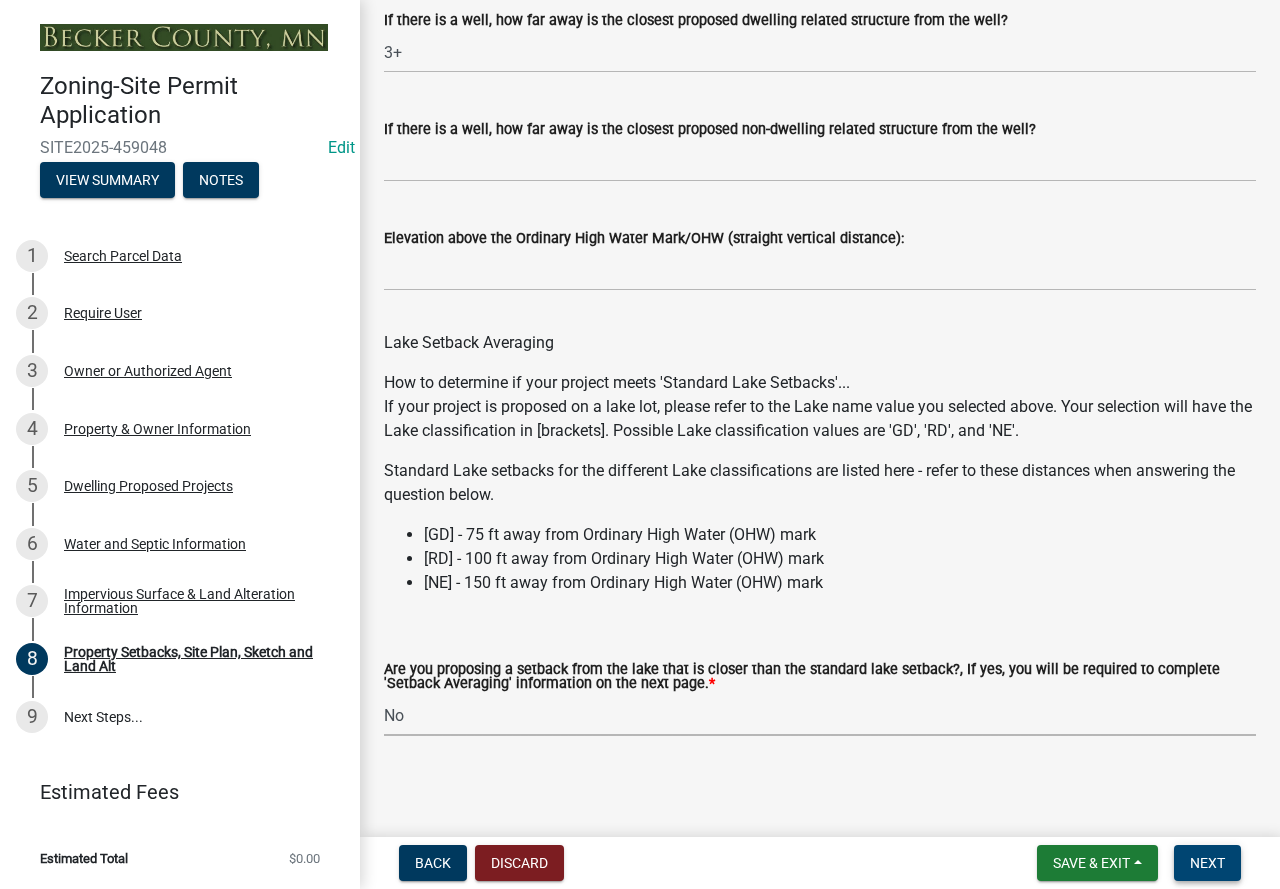 click on "Next" at bounding box center (1207, 863) 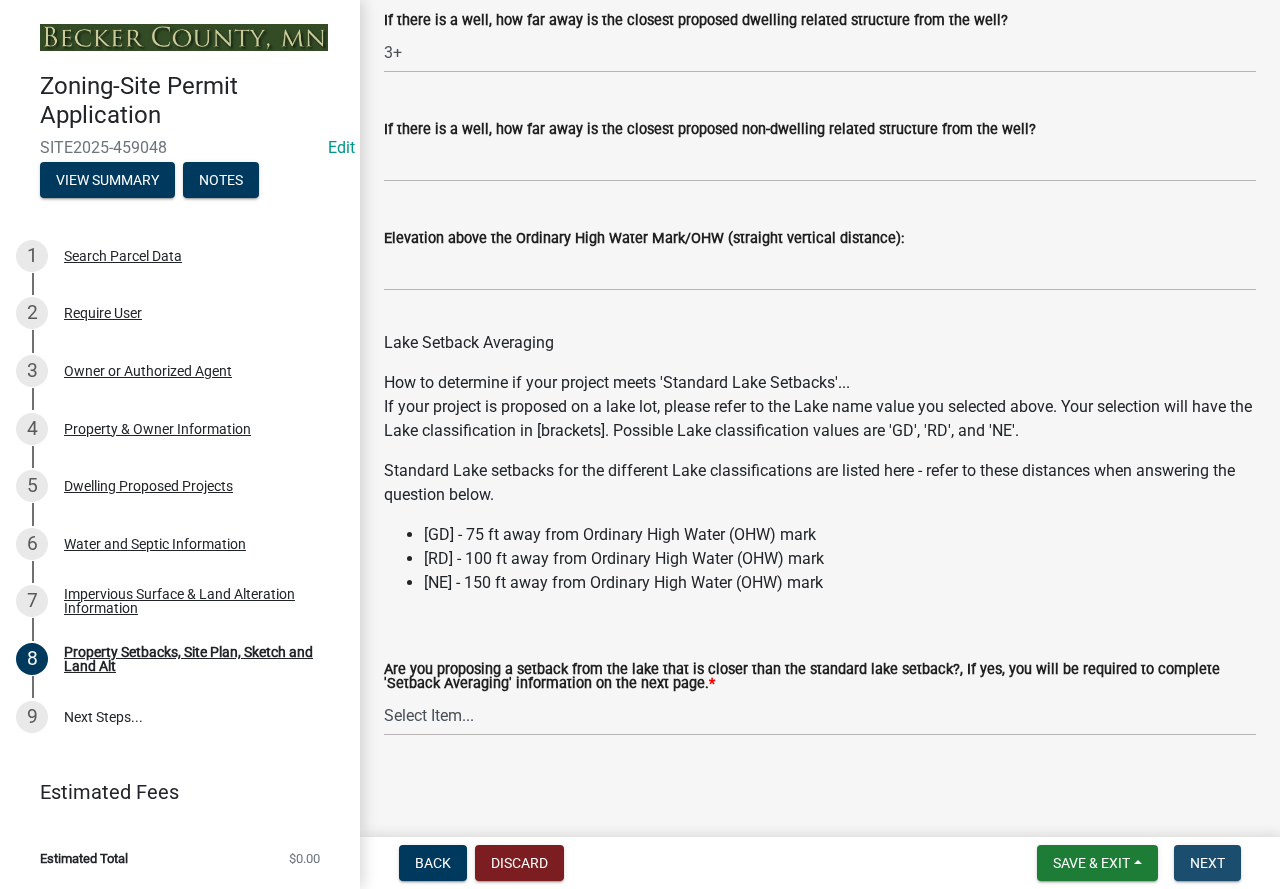 scroll, scrollTop: 0, scrollLeft: 0, axis: both 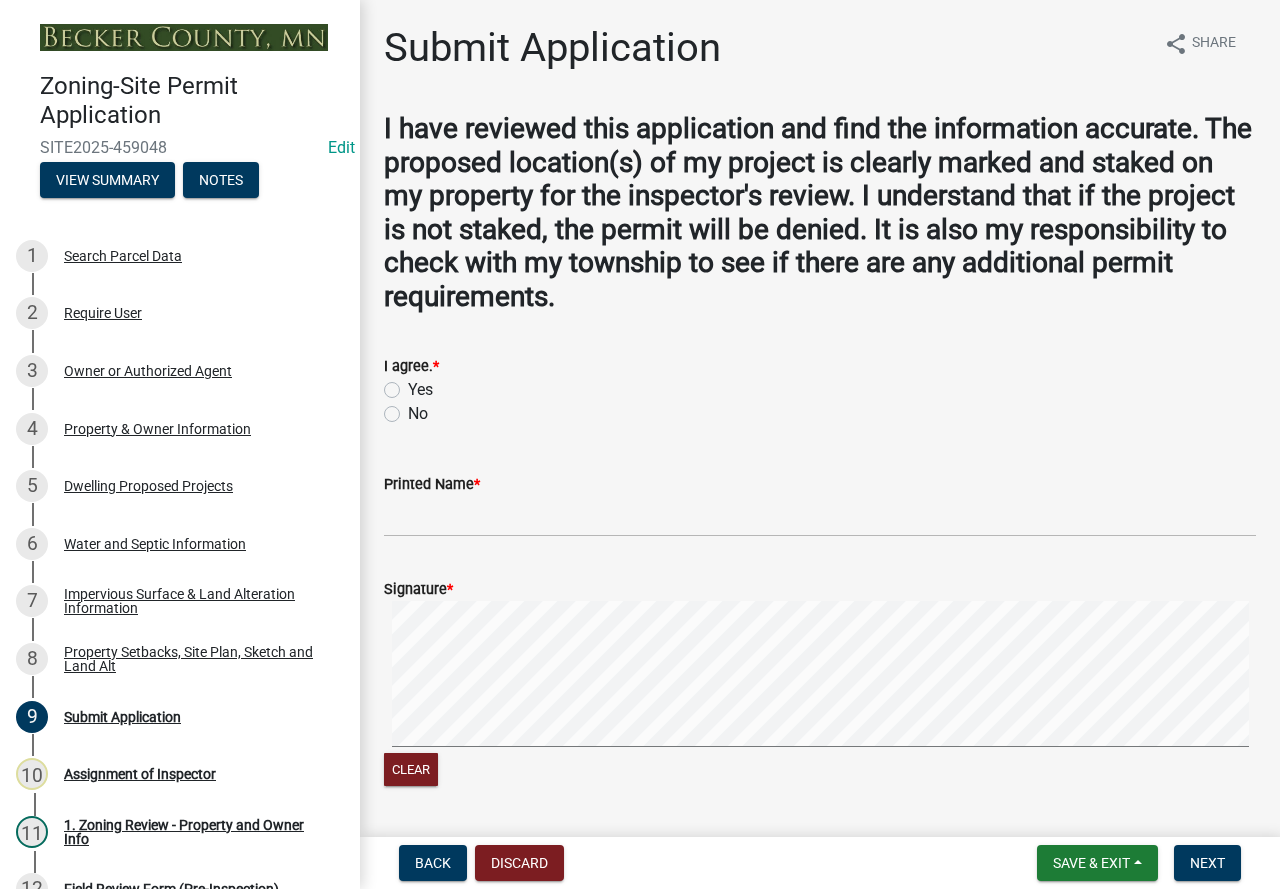 click on "Yes" 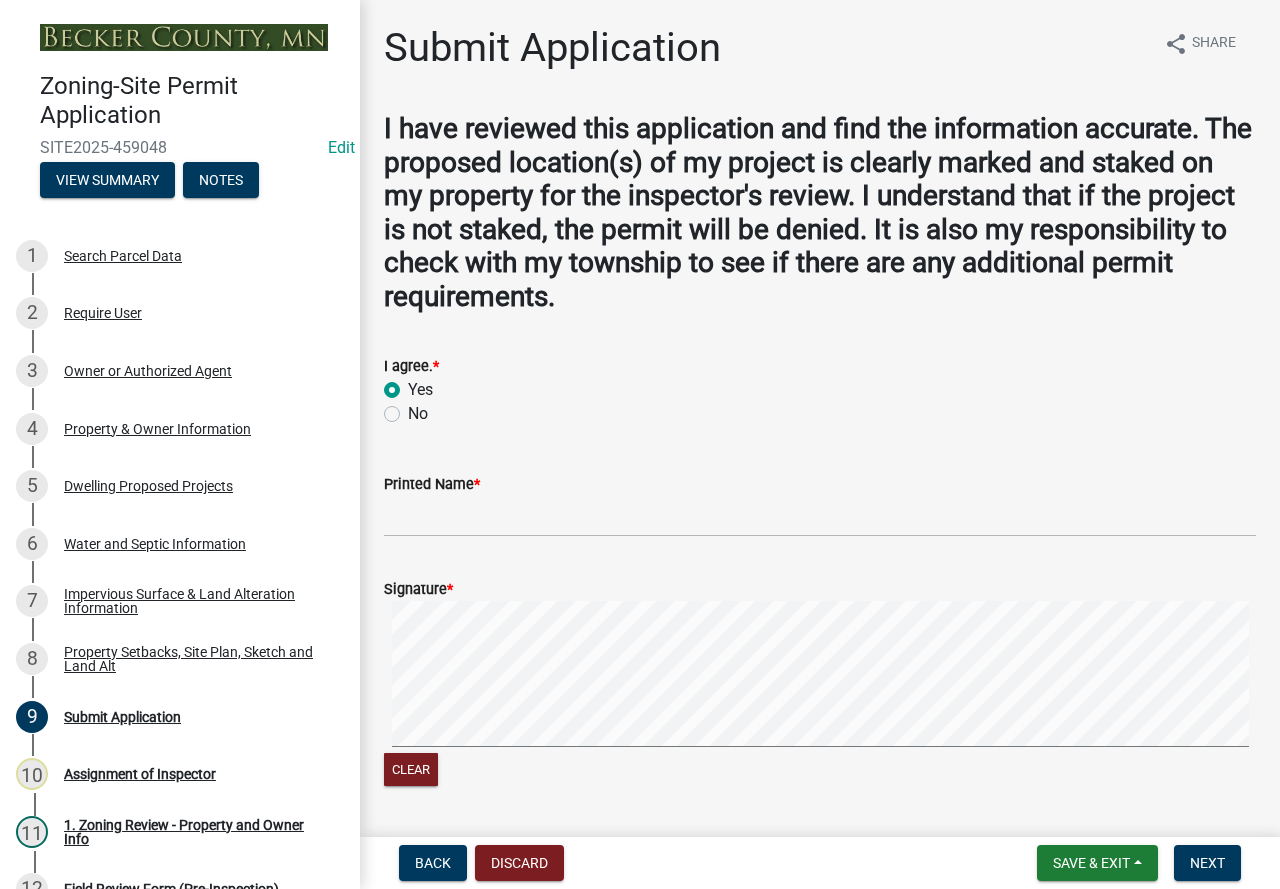 radio on "true" 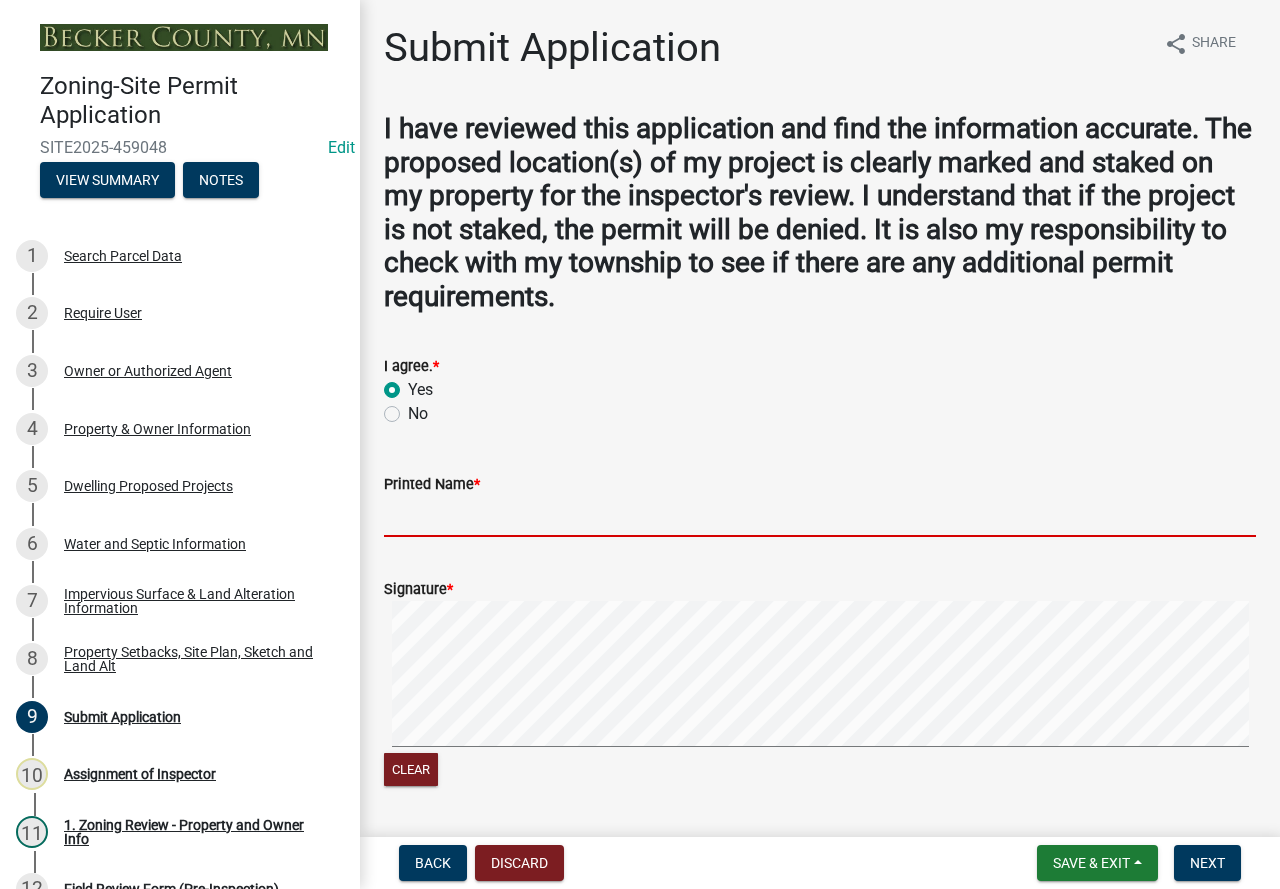 click on "Printed Name  *" at bounding box center [820, 516] 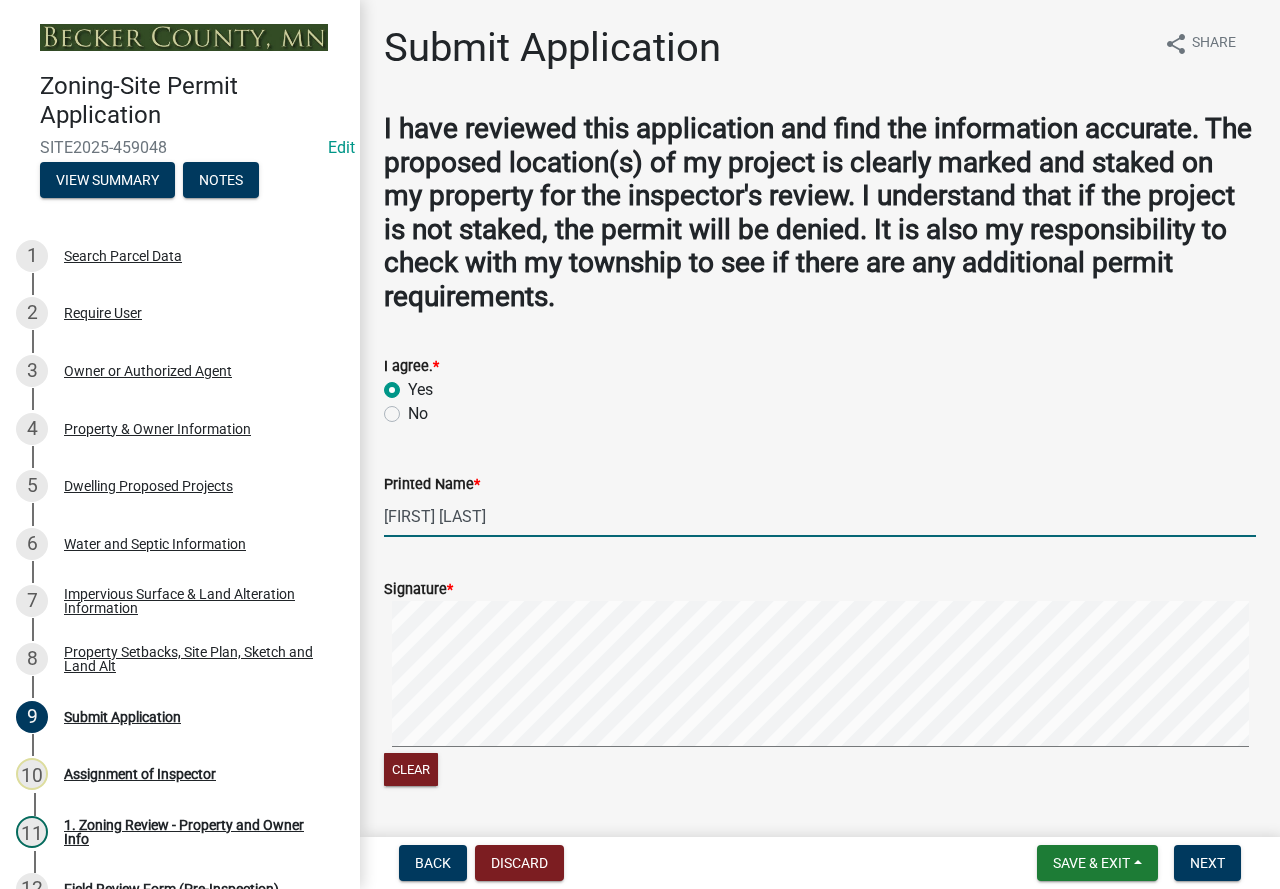 scroll, scrollTop: 349, scrollLeft: 0, axis: vertical 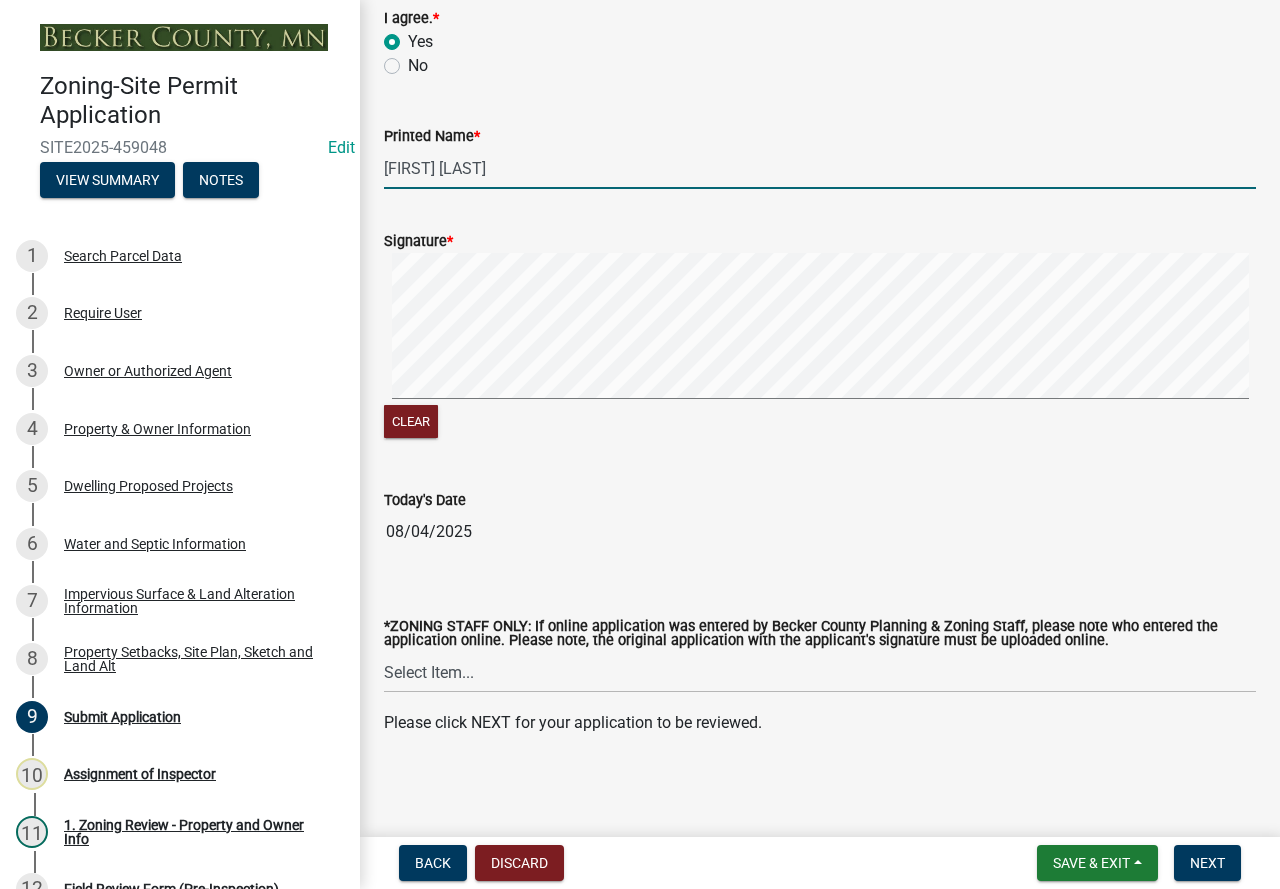 type on "[FIRST] [LAST]" 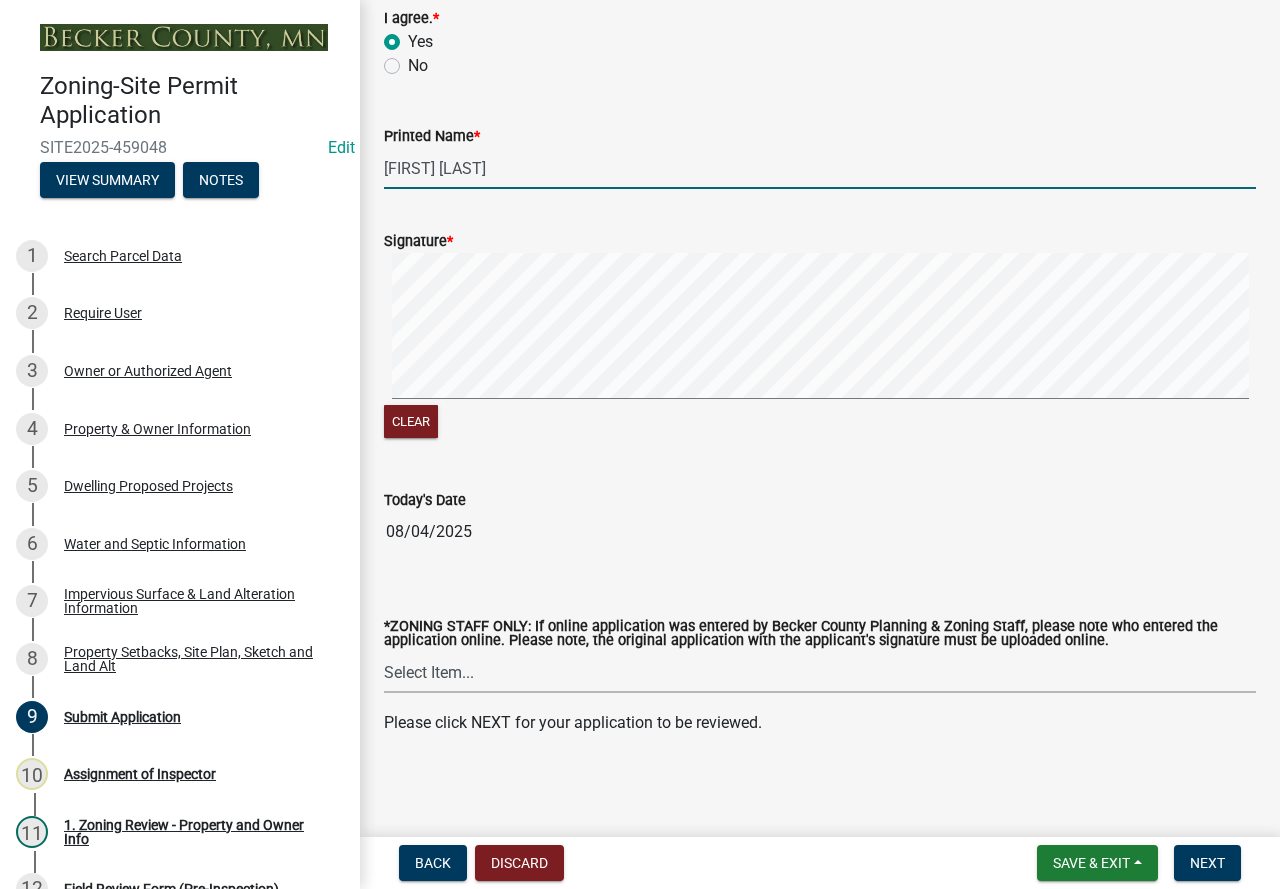 click on "Select Item...   [NAME]   [NAME]   [NAME]   [NAME]   [NAME]" at bounding box center (820, 672) 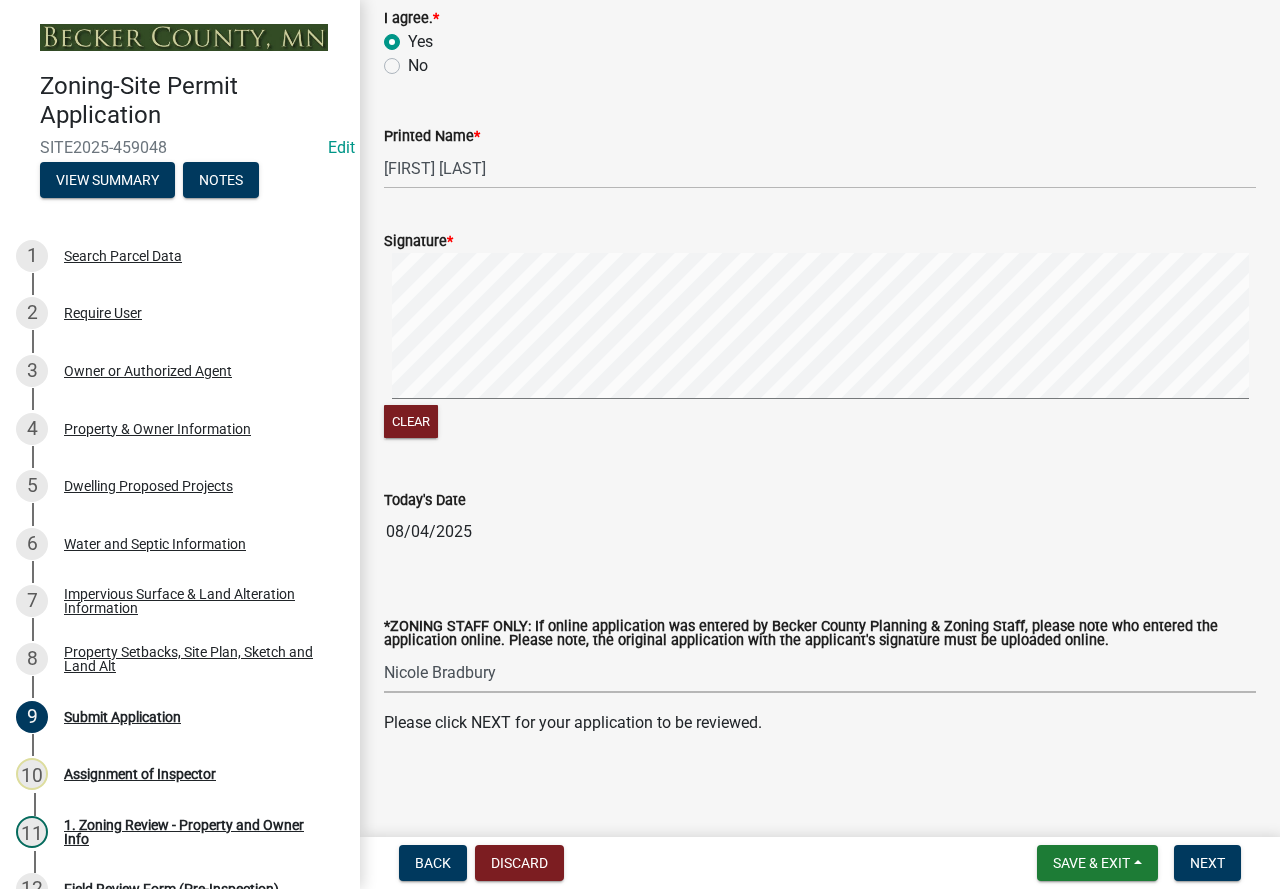 click on "Select Item...   [NAME]   [NAME]   [NAME]   [NAME]   [NAME]" at bounding box center [820, 672] 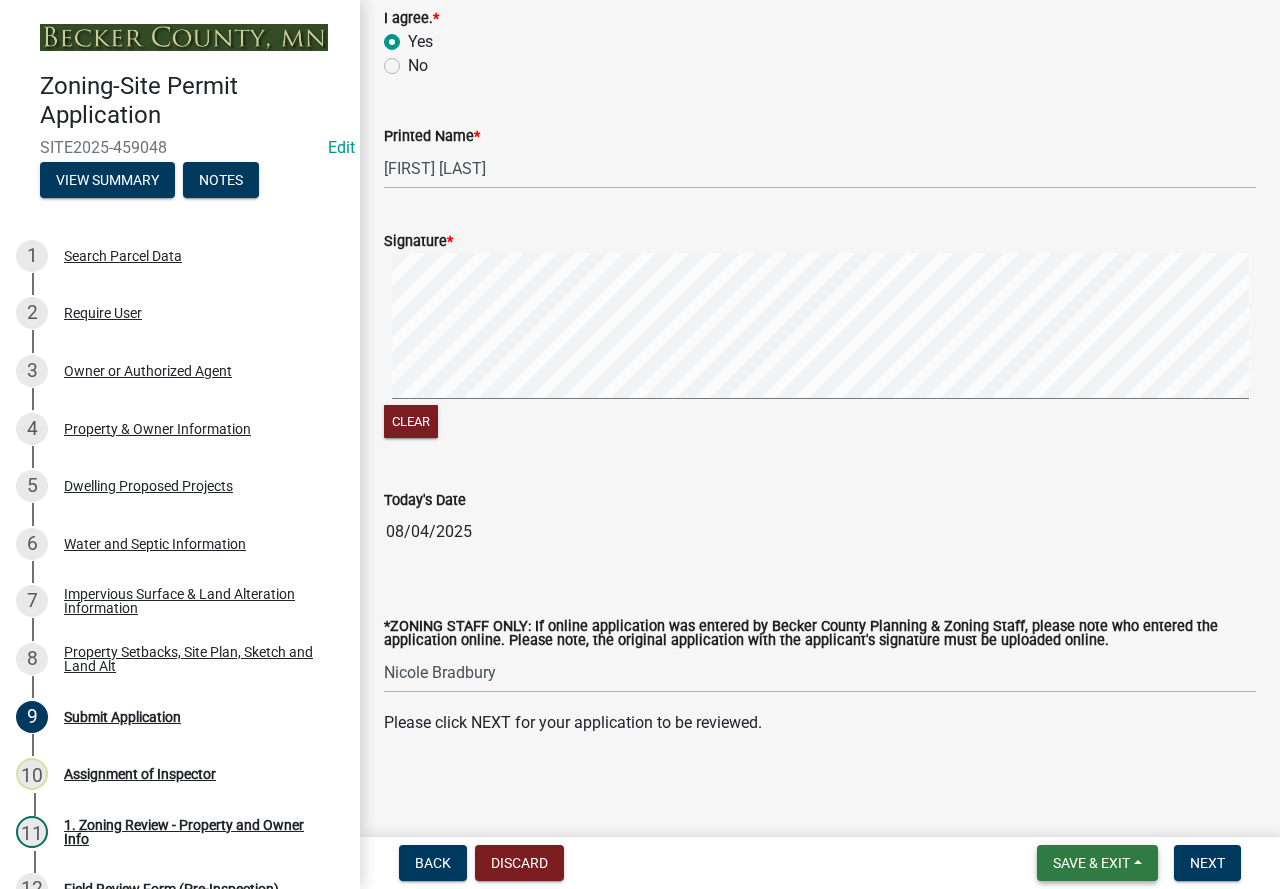 click on "Save & Exit" at bounding box center (1091, 863) 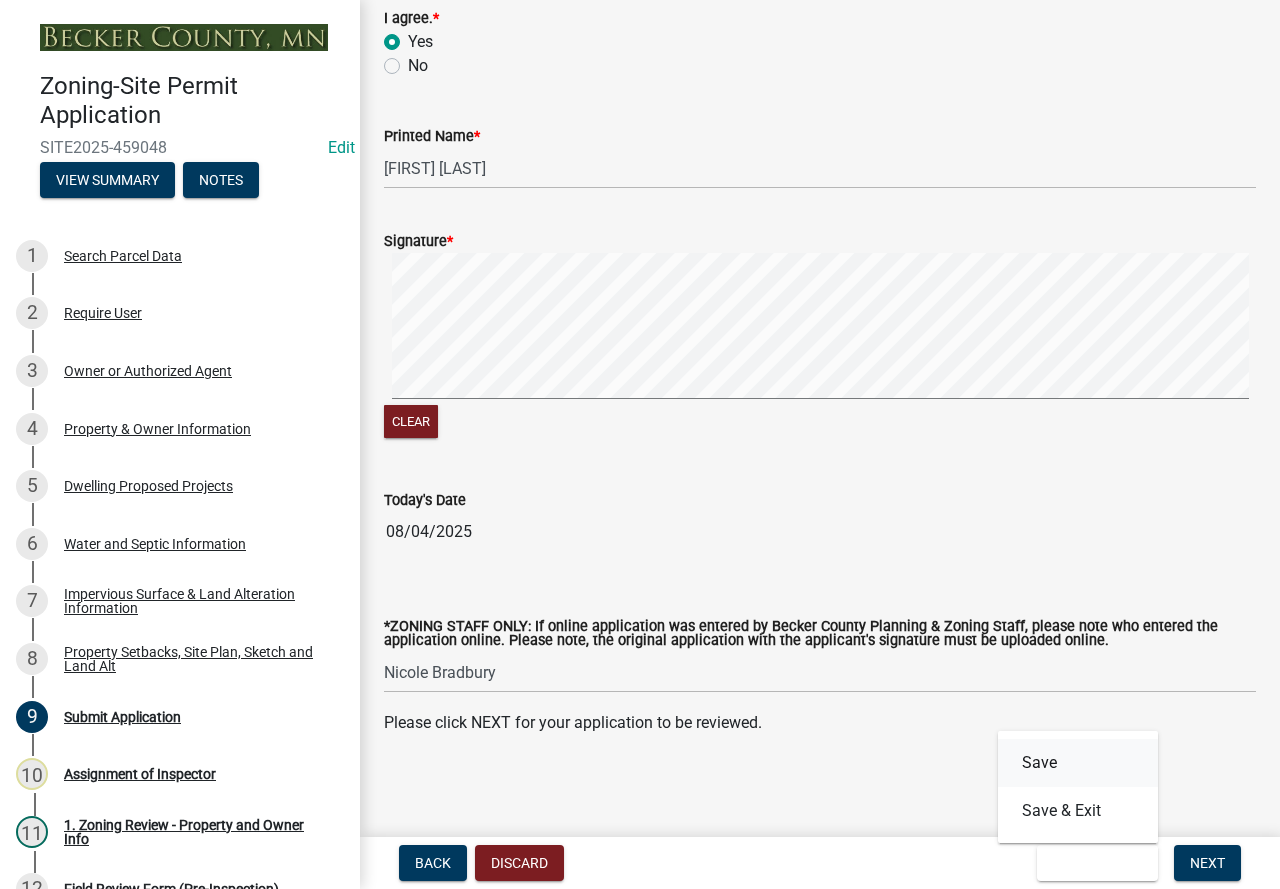 click on "Save" at bounding box center [1078, 763] 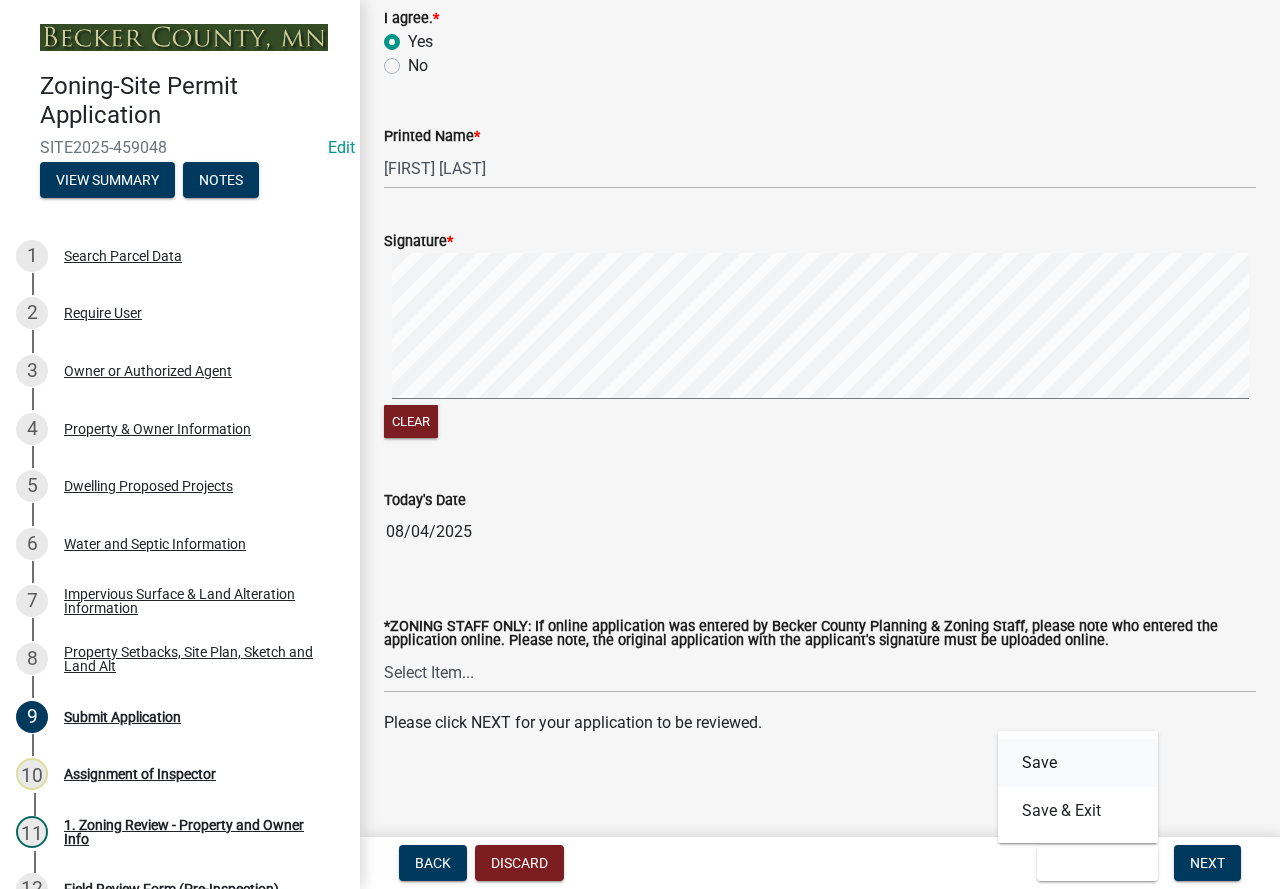 scroll, scrollTop: 0, scrollLeft: 0, axis: both 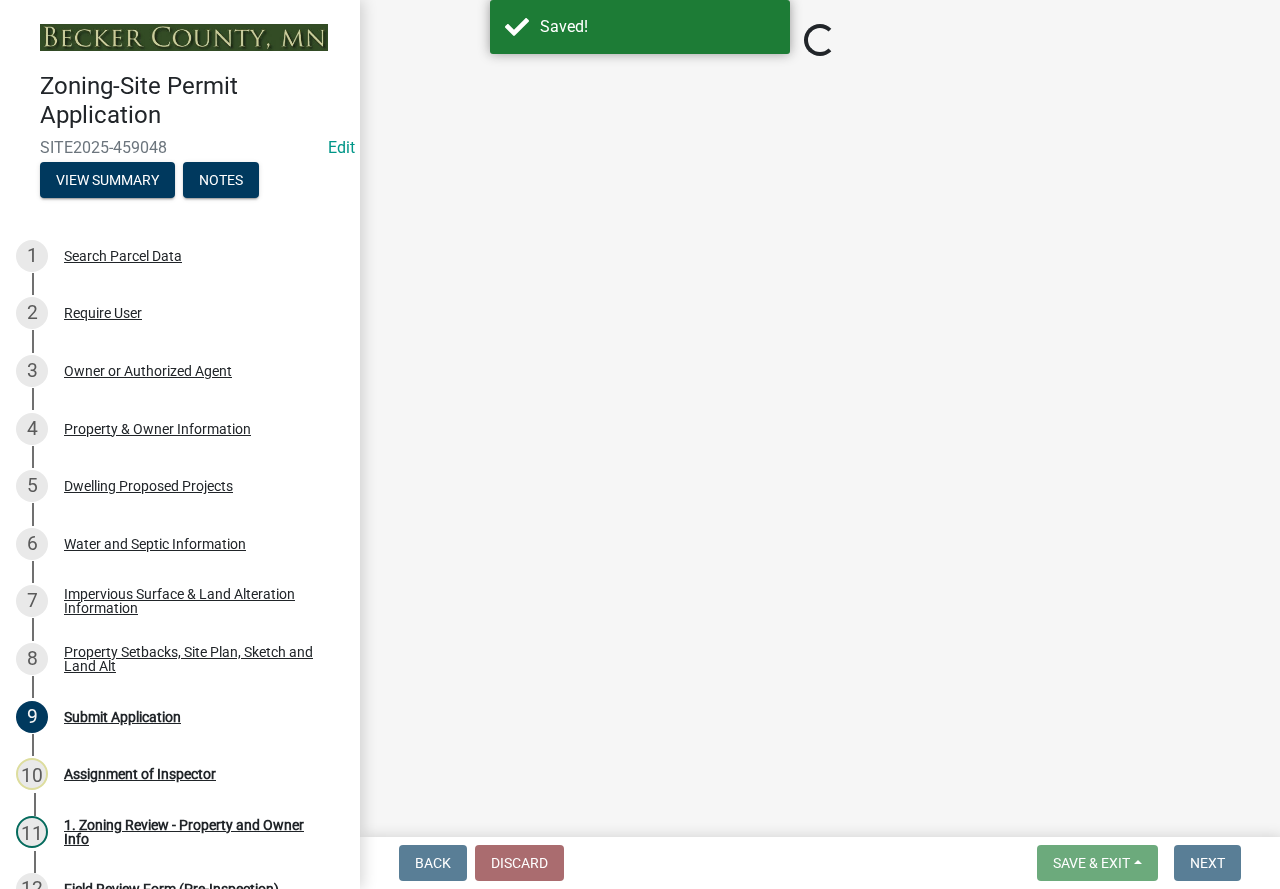 select on "46a4e5dd-5e54-4833-a695-492bd64ca2bd" 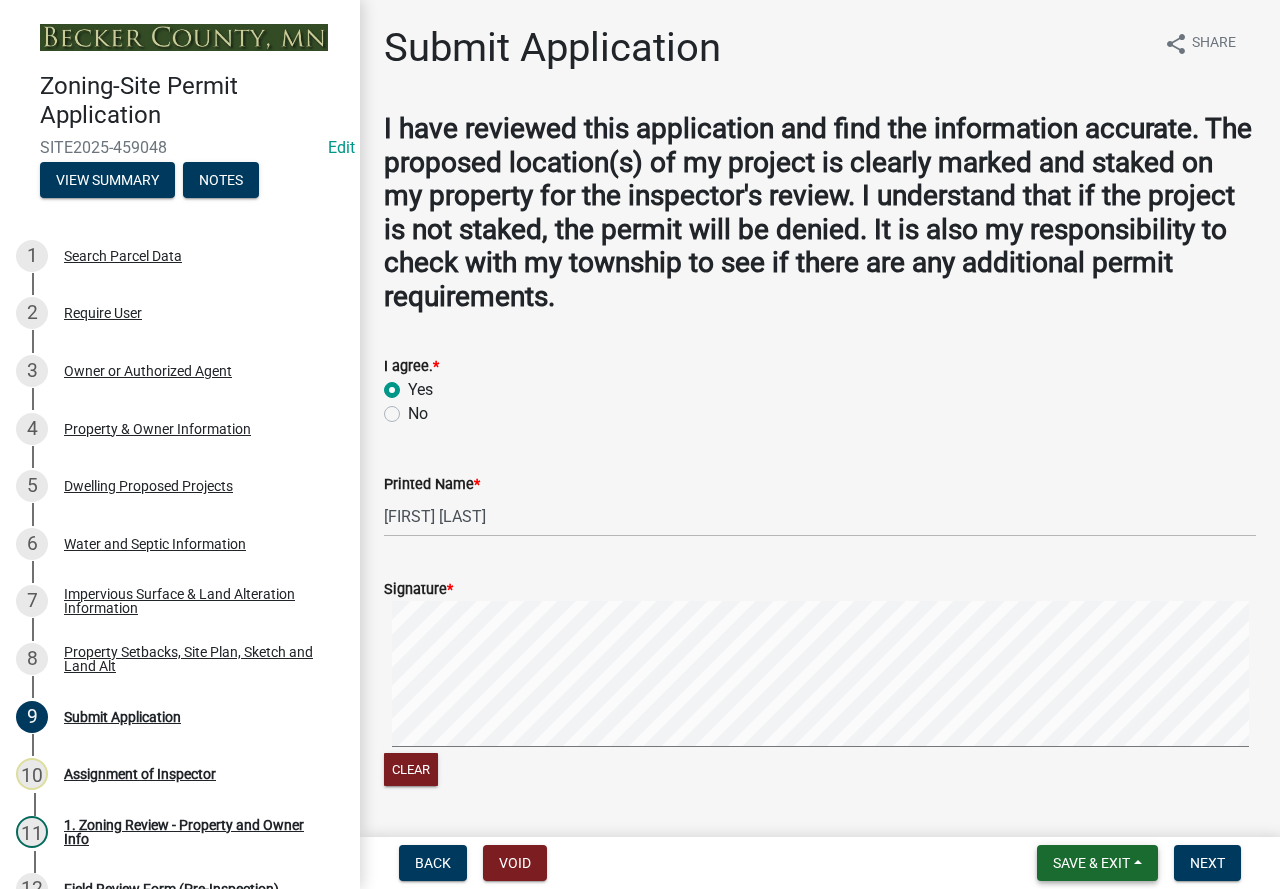 click on "Save & Exit" at bounding box center (1091, 863) 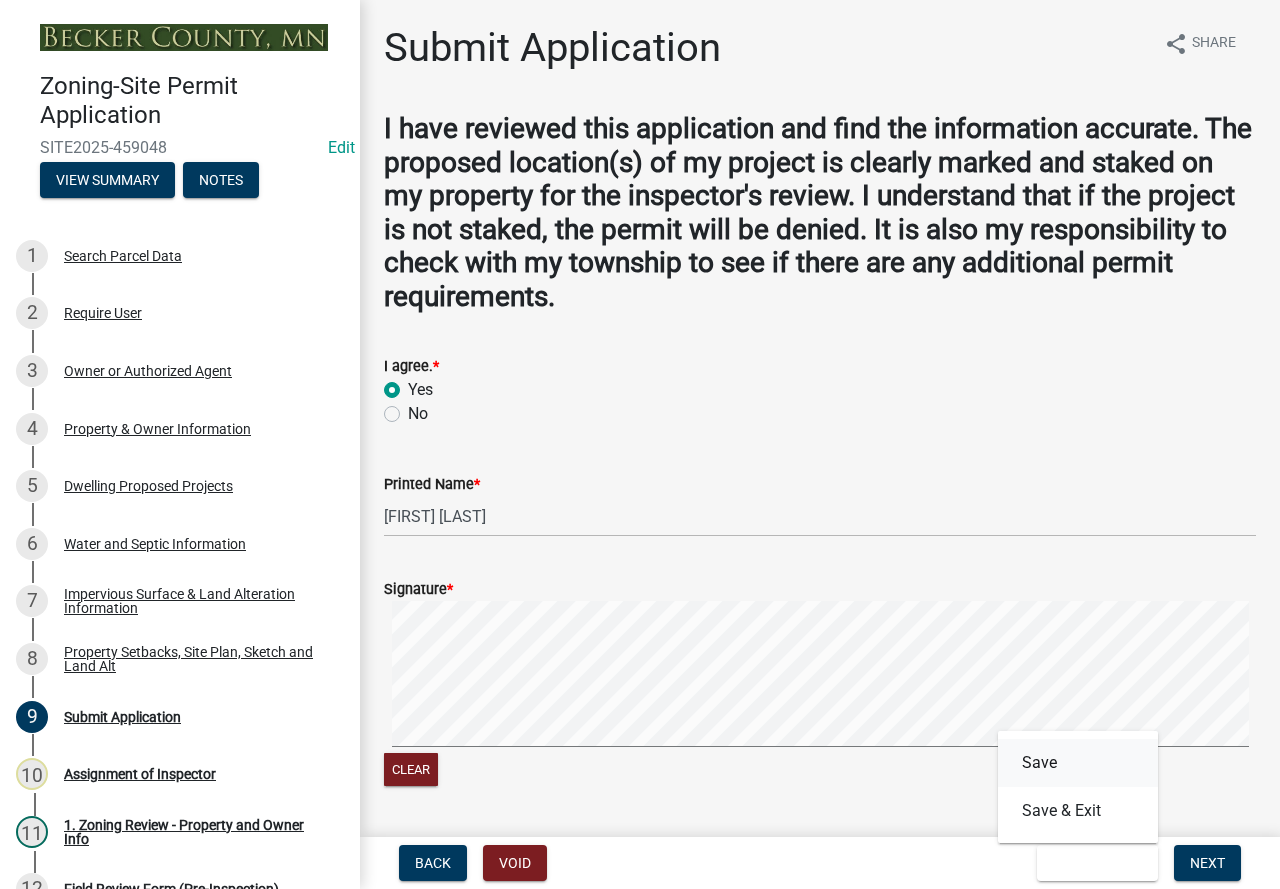 click on "Save" at bounding box center [1078, 763] 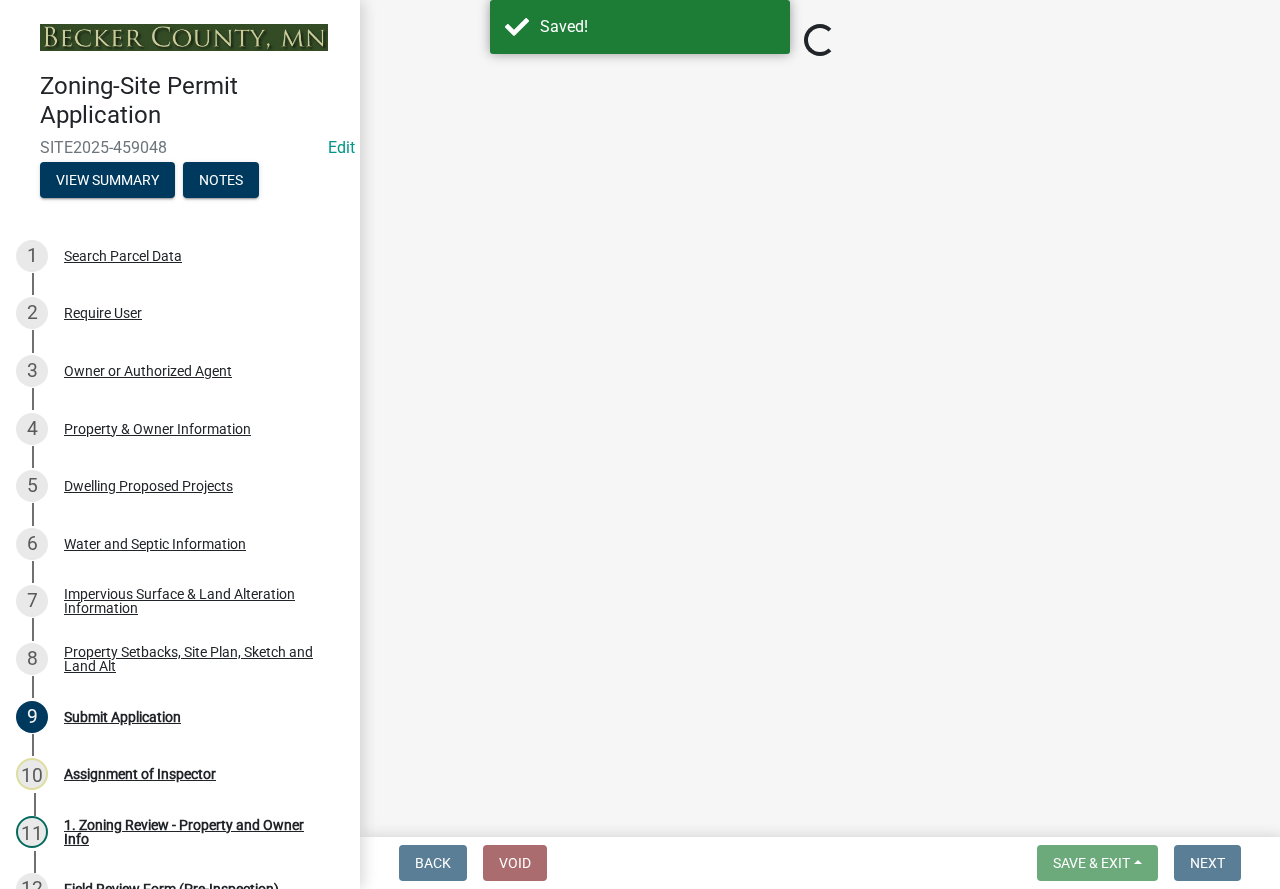 select on "46a4e5dd-5e54-4833-a695-492bd64ca2bd" 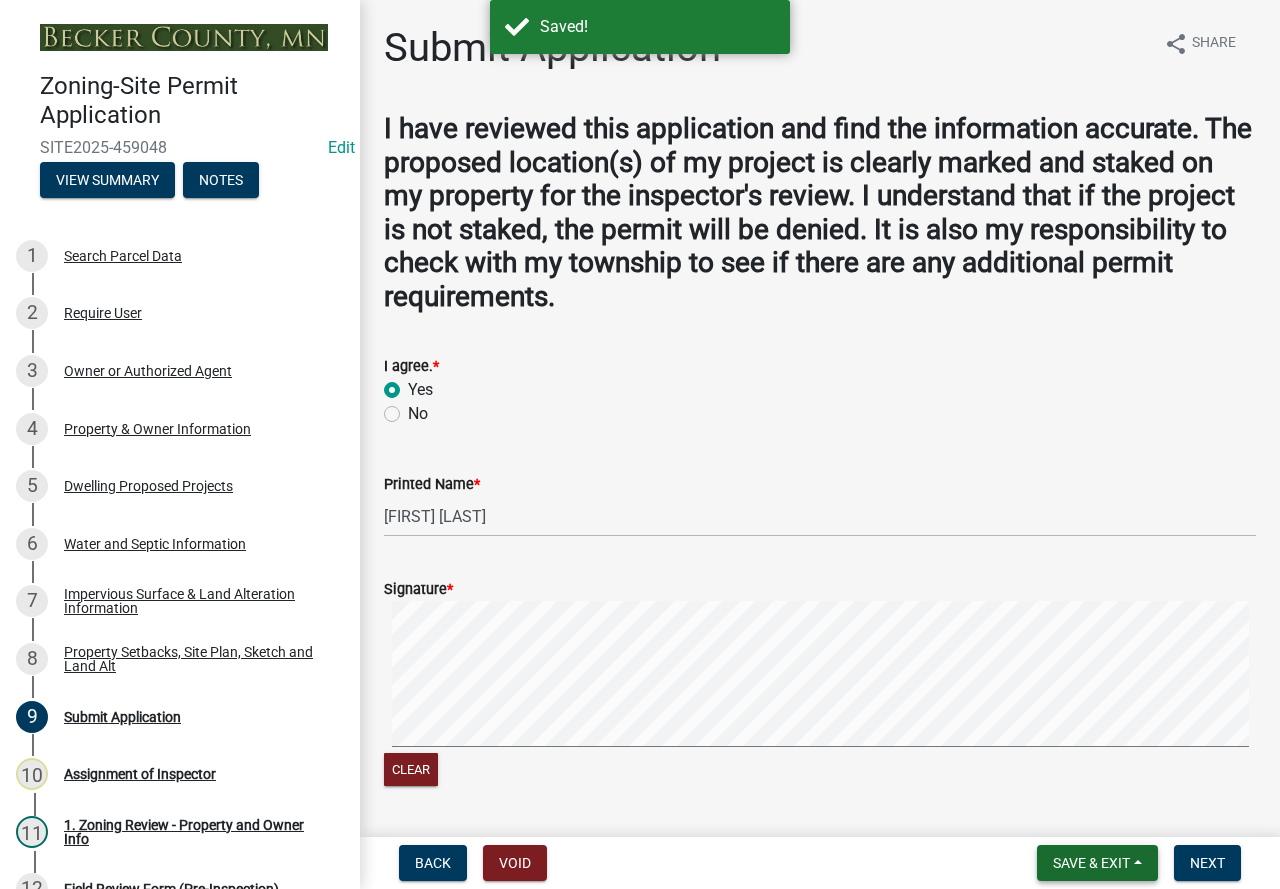 click on "Save & Exit" at bounding box center [1091, 863] 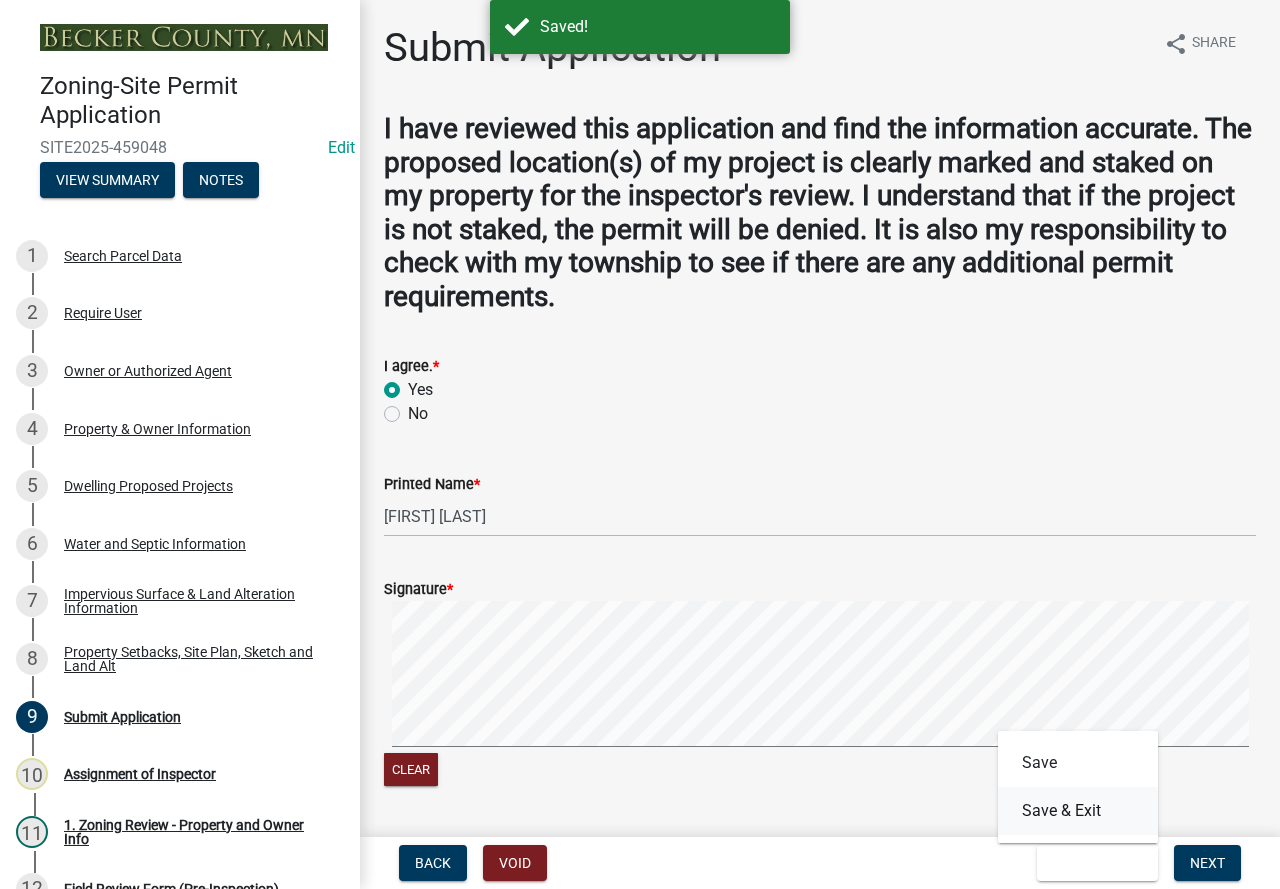 click on "Save & Exit" at bounding box center (1078, 811) 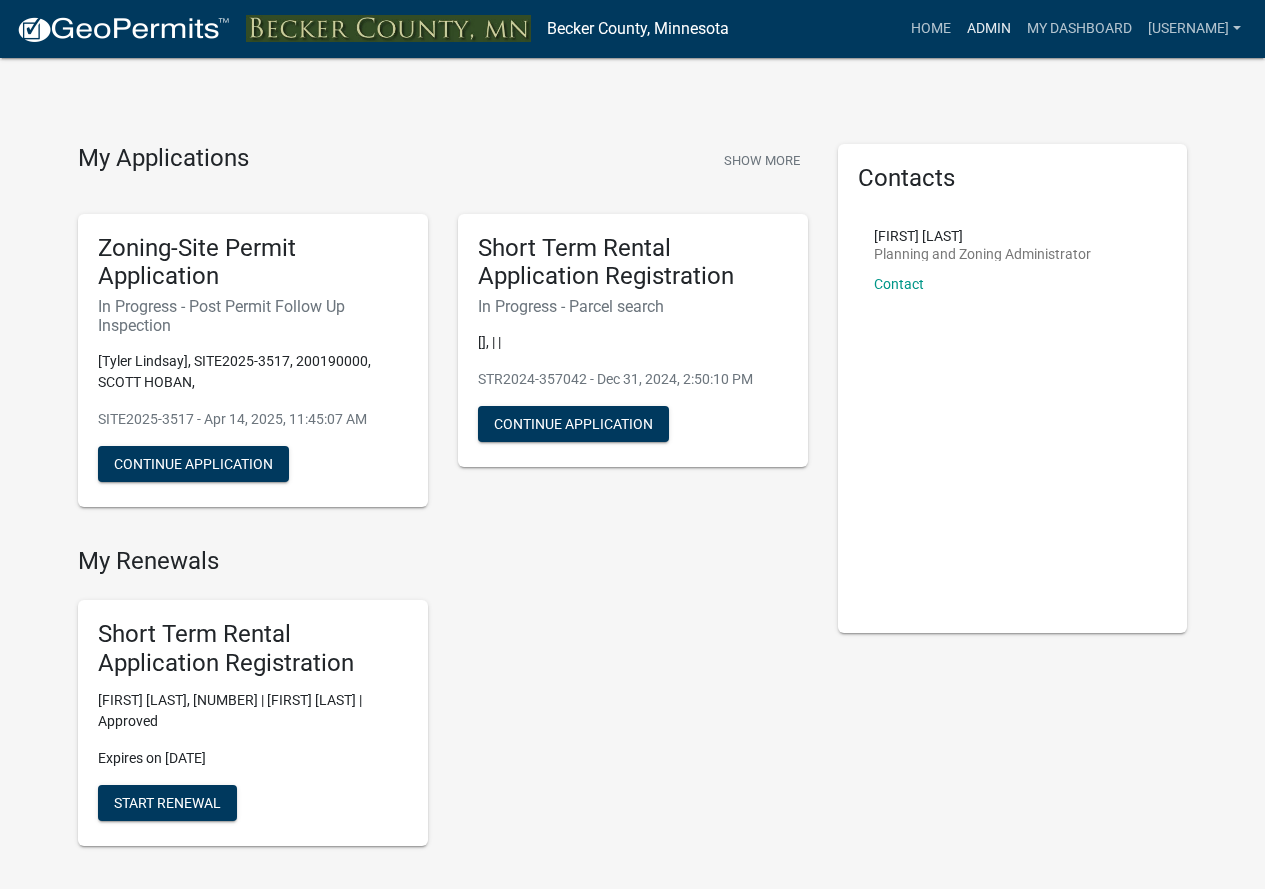 click on "Admin" at bounding box center [989, 29] 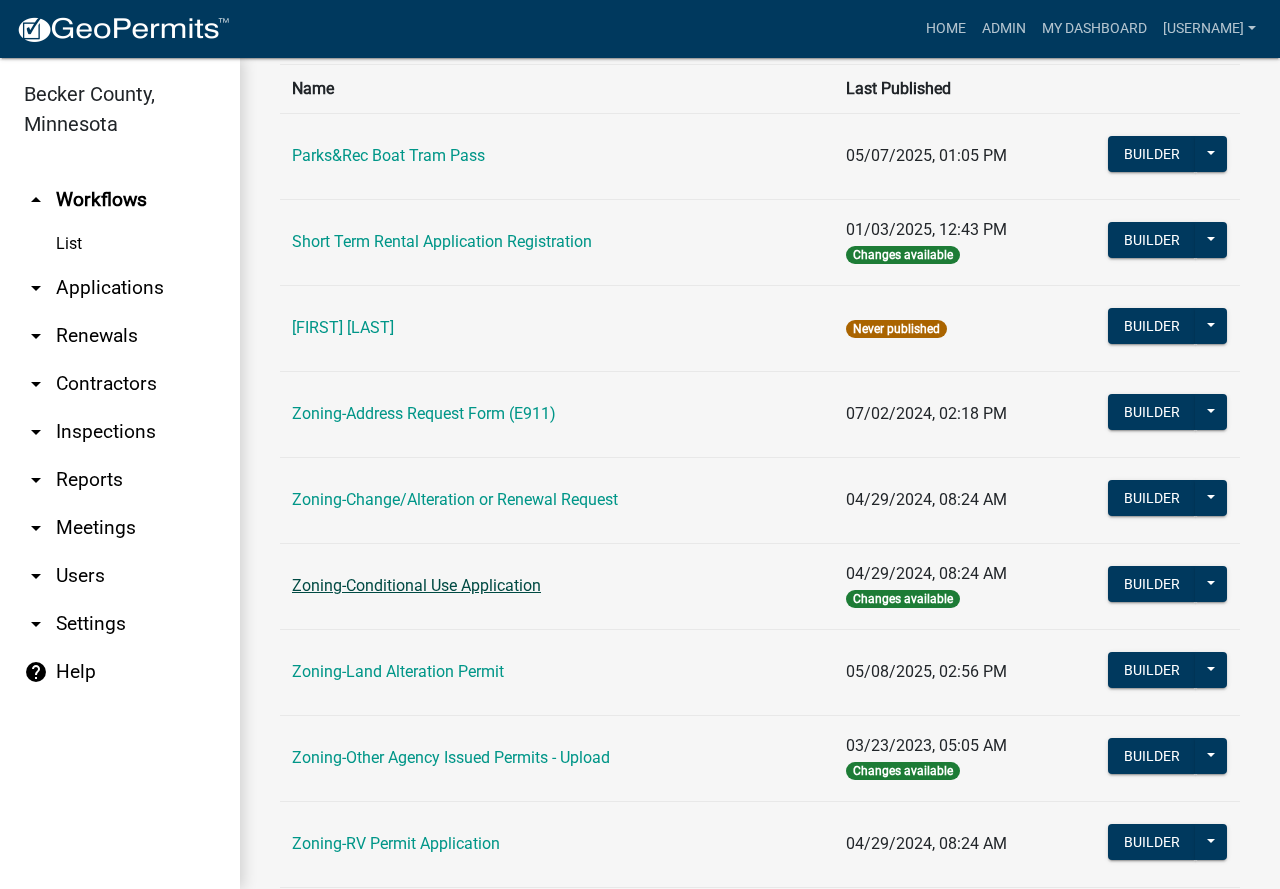 scroll, scrollTop: 300, scrollLeft: 0, axis: vertical 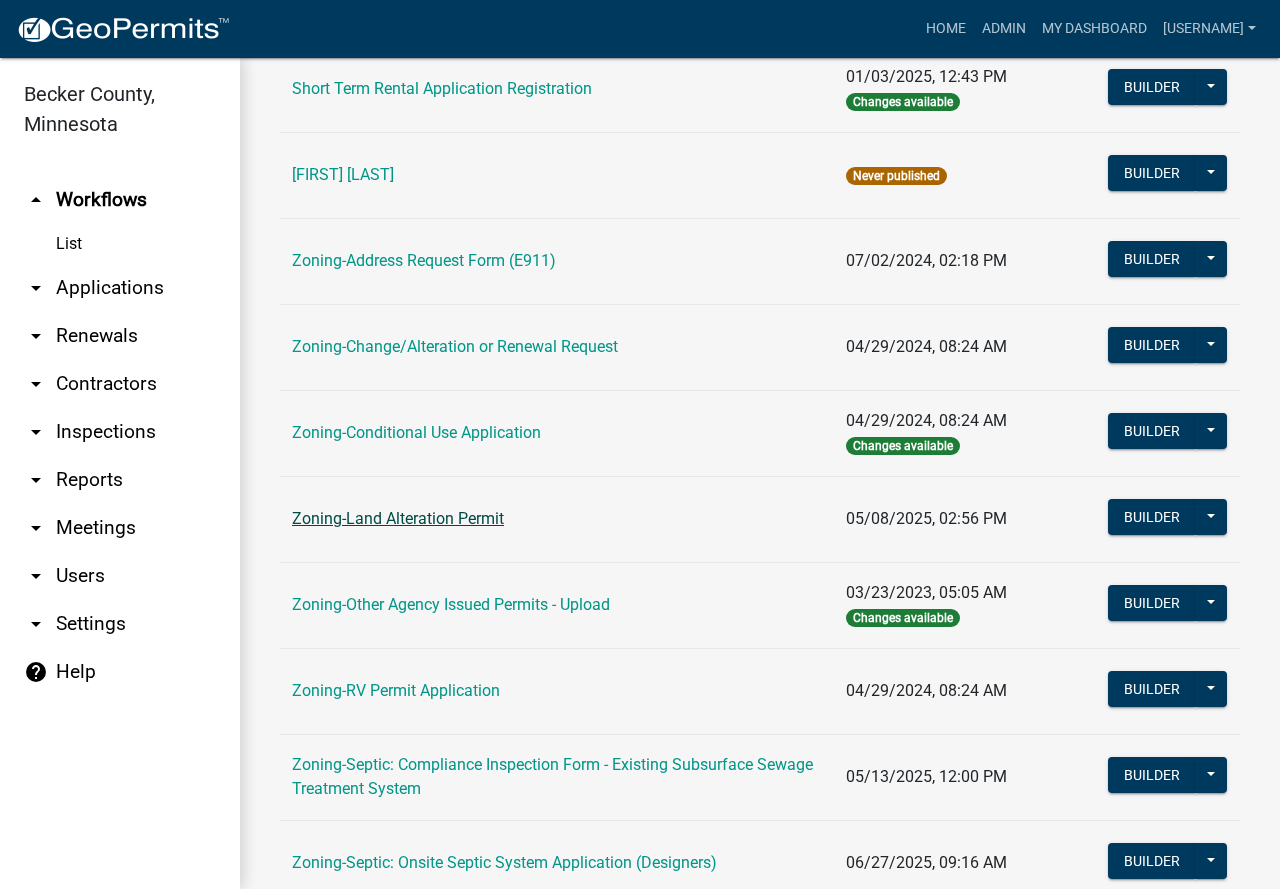 click on "Zoning-Land Alteration Permit" at bounding box center [398, 518] 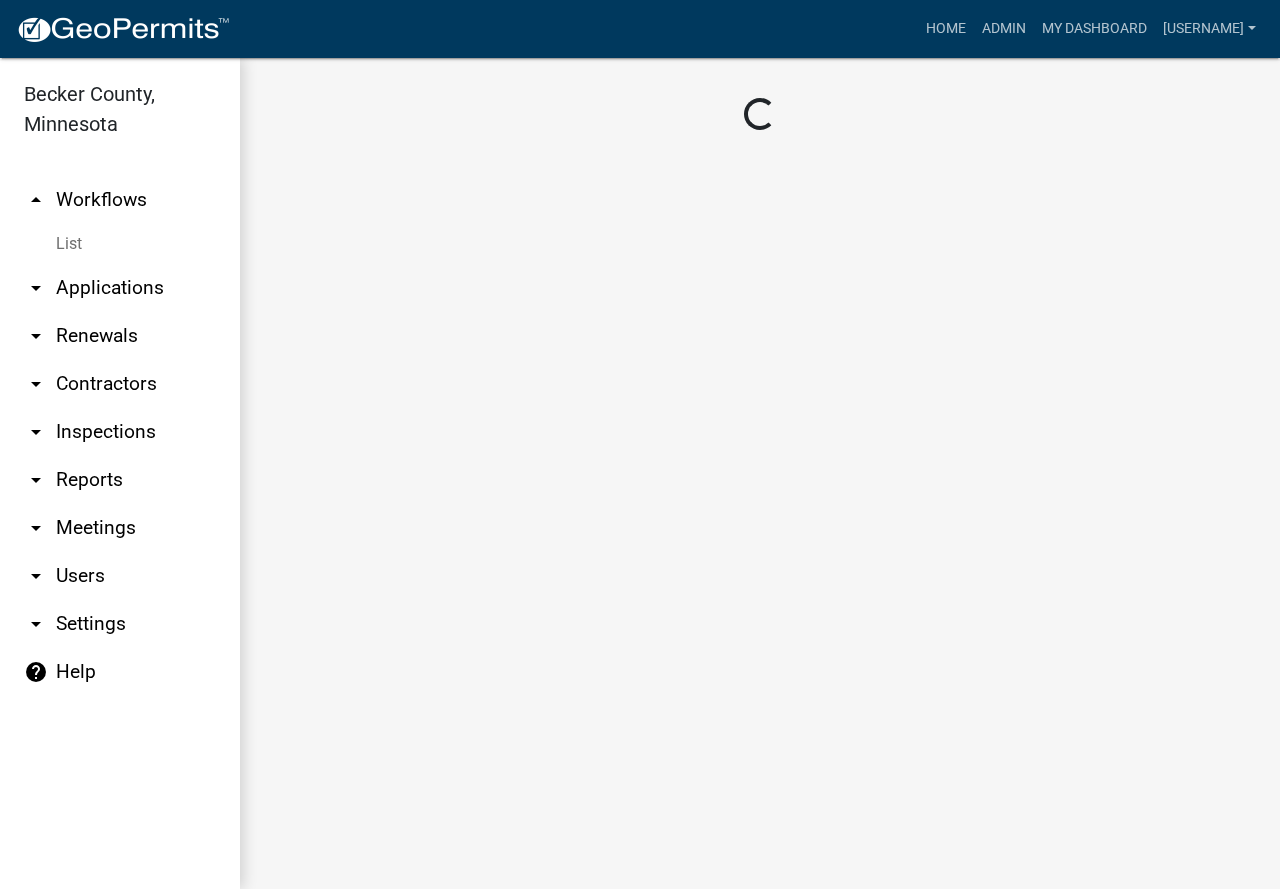 scroll, scrollTop: 0, scrollLeft: 0, axis: both 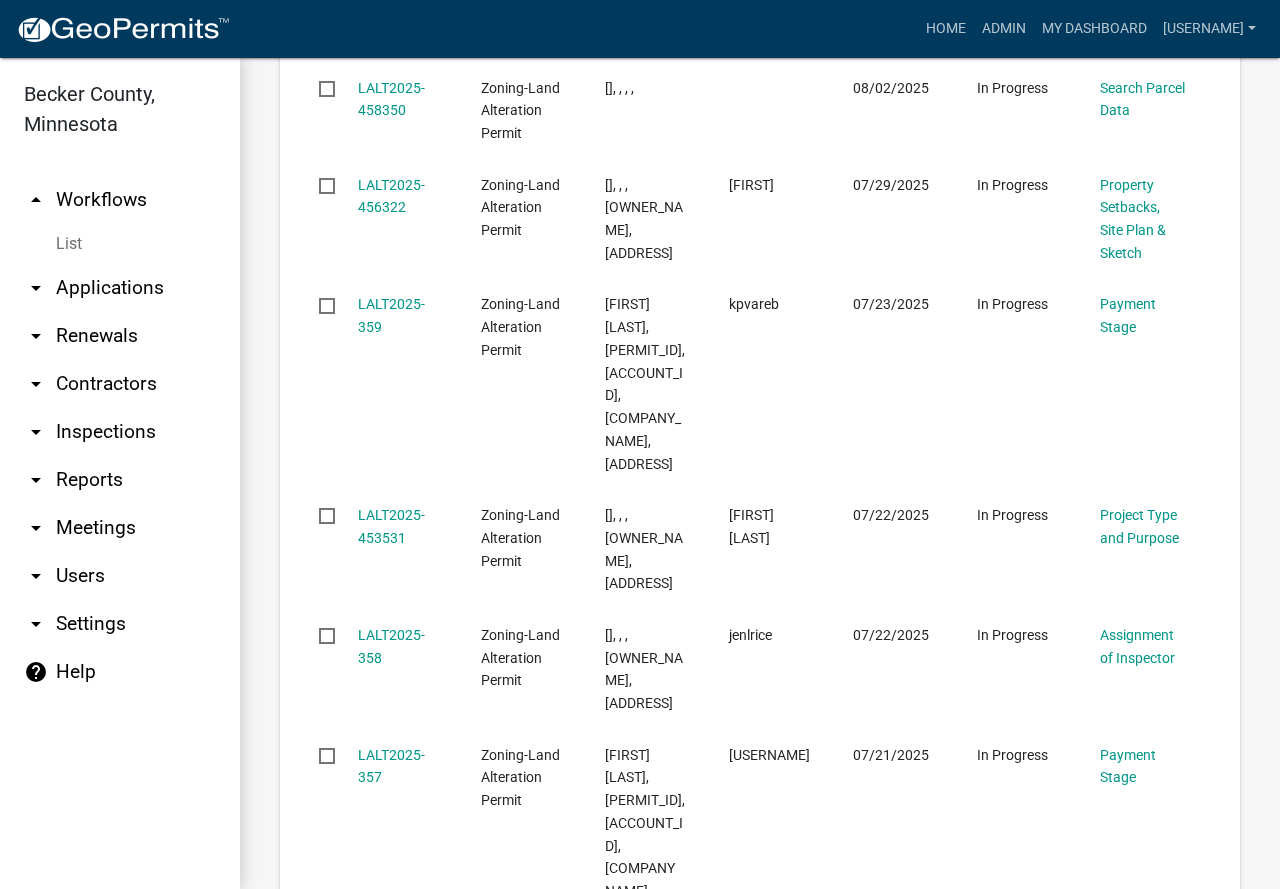 click at bounding box center [681, -2652] 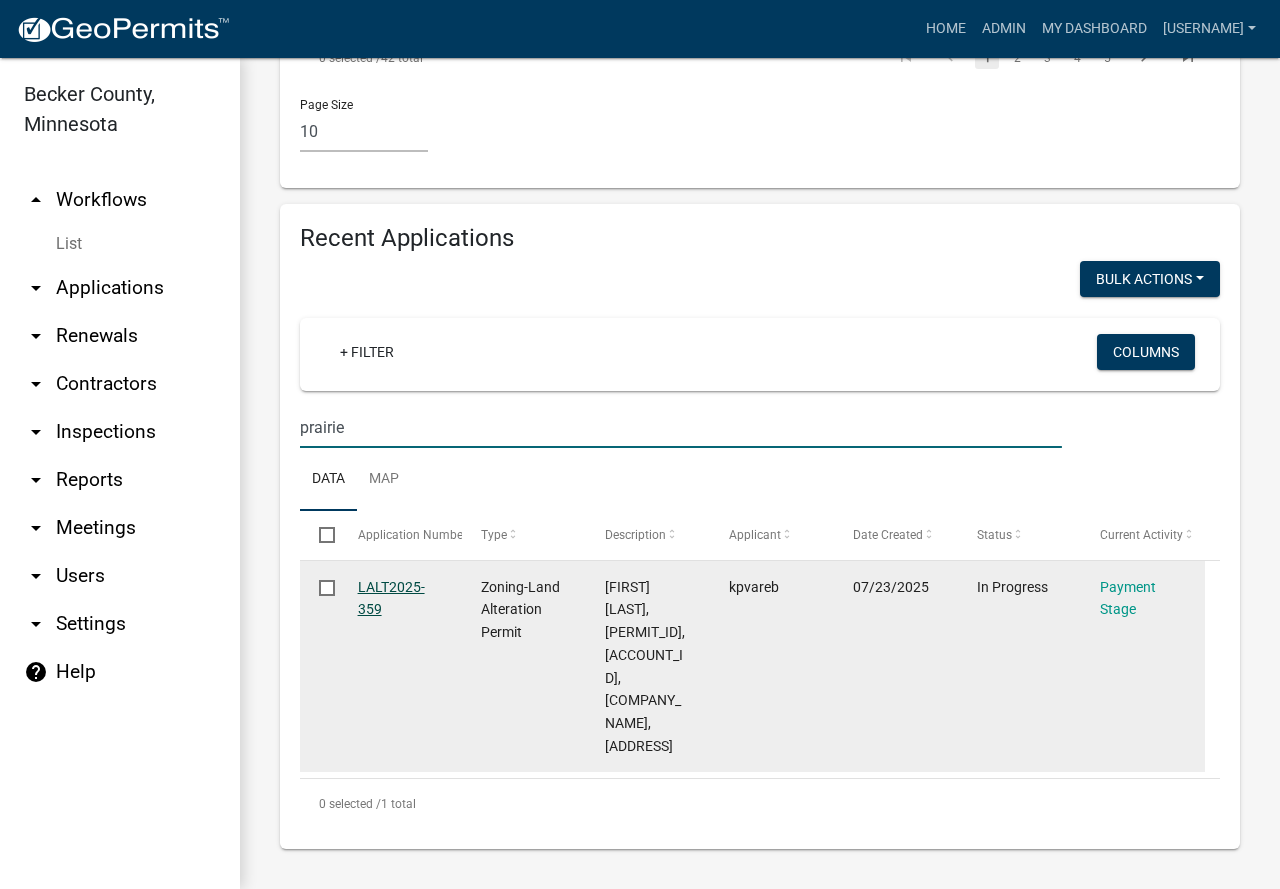 type on "prairie" 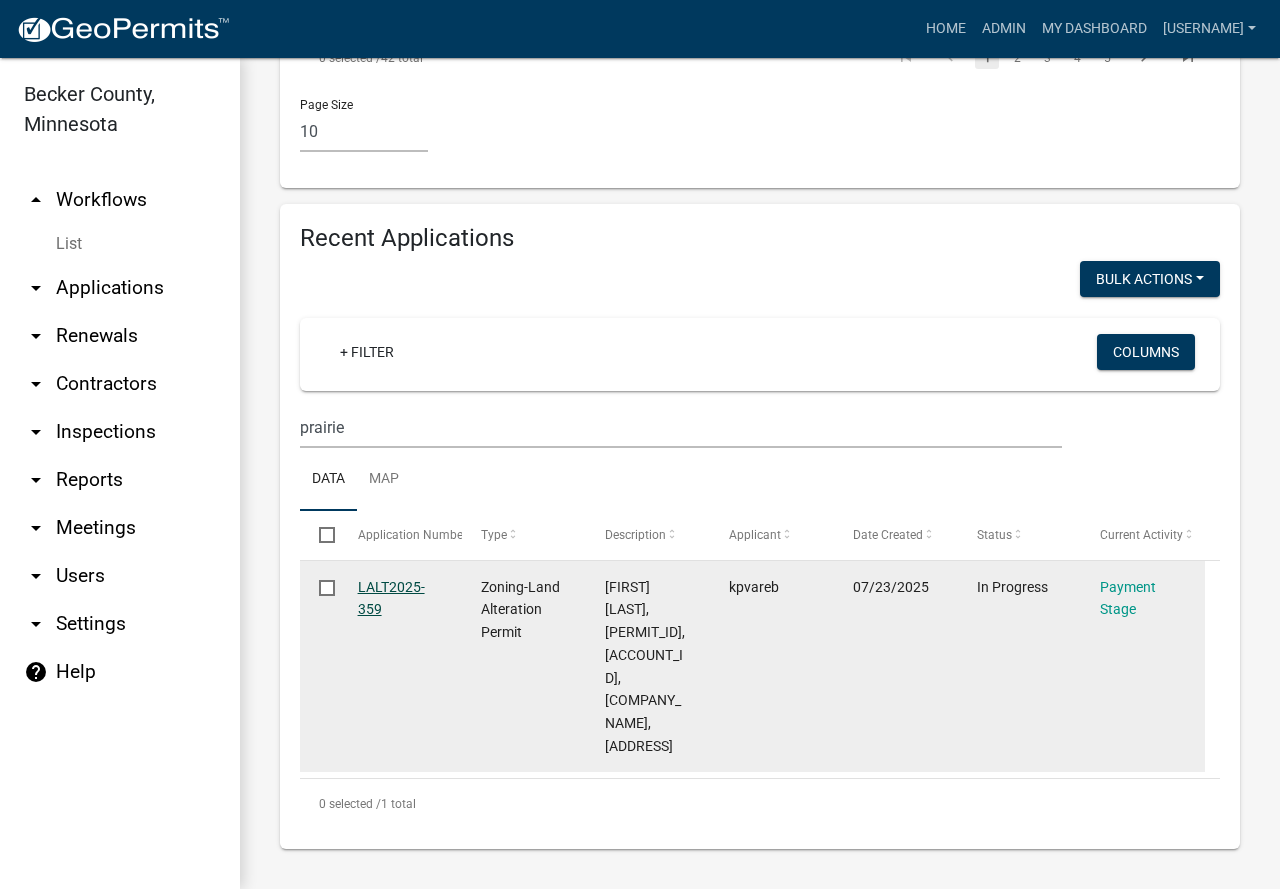 click on "LALT2025-359" 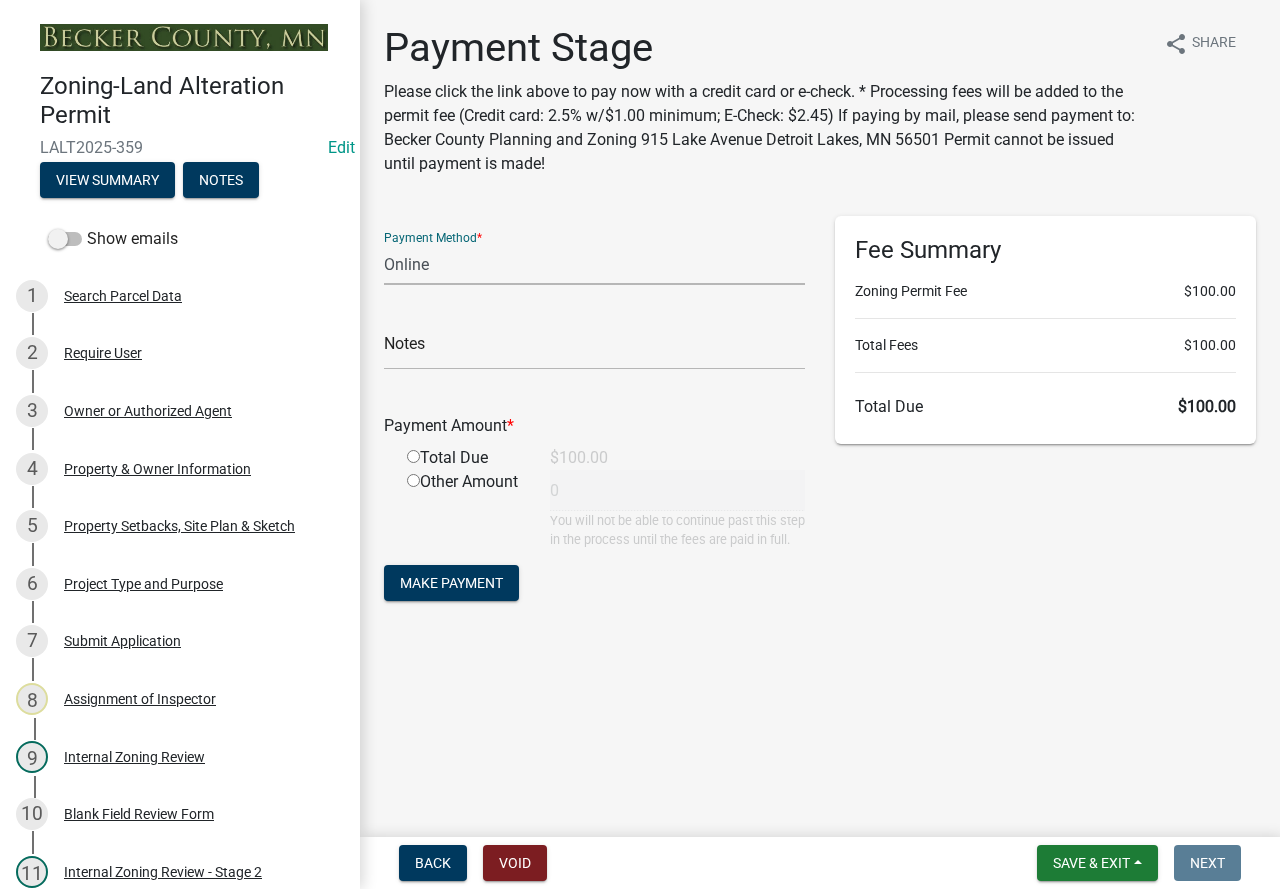click on "Credit Card POS Check Cash Online" 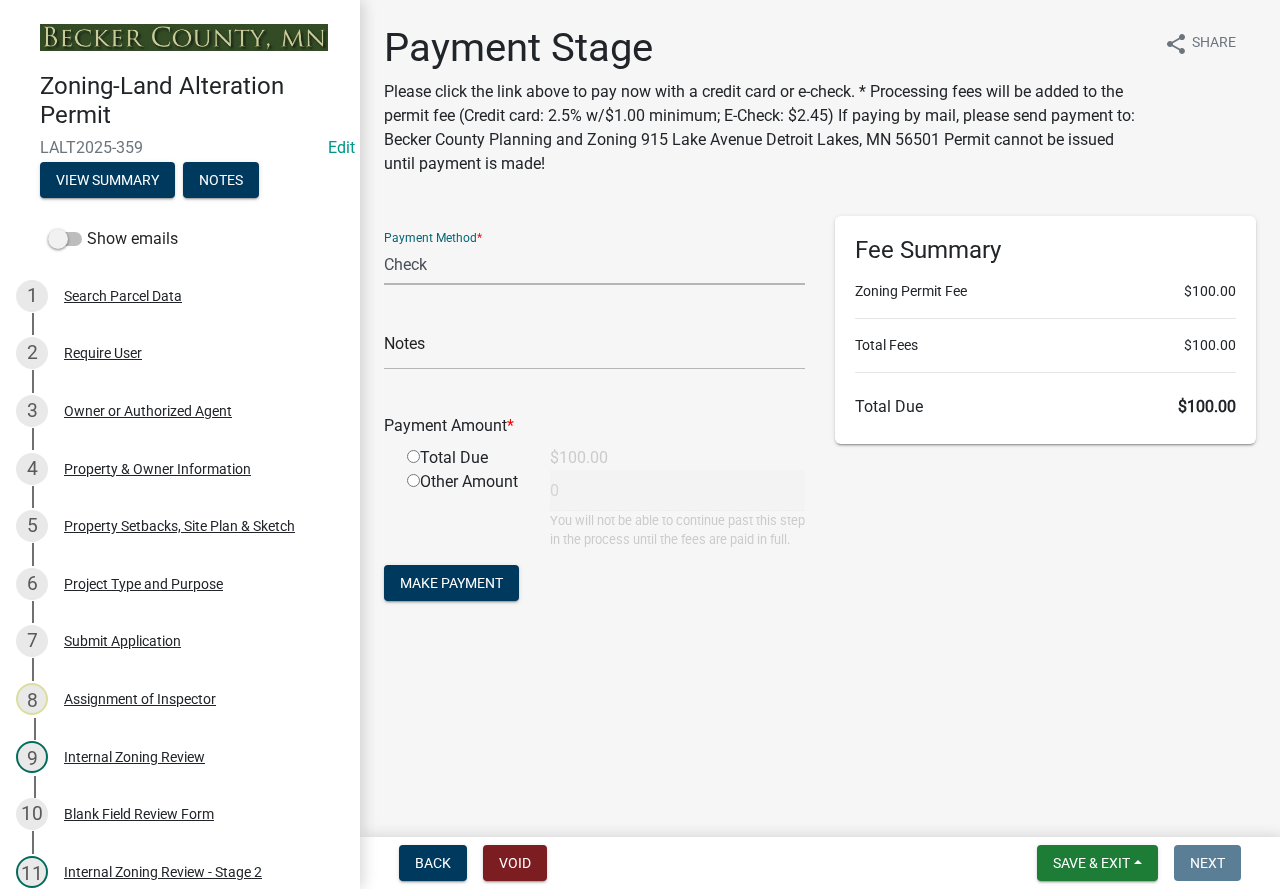click on "Credit Card POS Check Cash Online" 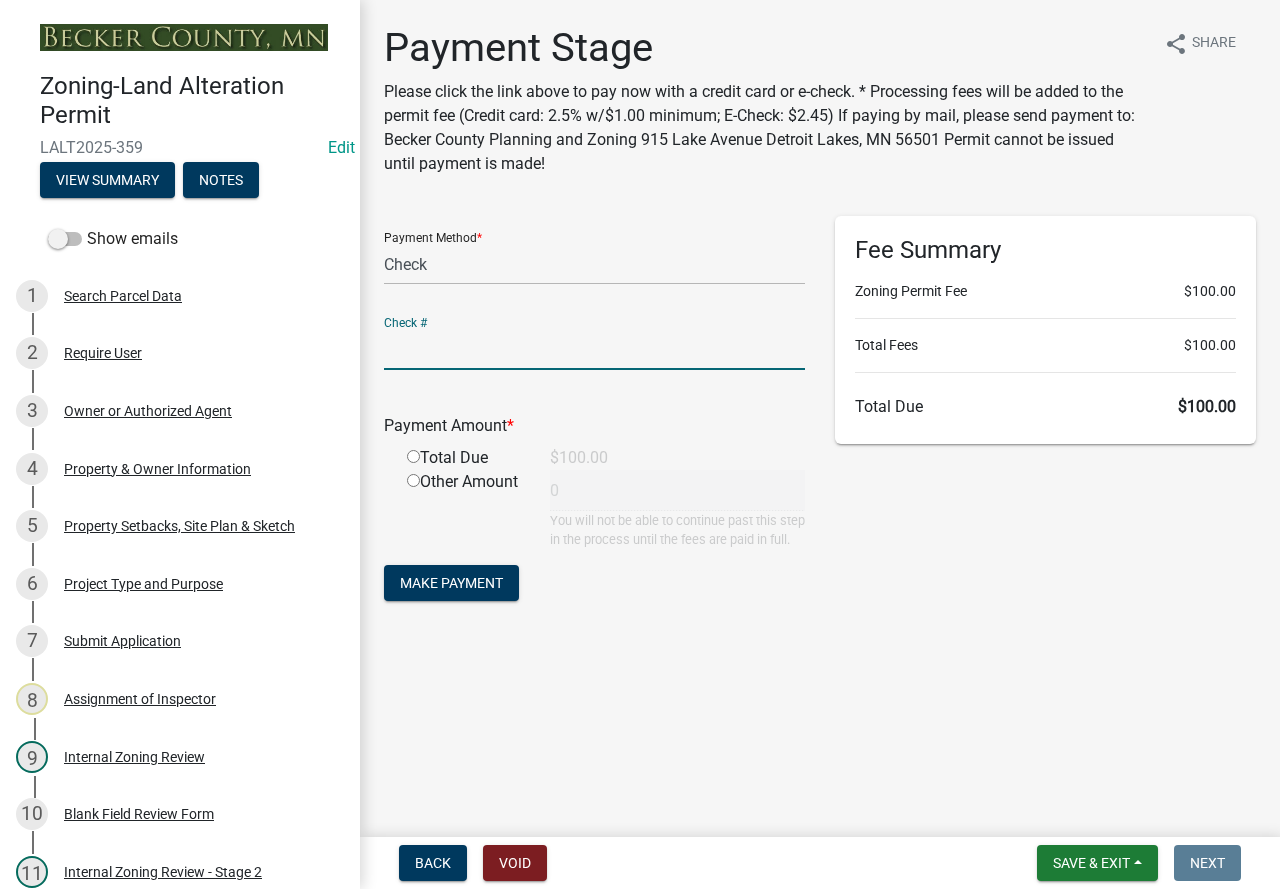 click 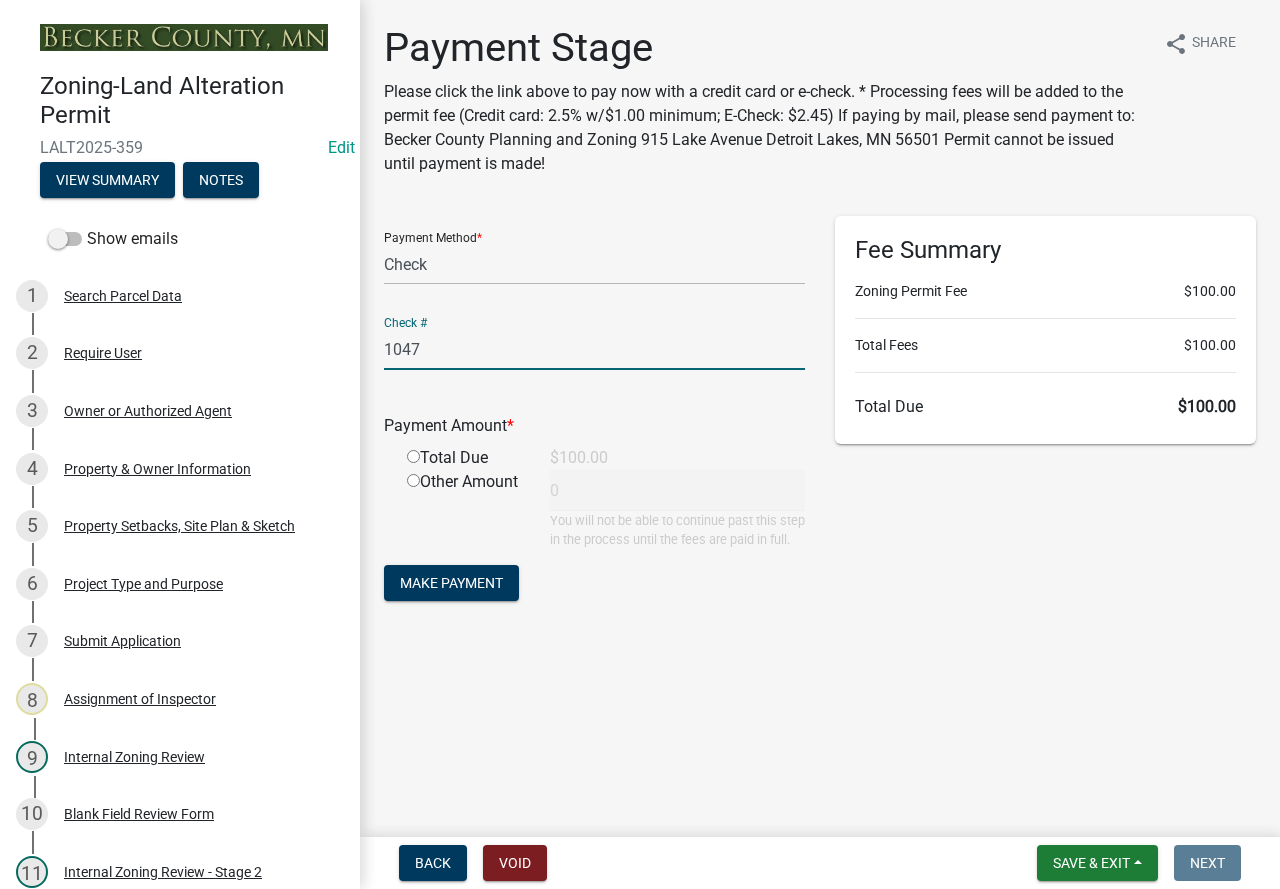type on "1047" 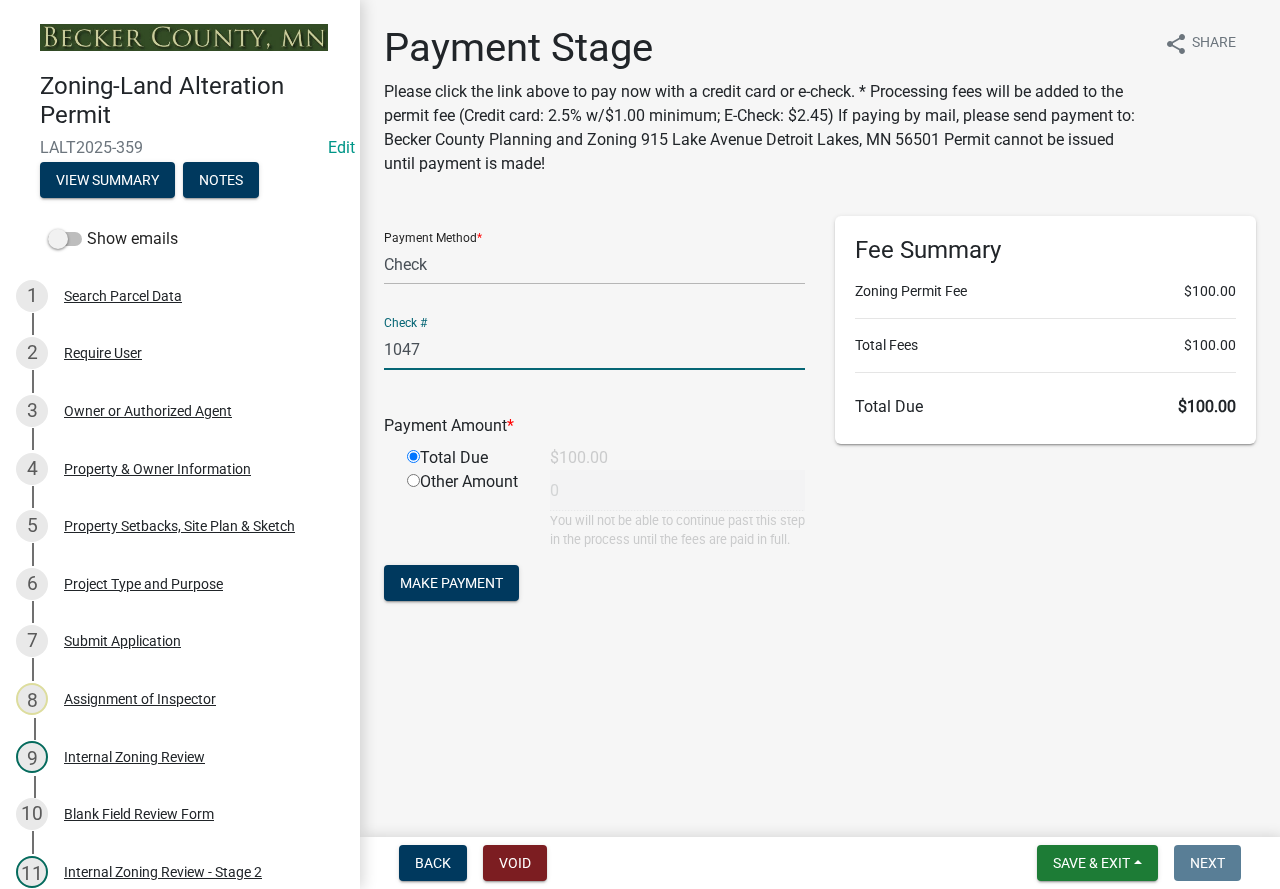 type on "100" 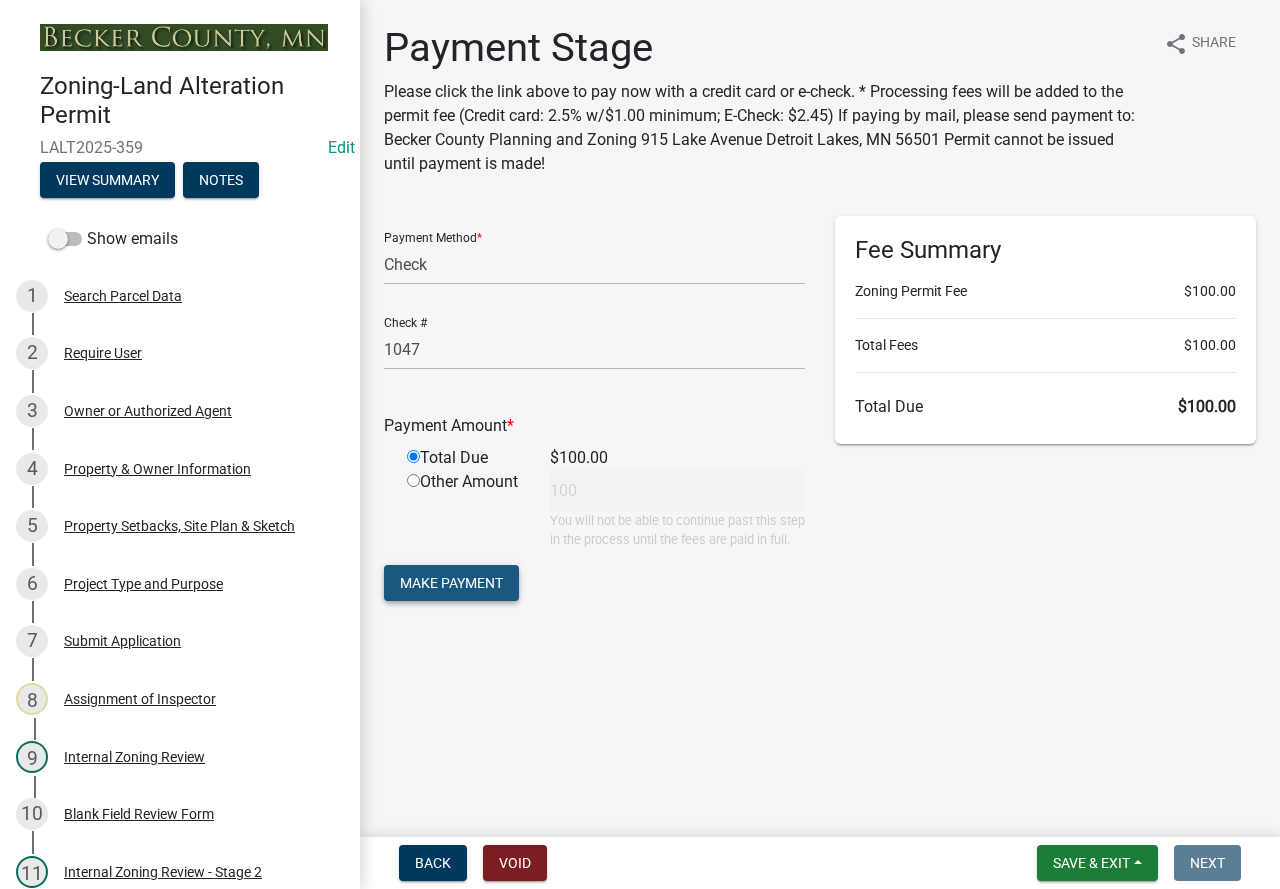 click on "Make Payment" 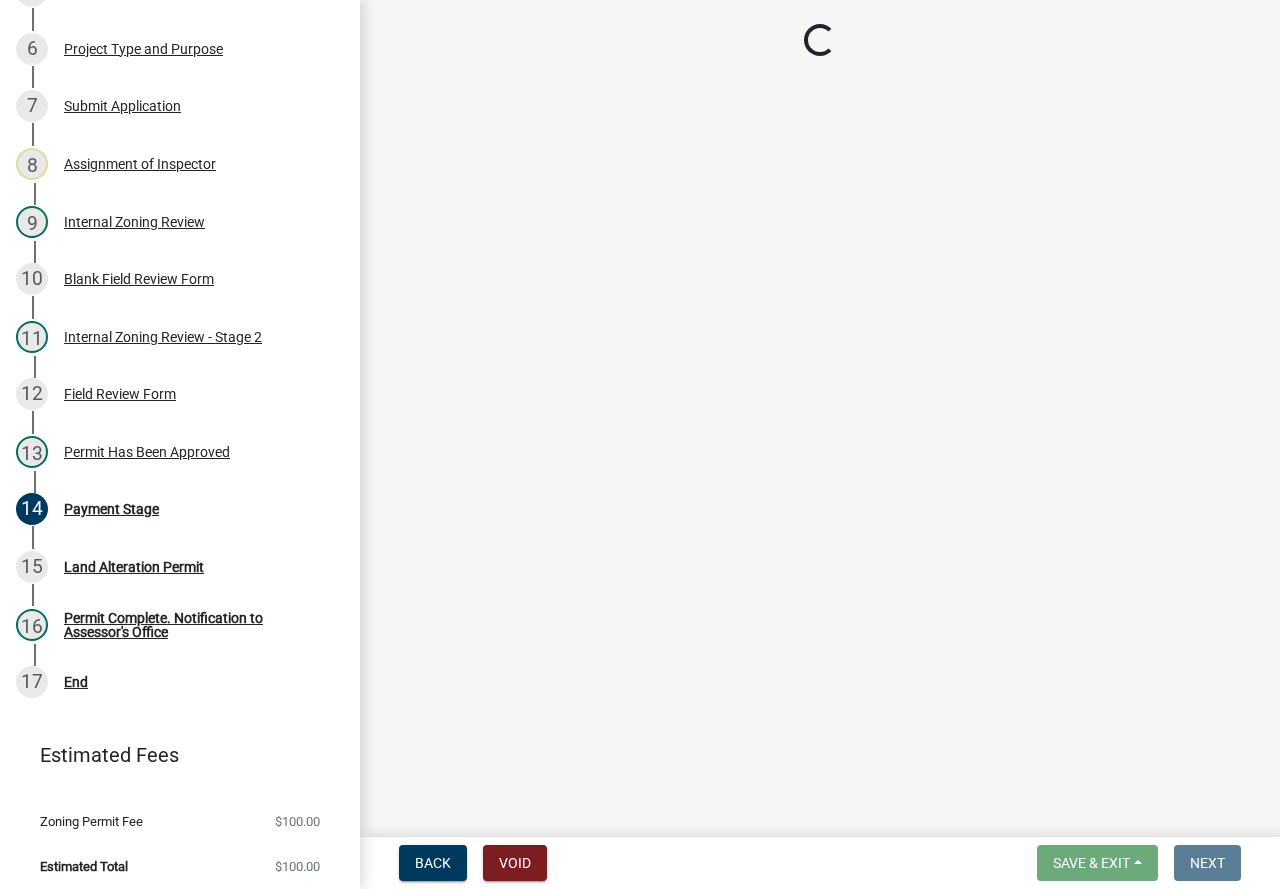 scroll, scrollTop: 536, scrollLeft: 0, axis: vertical 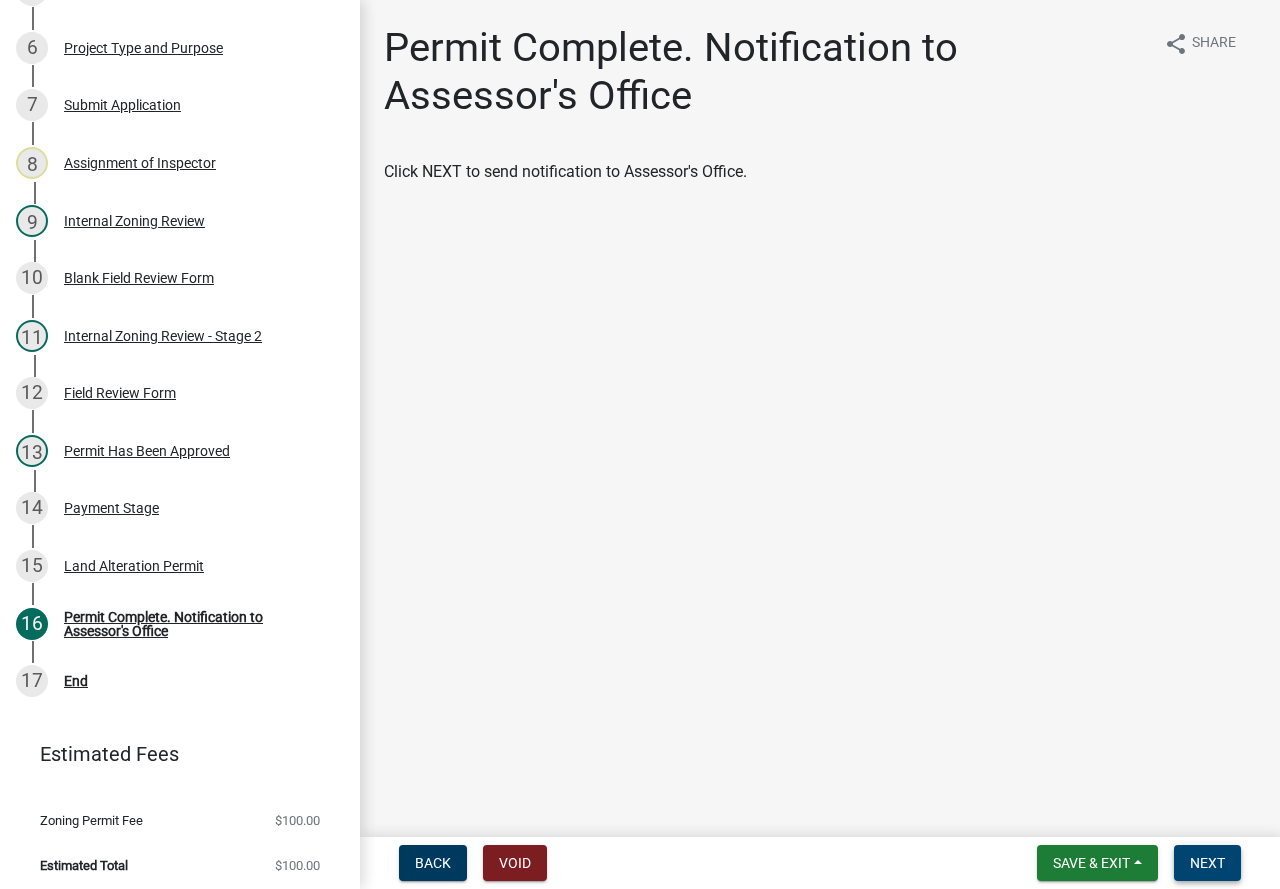 click on "Next" at bounding box center [1207, 863] 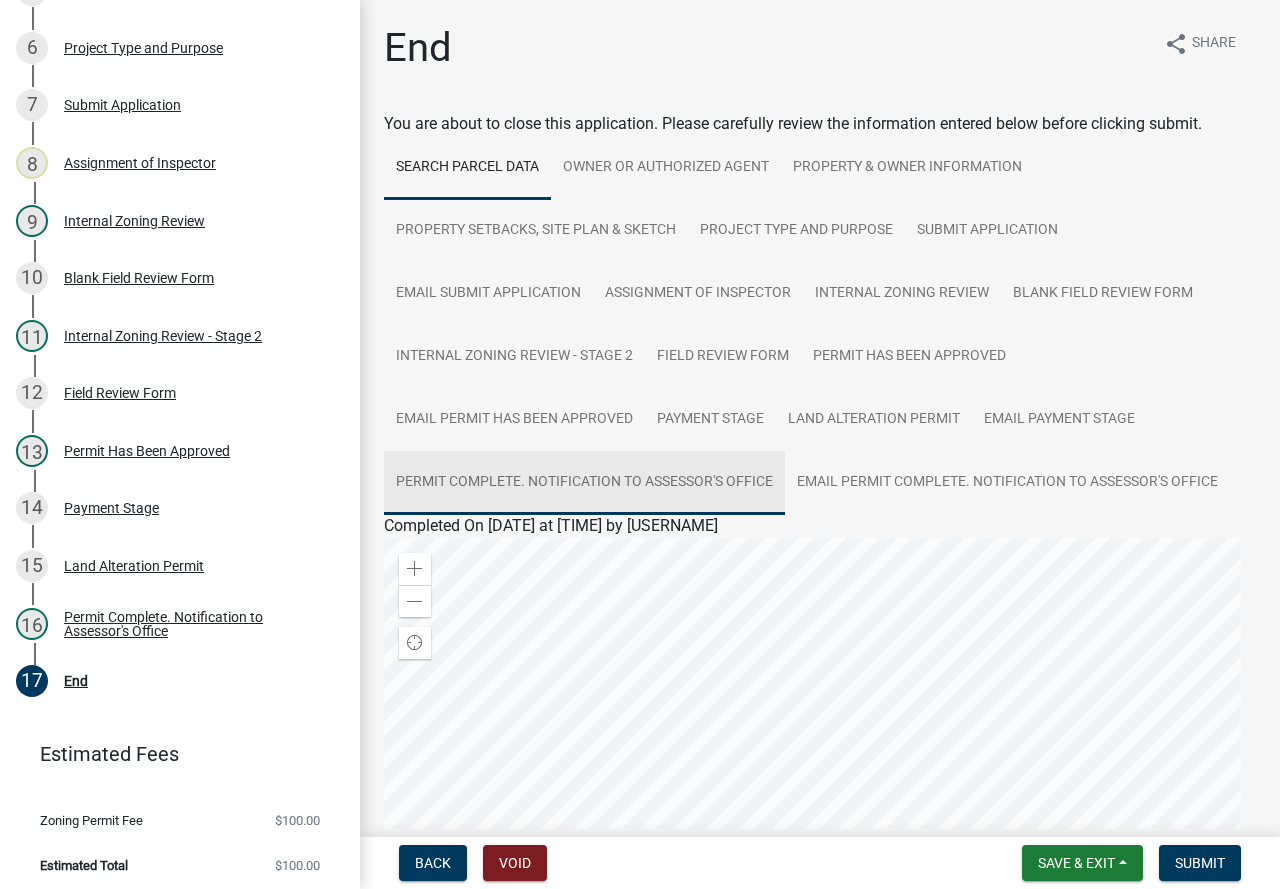 click on "Permit Complete. Notification to Assessor's Office" at bounding box center [584, 483] 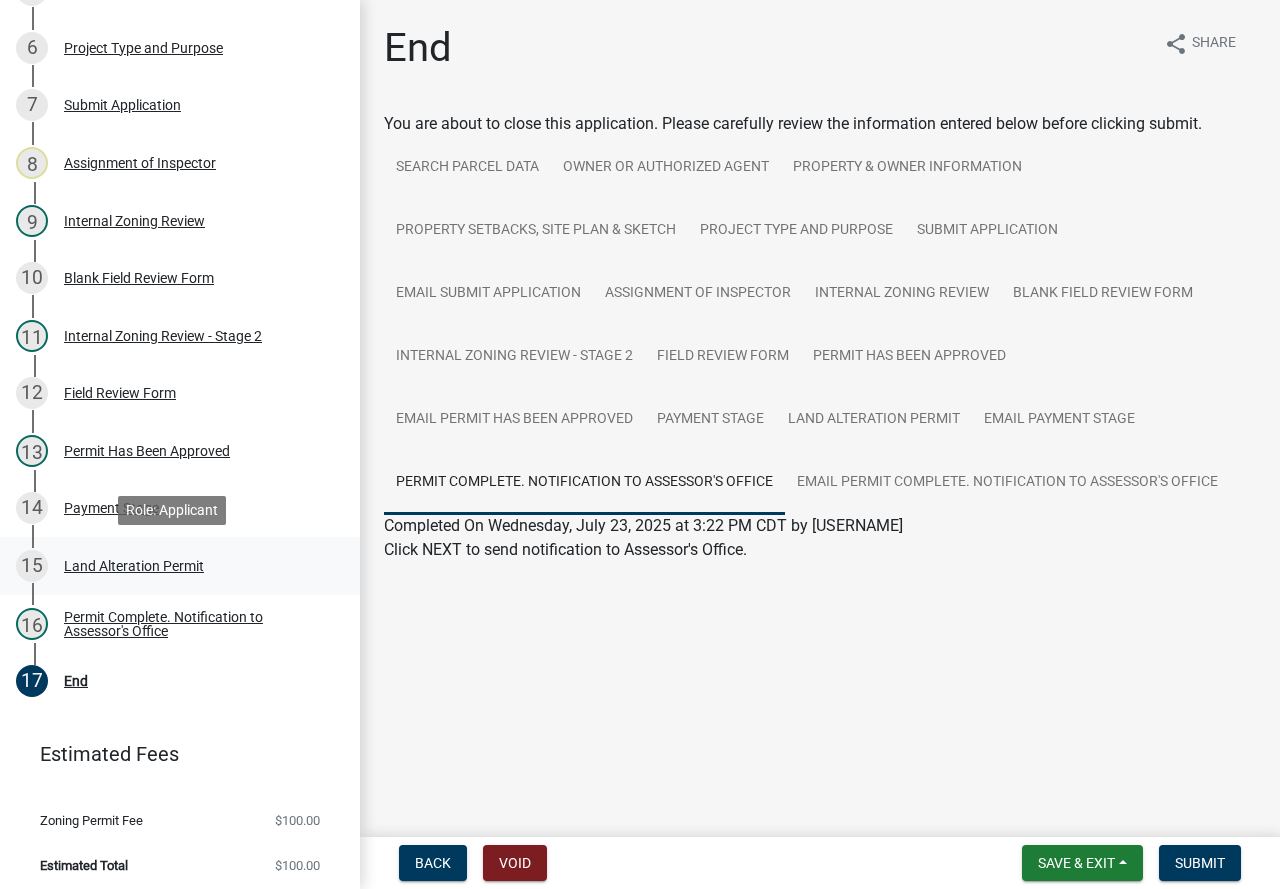 click on "Land Alteration Permit" at bounding box center (134, 566) 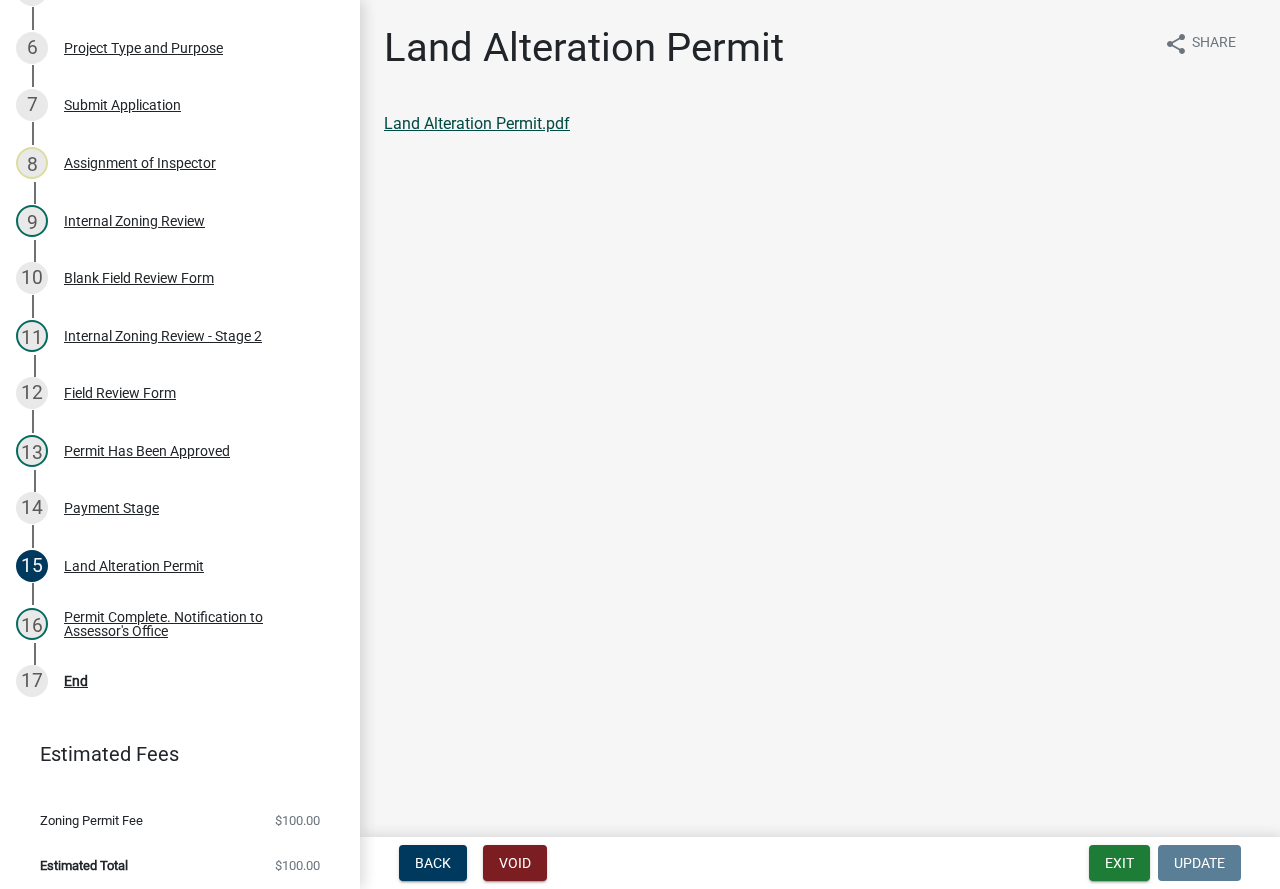 click on "Land Alteration Permit.pdf" 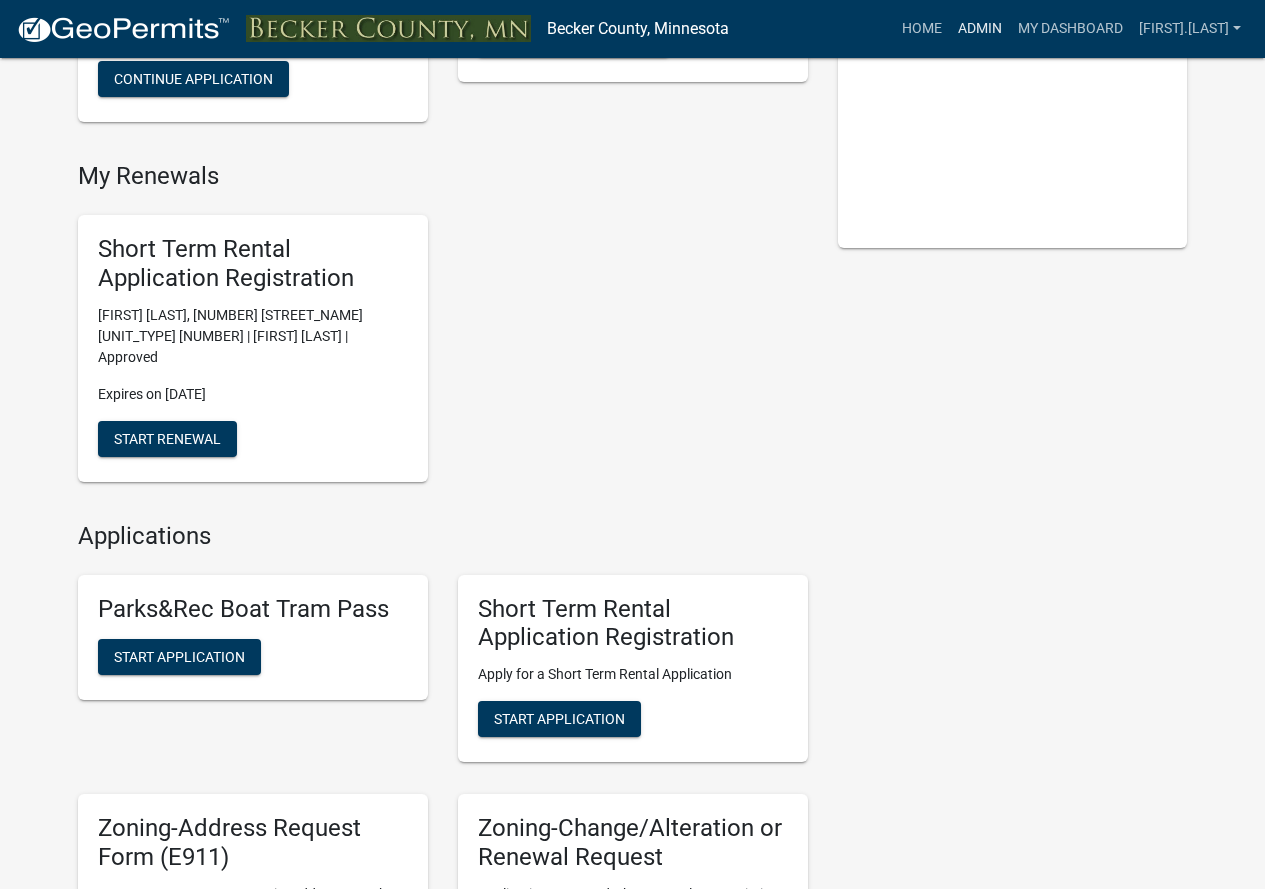 scroll, scrollTop: 100, scrollLeft: 0, axis: vertical 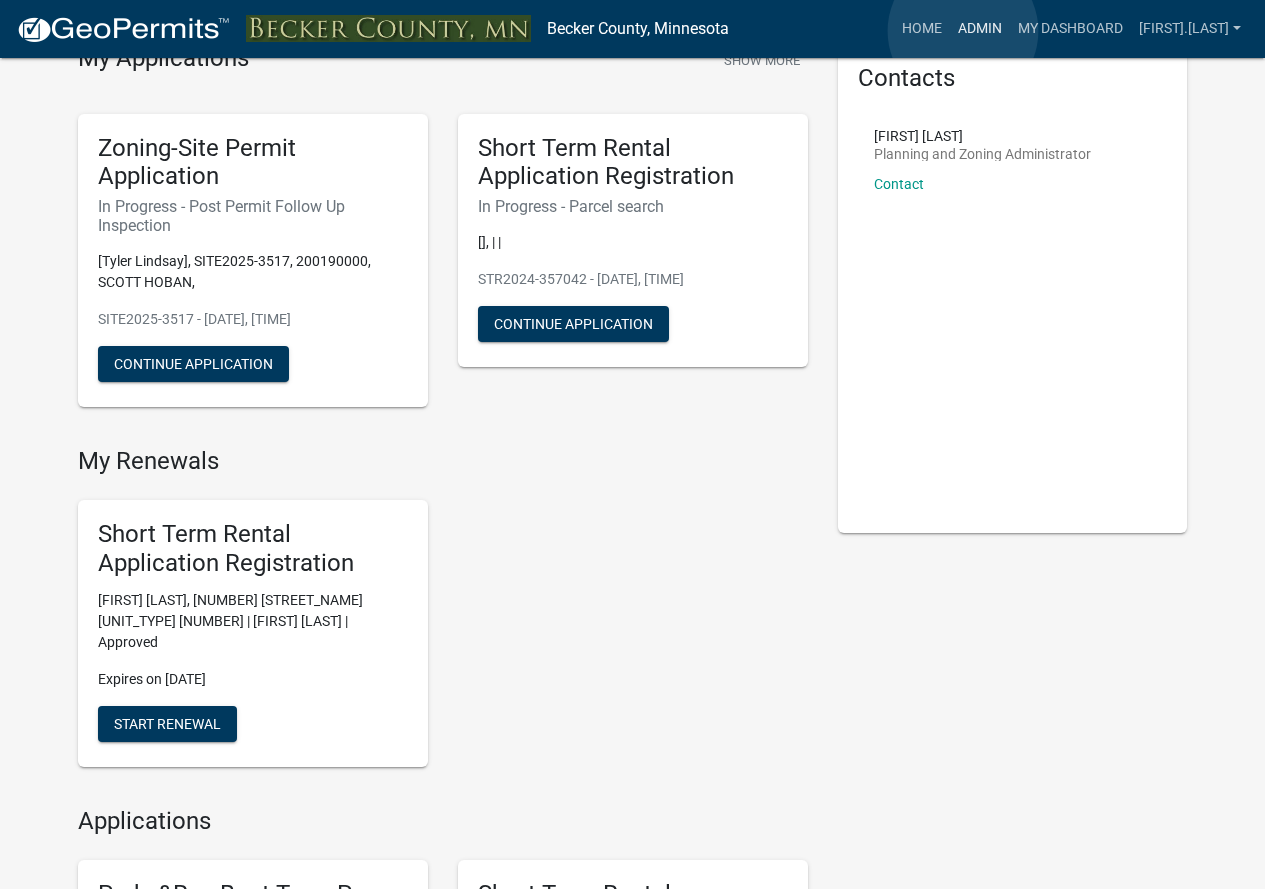 click on "Admin" at bounding box center [980, 29] 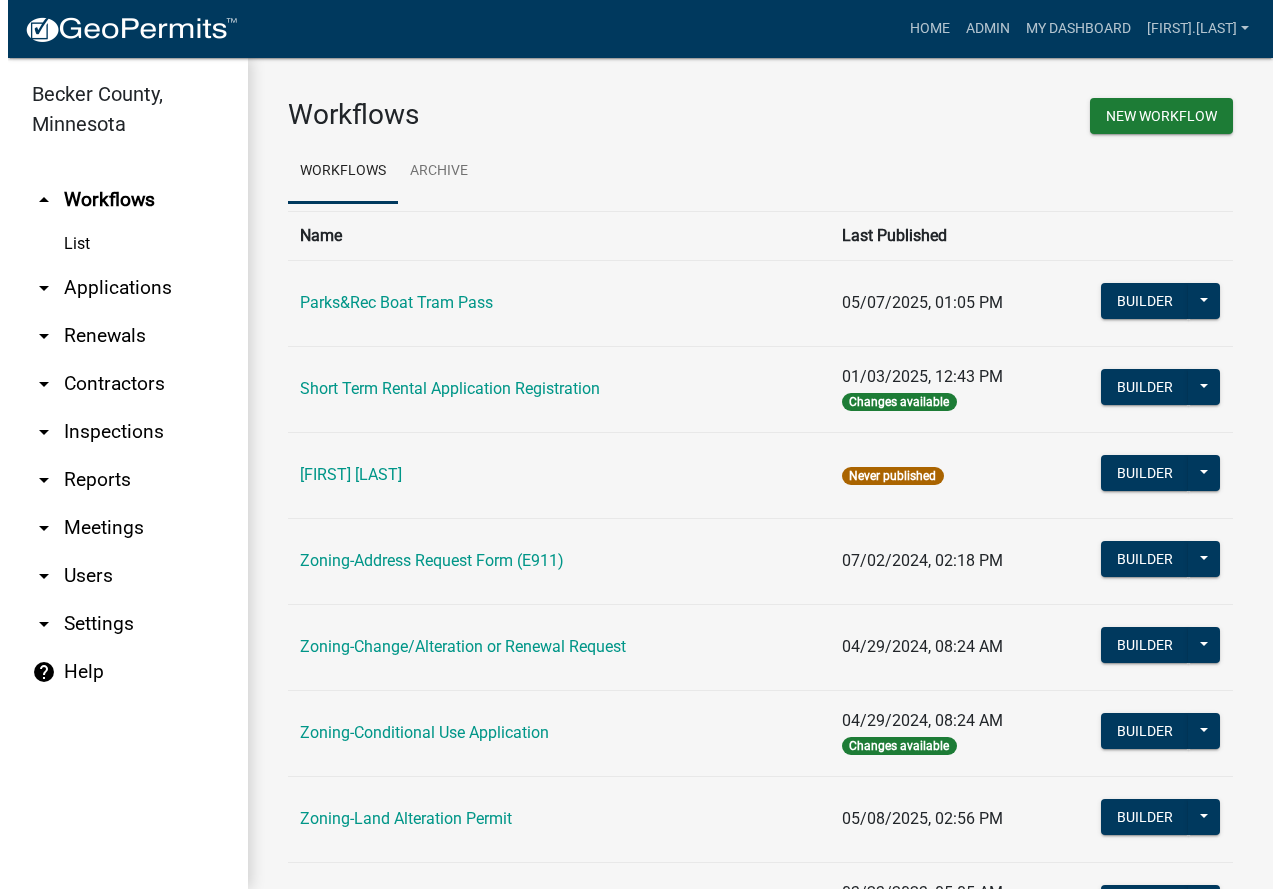 scroll, scrollTop: 0, scrollLeft: 0, axis: both 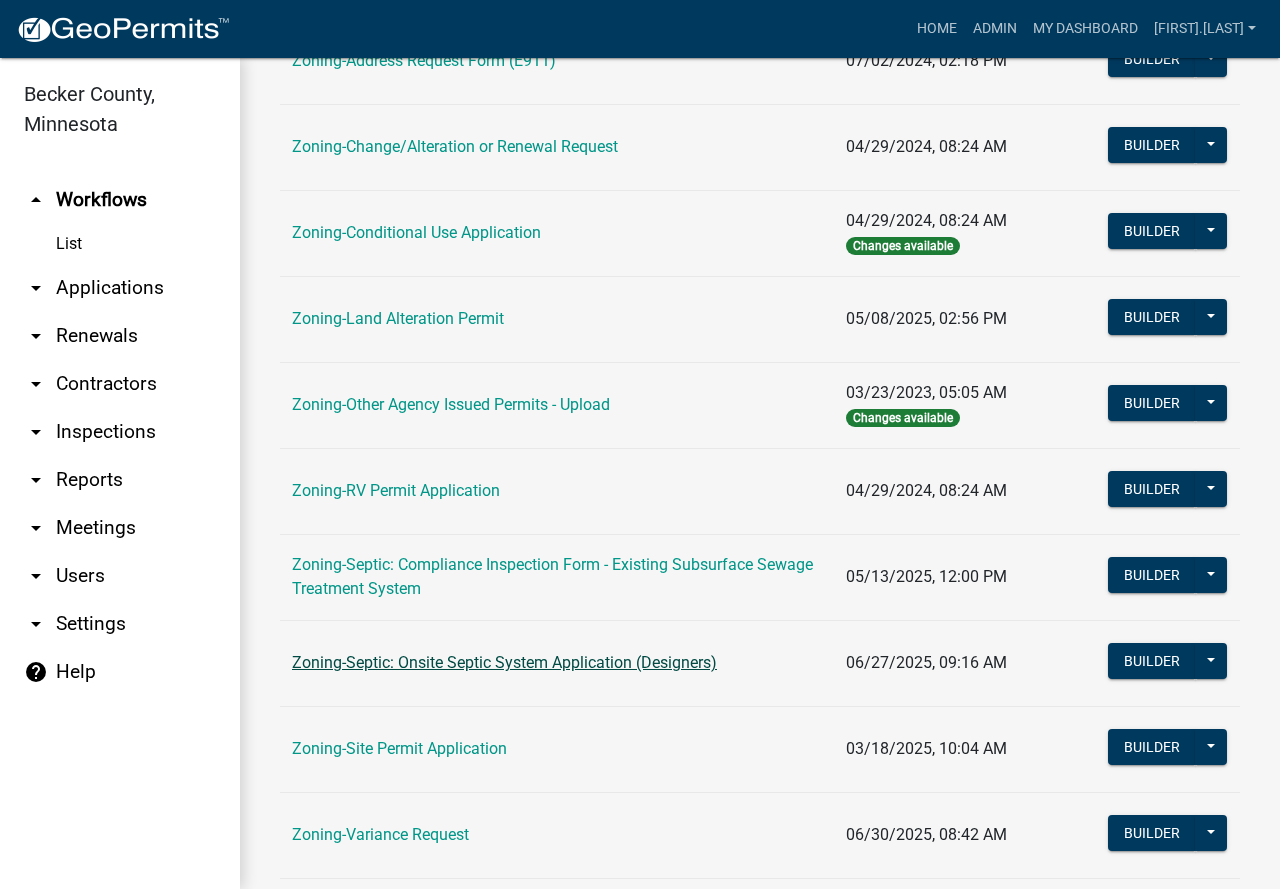 click on "Zoning-Septic: Onsite Septic System Application (Designers)" at bounding box center (504, 662) 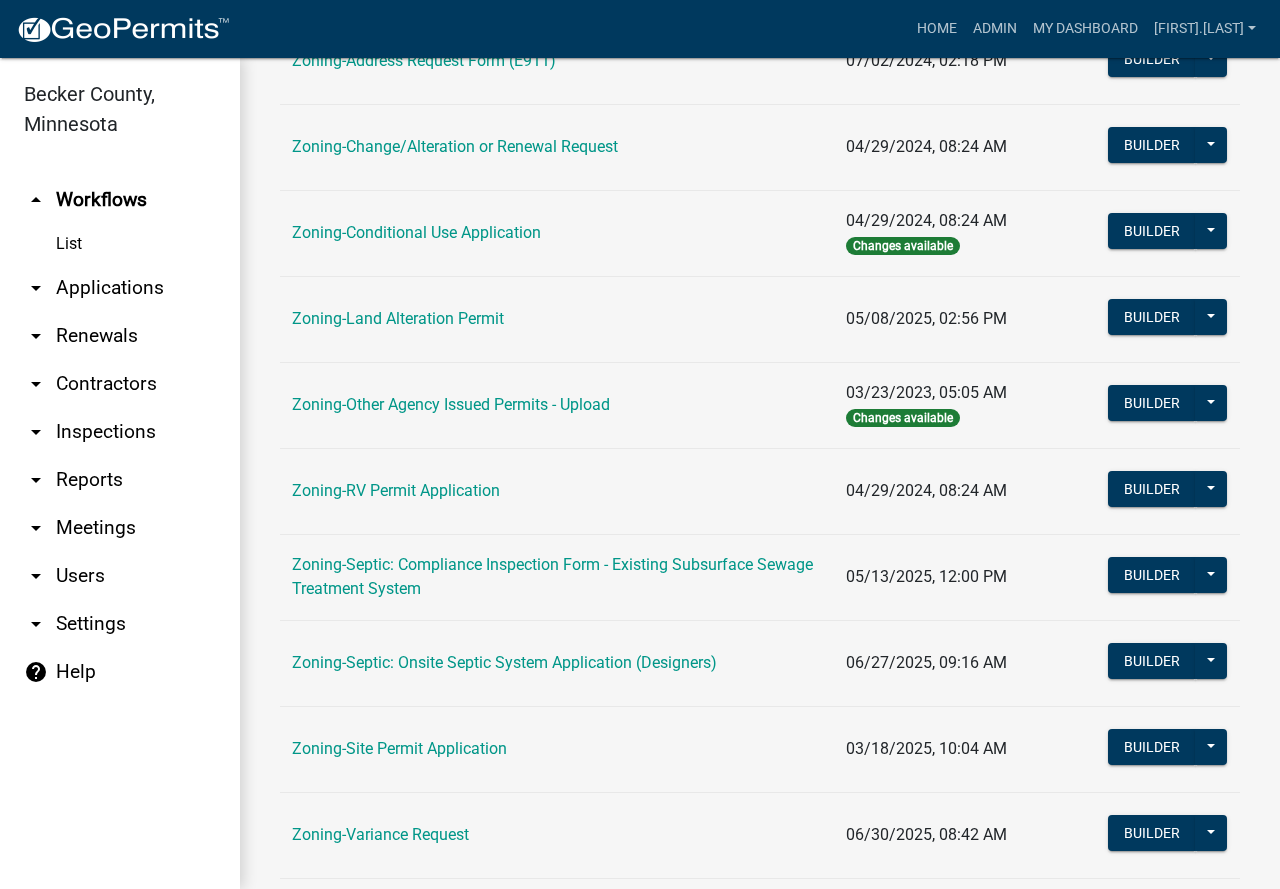 scroll, scrollTop: 0, scrollLeft: 0, axis: both 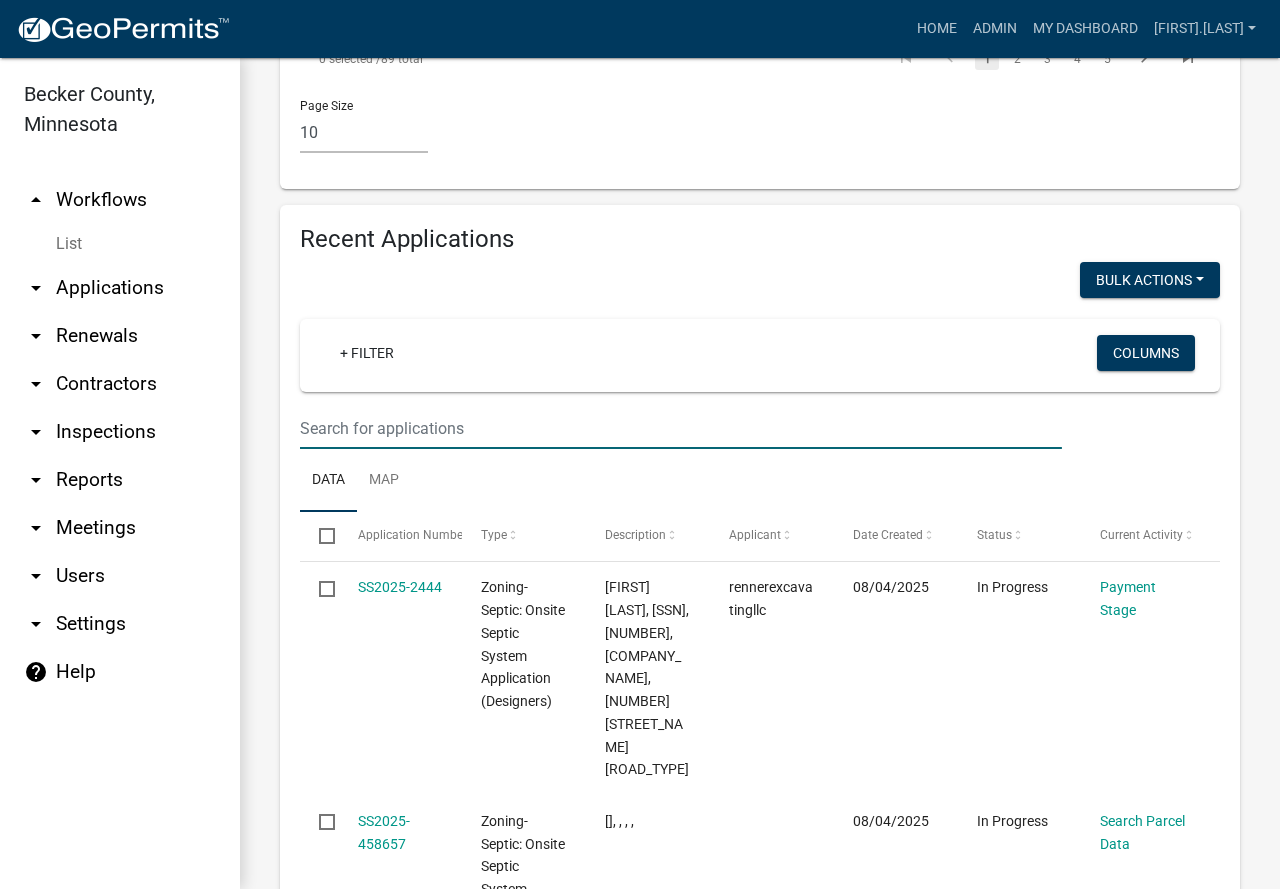 click at bounding box center (681, -2601) 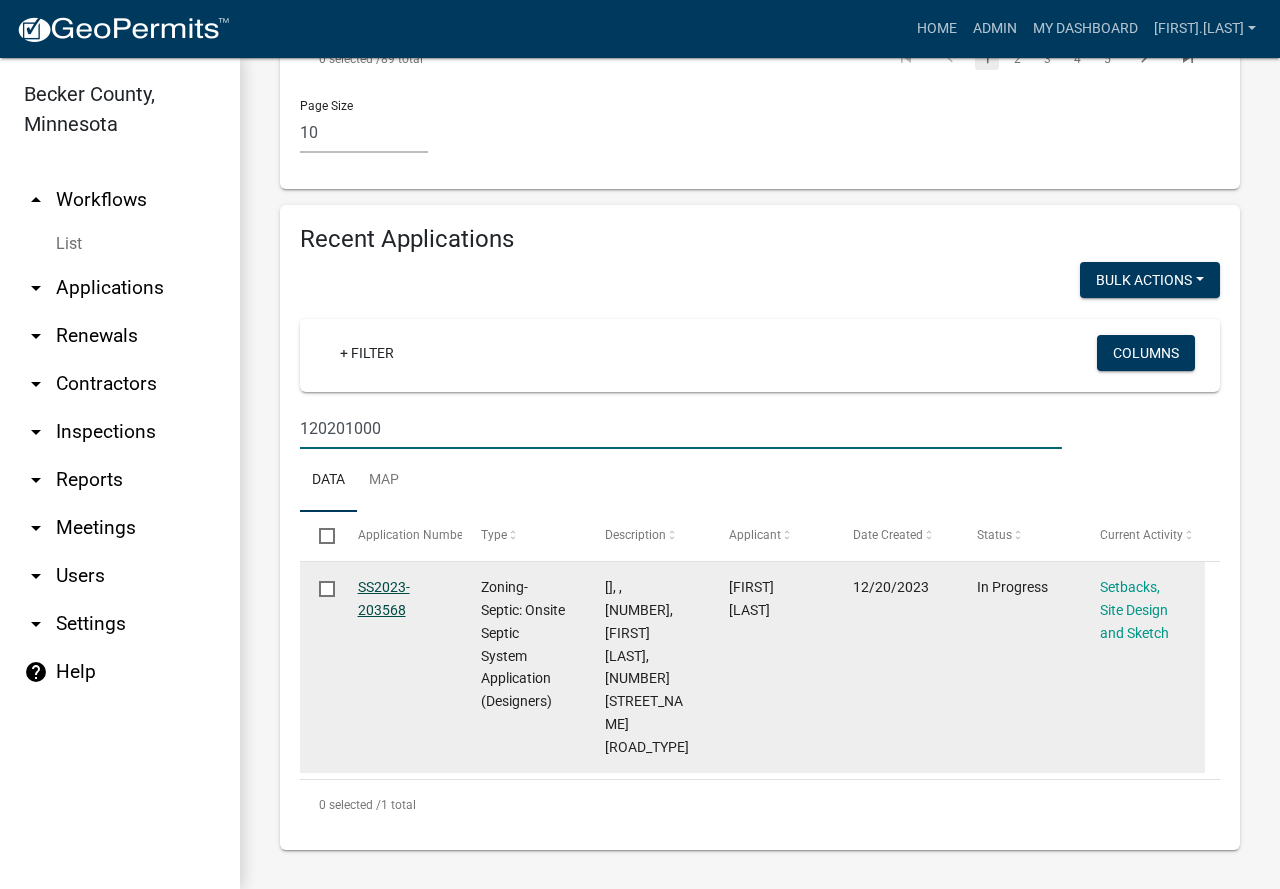 type on "120201000" 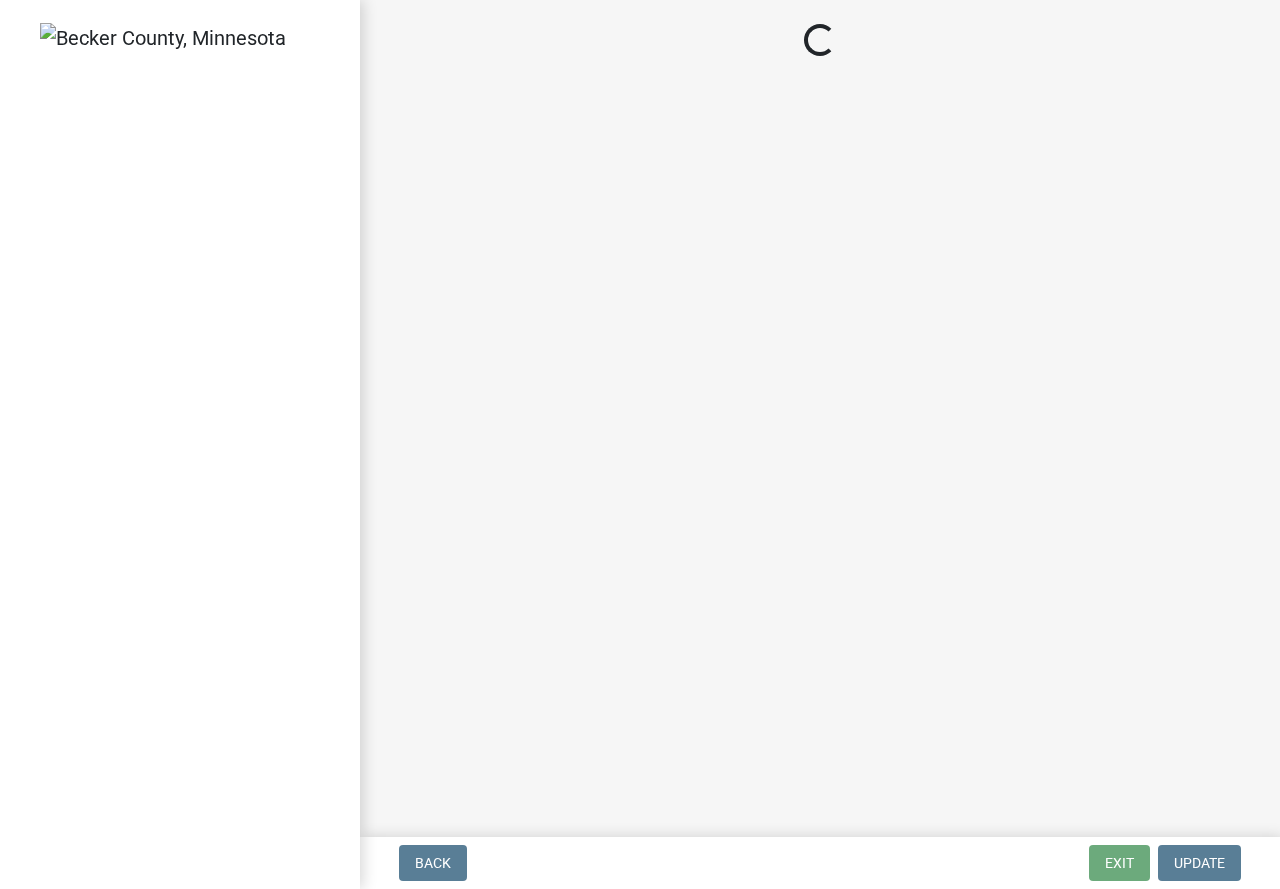 select on "c245ec0d-8d6f-4710-ab2b-b3aa70611708" 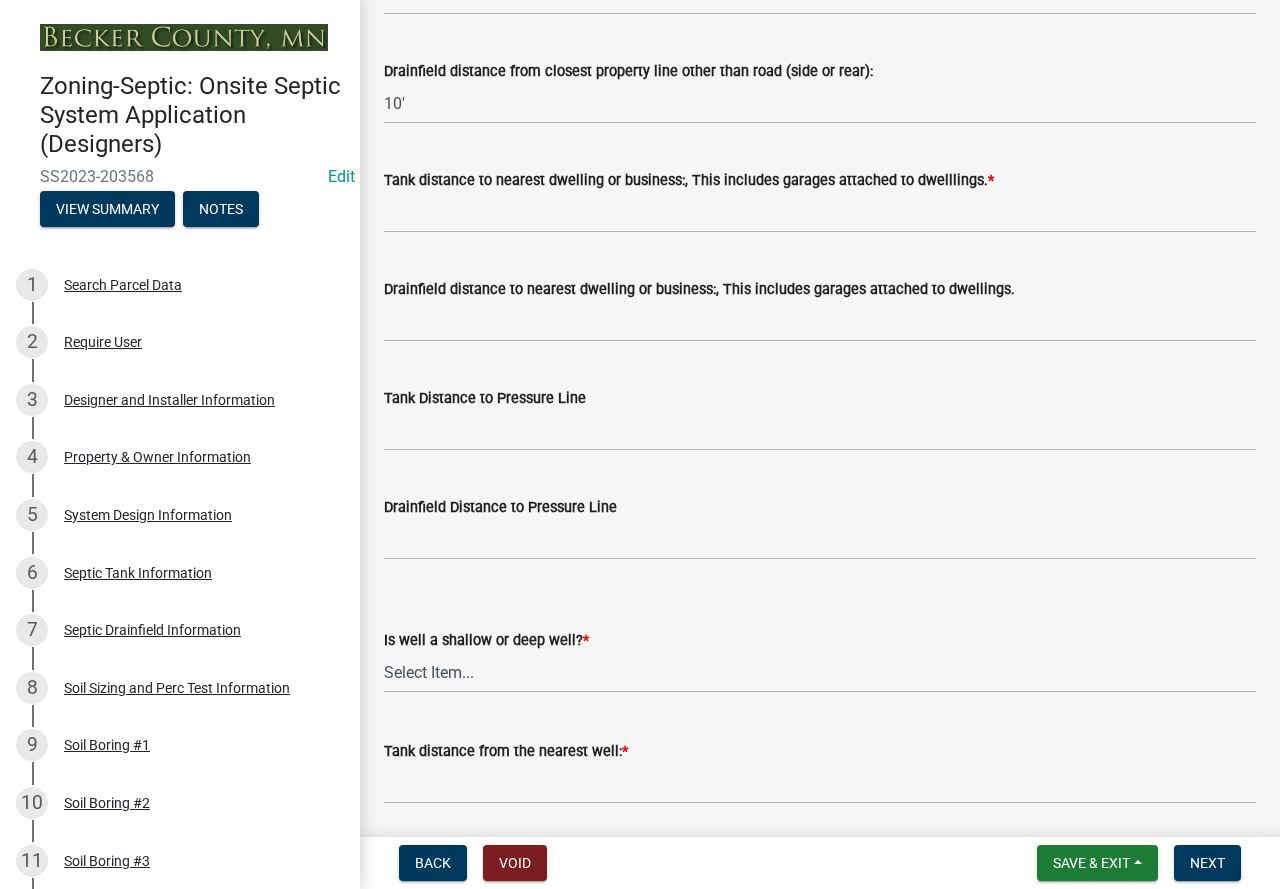 scroll, scrollTop: 3381, scrollLeft: 0, axis: vertical 